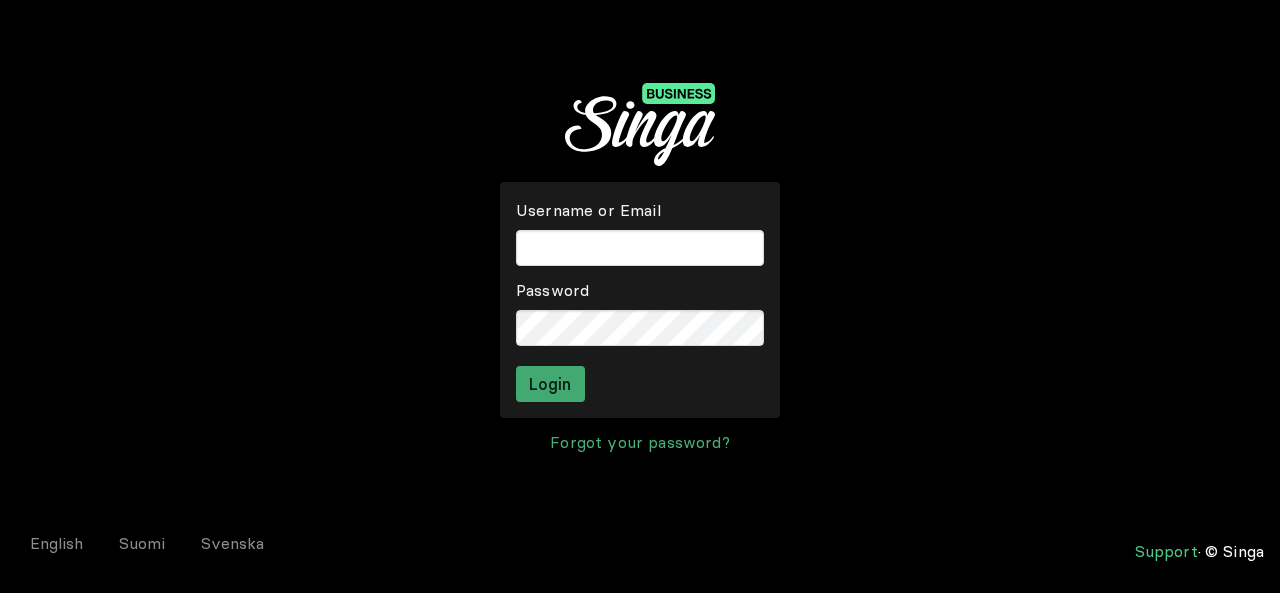 scroll, scrollTop: 0, scrollLeft: 0, axis: both 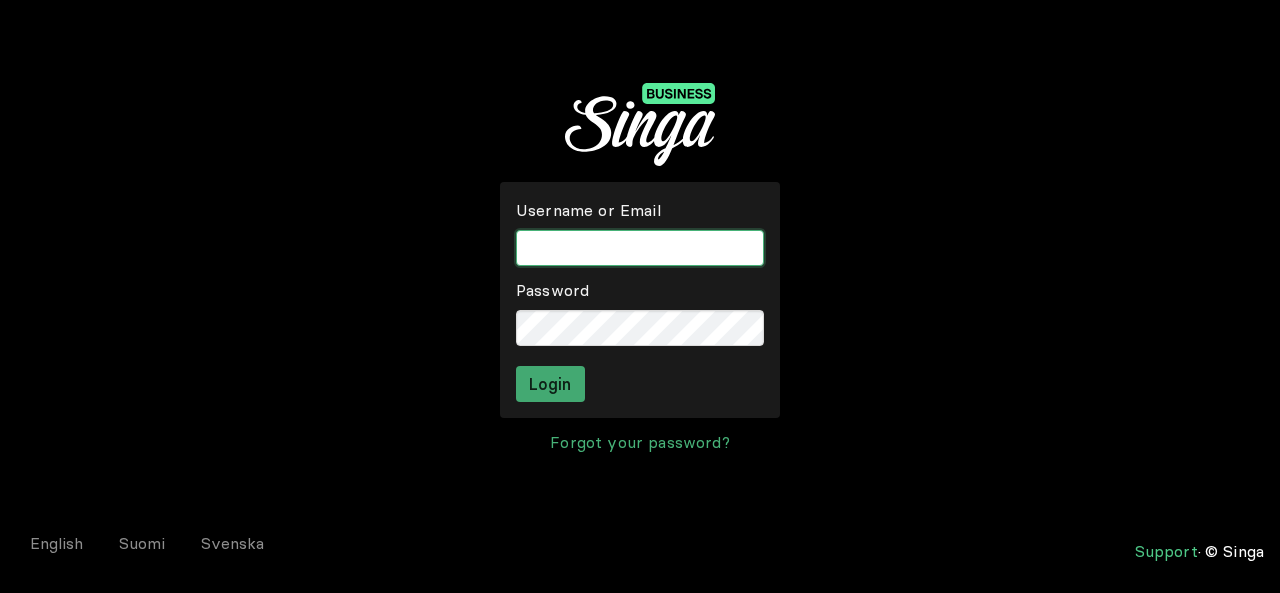 type on "[EMAIL]" 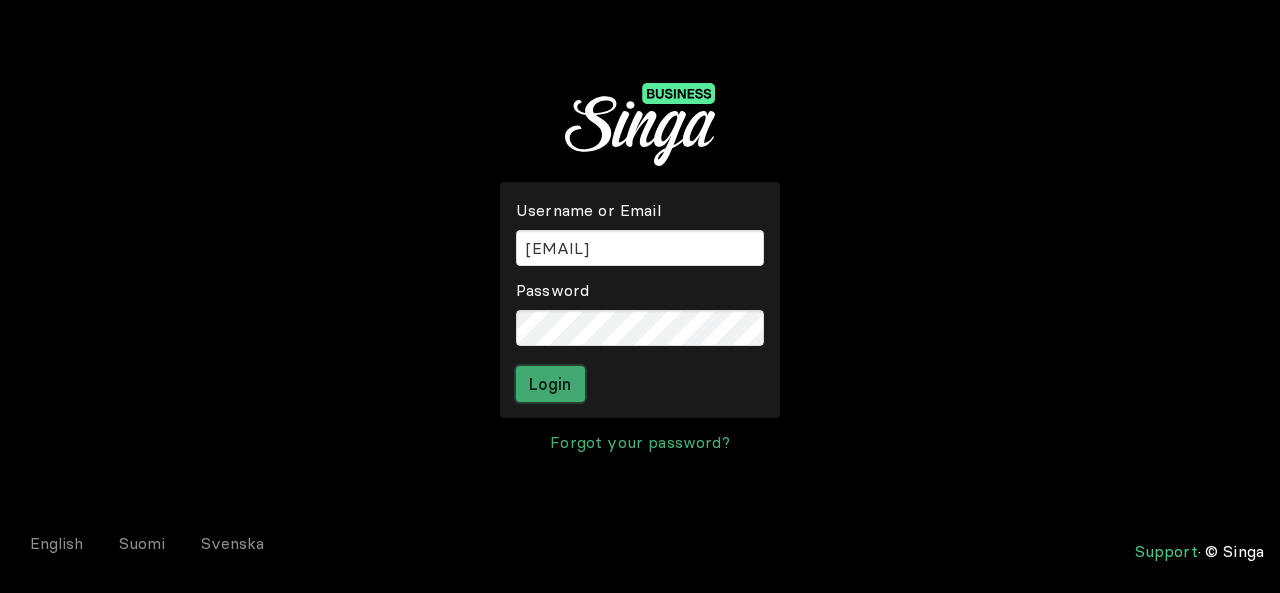 click on "Login" at bounding box center (550, 384) 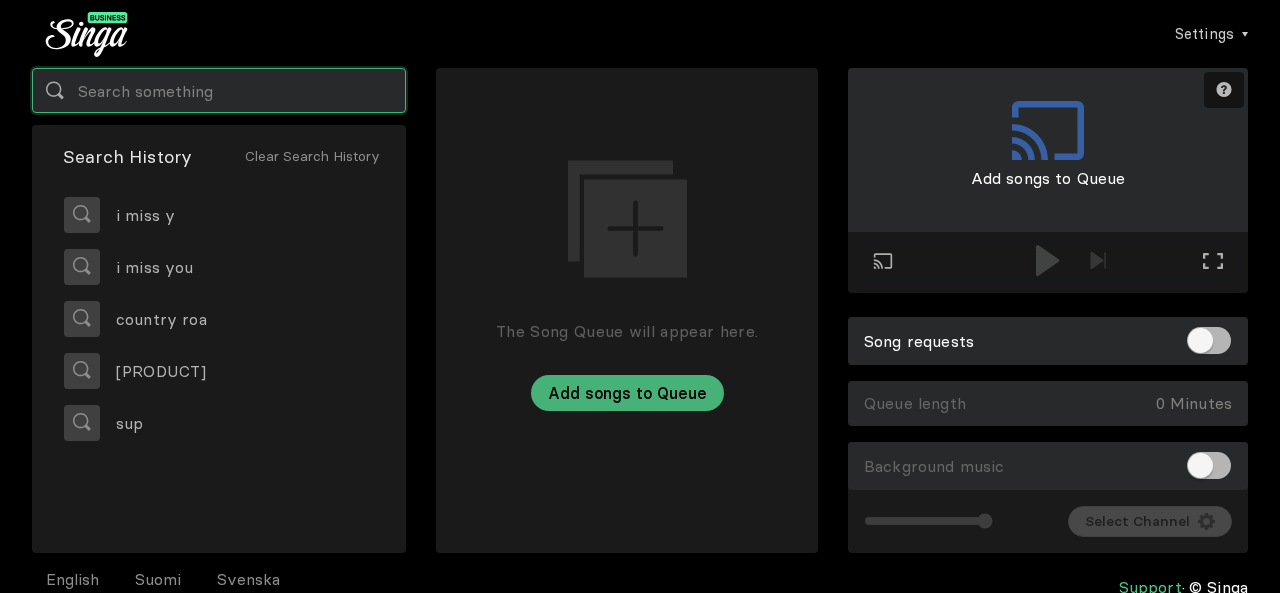click at bounding box center [219, 90] 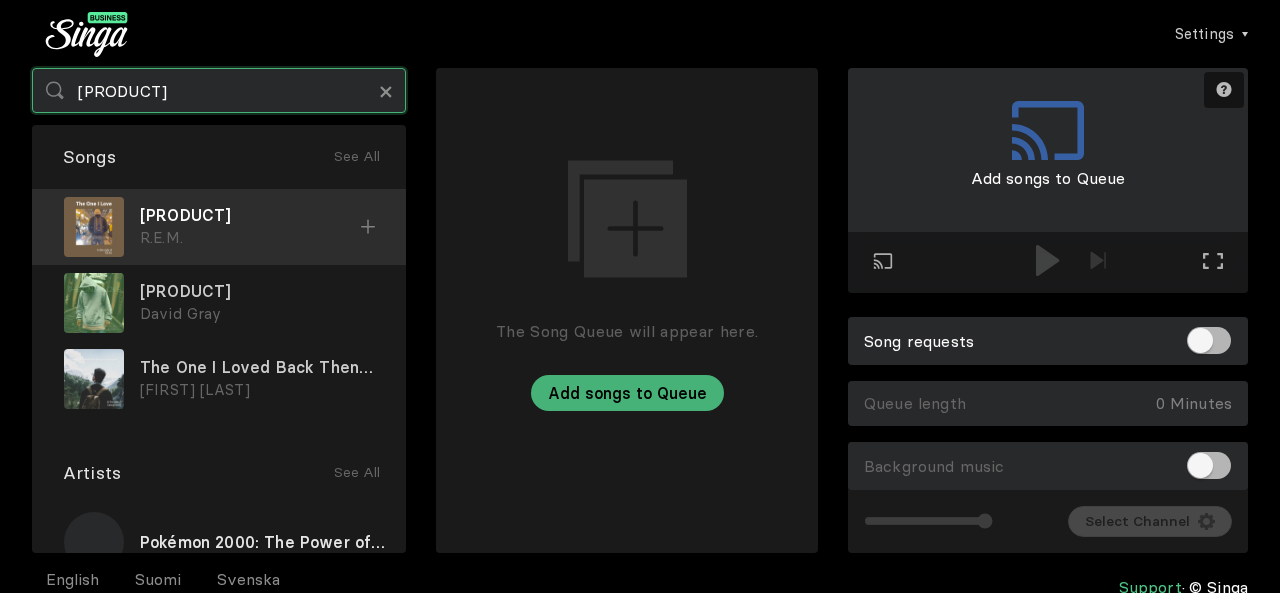 type on "[PRODUCT]" 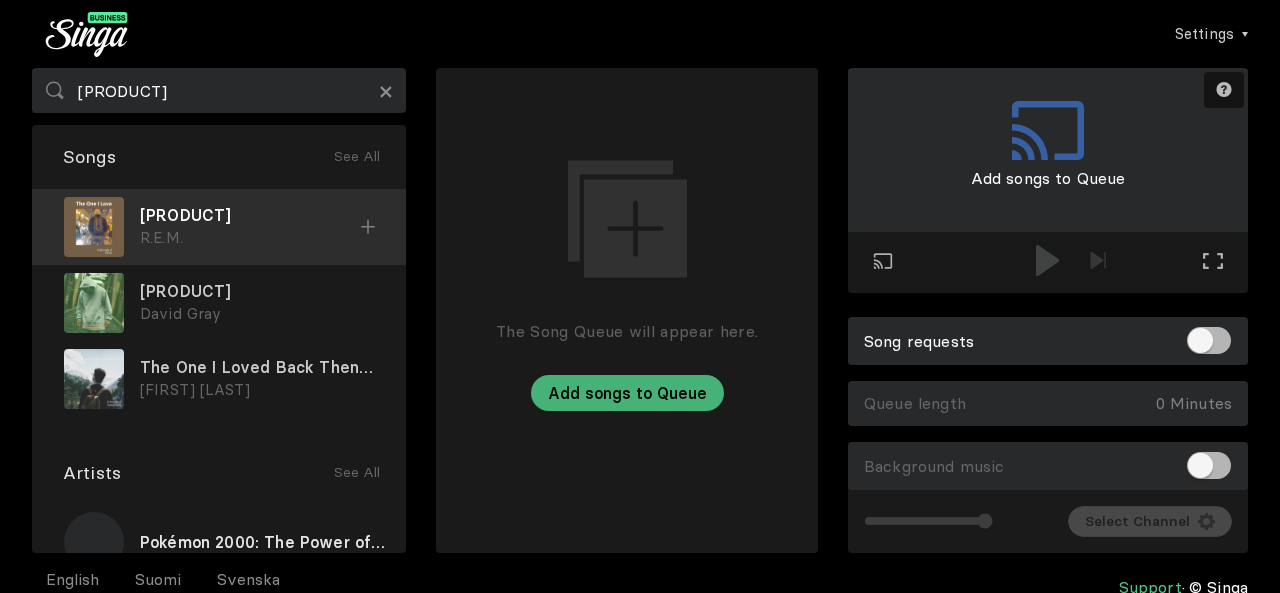 click on "R.E.M." at bounding box center (250, 238) 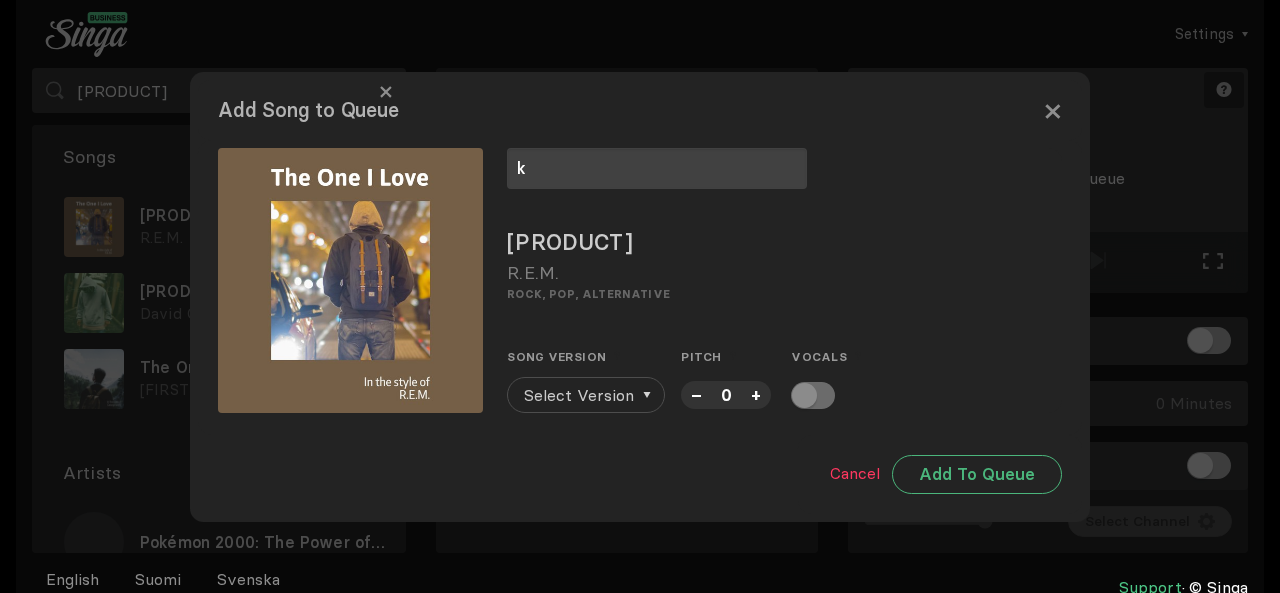 type on "k" 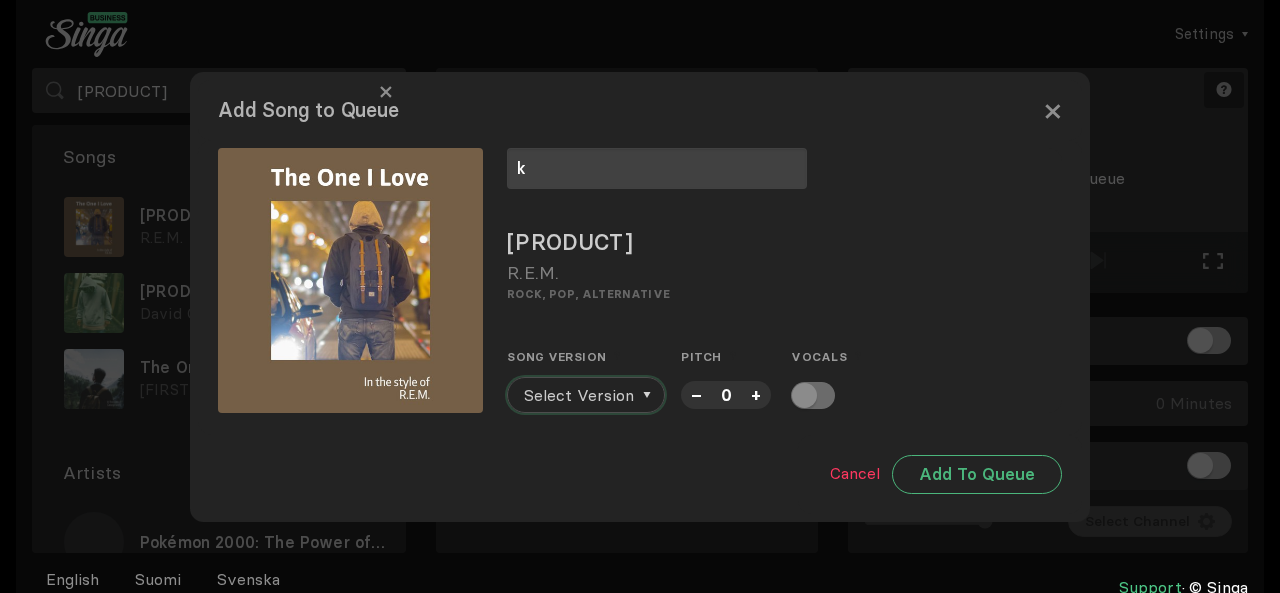 click on "Select Version" at bounding box center [579, 395] 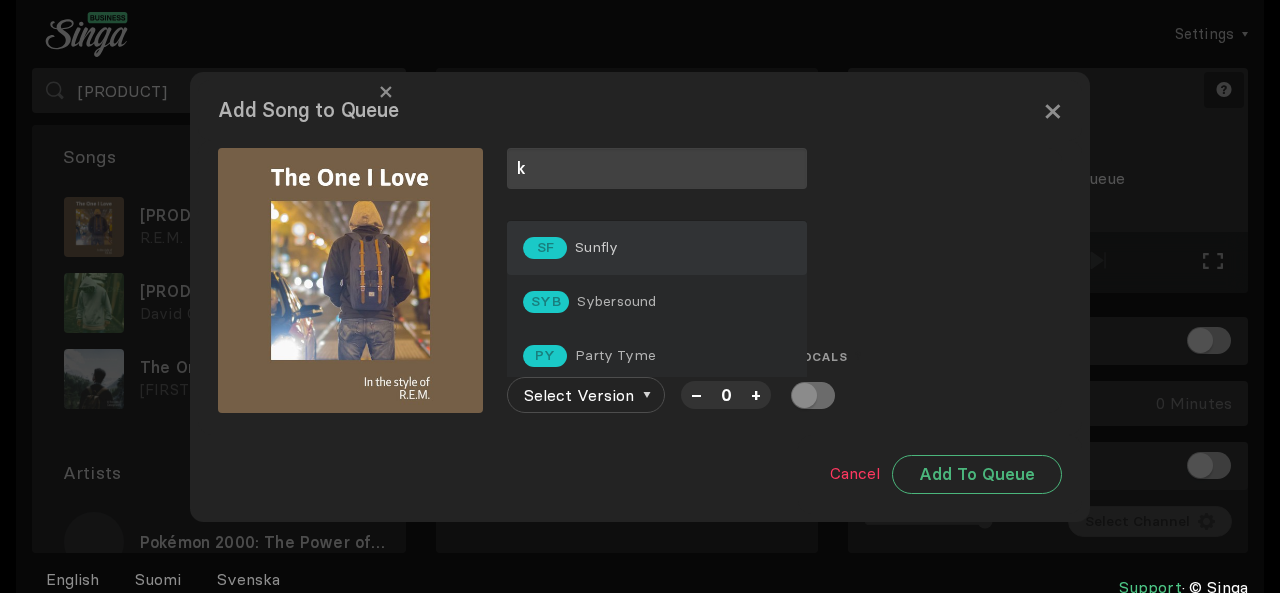 click on "SF Sunfly" at bounding box center (657, 248) 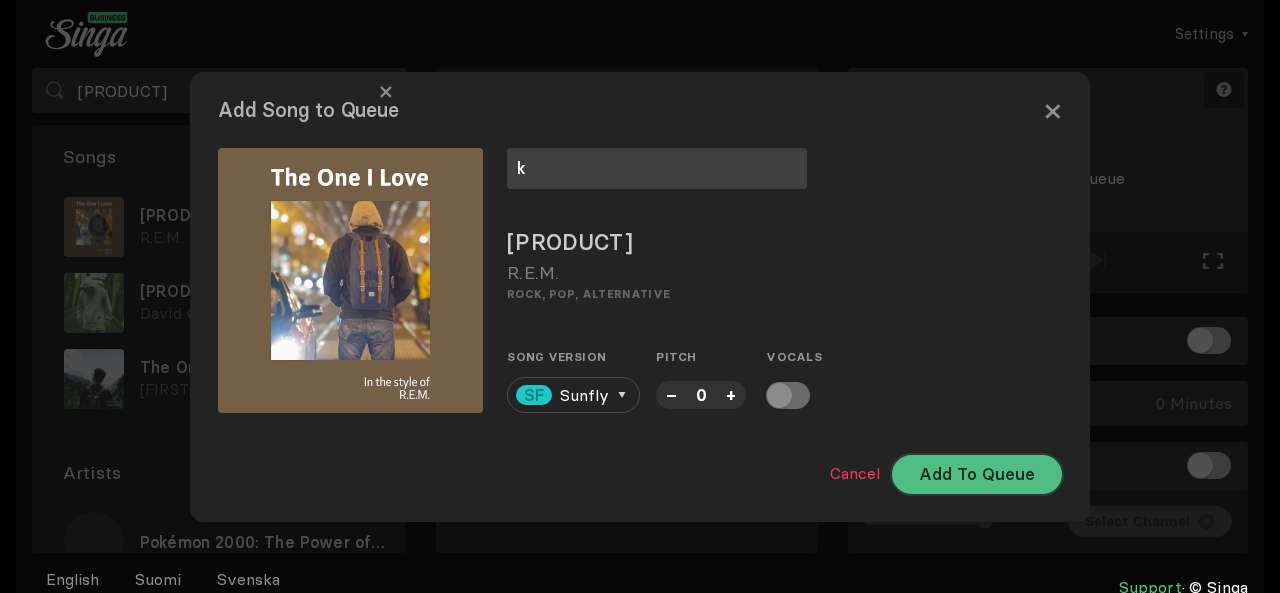 click on "Add To Queue" at bounding box center [977, 474] 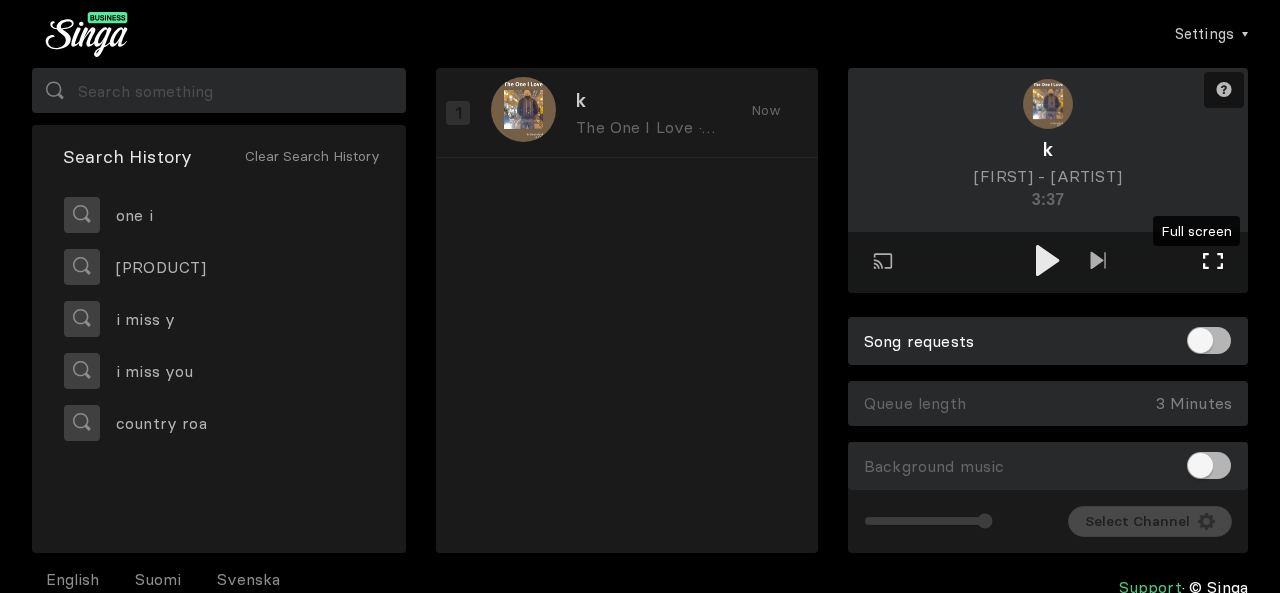 click on "Full screen Exit full screen" at bounding box center (1213, 263) 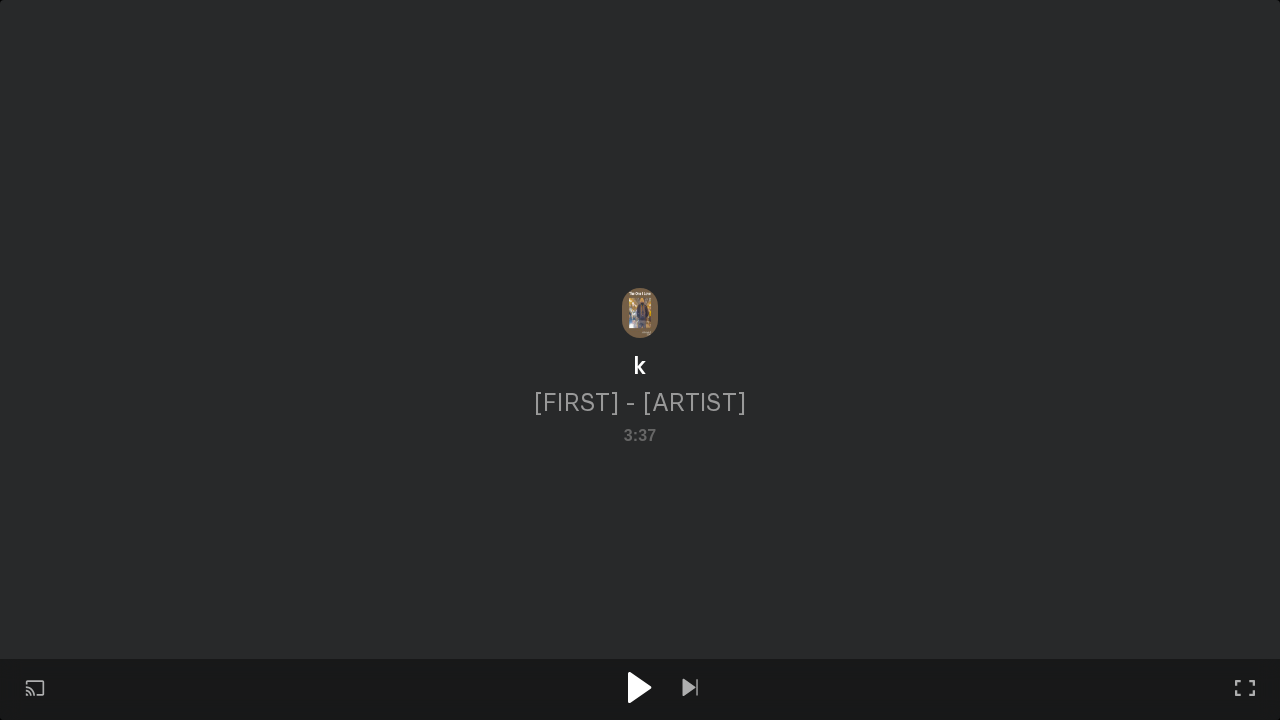 click at bounding box center (639, 687) 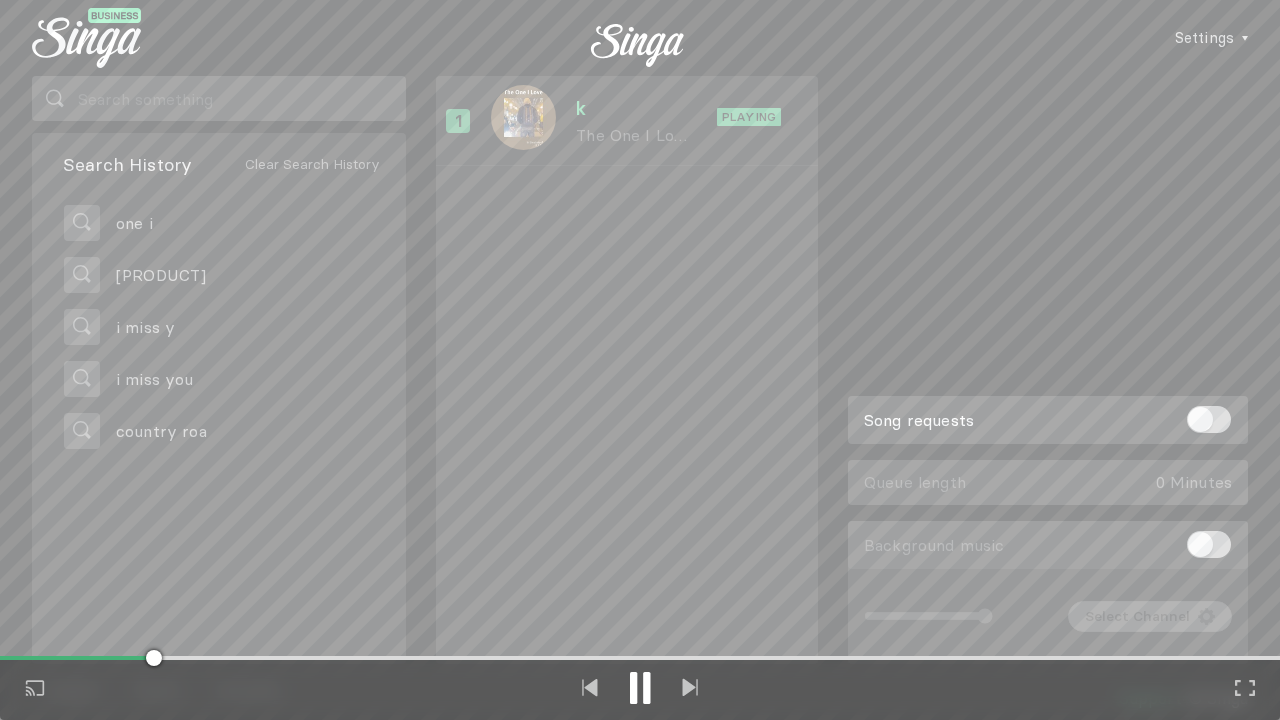 click at bounding box center (640, 688) 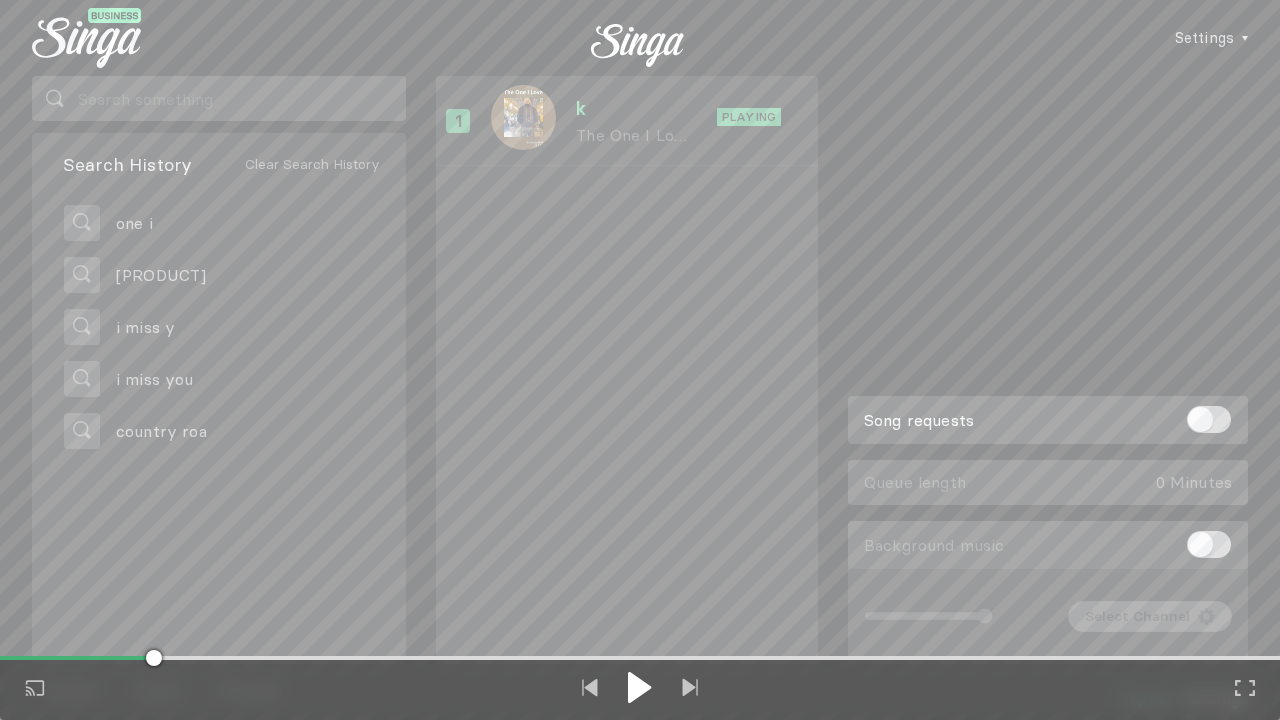 click on "Play on external screen Full screen Exit full screen" at bounding box center [640, 360] 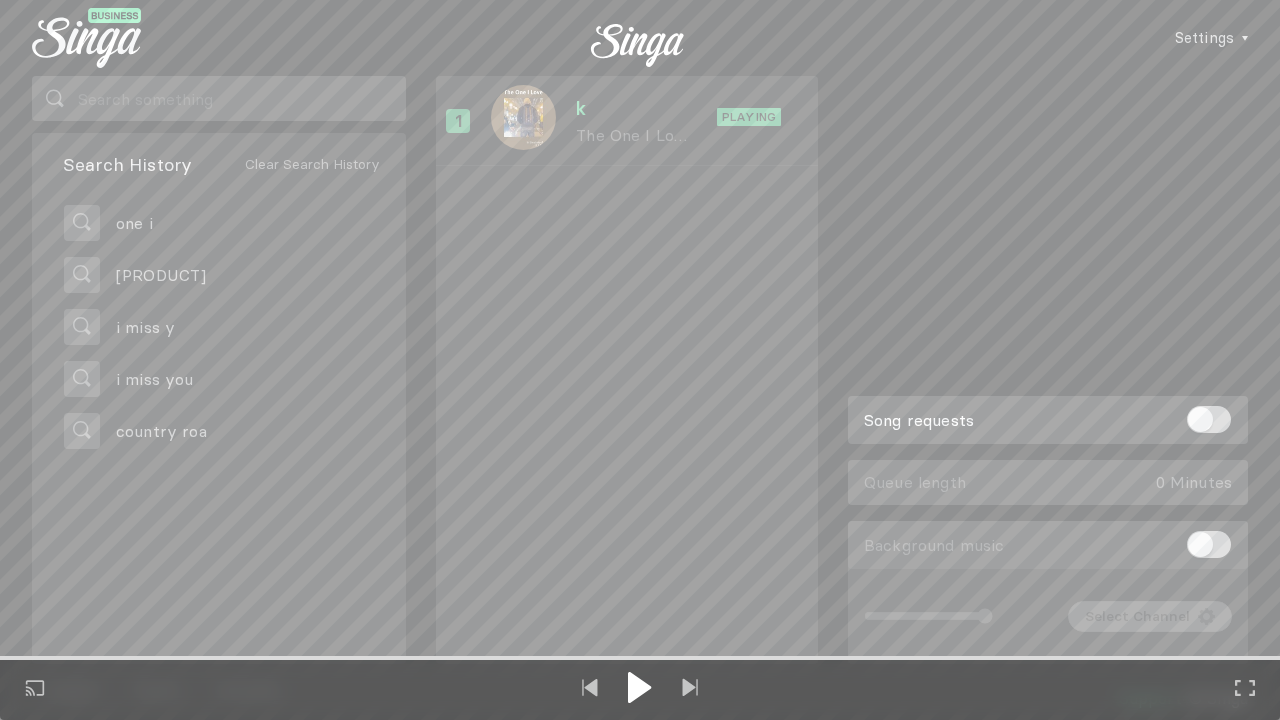 drag, startPoint x: 152, startPoint y: 662, endPoint x: 1, endPoint y: 625, distance: 155.46704 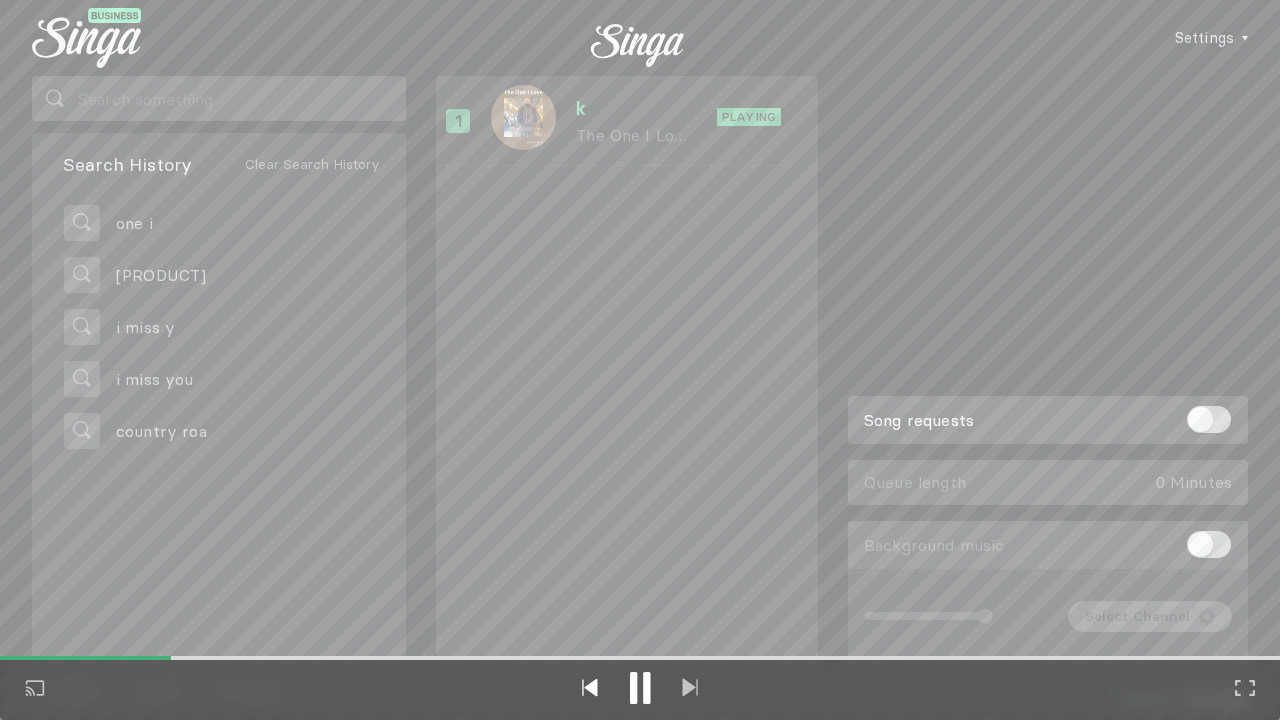 click at bounding box center [590, 687] 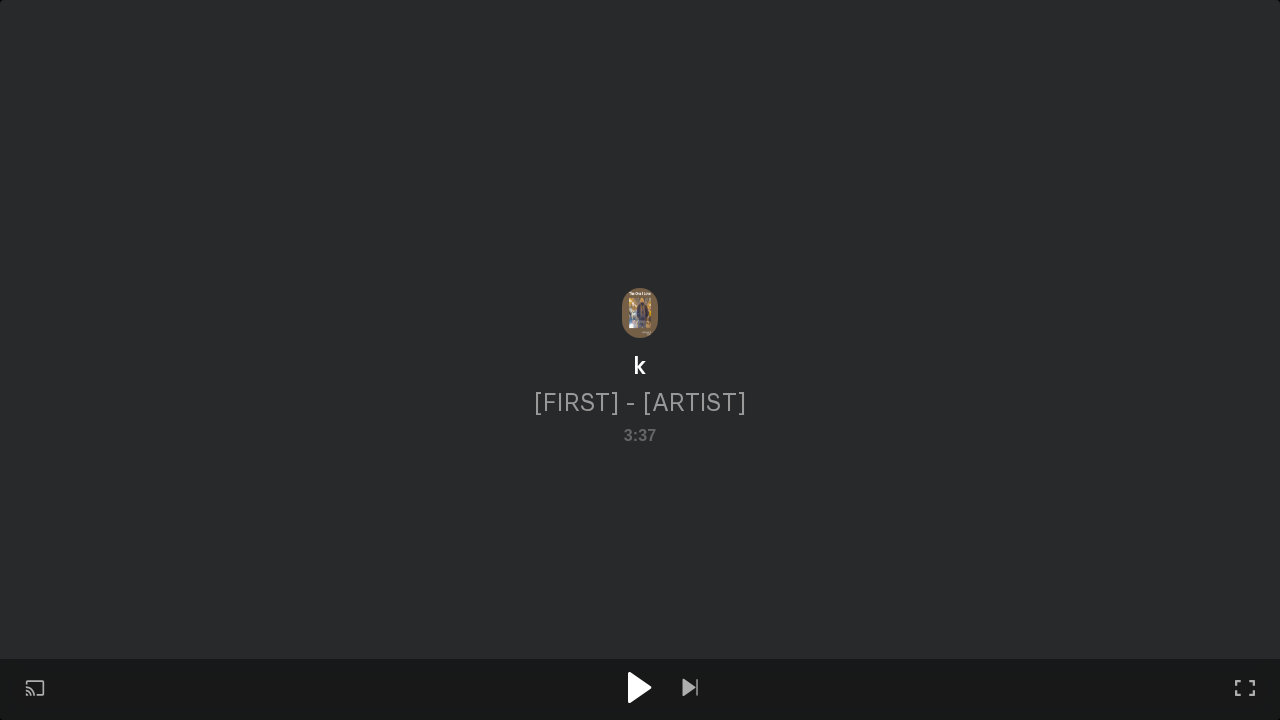 click at bounding box center [640, 687] 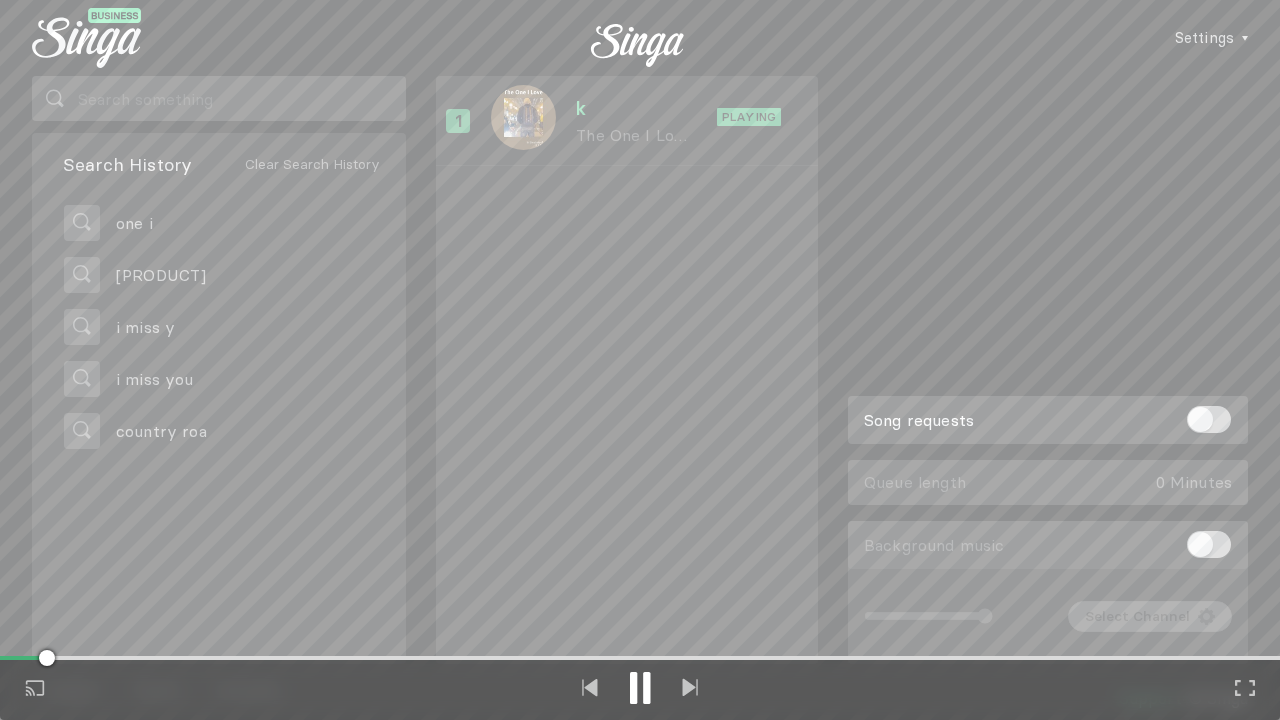 click at bounding box center (640, 658) 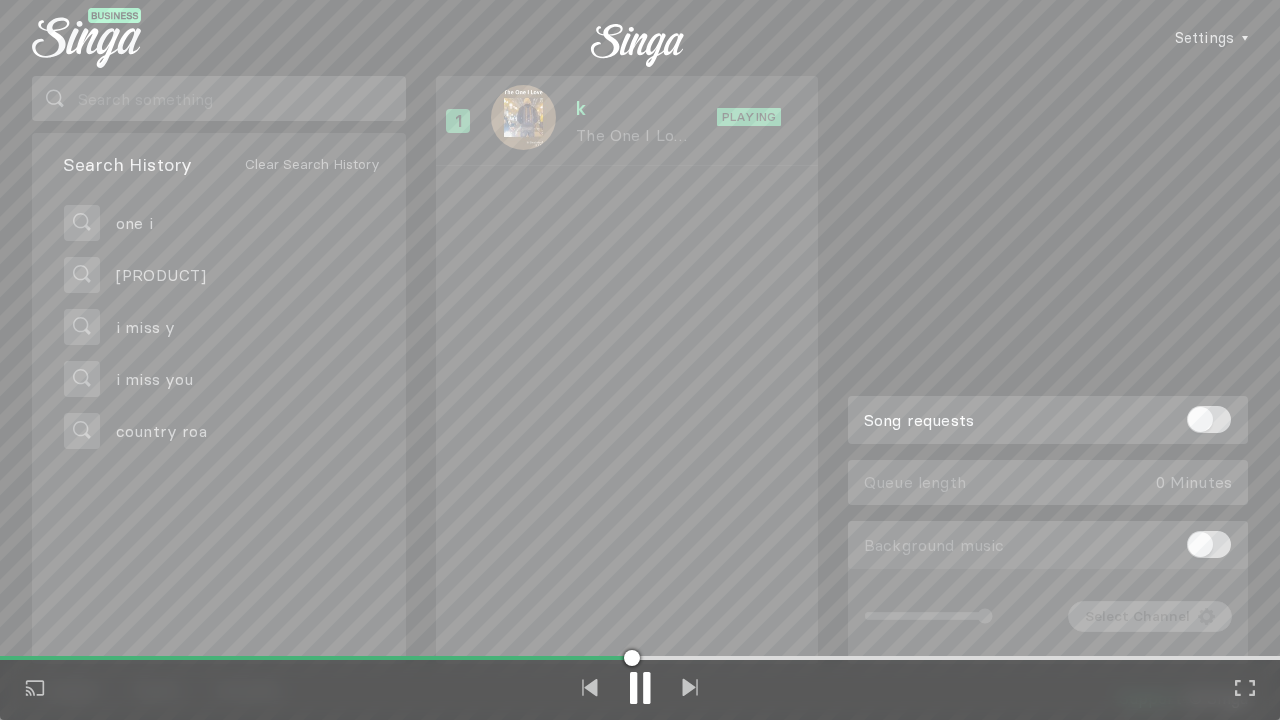 click at bounding box center [316, 658] 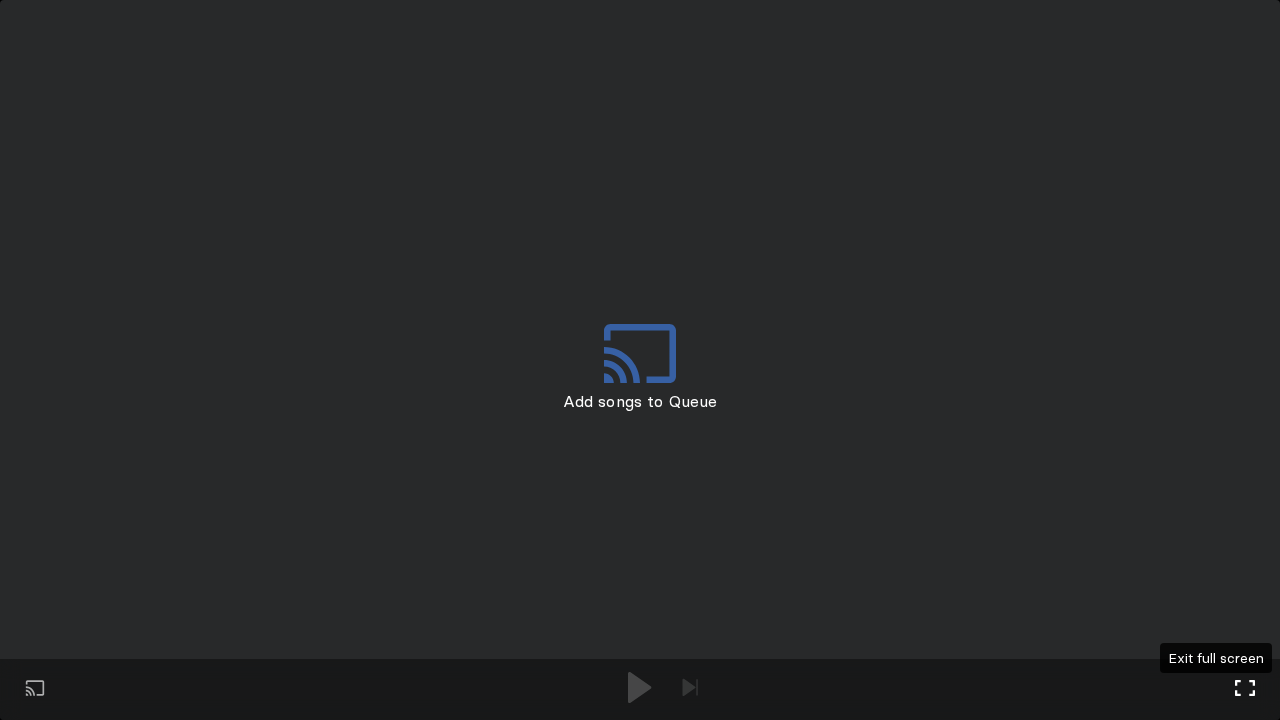 click at bounding box center [1245, 688] 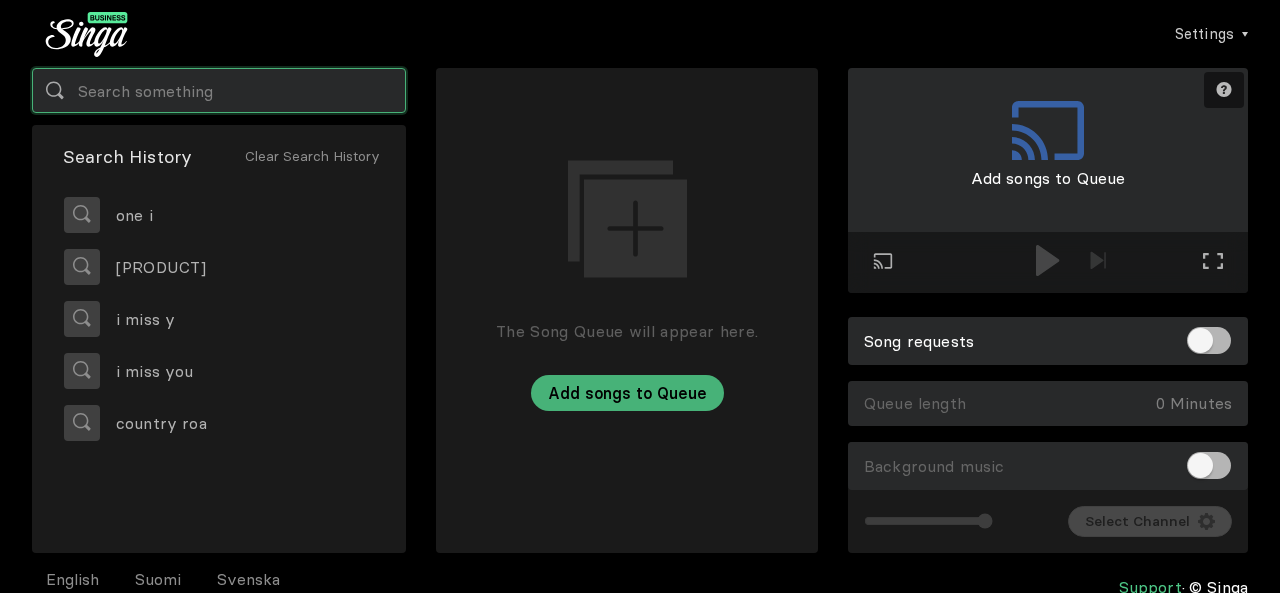 click at bounding box center (219, 90) 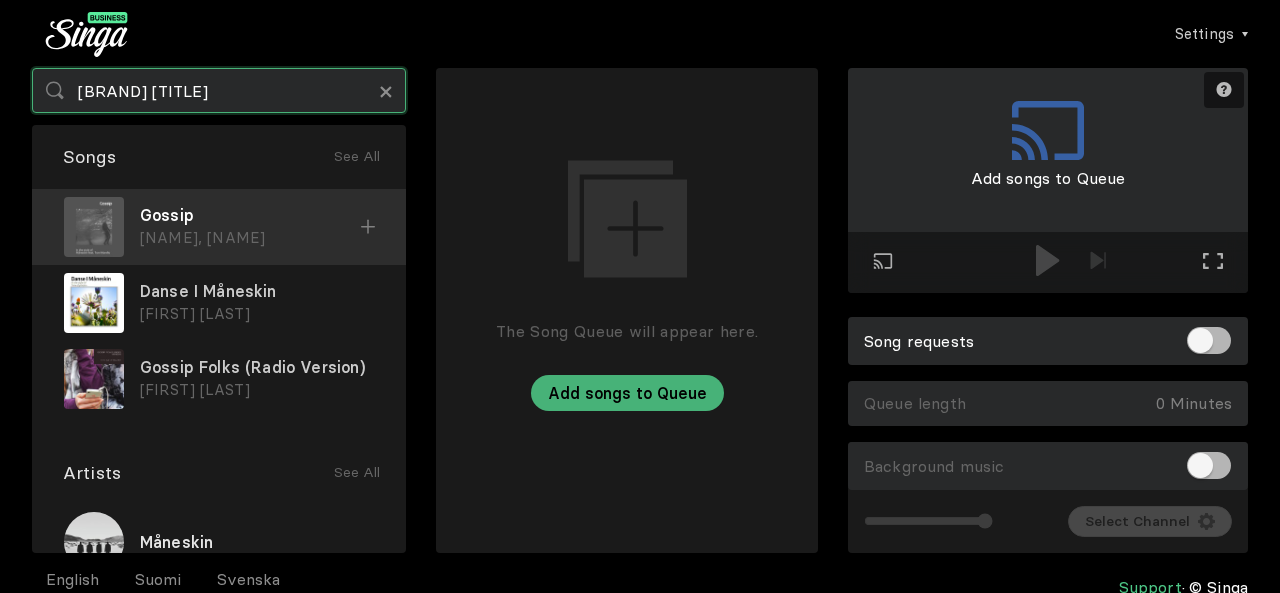 type on "[BRAND] [TITLE]" 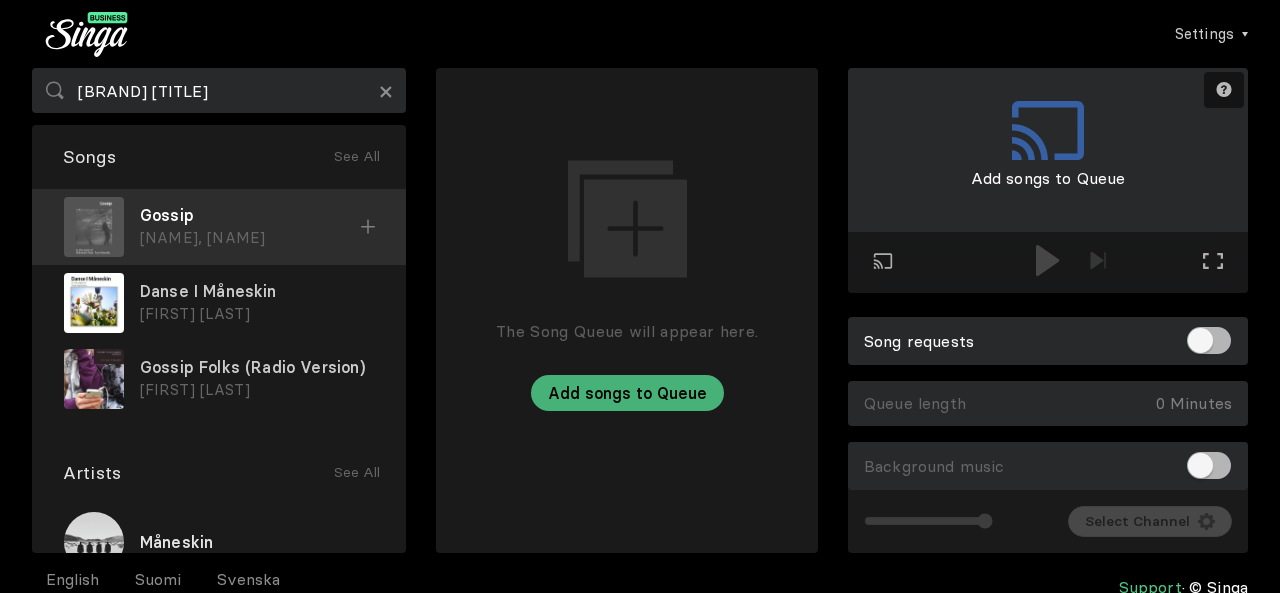 click on "[NAME], [NAME]" at bounding box center [250, 238] 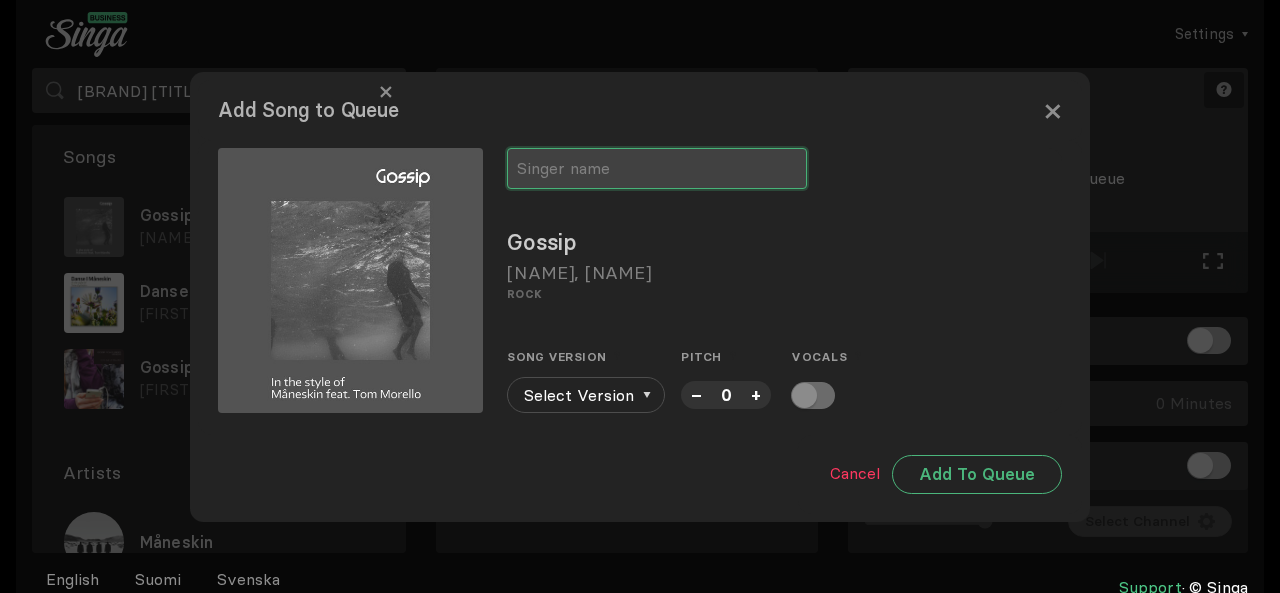 click at bounding box center (657, 168) 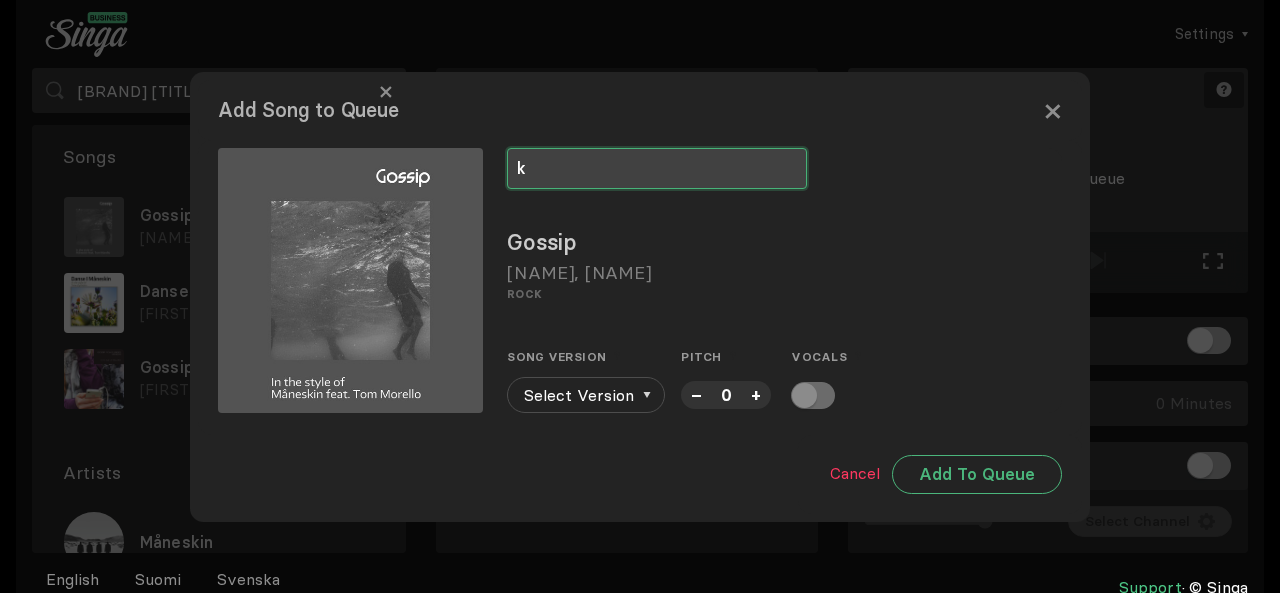 type on "k" 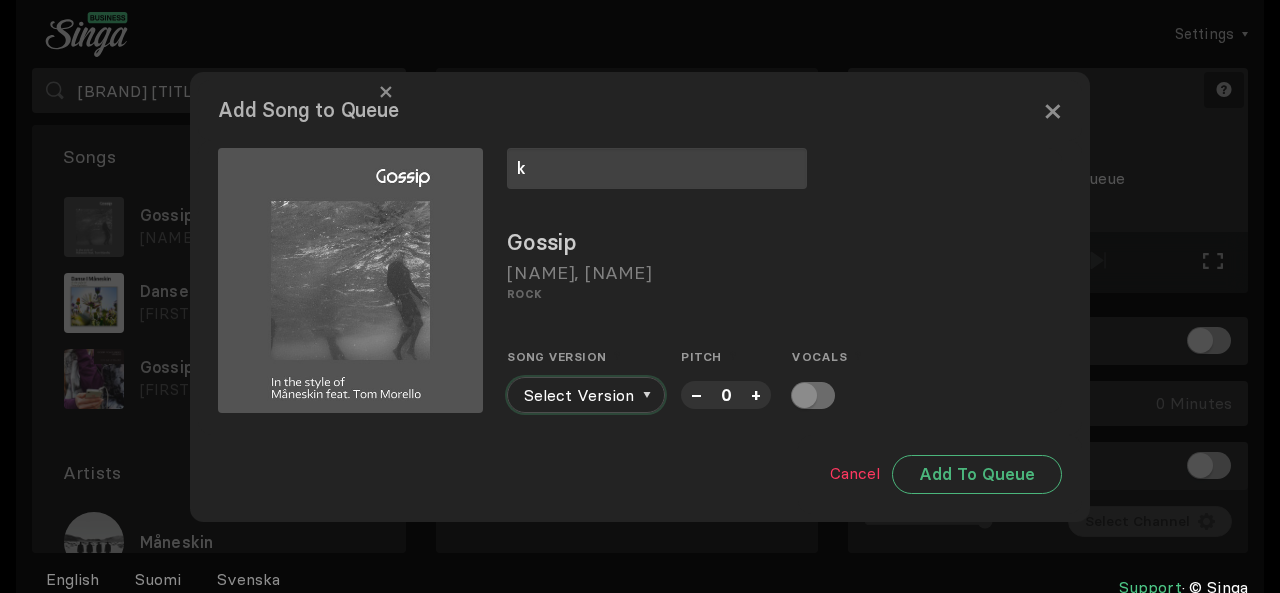click on "Select Version" at bounding box center (586, 395) 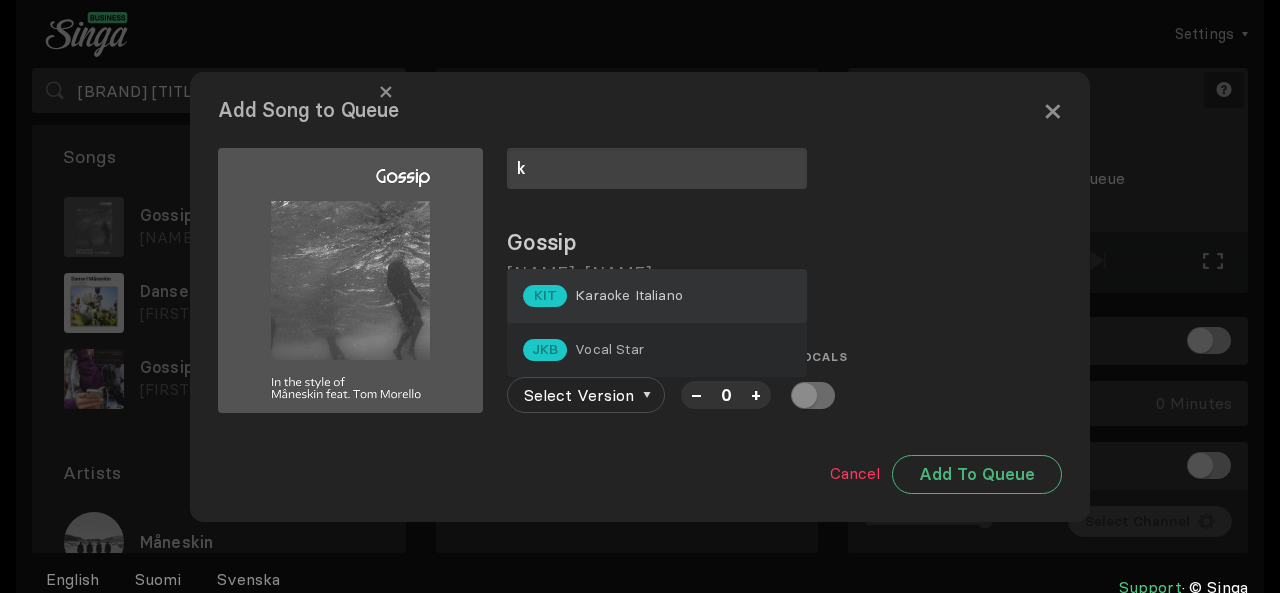 click on "KIT Karaoke Italiano" at bounding box center (657, 296) 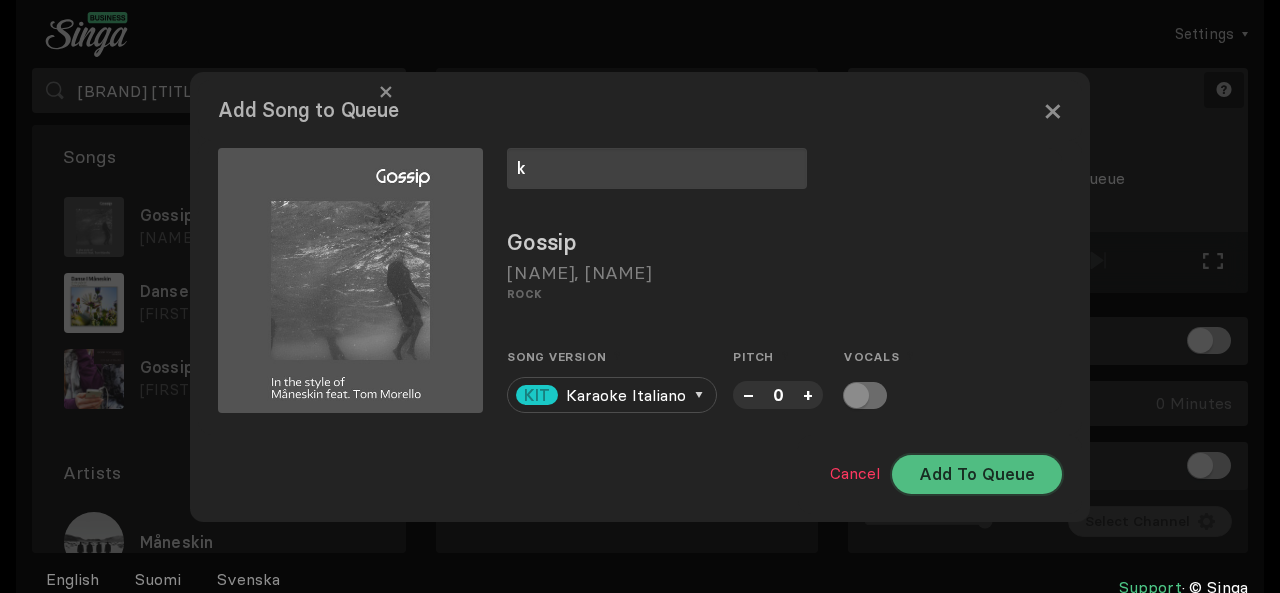 click on "Add To Queue" at bounding box center [977, 474] 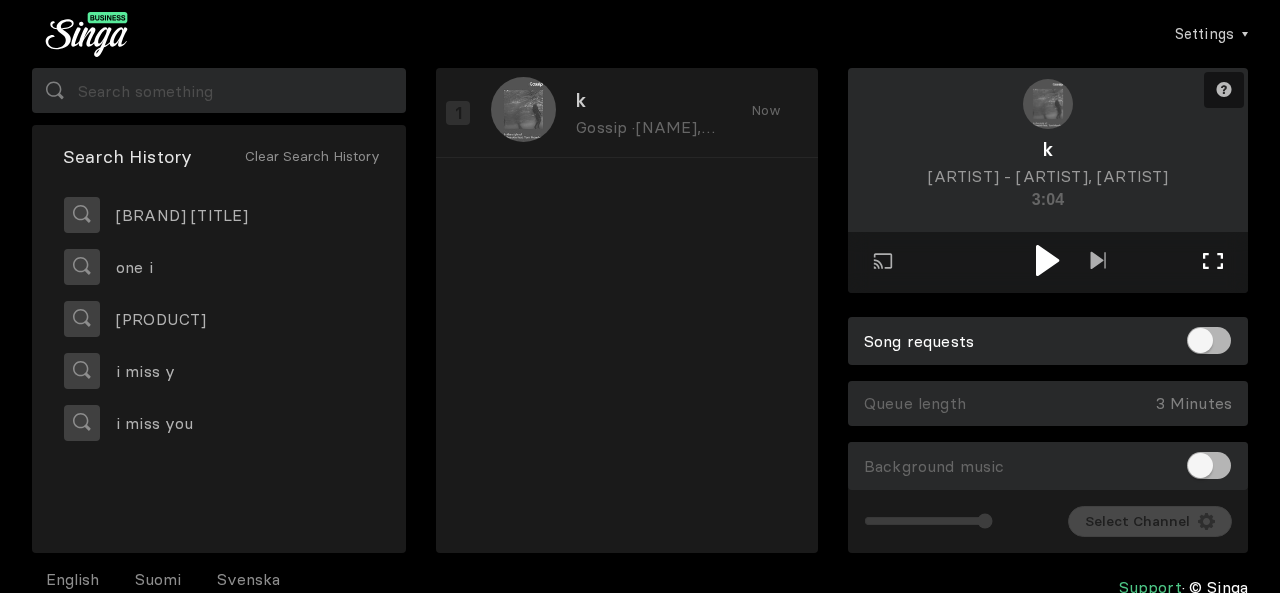 click on "Full screen Exit full screen" at bounding box center [1098, 262] 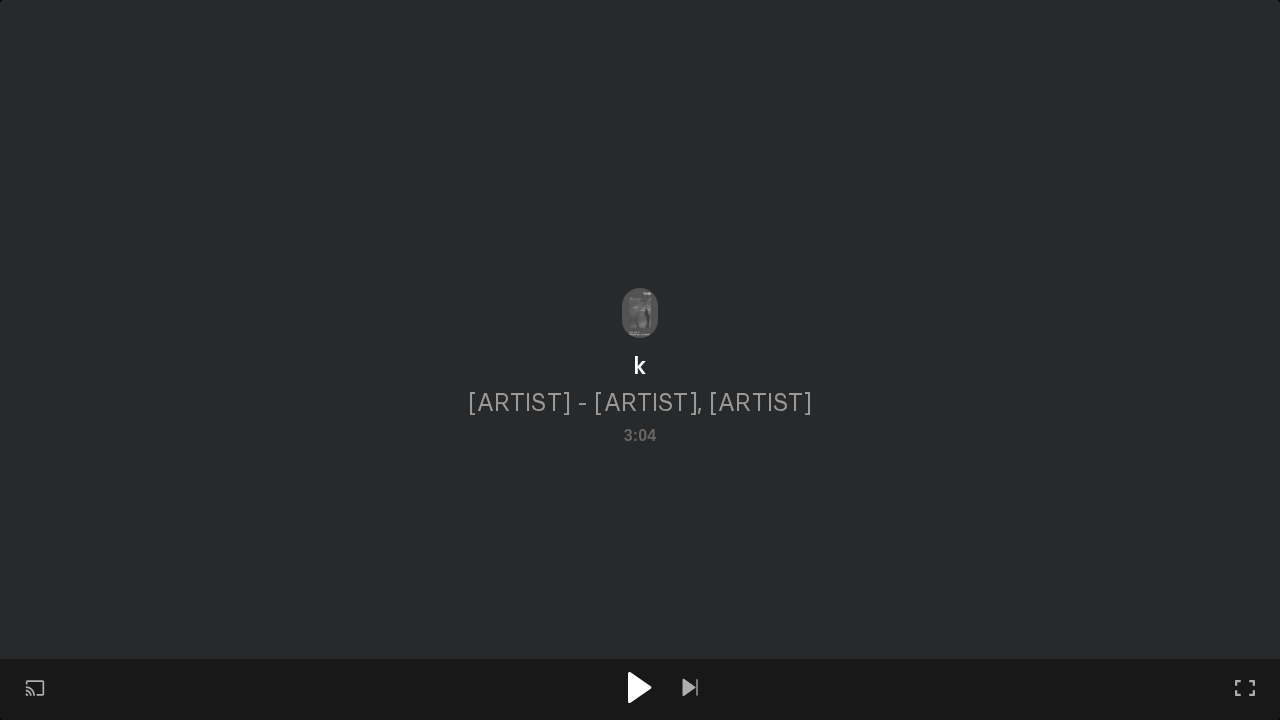 click at bounding box center (639, 687) 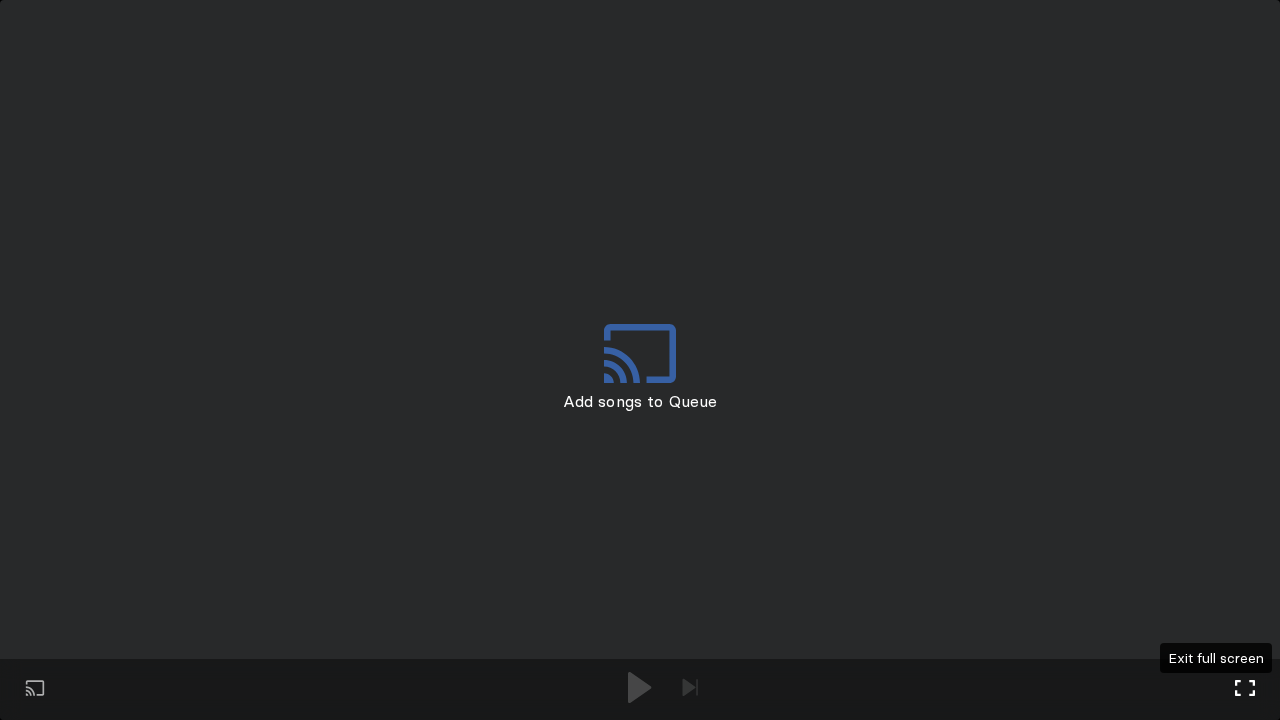 click on "Full screen Exit full screen" at bounding box center (1245, 690) 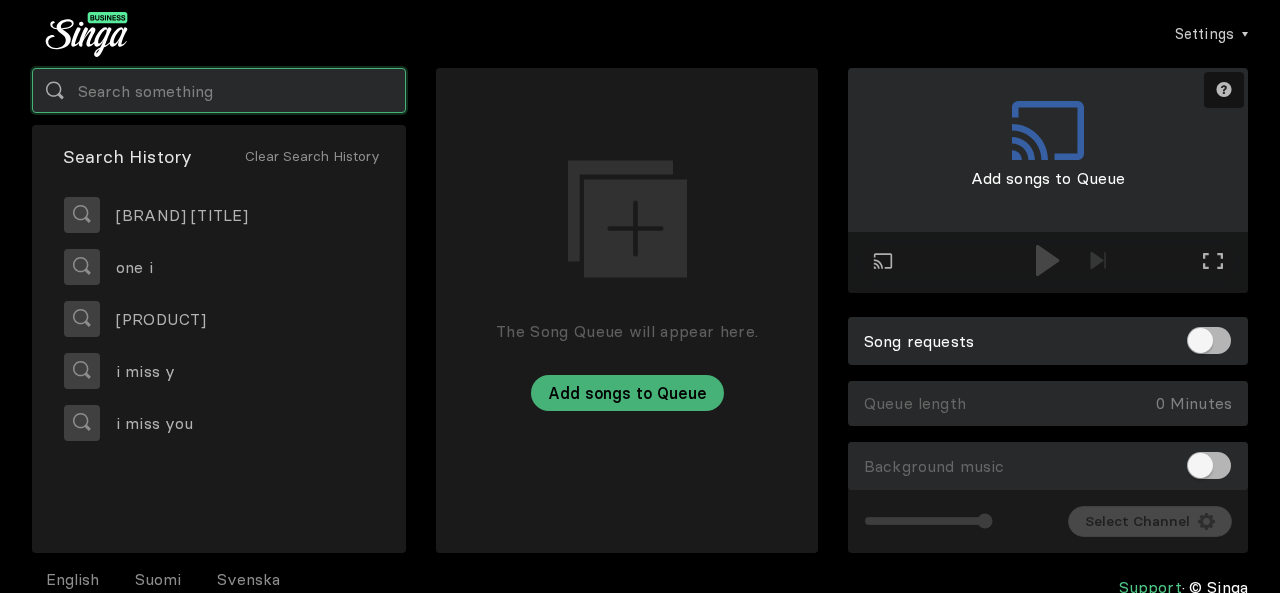 click at bounding box center [219, 90] 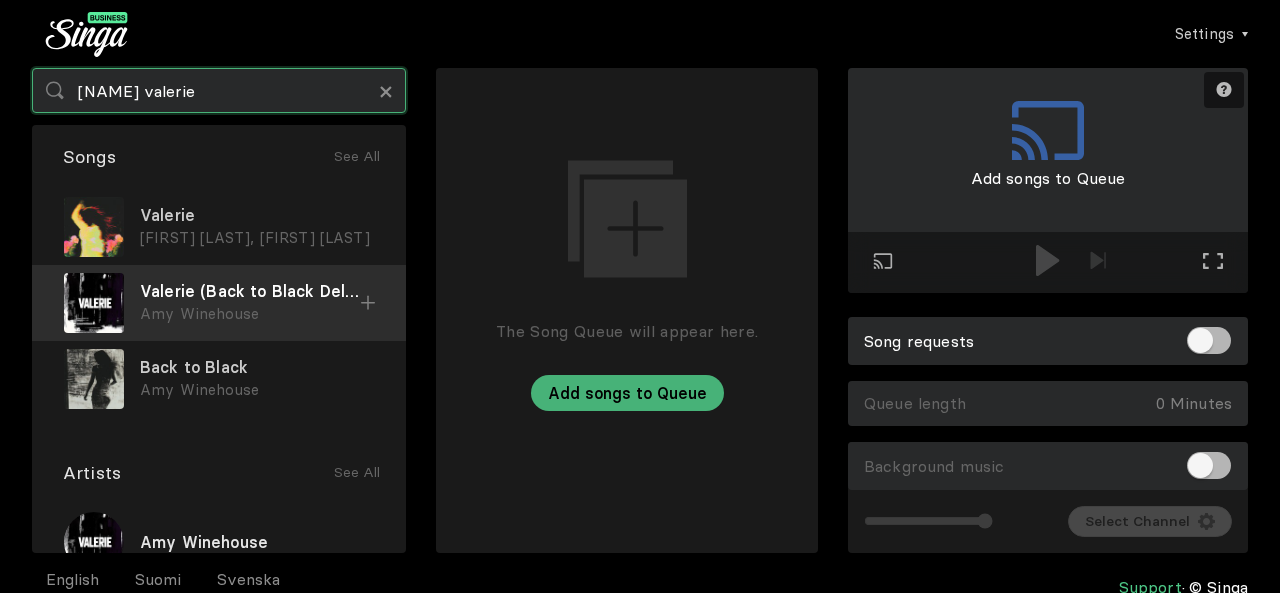 type on "[NAME] valerie" 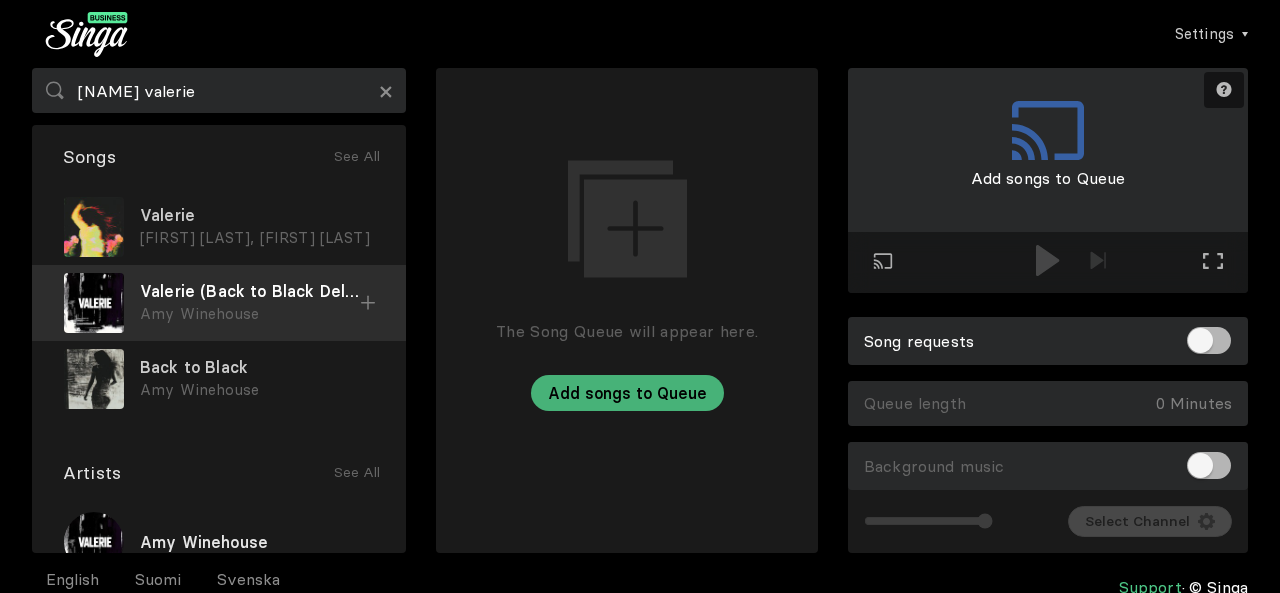 click on "Valerie (Back to Black Deluxe Edition Version)" at bounding box center [257, 215] 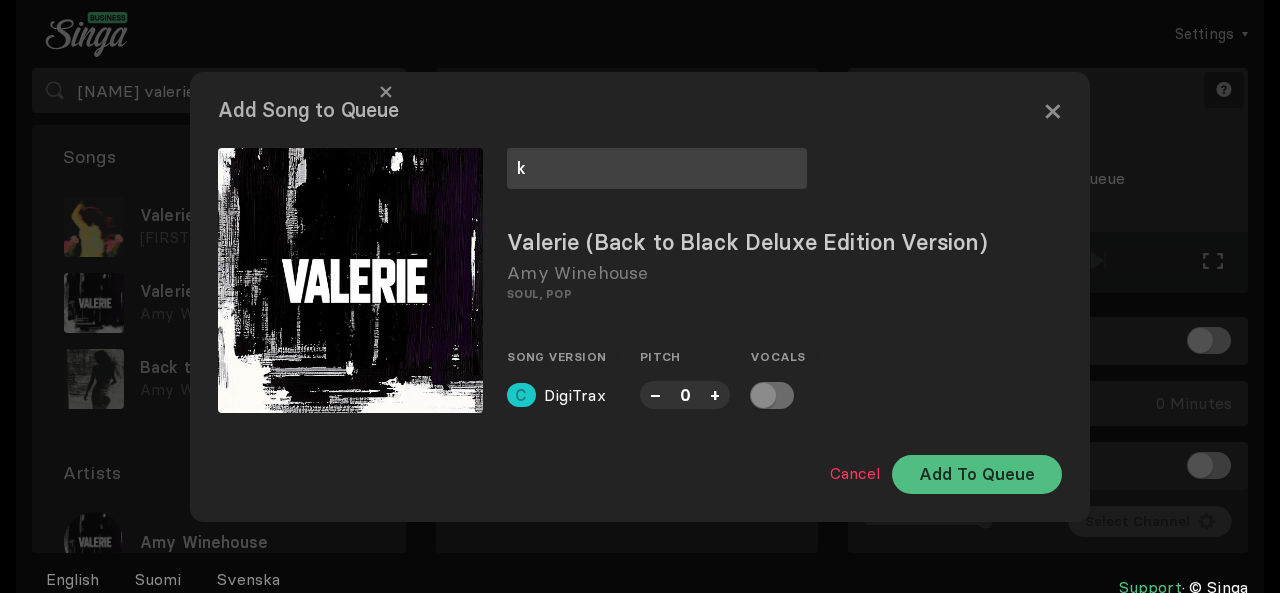 type on "k" 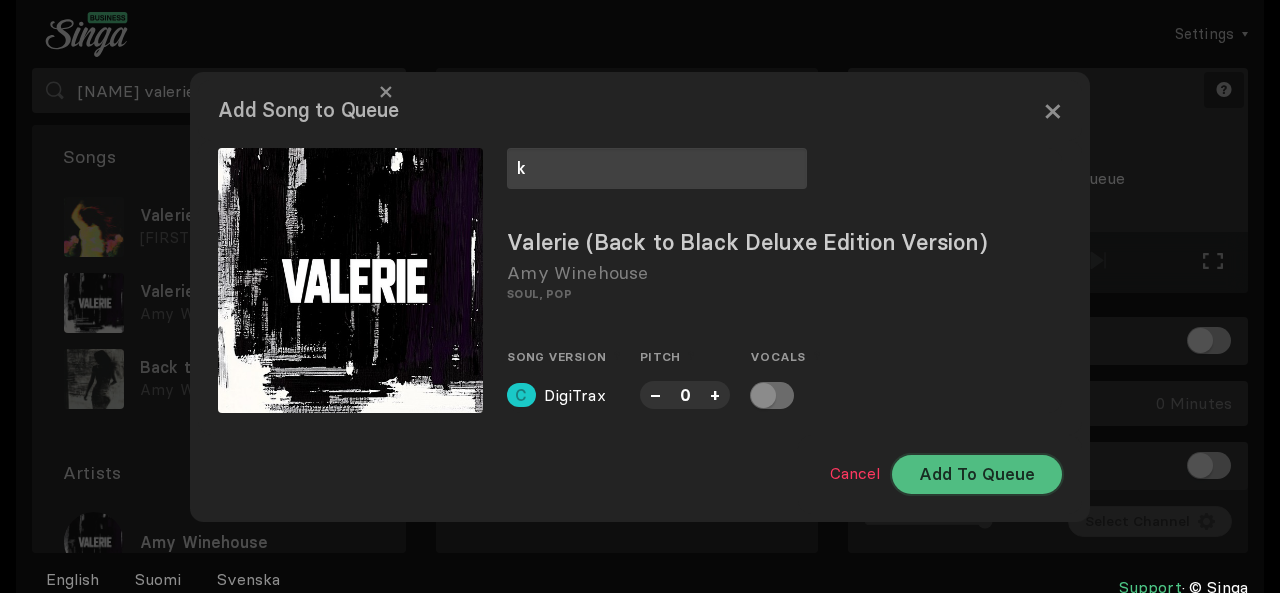 click on "Add To Queue" at bounding box center (977, 474) 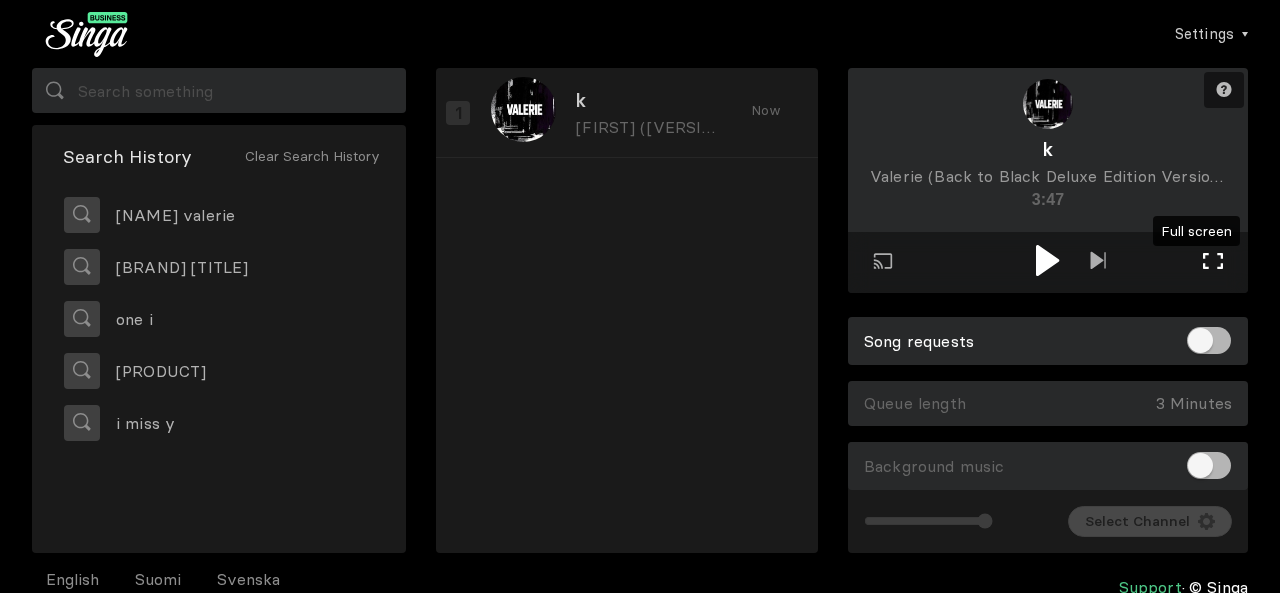 click at bounding box center (1213, 261) 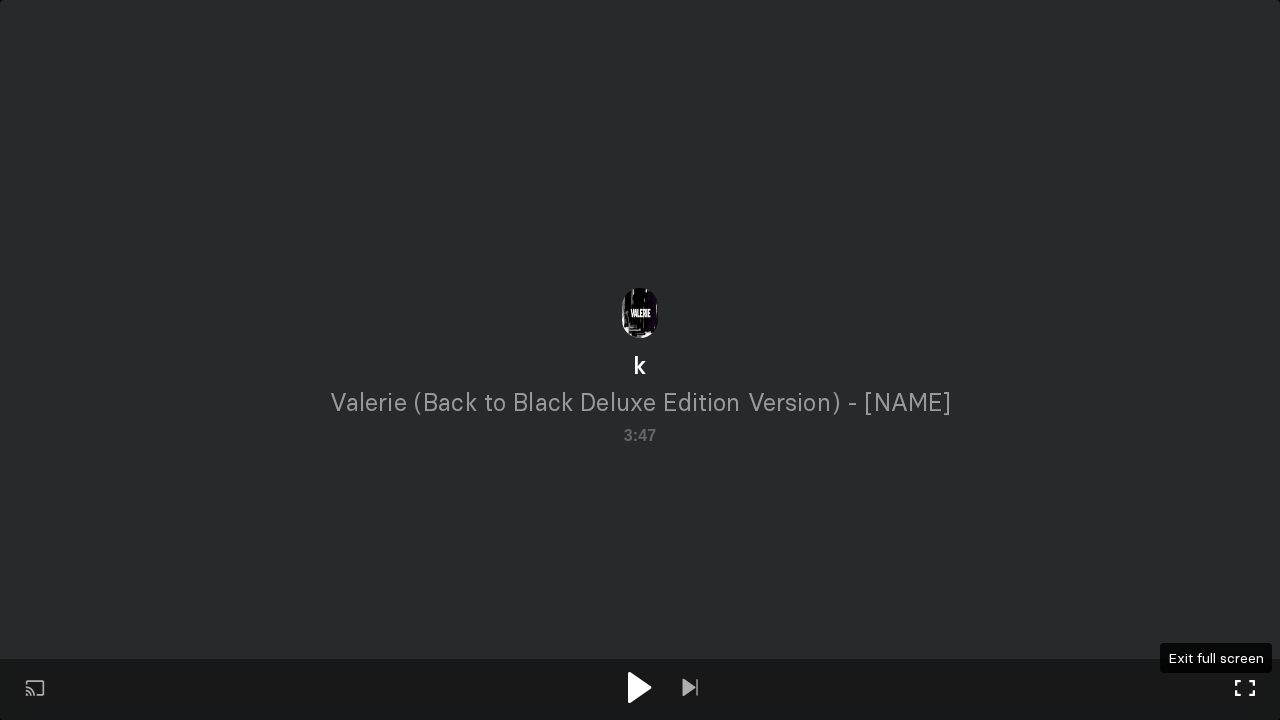 click on "Full screen Exit full screen" at bounding box center (1245, 690) 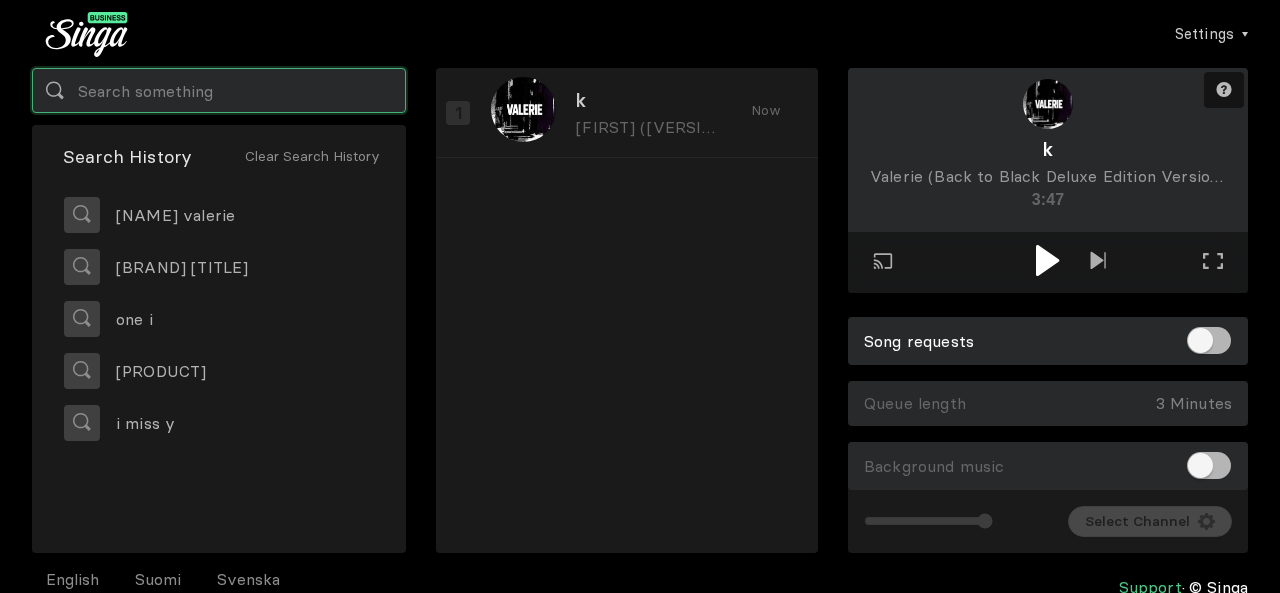 click at bounding box center (219, 90) 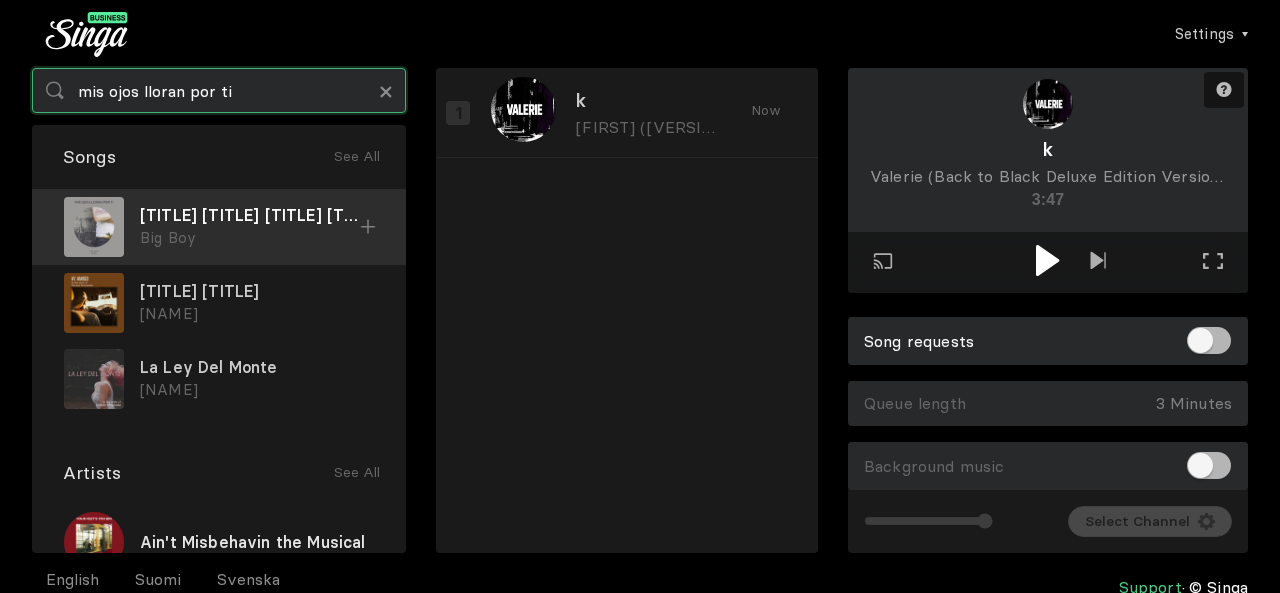 type on "mis ojos lloran por ti" 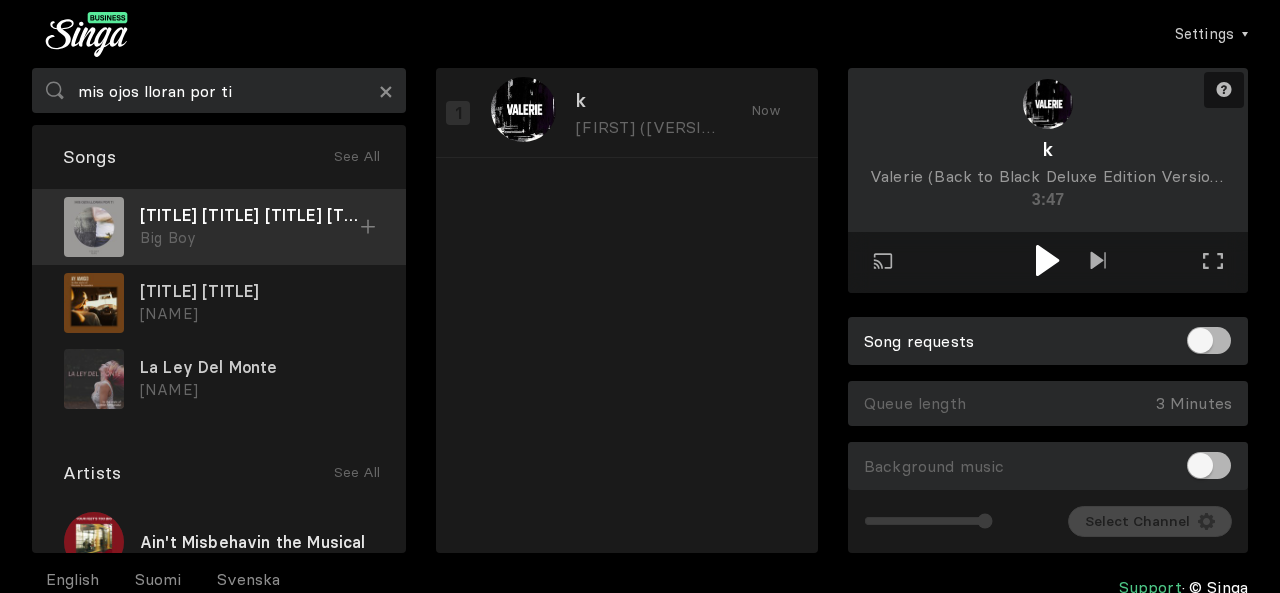 click on "Big Boy" at bounding box center [250, 238] 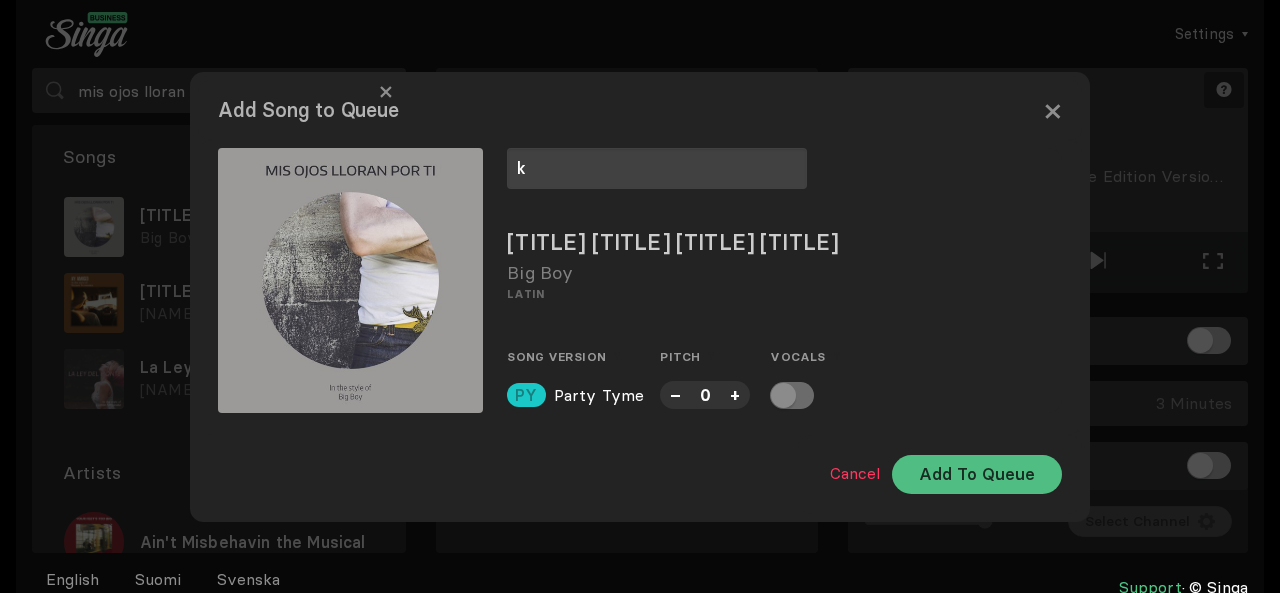 type on "k" 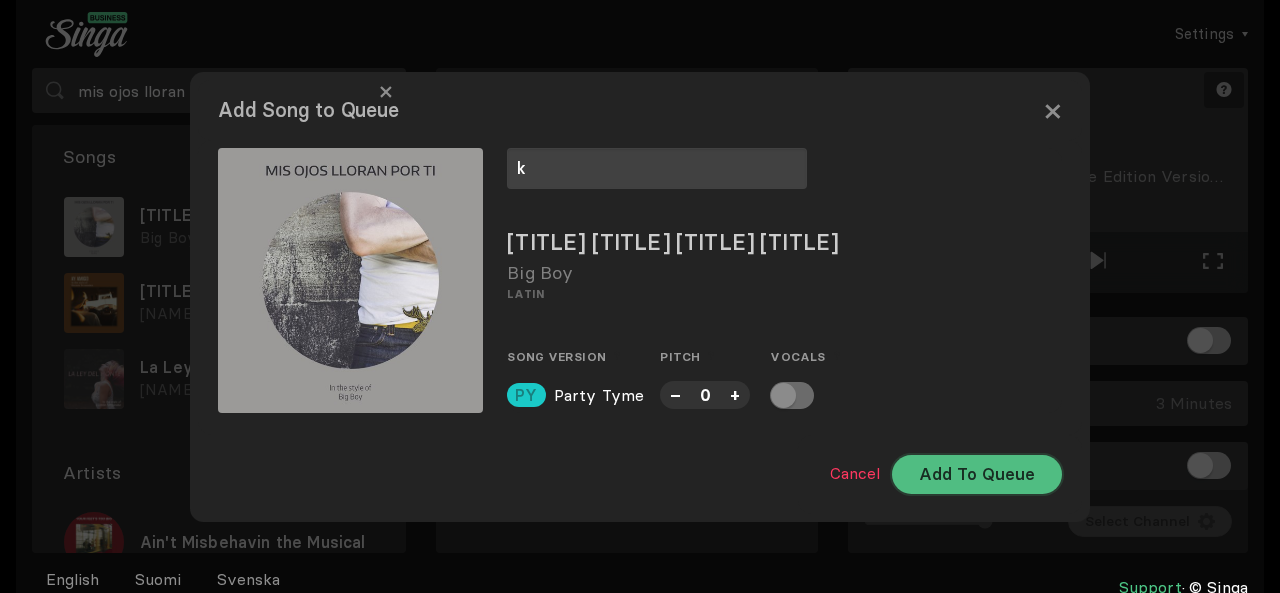 click on "Add To Queue" at bounding box center (977, 474) 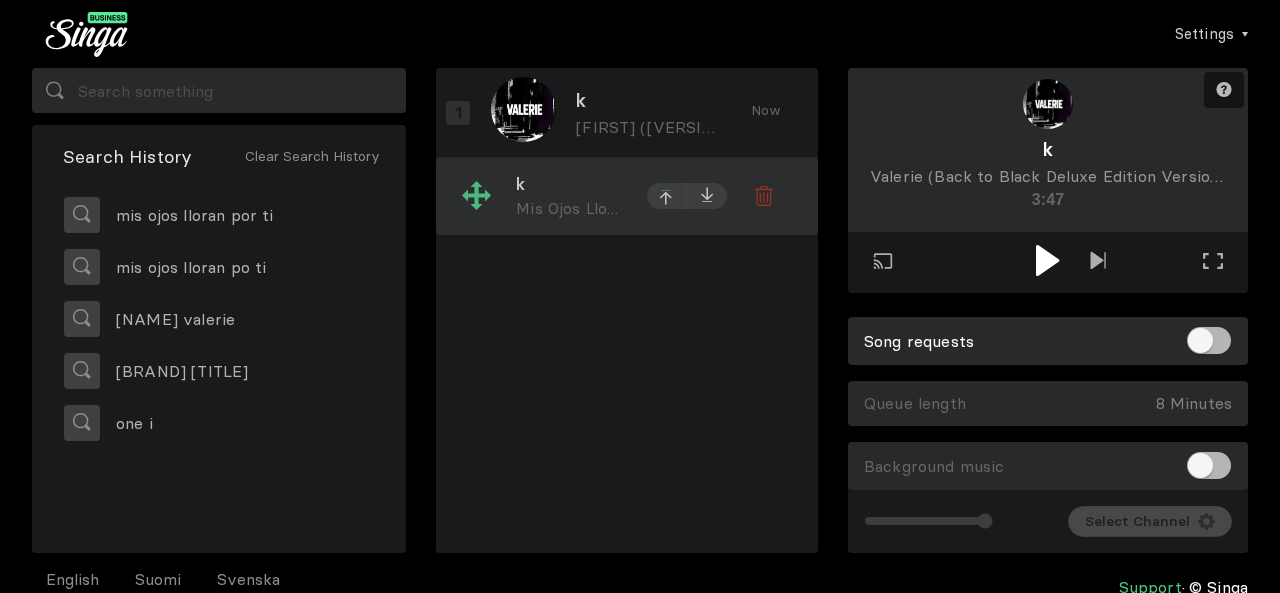 click at bounding box center [667, 113] 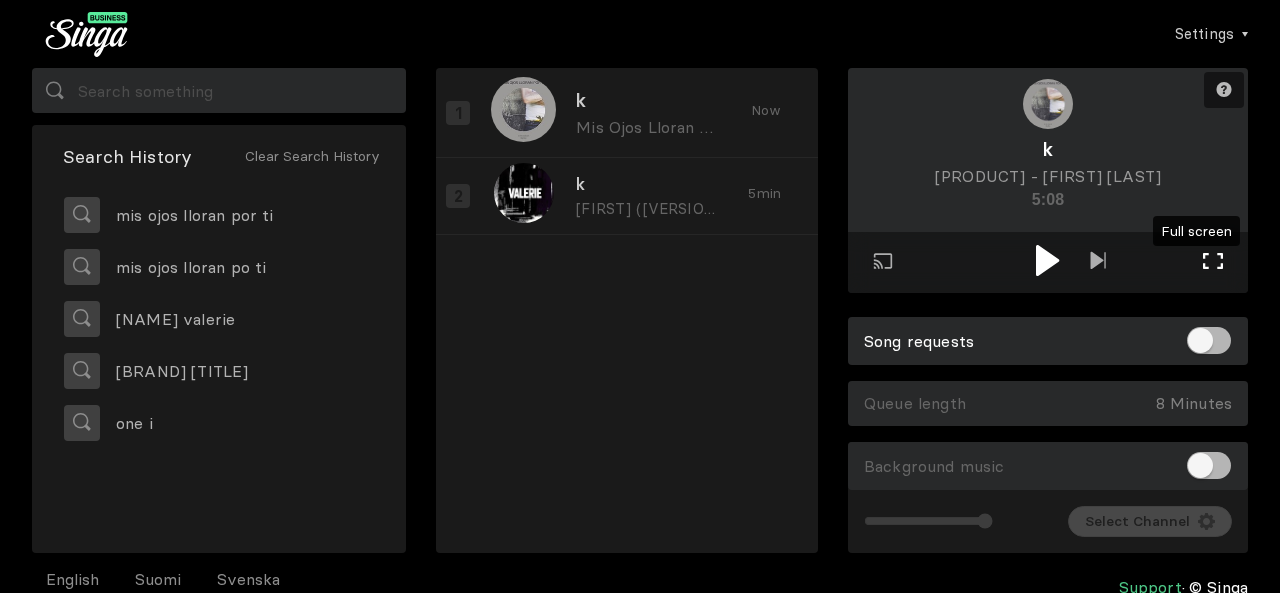 click at bounding box center [1213, 261] 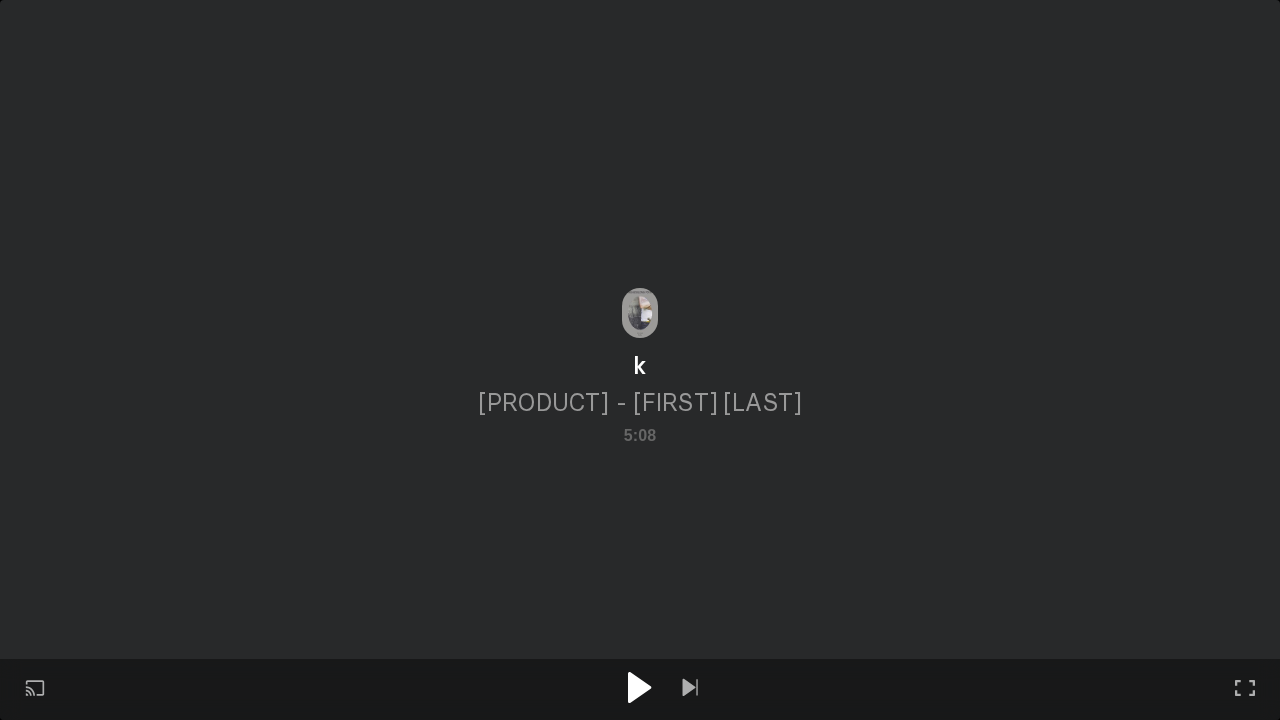 click at bounding box center (639, 687) 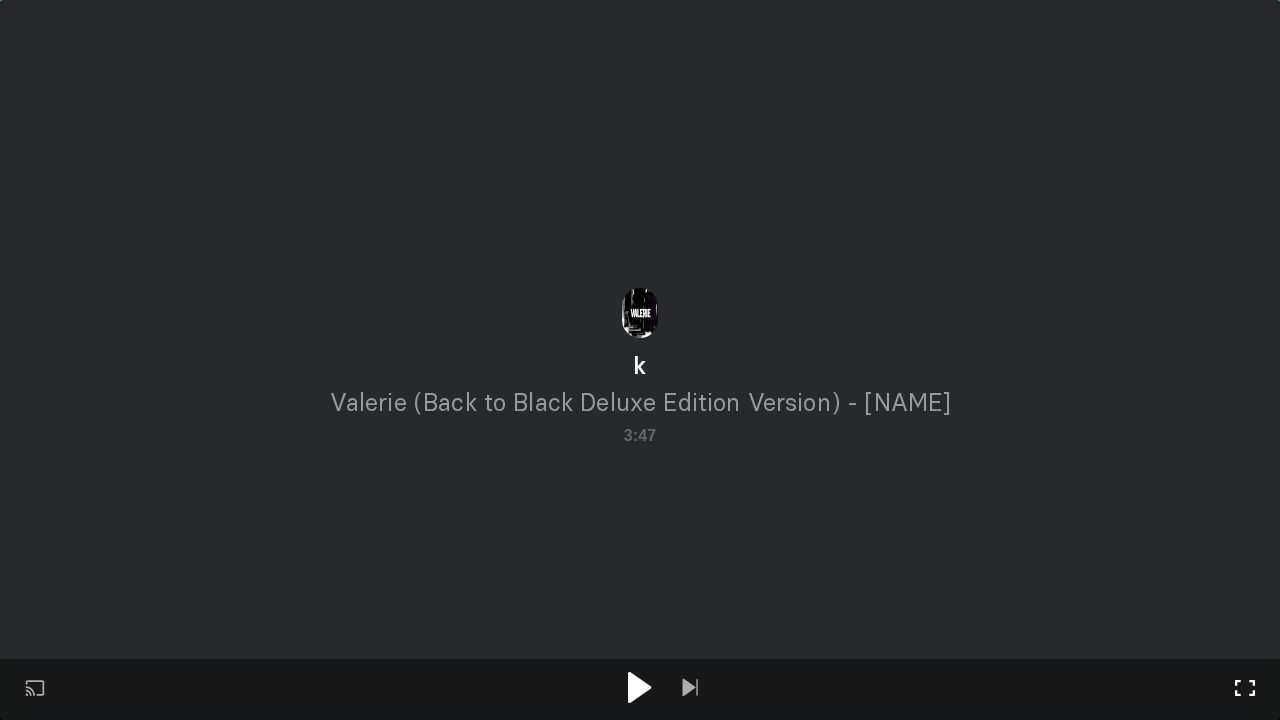 click on "Full screen Exit full screen" at bounding box center [690, 689] 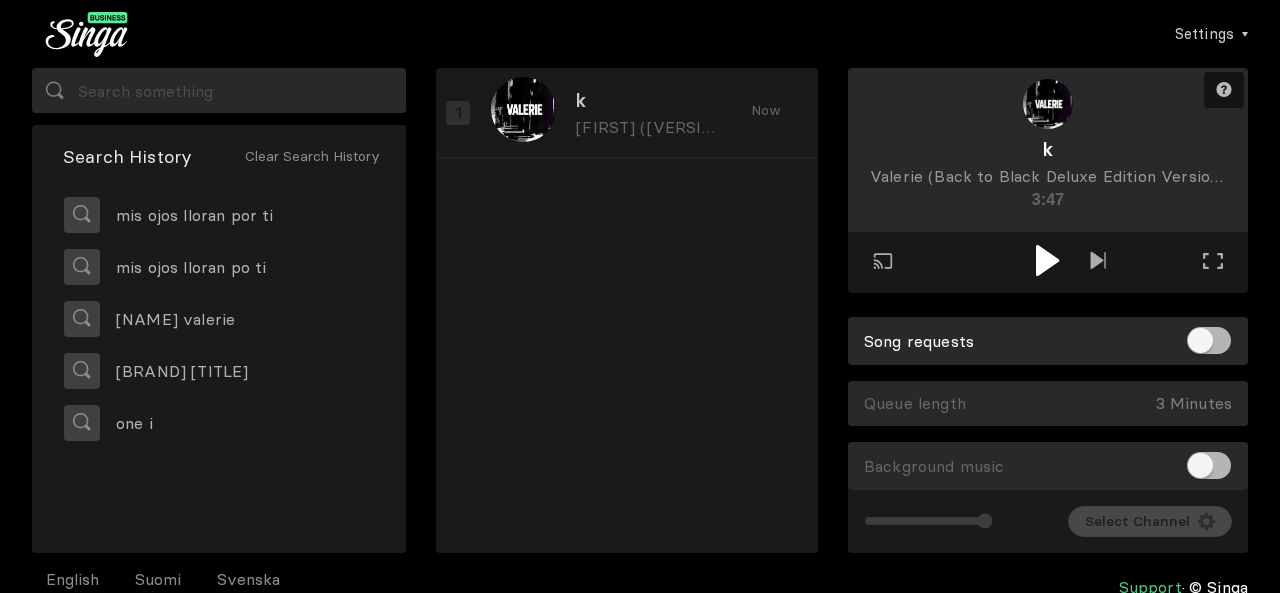 click at bounding box center [1047, 260] 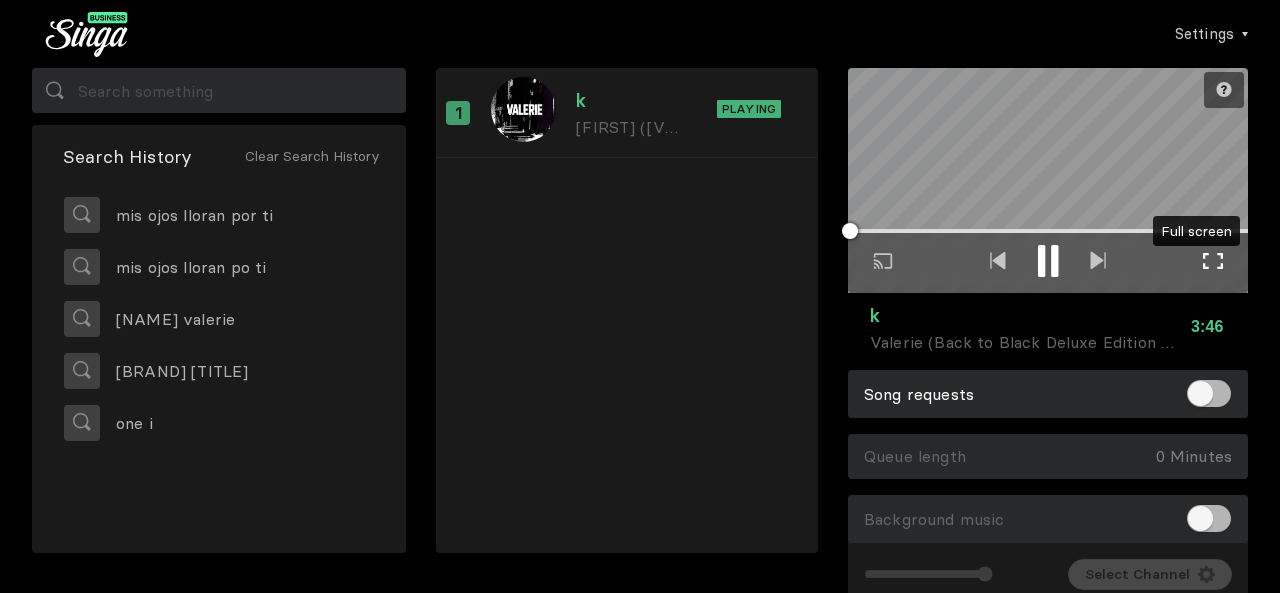 click at bounding box center [1213, 261] 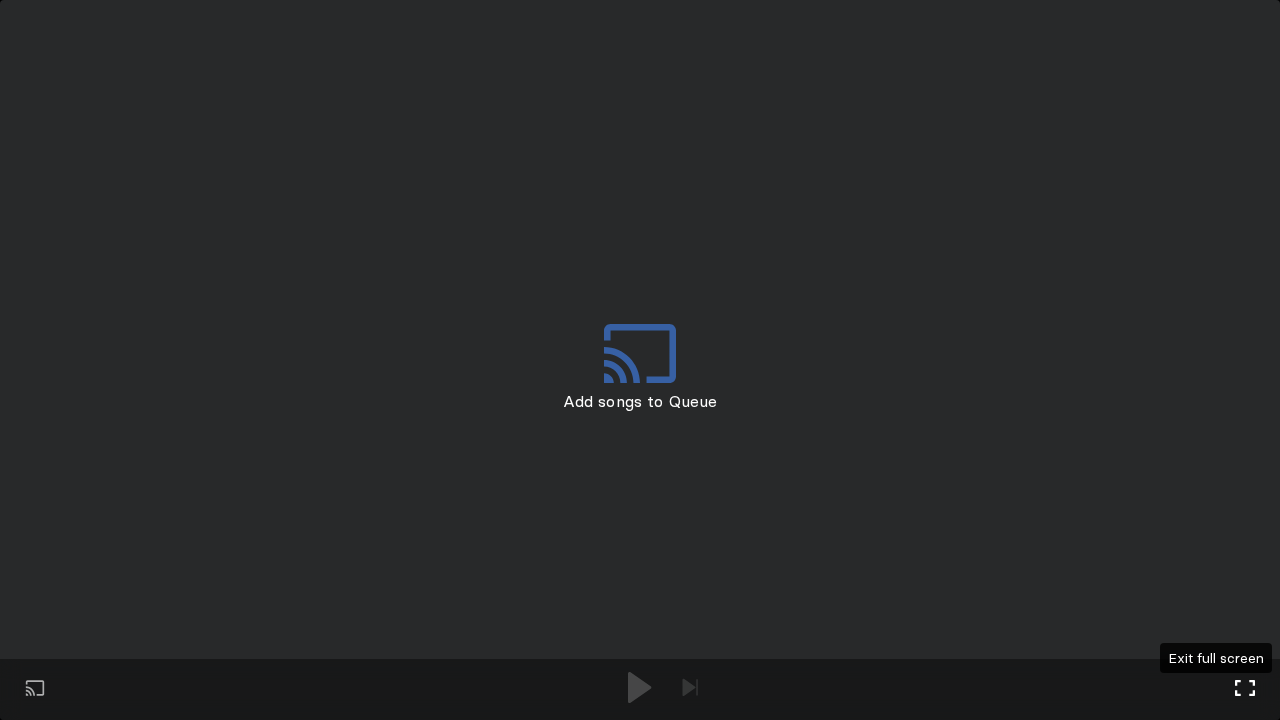 click at bounding box center [1245, 688] 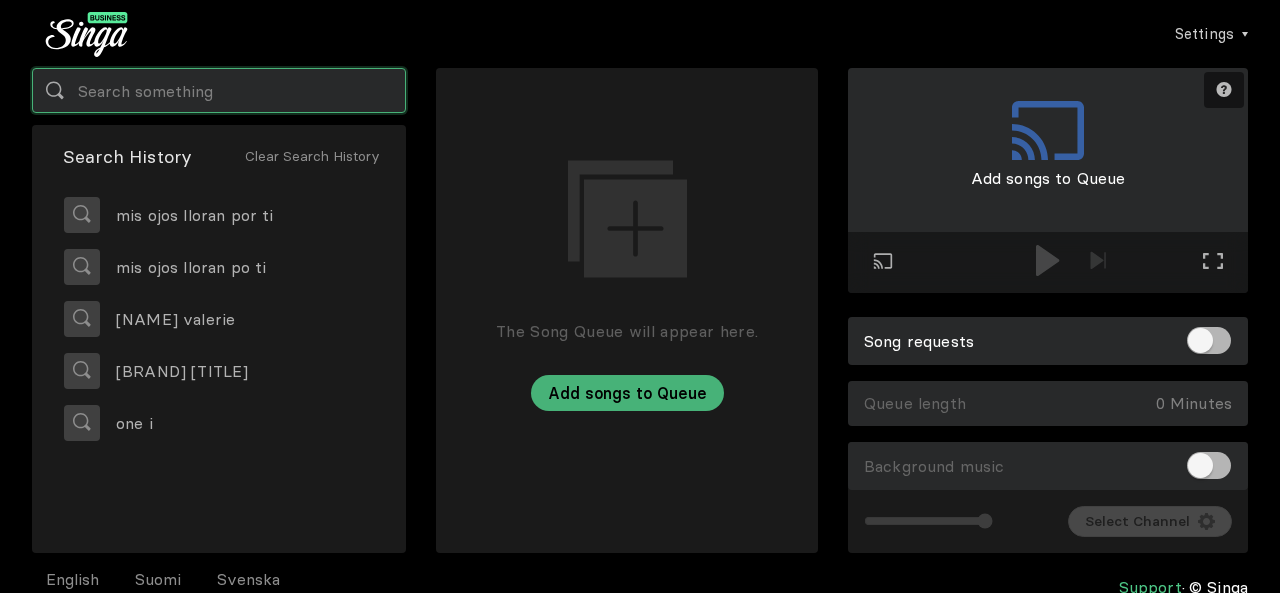 click at bounding box center [219, 90] 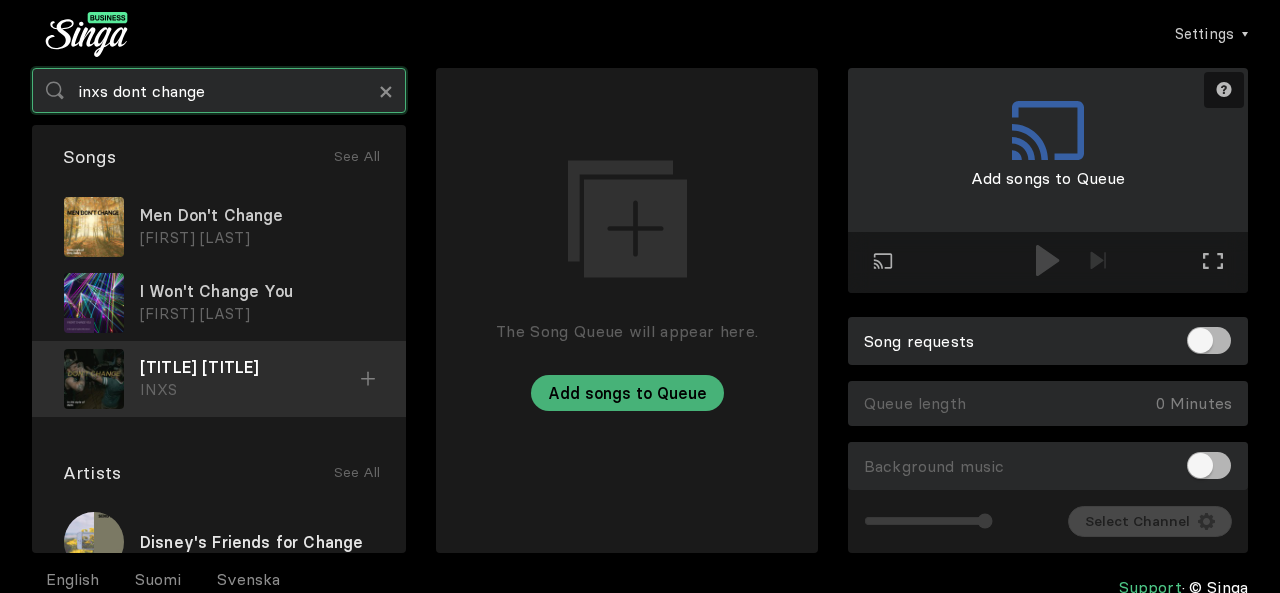 type on "inxs dont change" 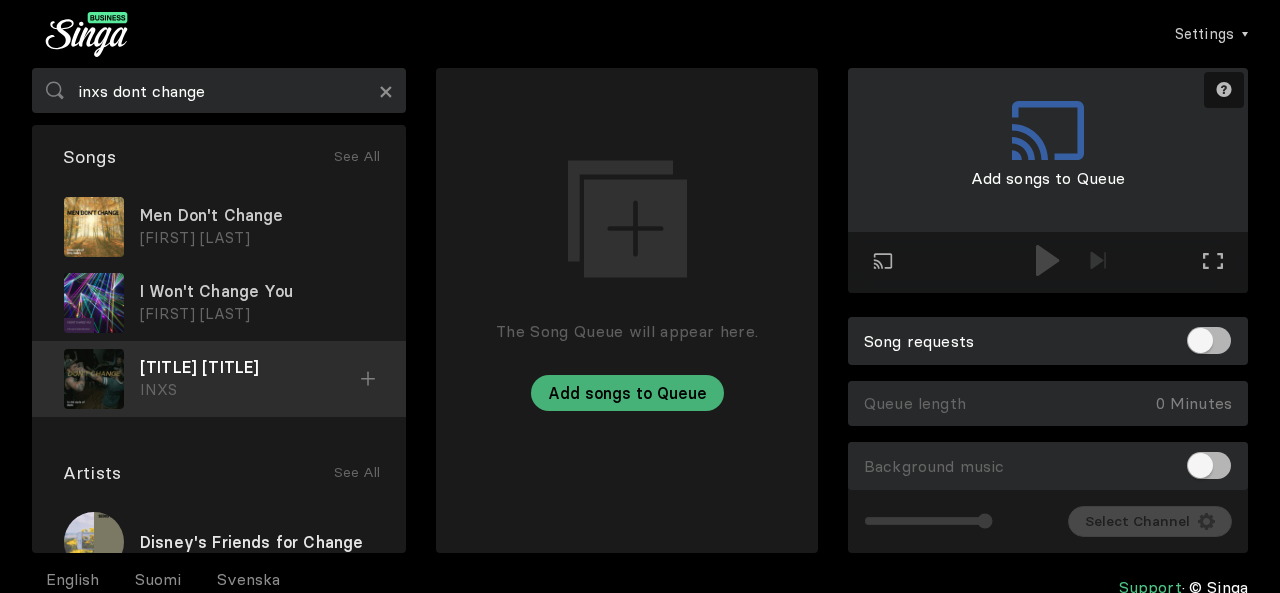 click on "[TITLE] [TITLE]" at bounding box center [257, 215] 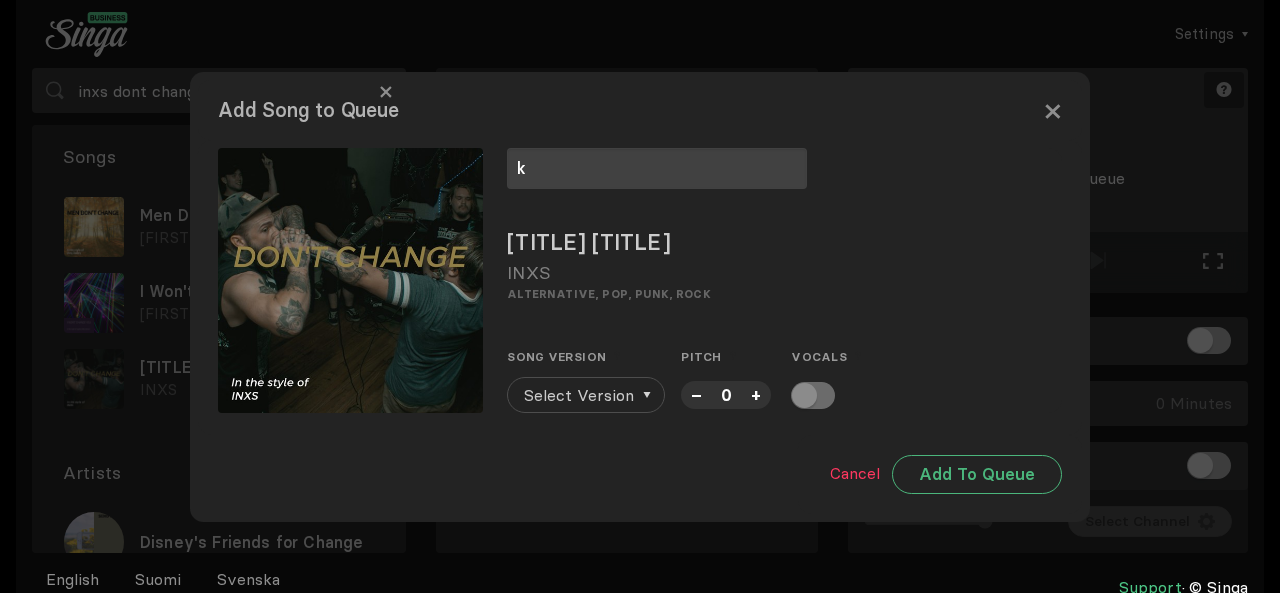 type on "k" 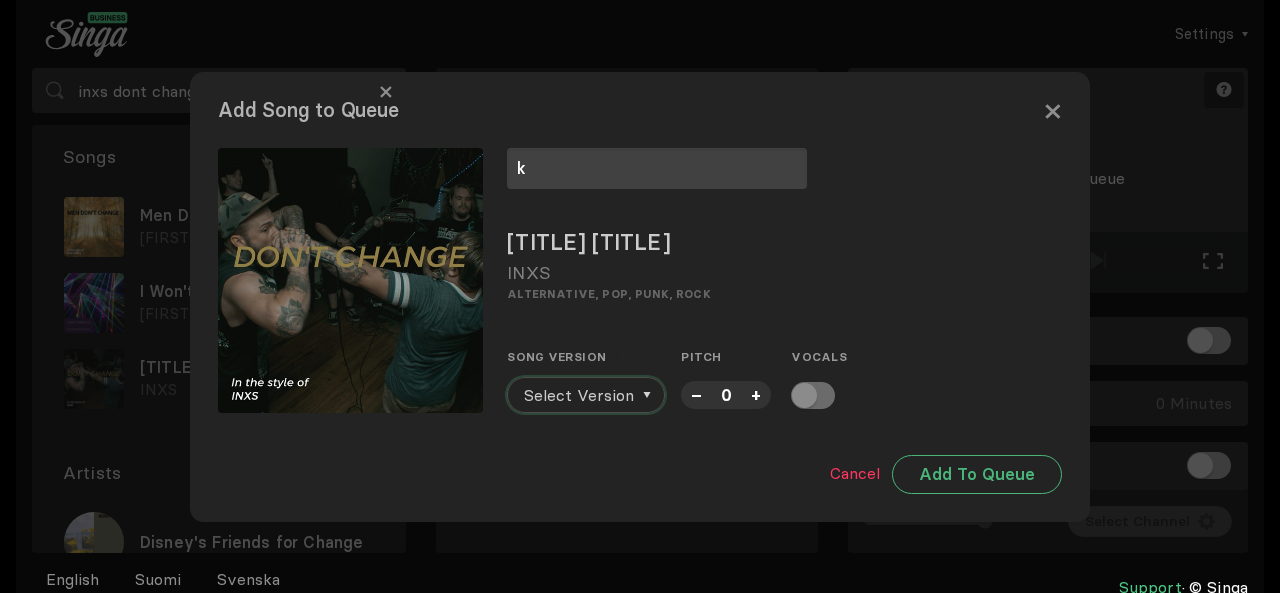 click on "Select Version" at bounding box center (579, 395) 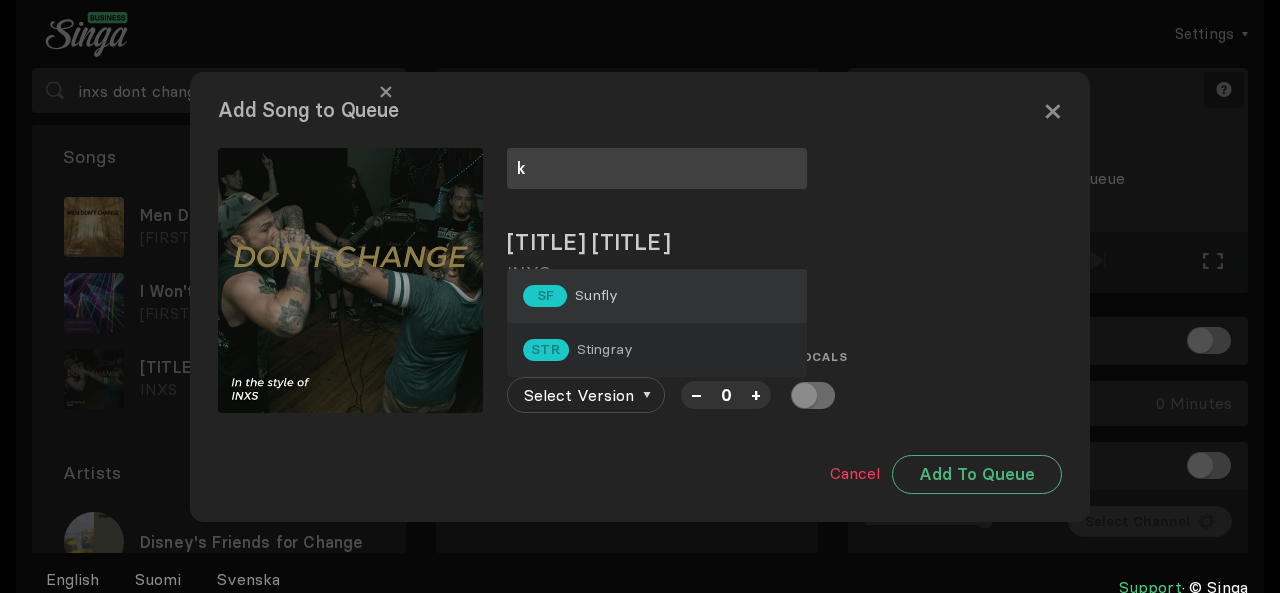 click on "SF Sunfly" at bounding box center [657, 296] 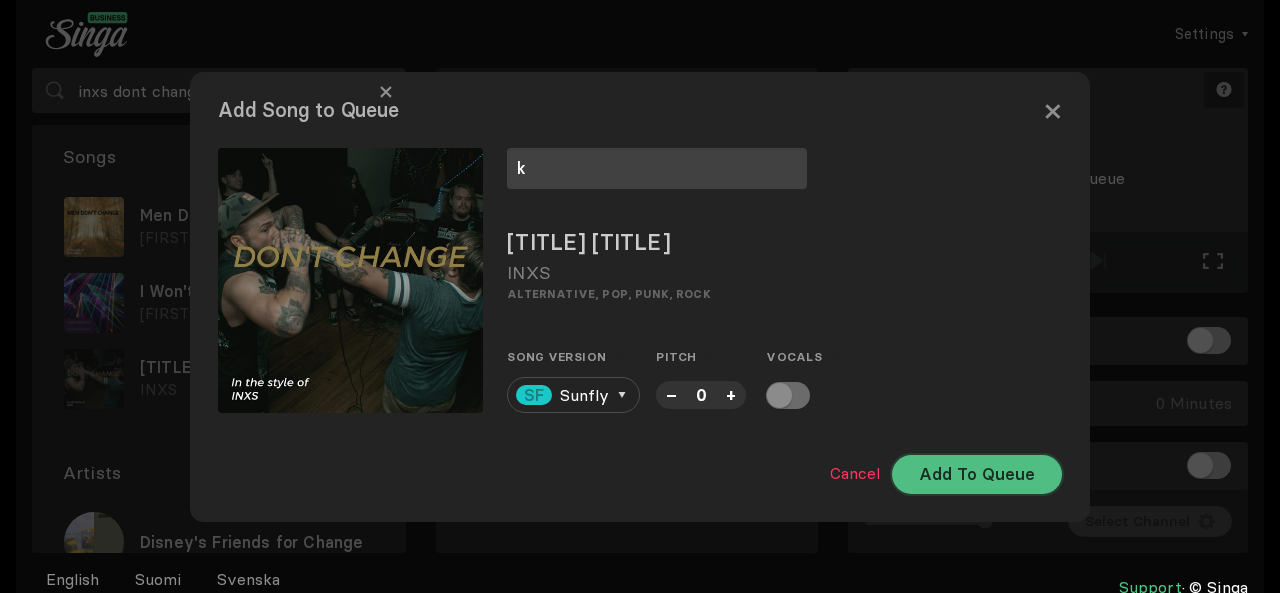 click on "Add To Queue" at bounding box center (977, 474) 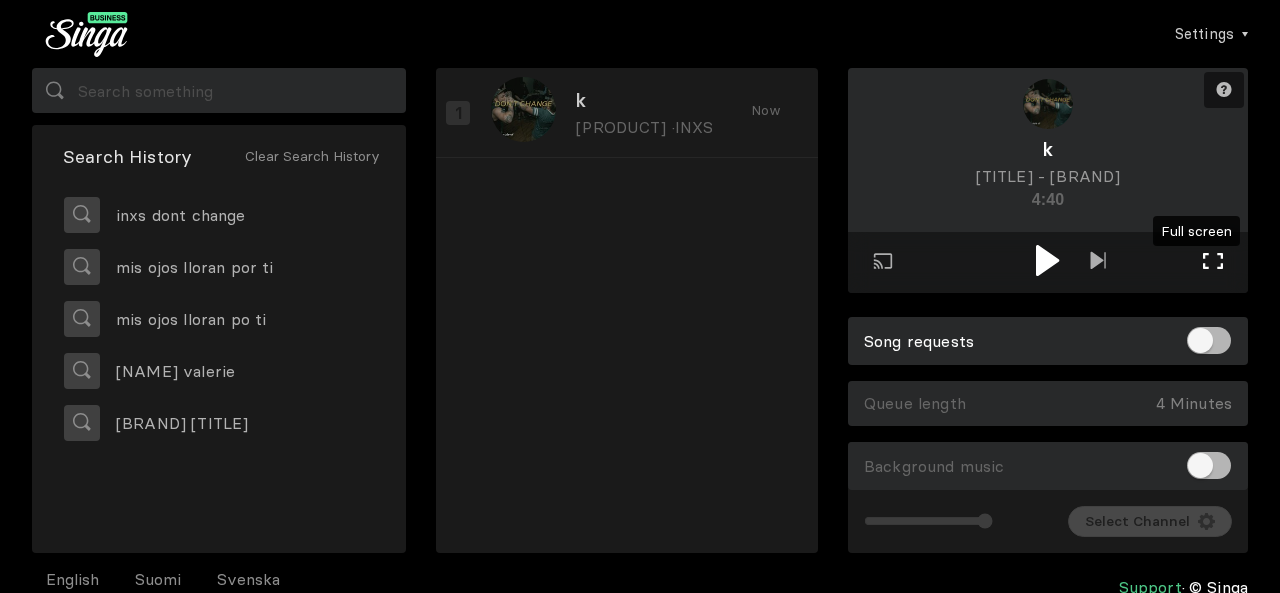 click at bounding box center (1213, 261) 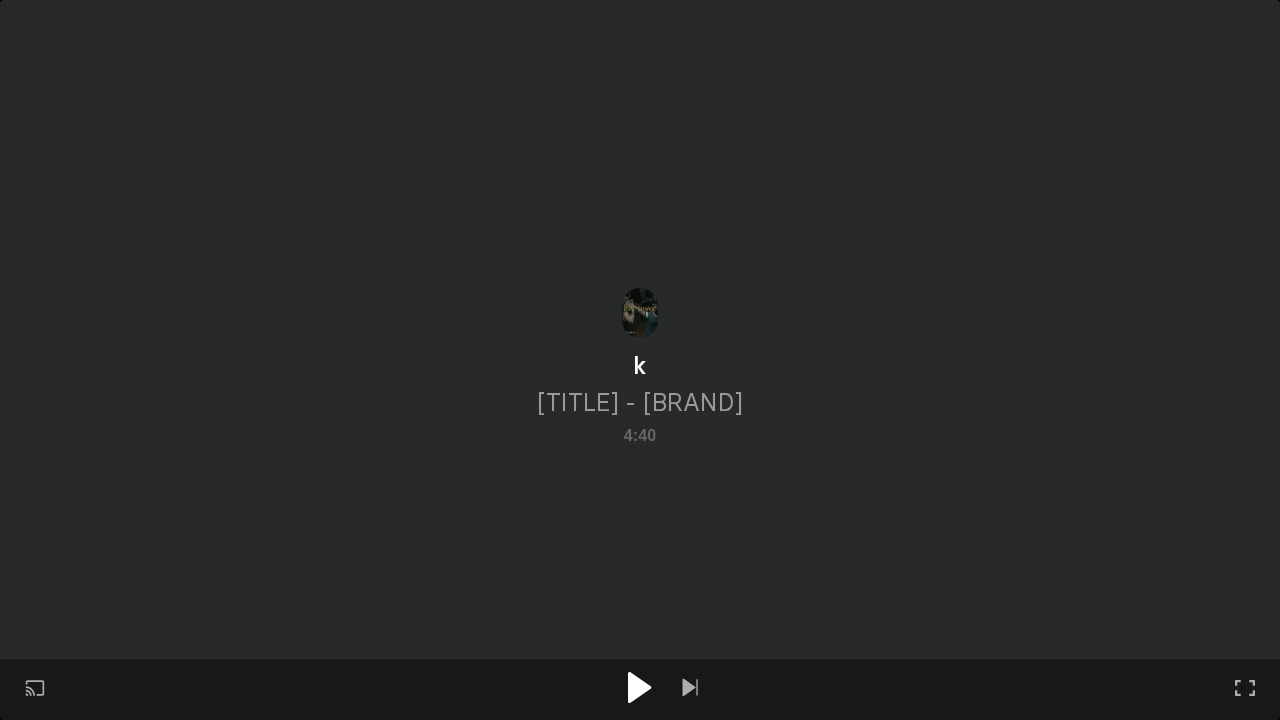 click at bounding box center (639, 687) 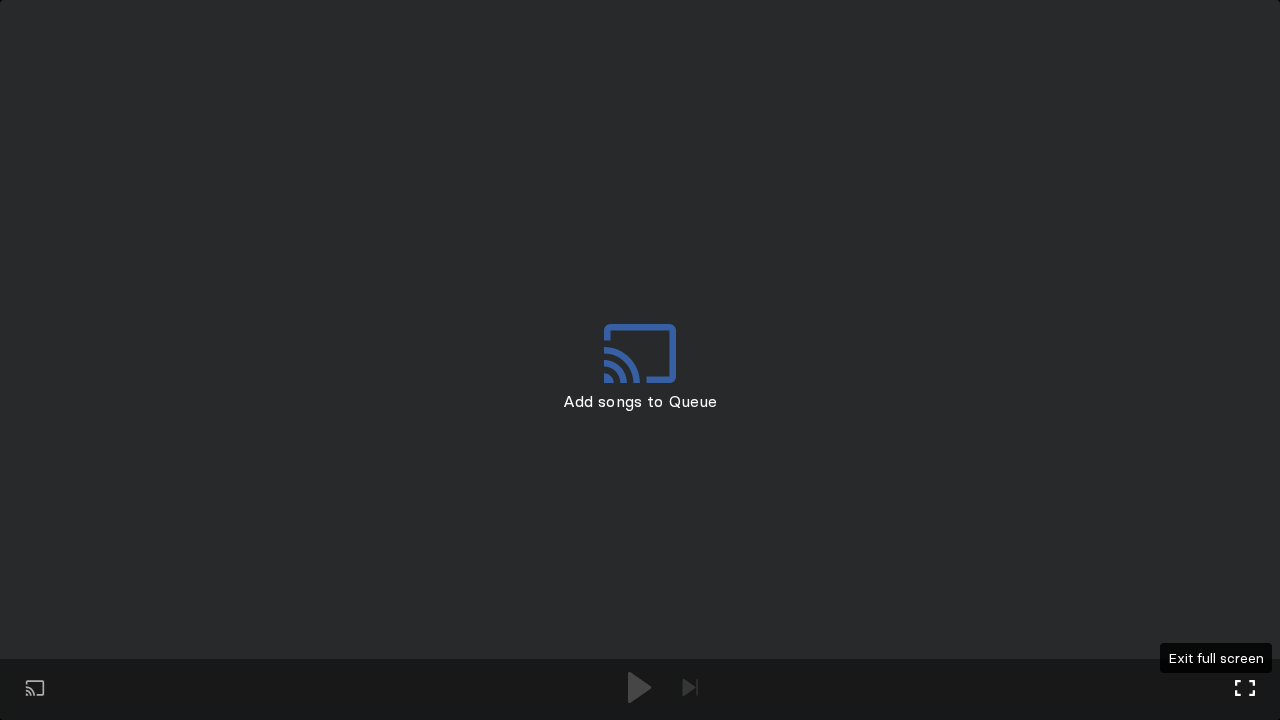 click at bounding box center (1245, 688) 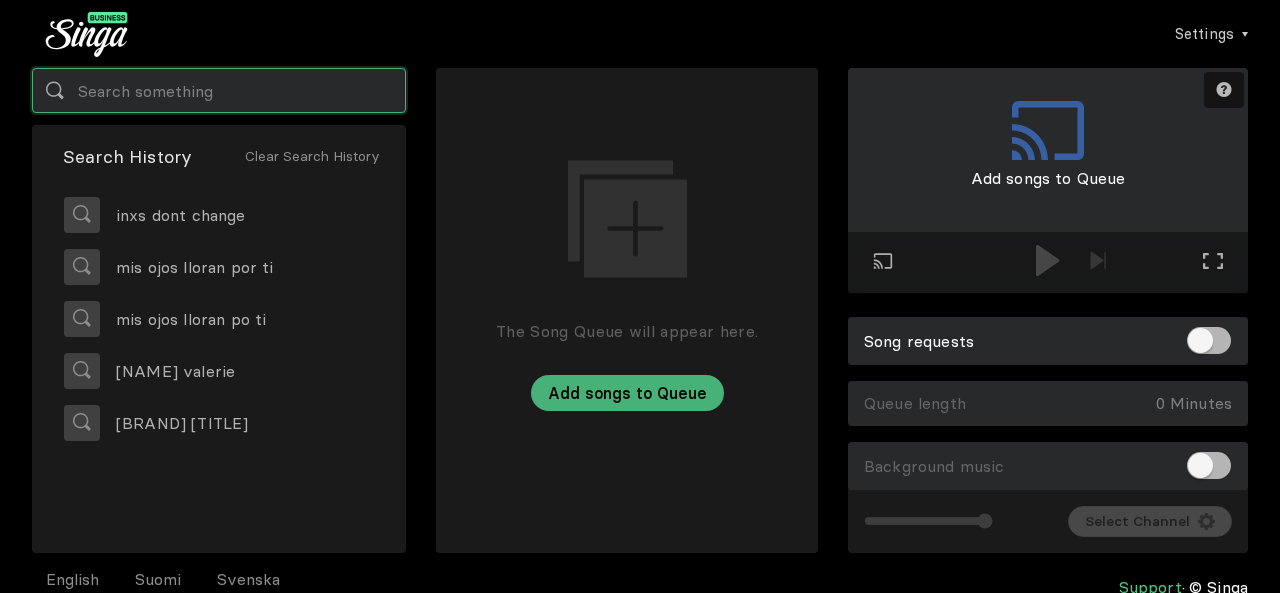 click at bounding box center [219, 90] 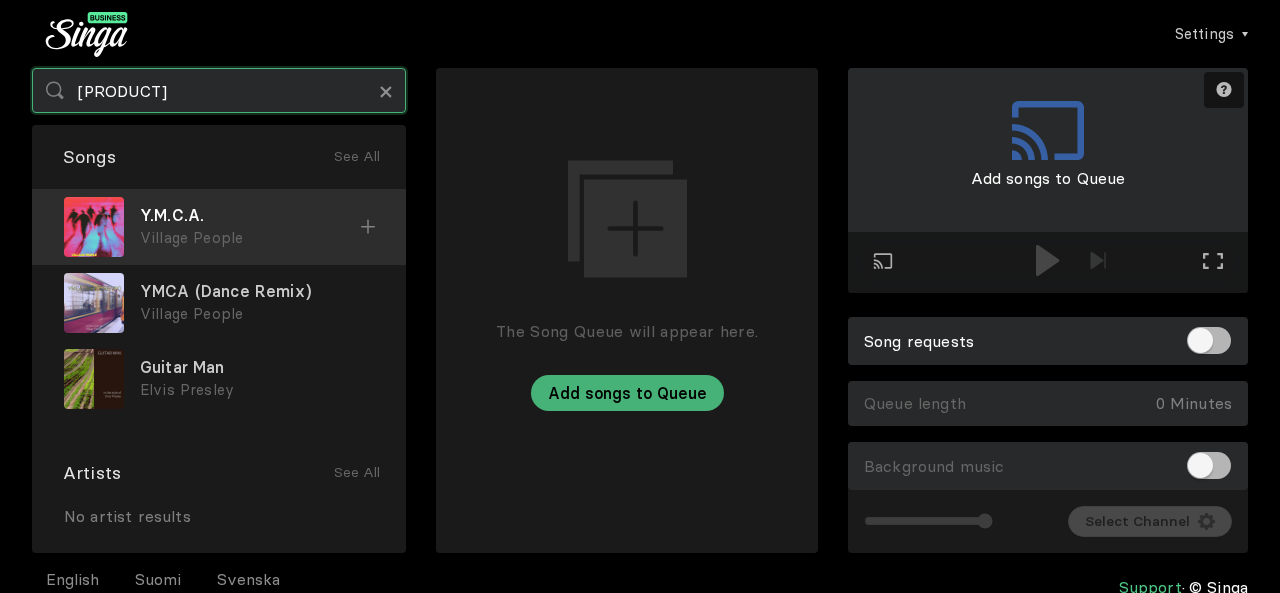 type on "[PRODUCT]" 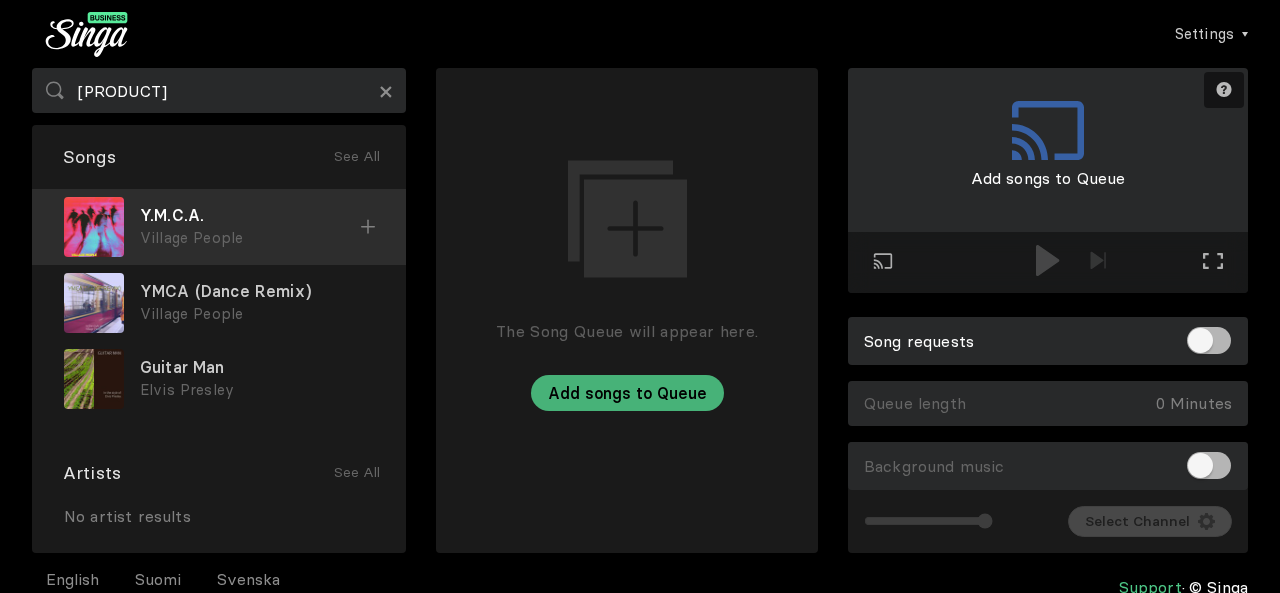 click on "Y.M.C.A." at bounding box center (250, 215) 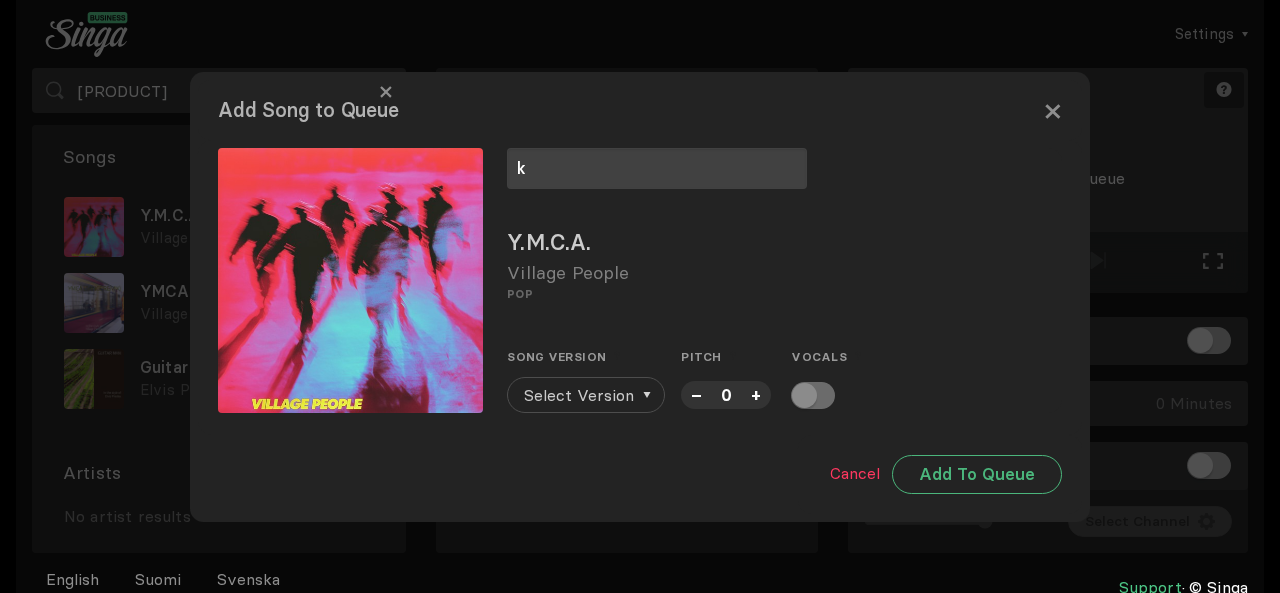 type on "k" 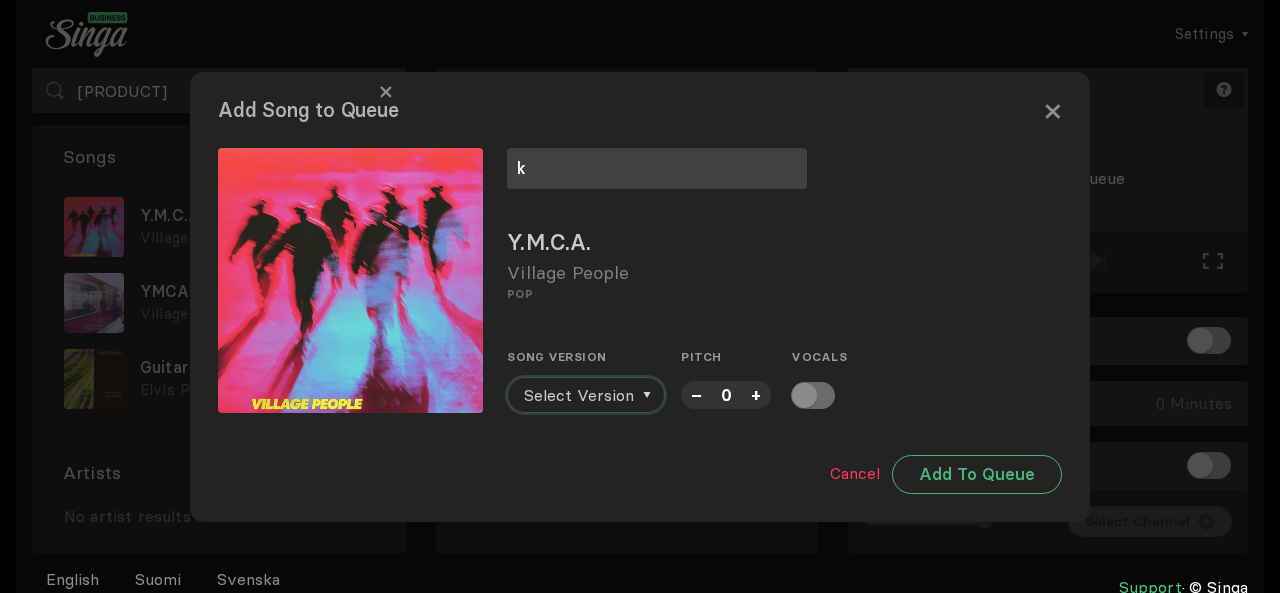 click on "Select Version" at bounding box center (579, 395) 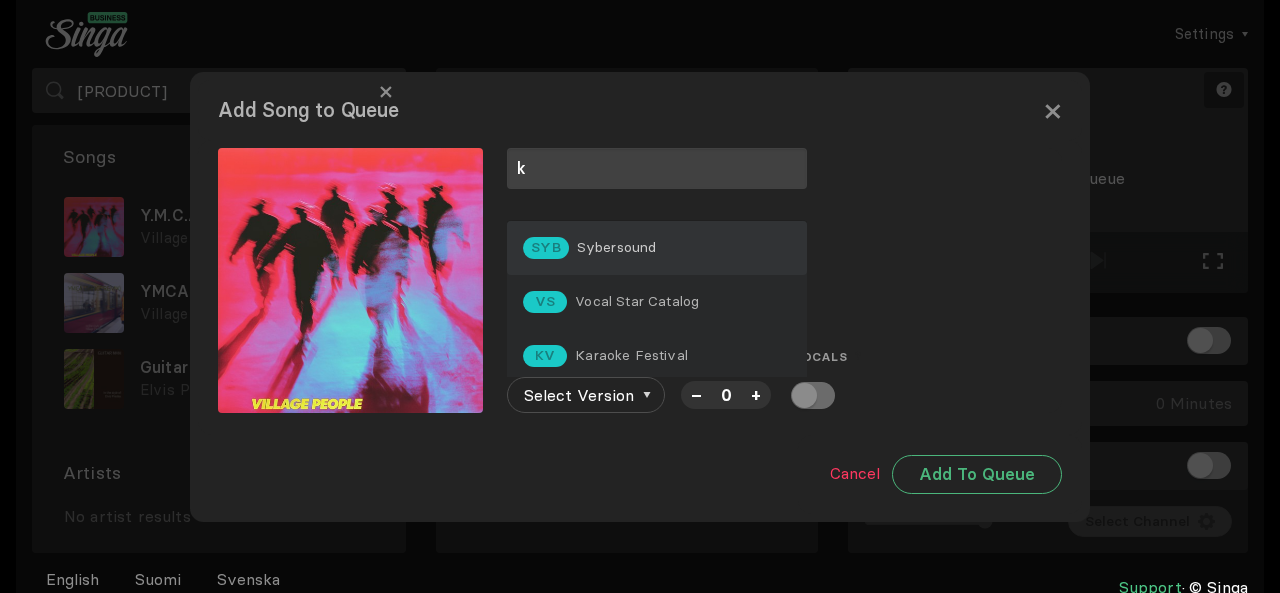 click on "Sybersound" at bounding box center (617, 247) 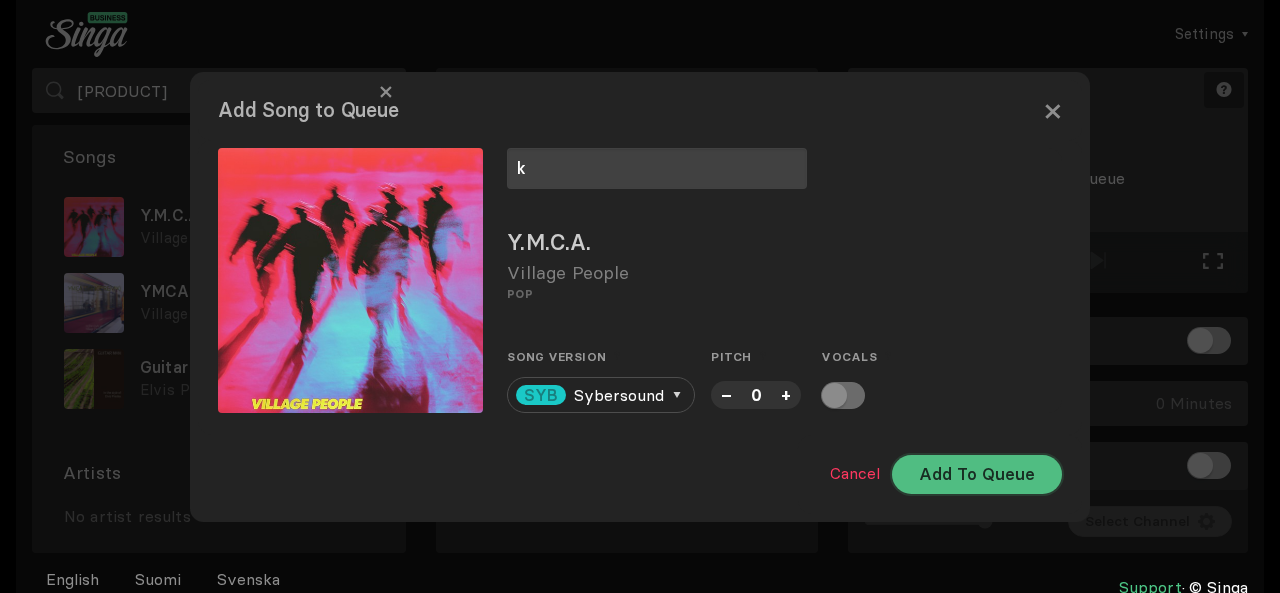 click on "Add To Queue" at bounding box center (977, 474) 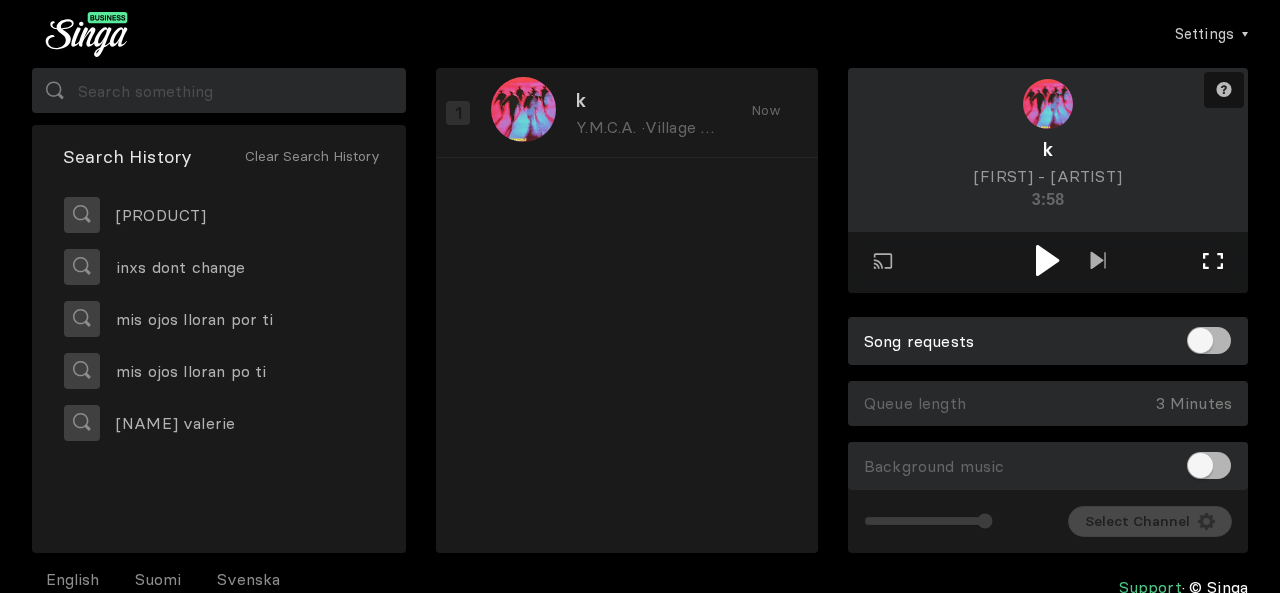 click on "Full screen Exit full screen" at bounding box center (1098, 262) 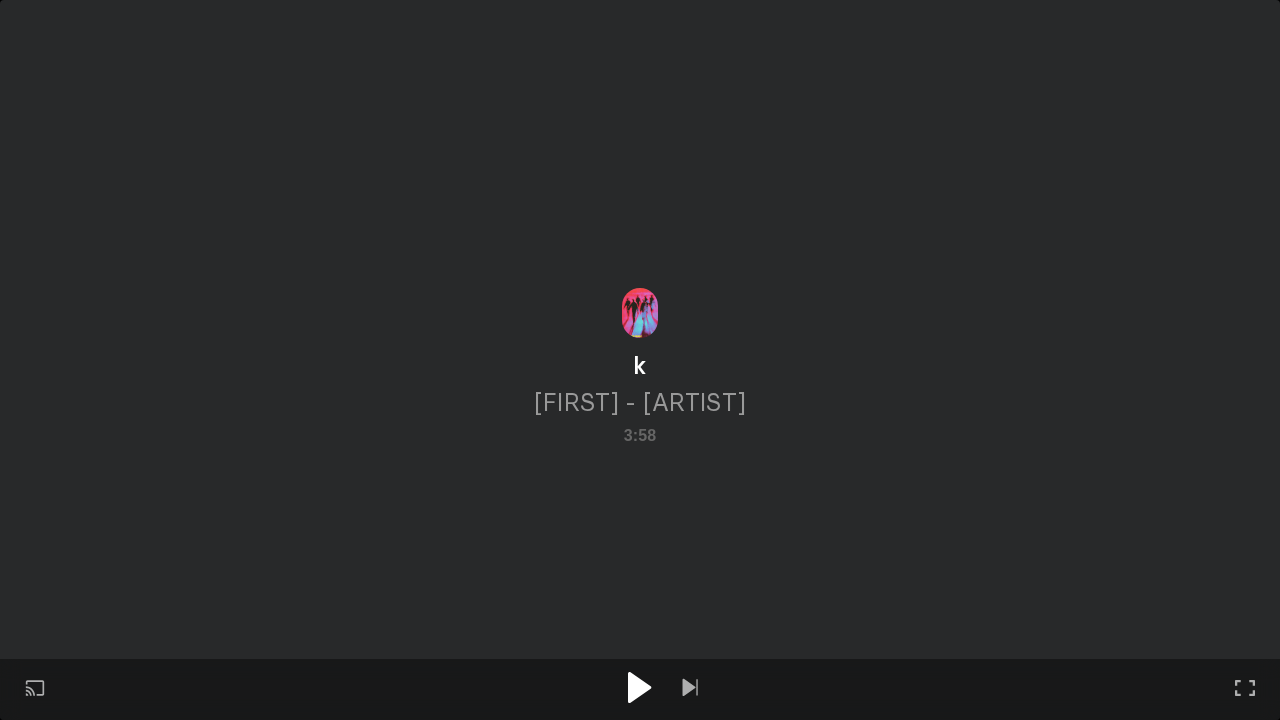 click at bounding box center [639, 687] 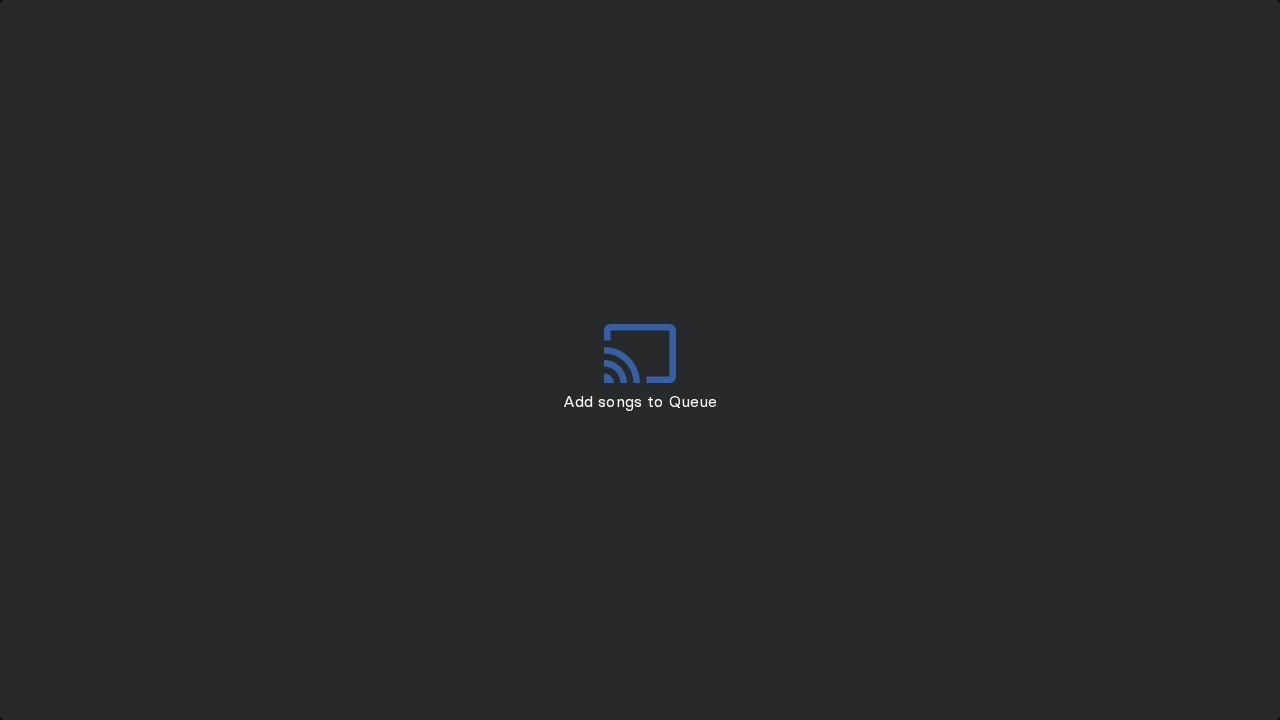 click on "Play on external screen Full screen Exit full screen" at bounding box center [640, 360] 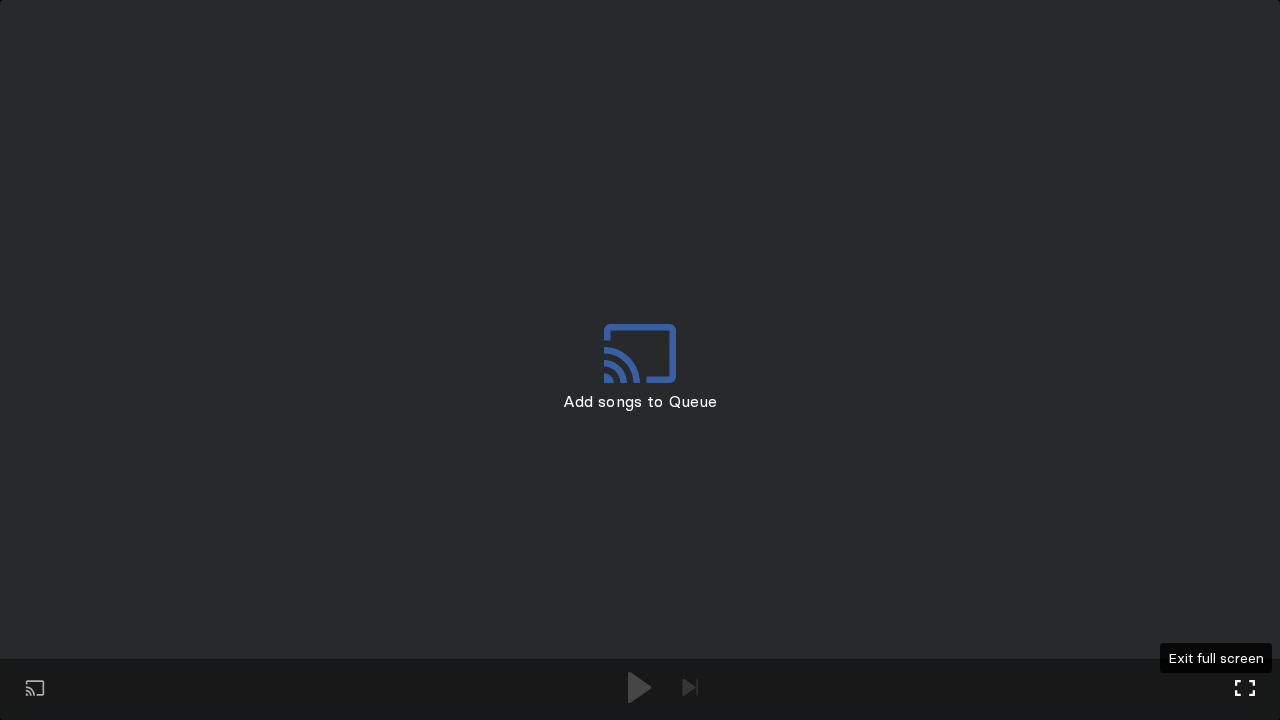 click on "Full screen Exit full screen" at bounding box center (1245, 690) 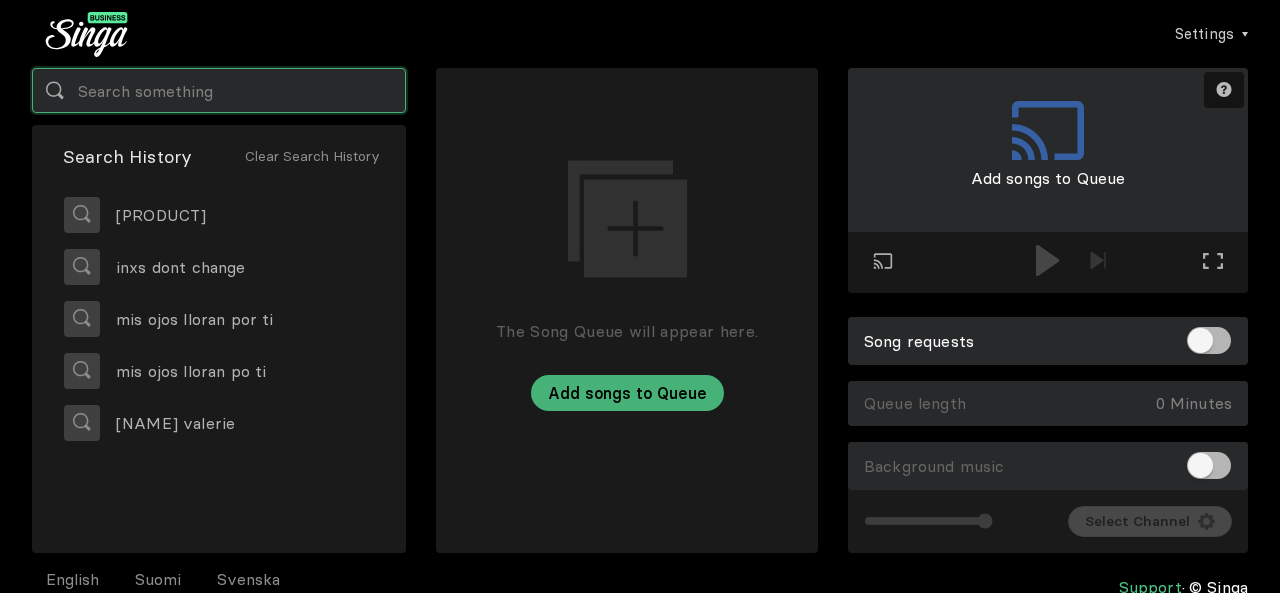 click at bounding box center (219, 90) 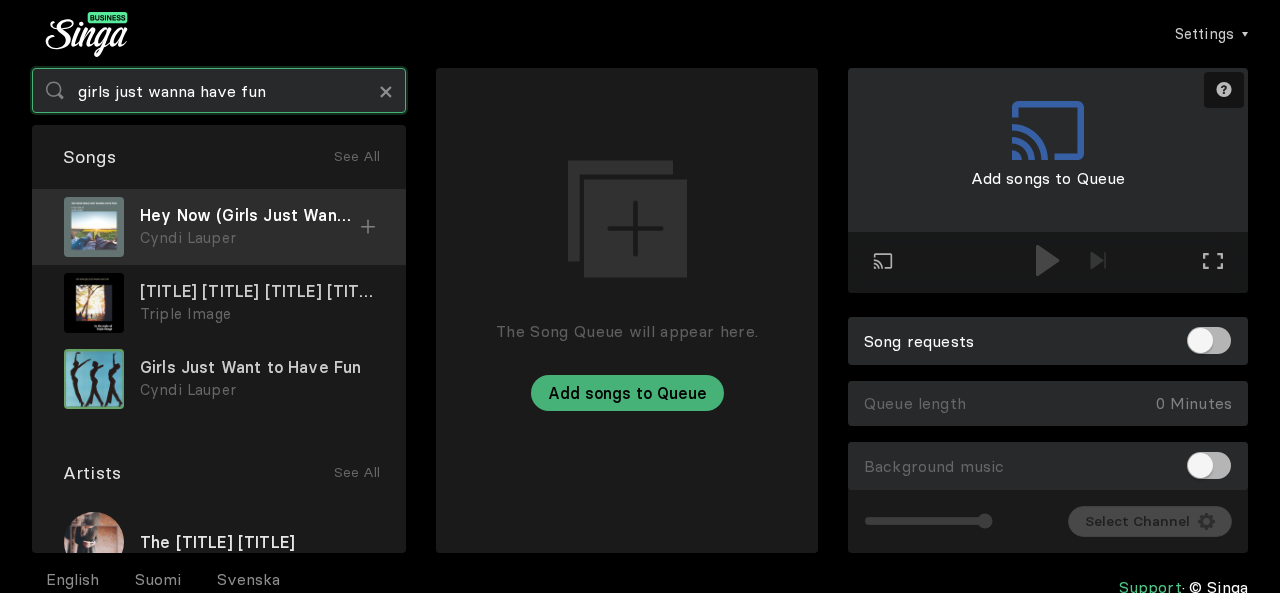 type on "girls just wanna have fun" 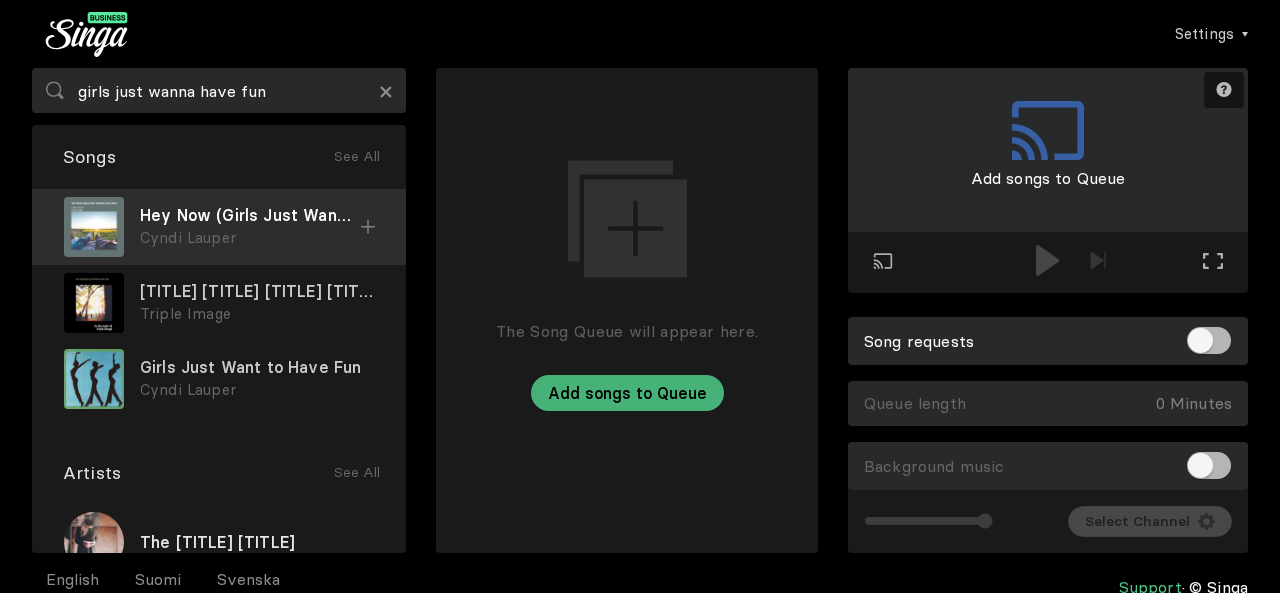 click on "Hey Now (Girls Just Wanna Have Fun)" at bounding box center [250, 215] 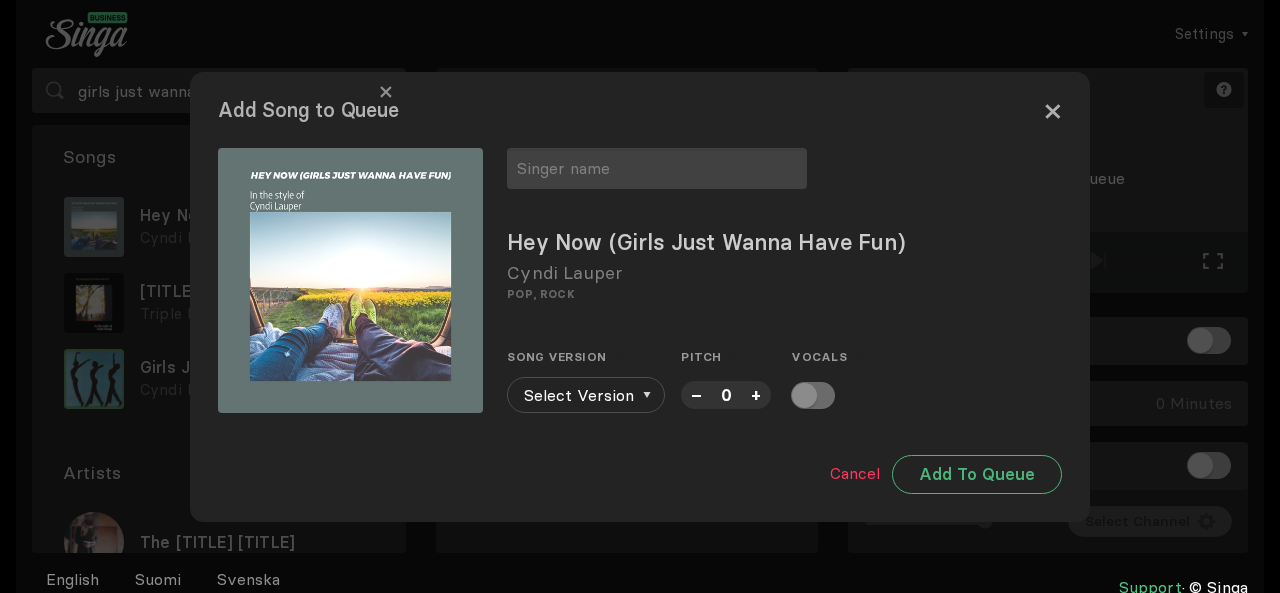 click on "×" at bounding box center [1052, 110] 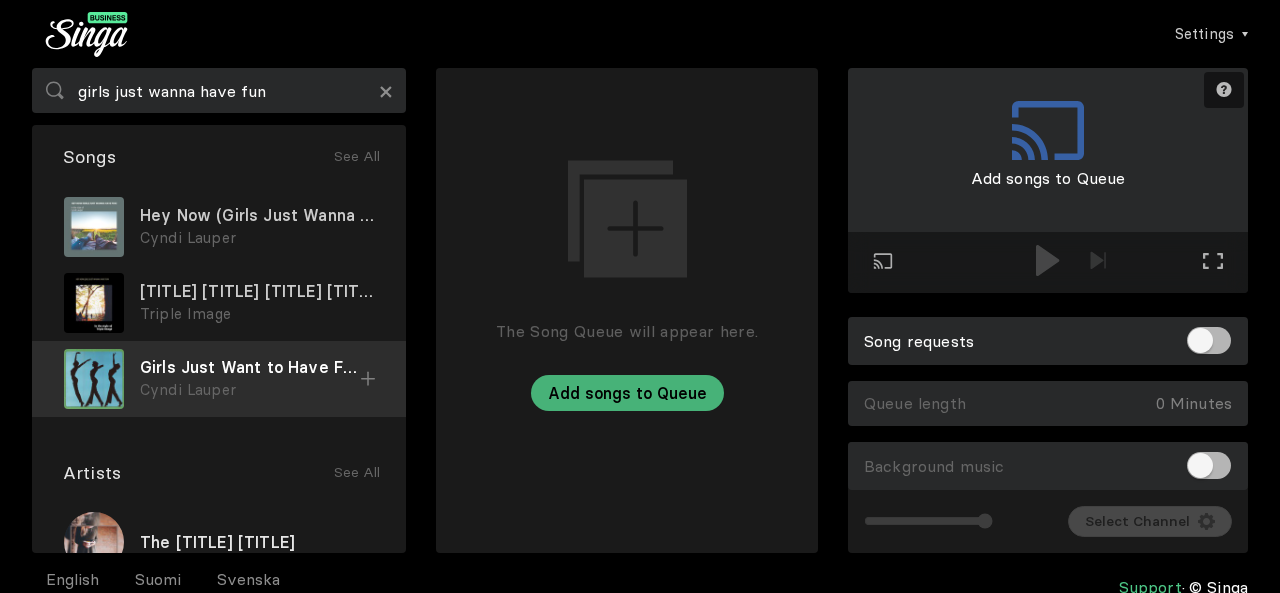click on "Girls Just Want to Have Fun" at bounding box center (257, 215) 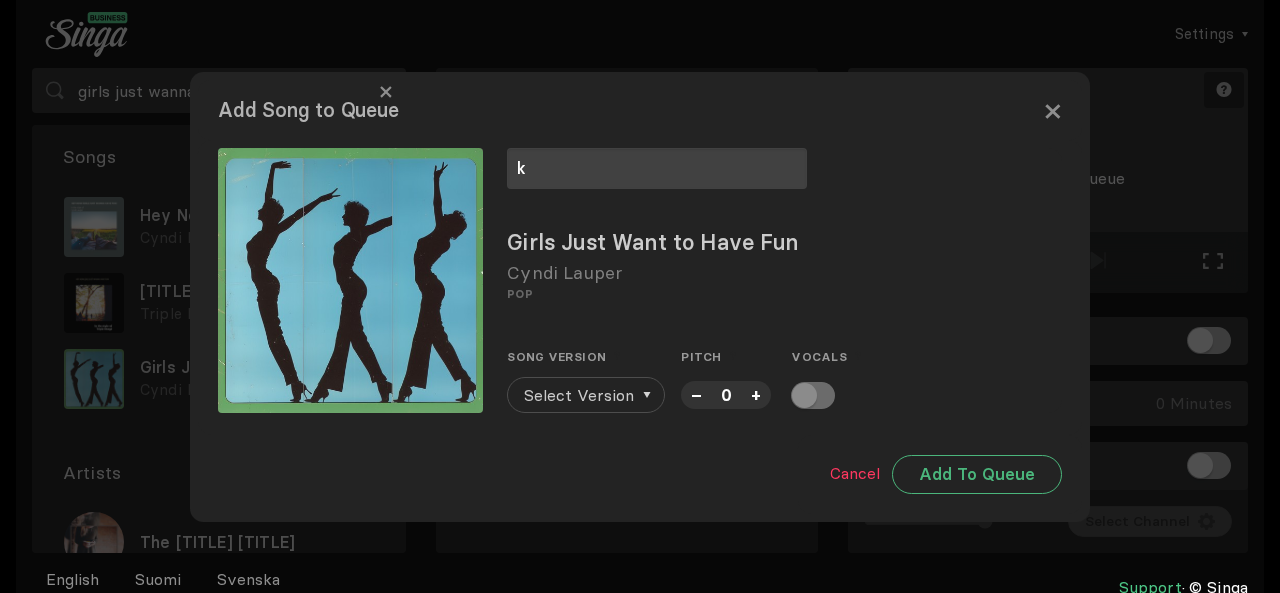 type on "k" 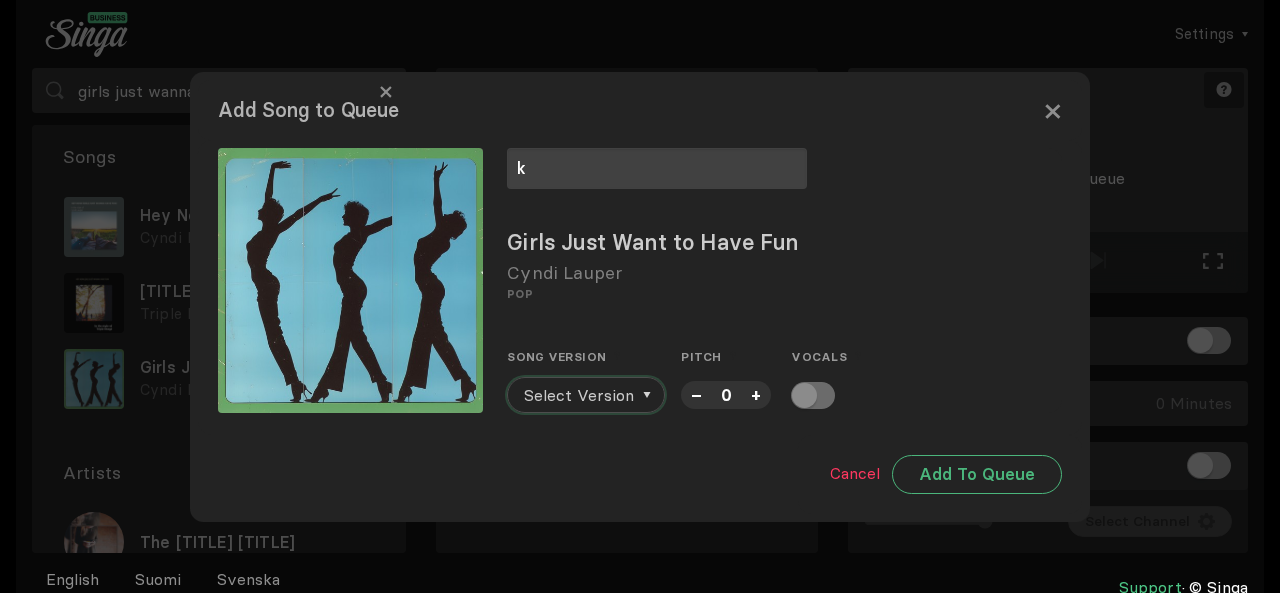 click on "Select Version" at bounding box center [579, 395] 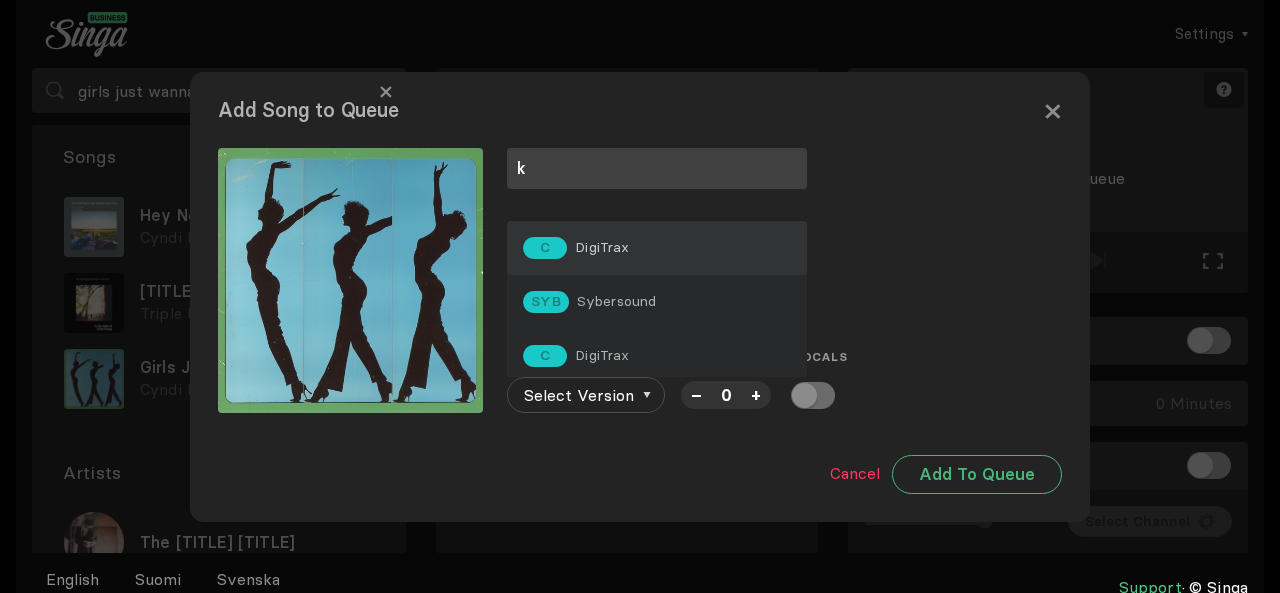 click on "DigiTrax" at bounding box center (602, 247) 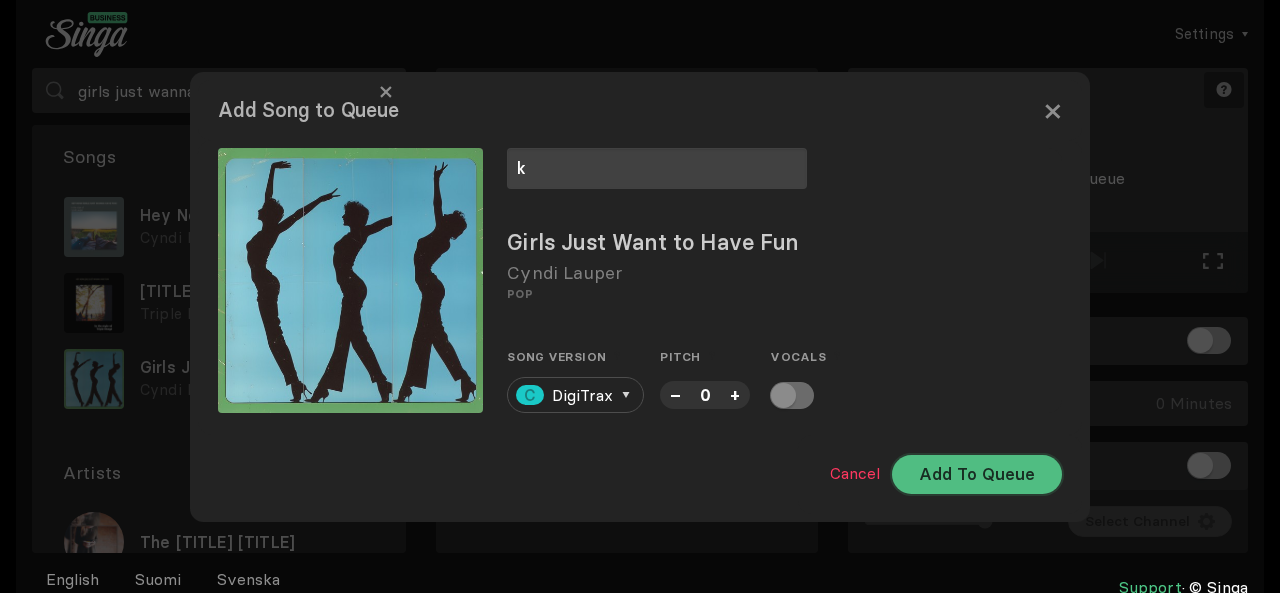 click on "Add To Queue" at bounding box center [977, 474] 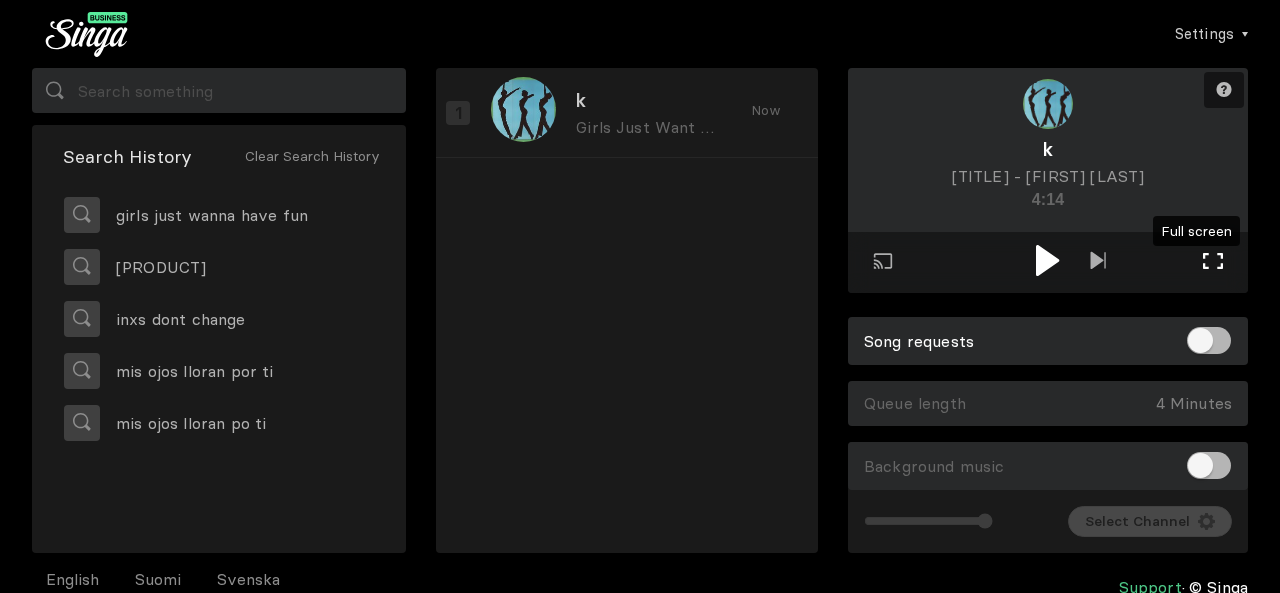 click at bounding box center [1213, 261] 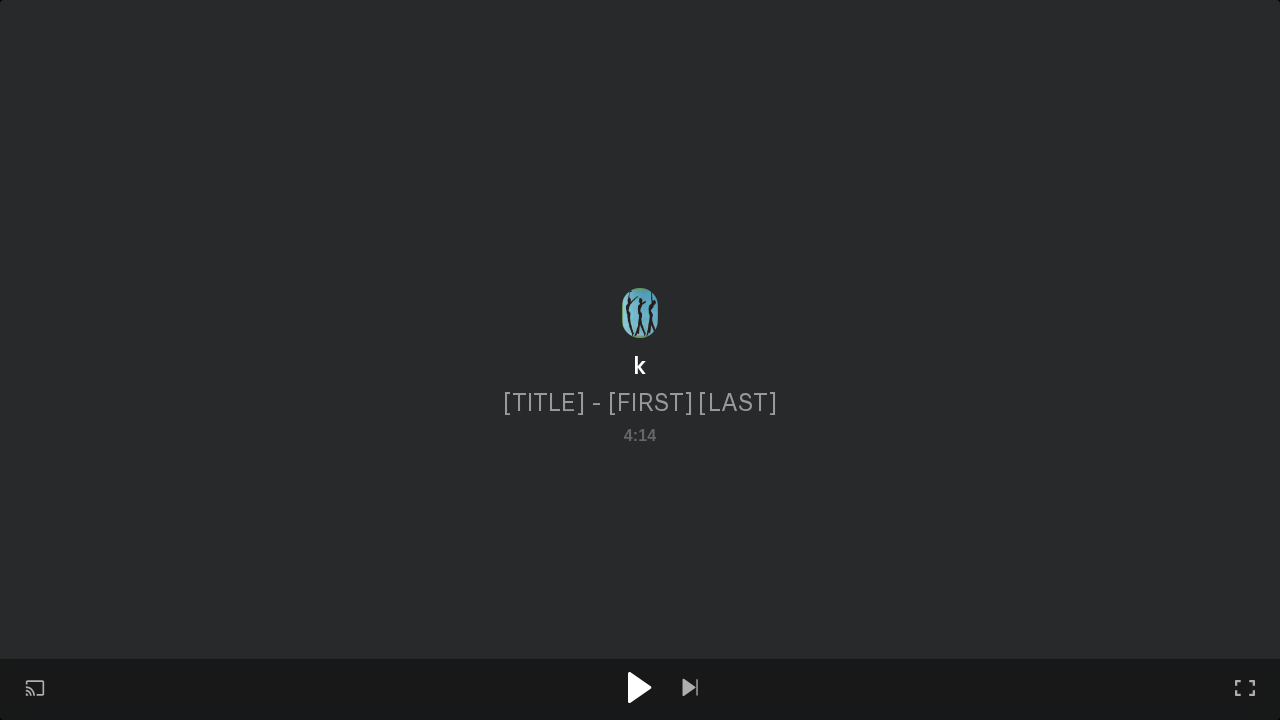 click at bounding box center (639, 687) 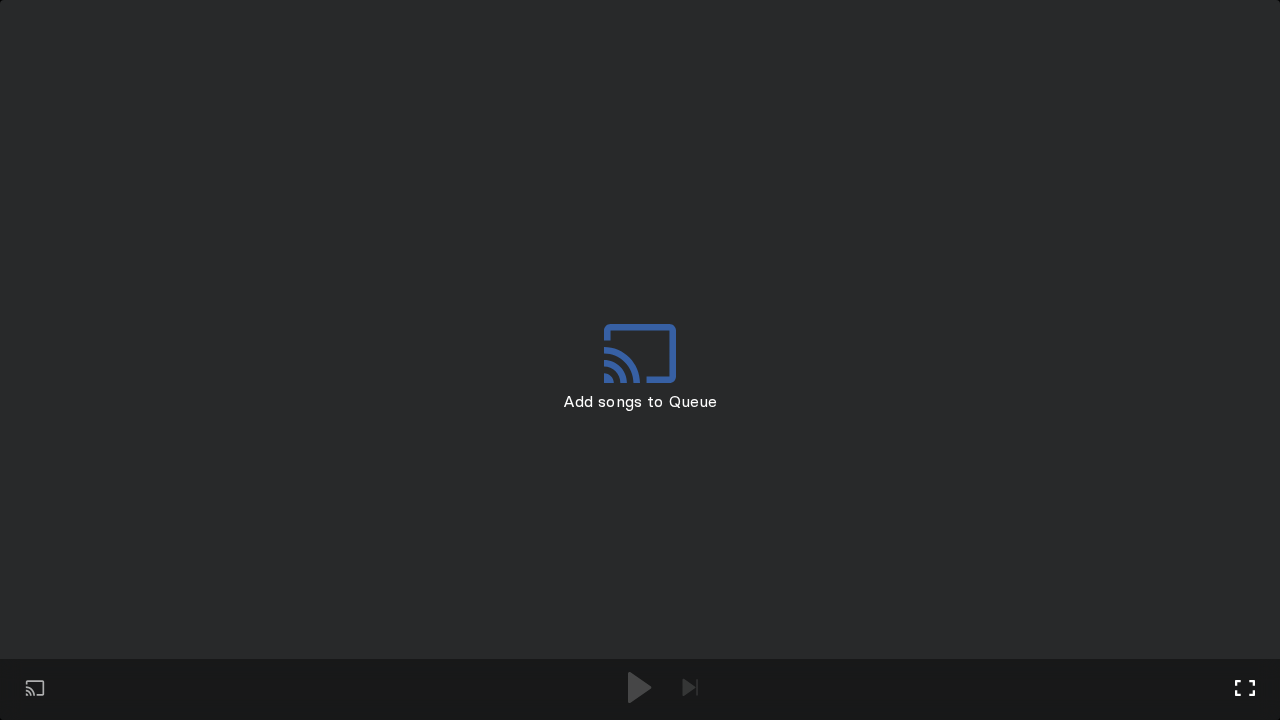 click on "Full screen Exit full screen" at bounding box center (690, 689) 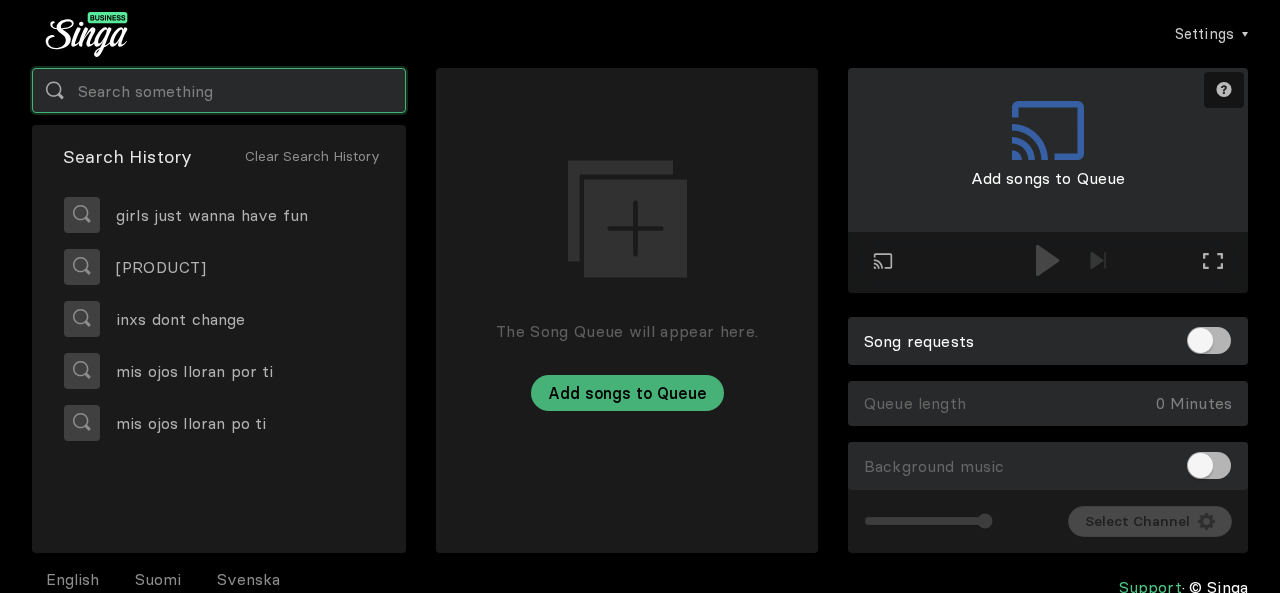 click at bounding box center (219, 90) 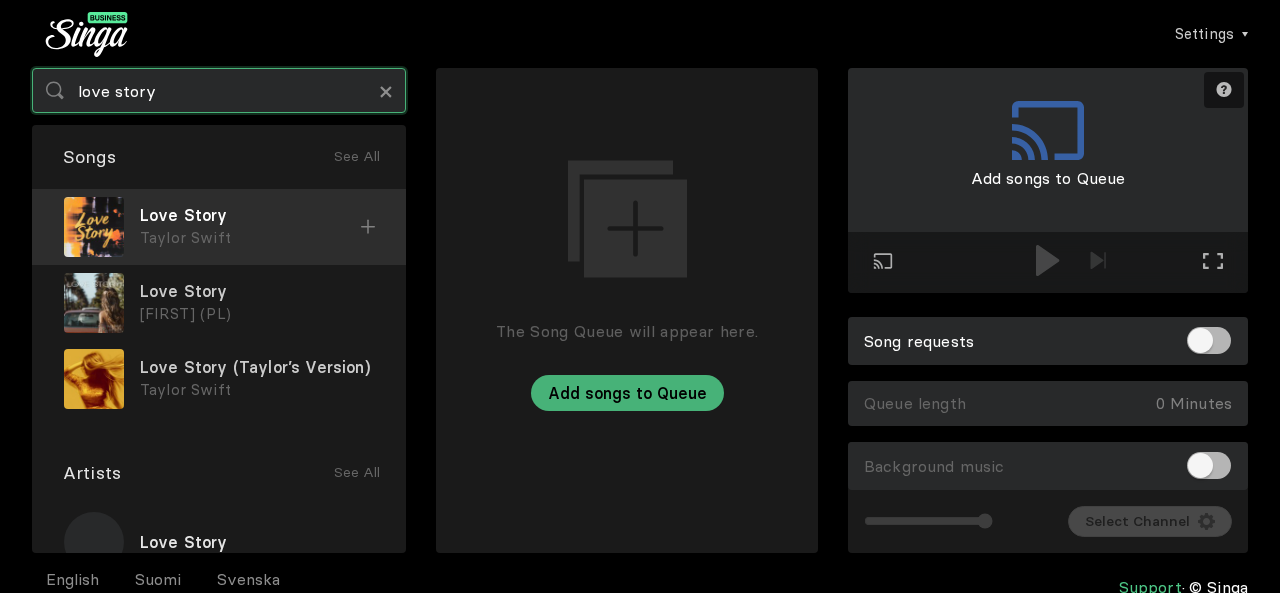 type on "love story" 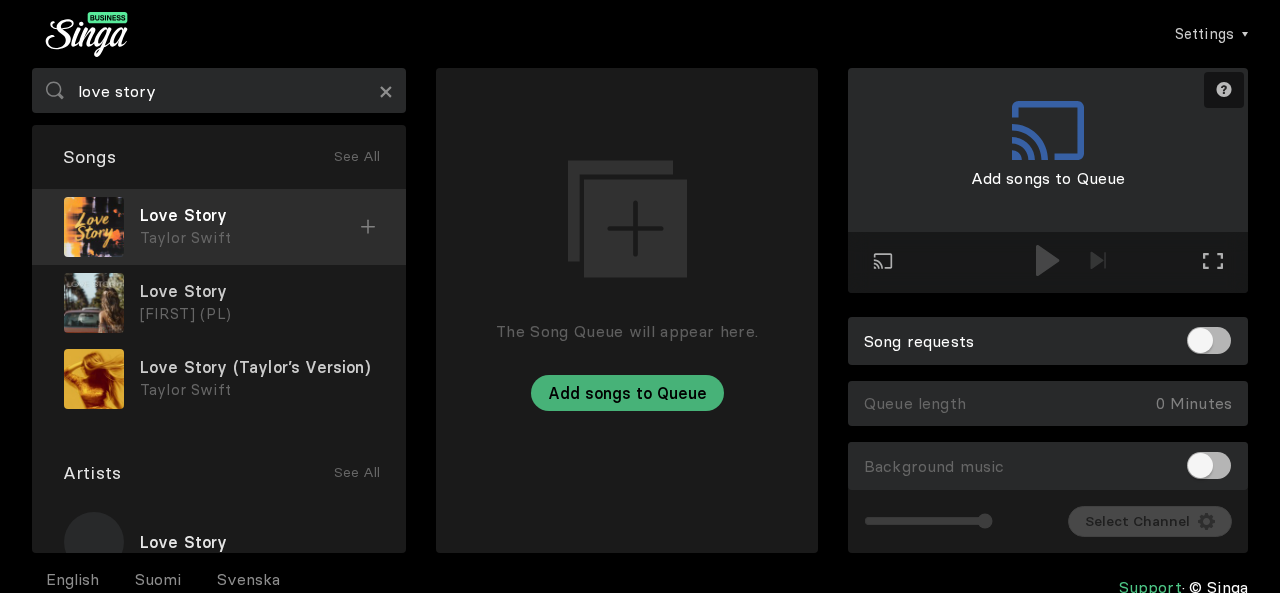 click on "Love Story" at bounding box center (250, 215) 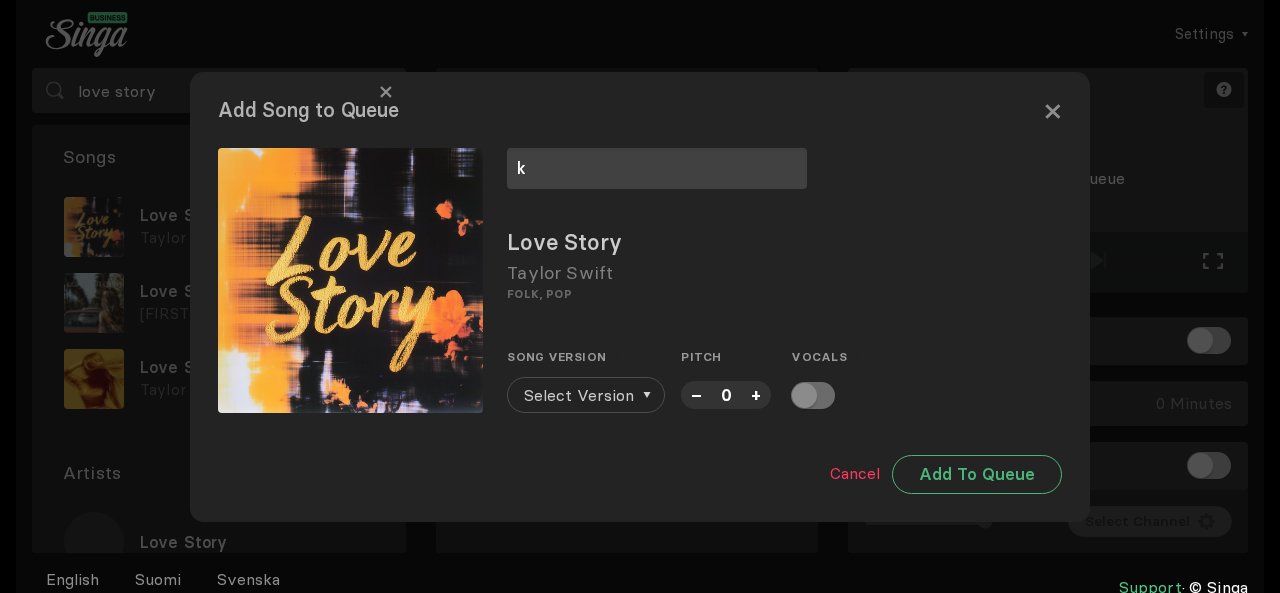 type on "k" 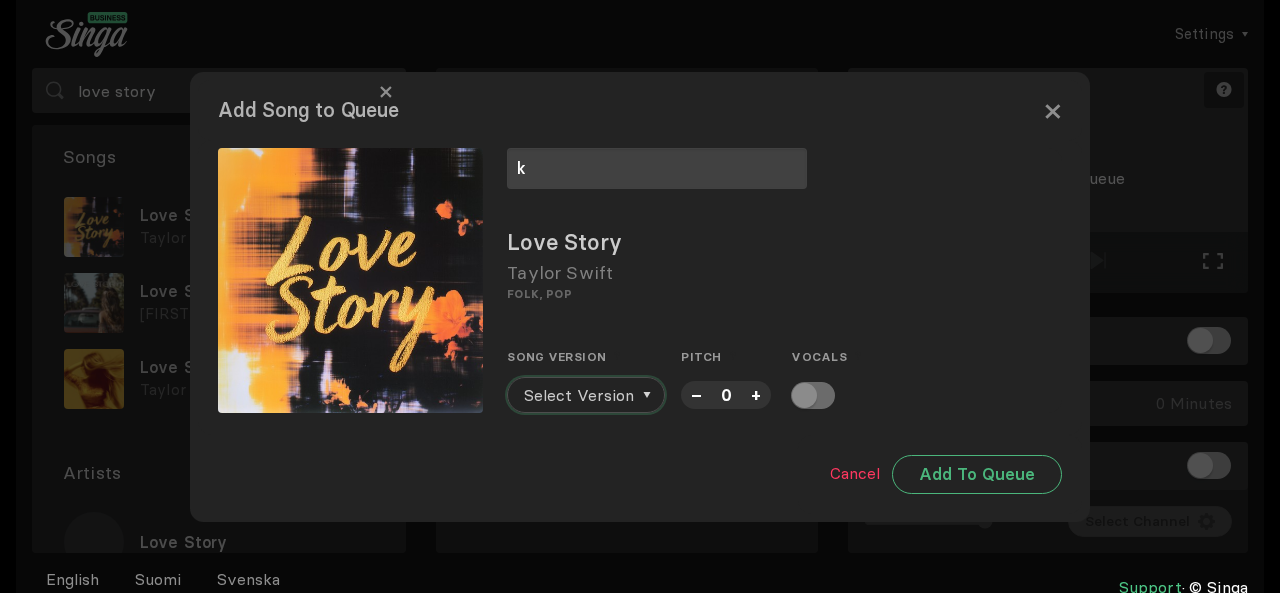 click on "Select Version" at bounding box center [579, 395] 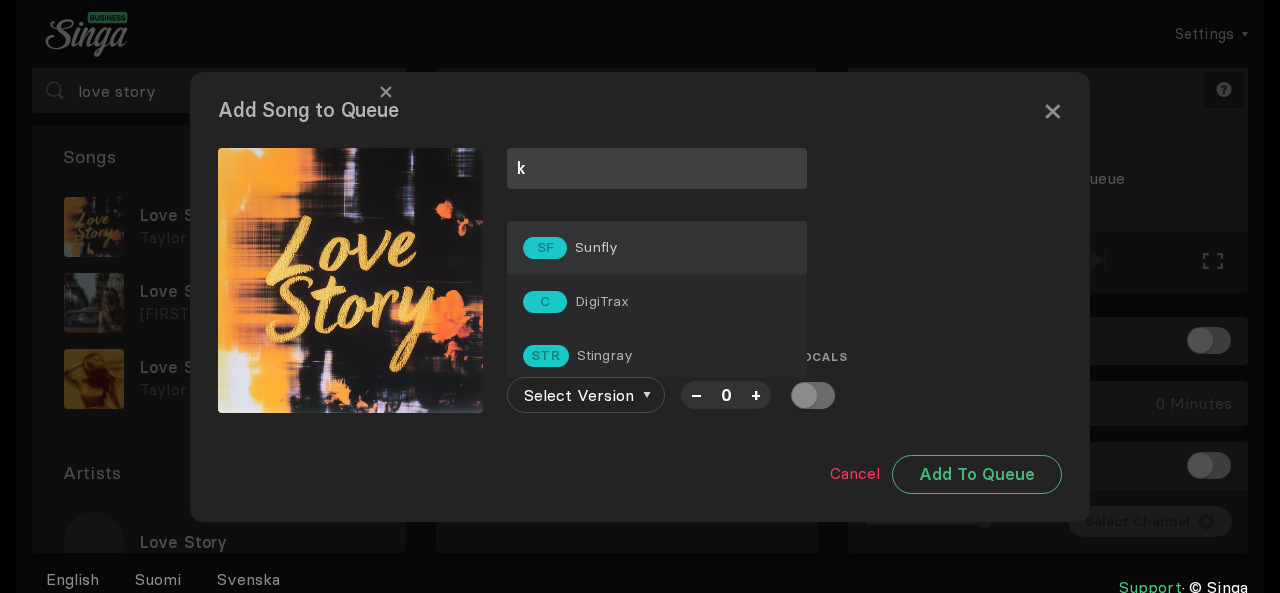 click on "SF Sunfly" at bounding box center (657, 248) 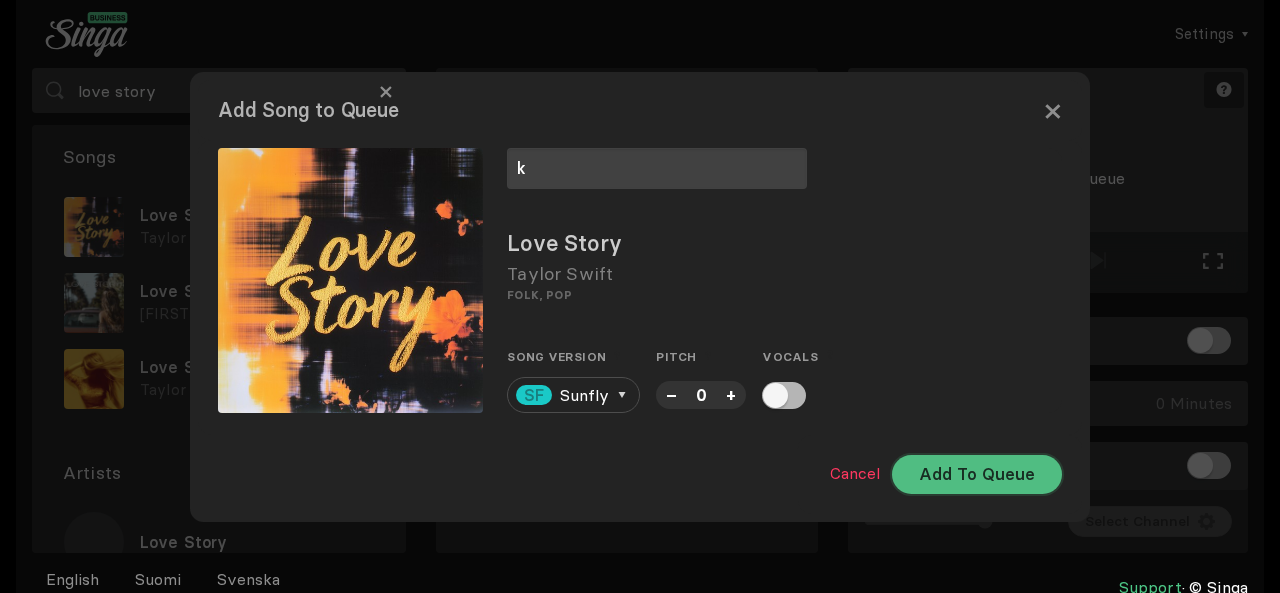 click on "Add To Queue" at bounding box center (977, 474) 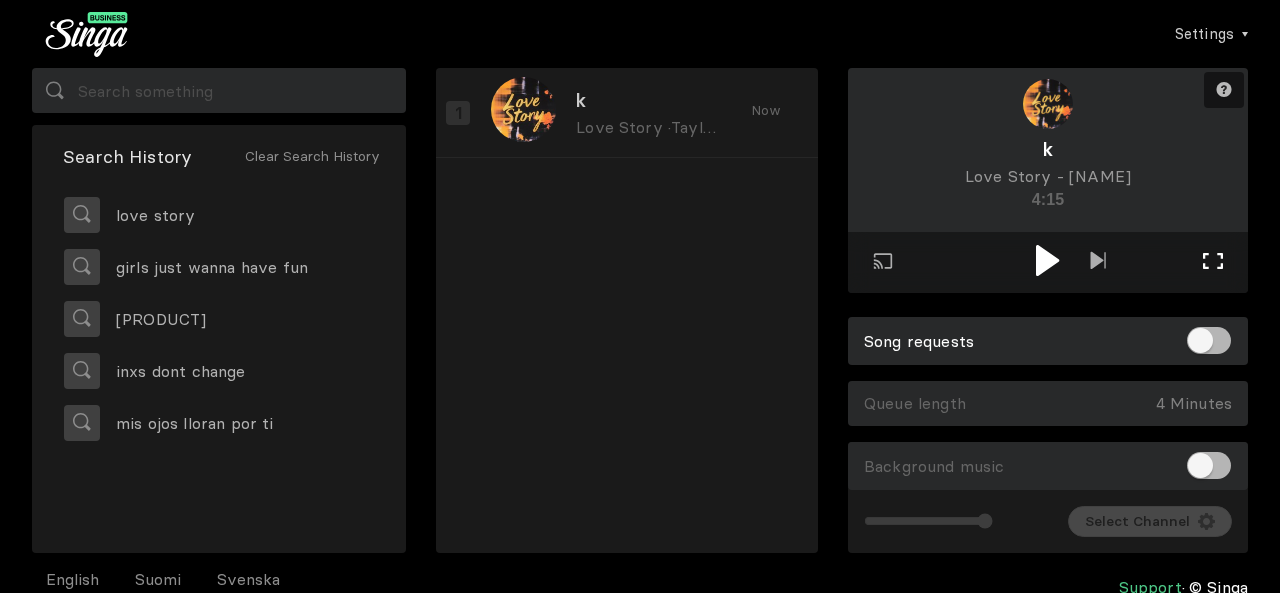 click on "Full screen Exit full screen" at bounding box center (1098, 262) 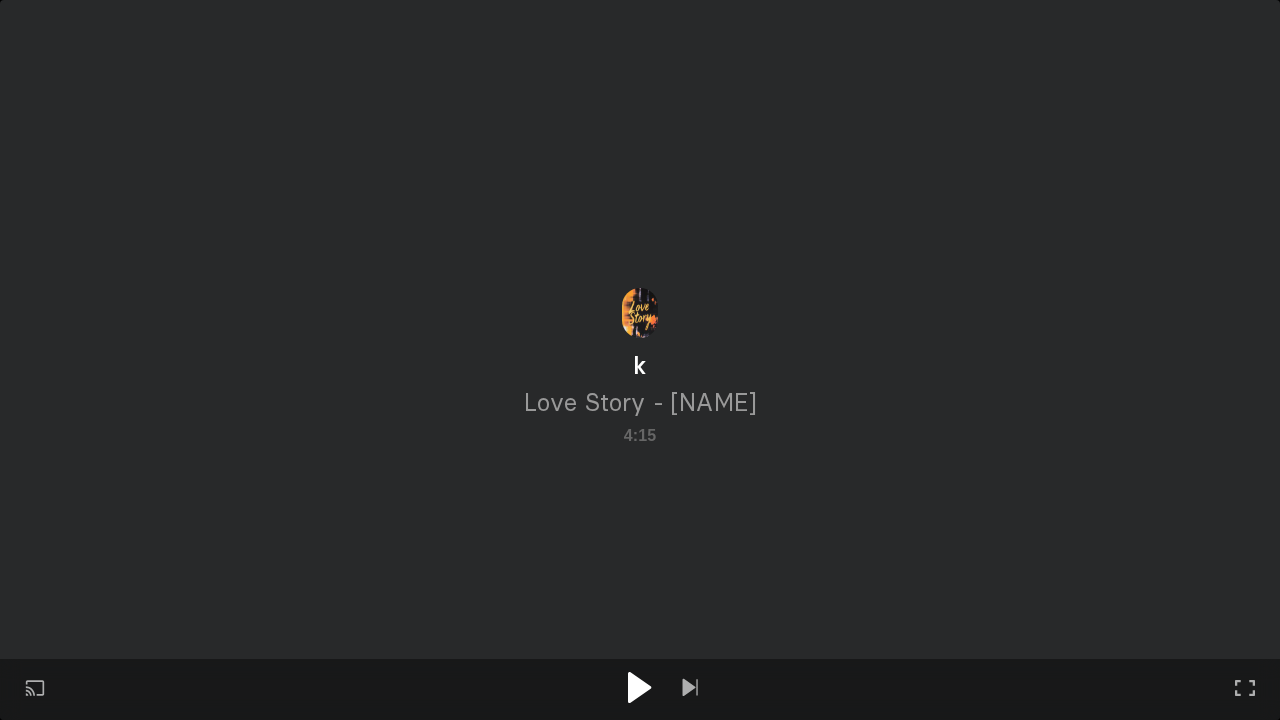 click at bounding box center [640, 687] 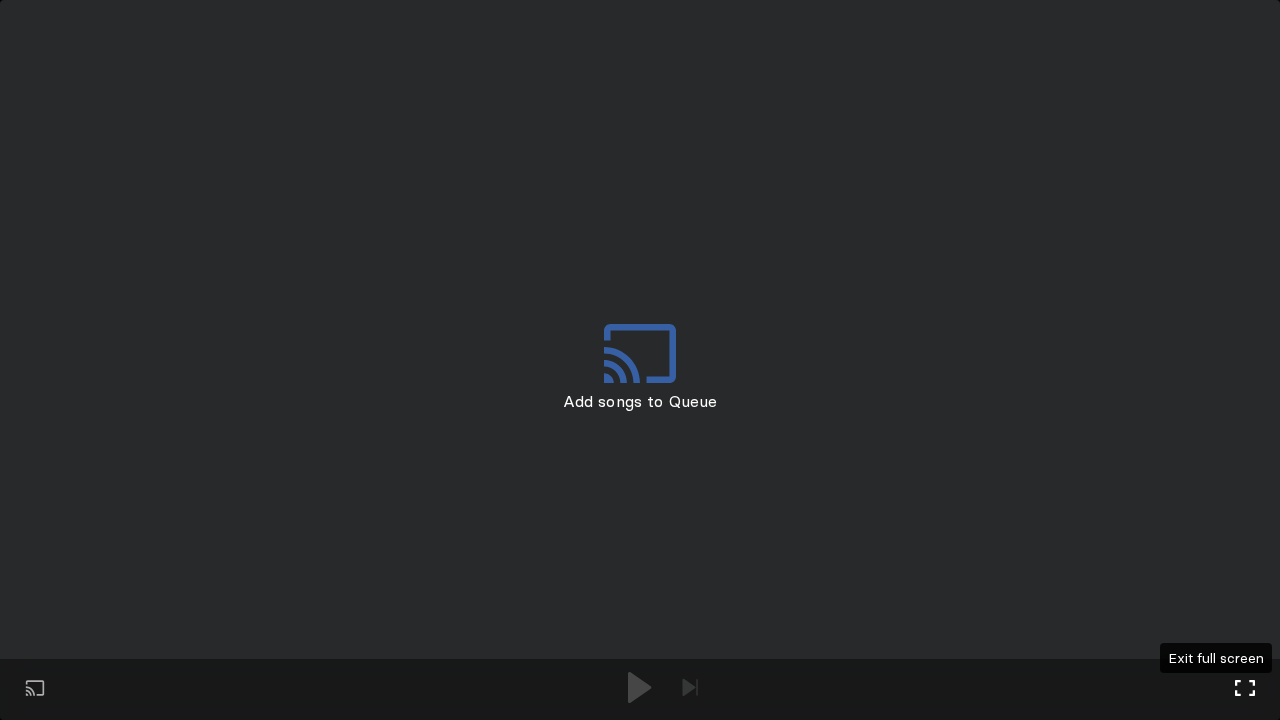 click at bounding box center [1245, 688] 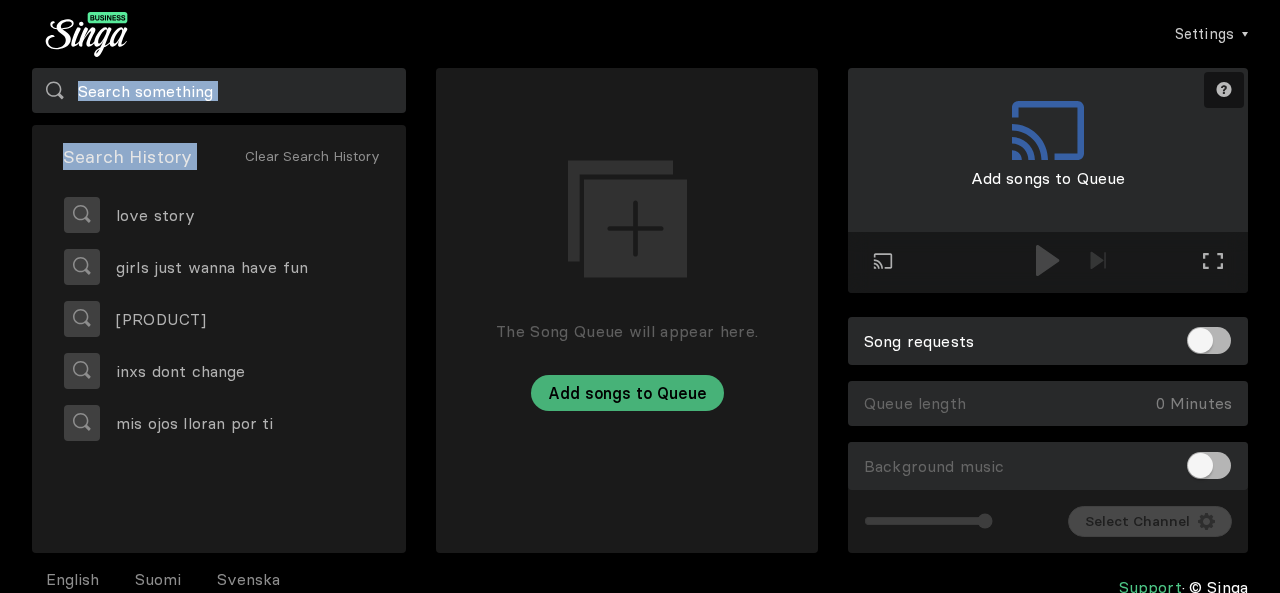 drag, startPoint x: 270, startPoint y: 129, endPoint x: 282, endPoint y: 86, distance: 44.64303 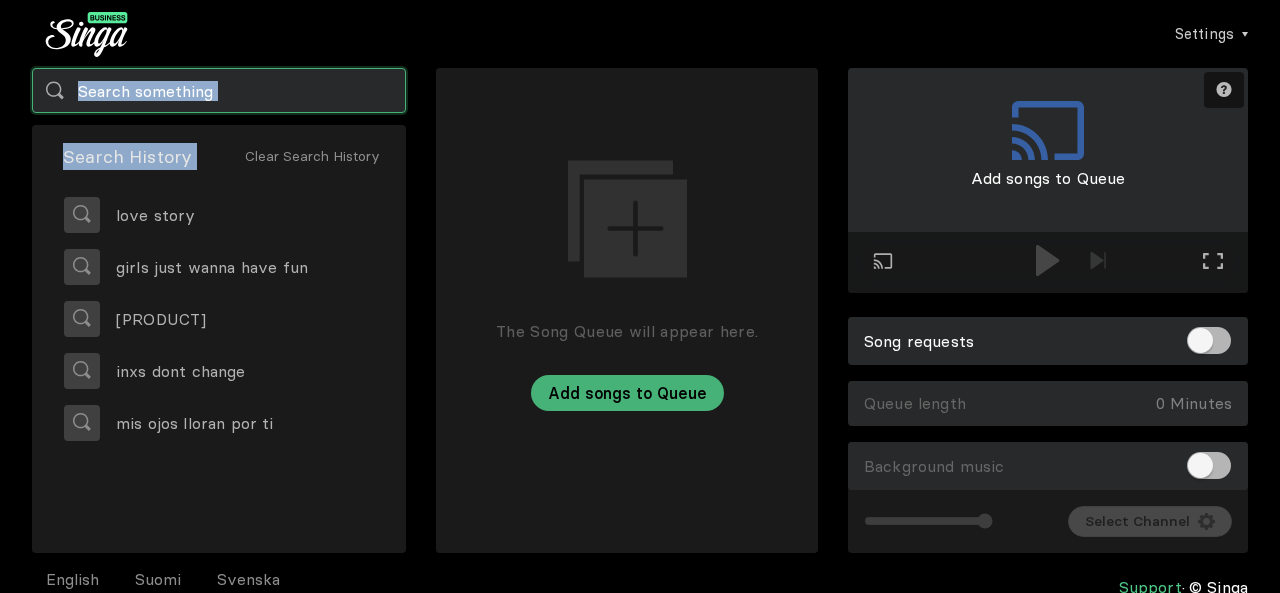 click at bounding box center [219, 90] 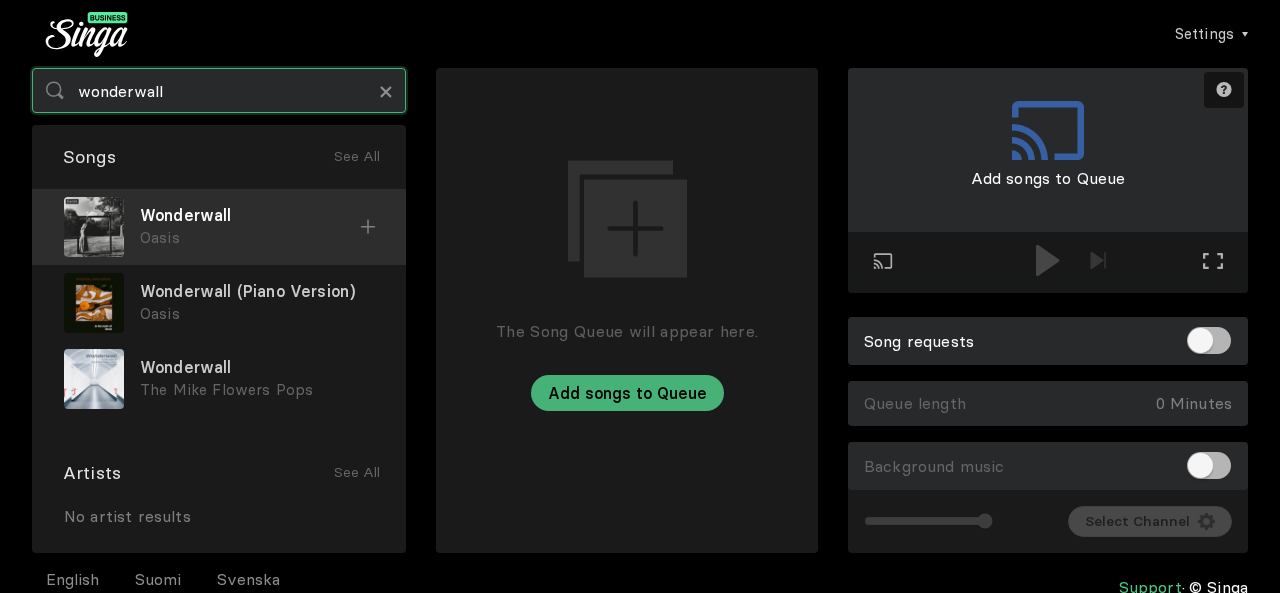 type on "wonderwall" 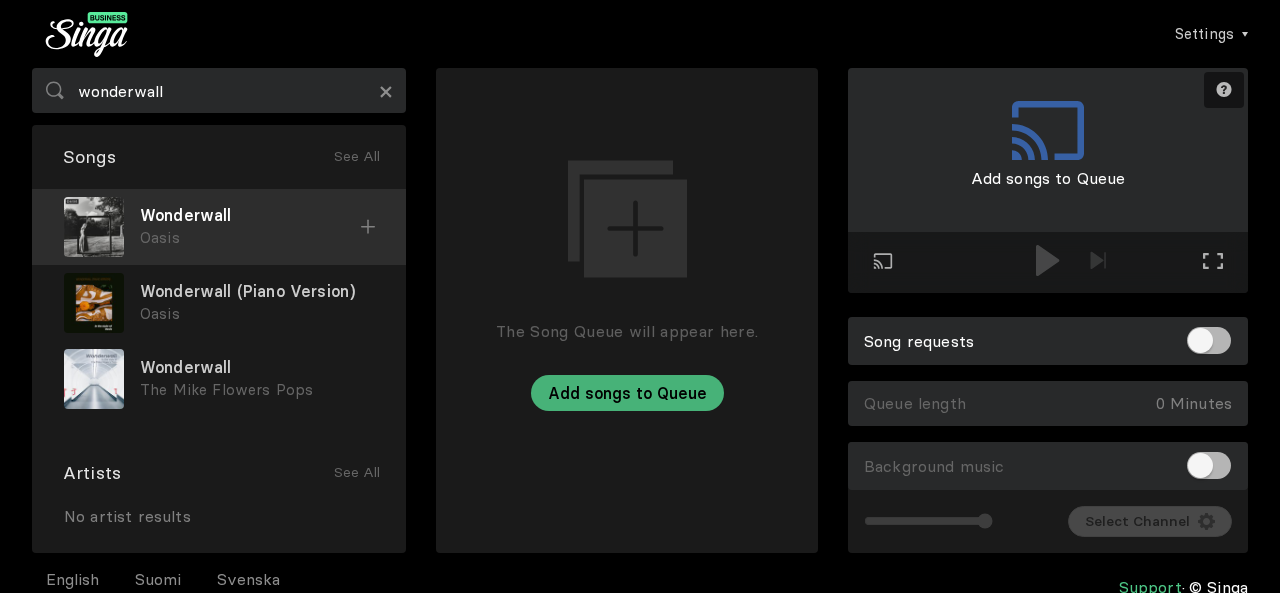 click on "Wonderwall" at bounding box center [250, 215] 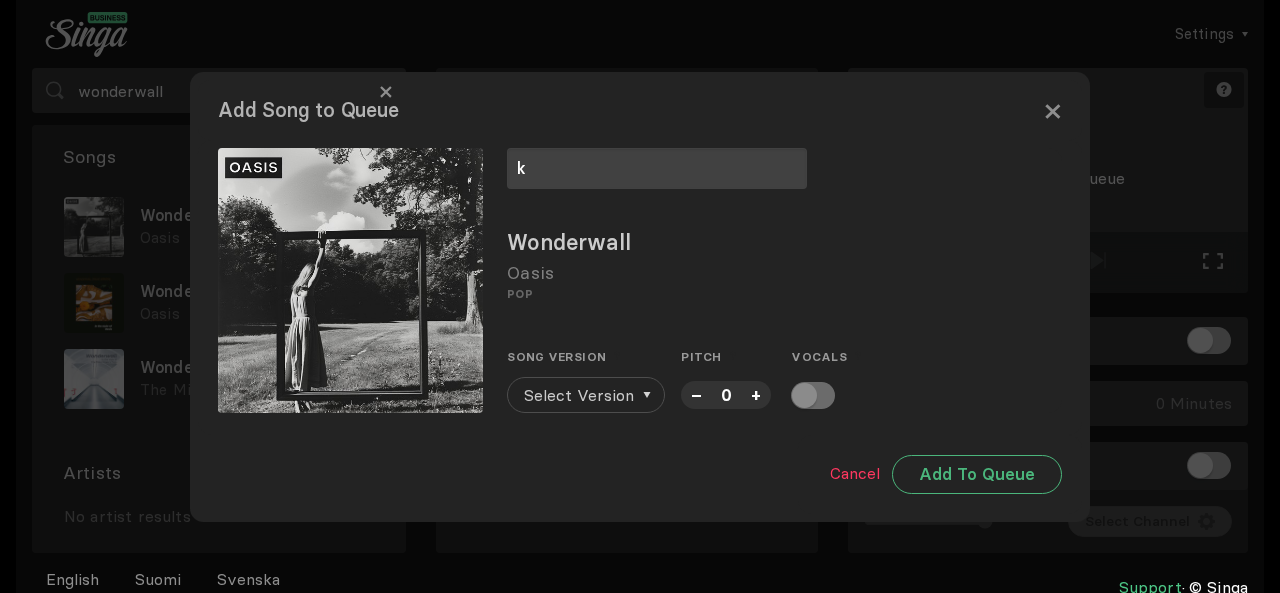 type on "k" 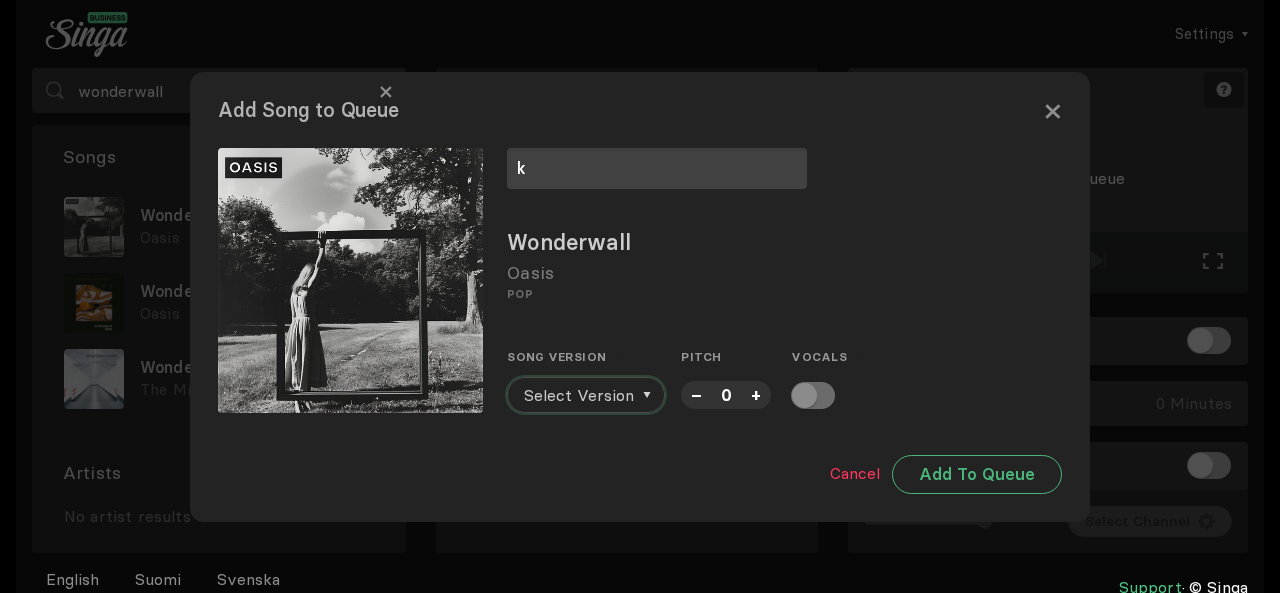 click on "Select Version" at bounding box center [579, 395] 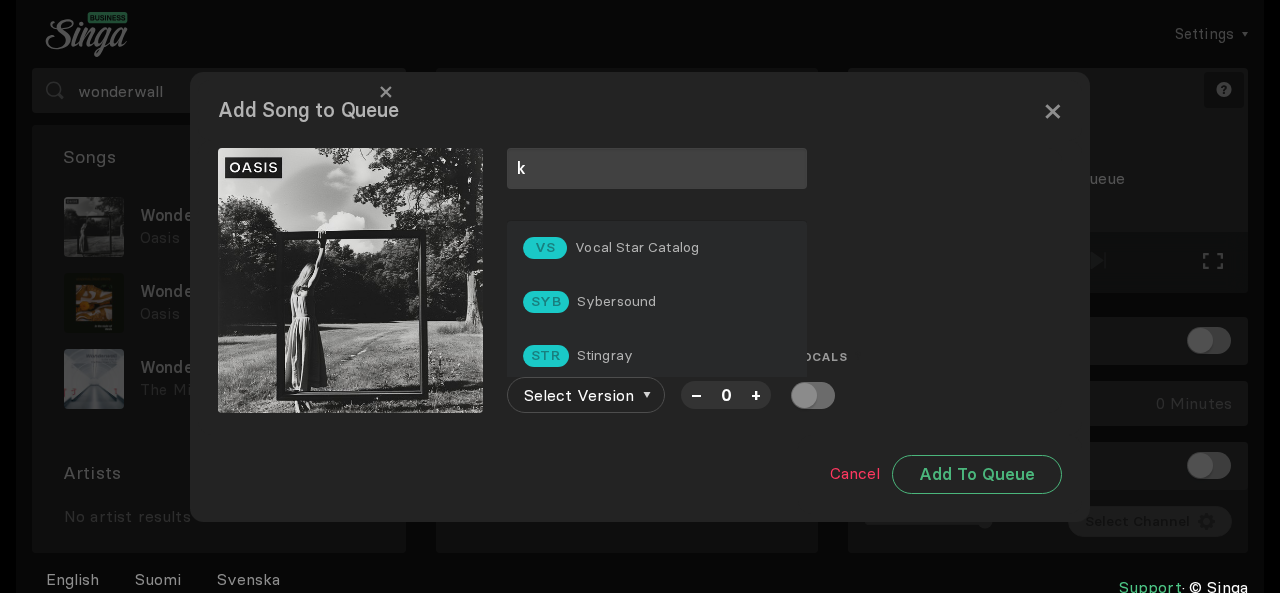 drag, startPoint x: 630, startPoint y: 312, endPoint x: 585, endPoint y: 120, distance: 197.20294 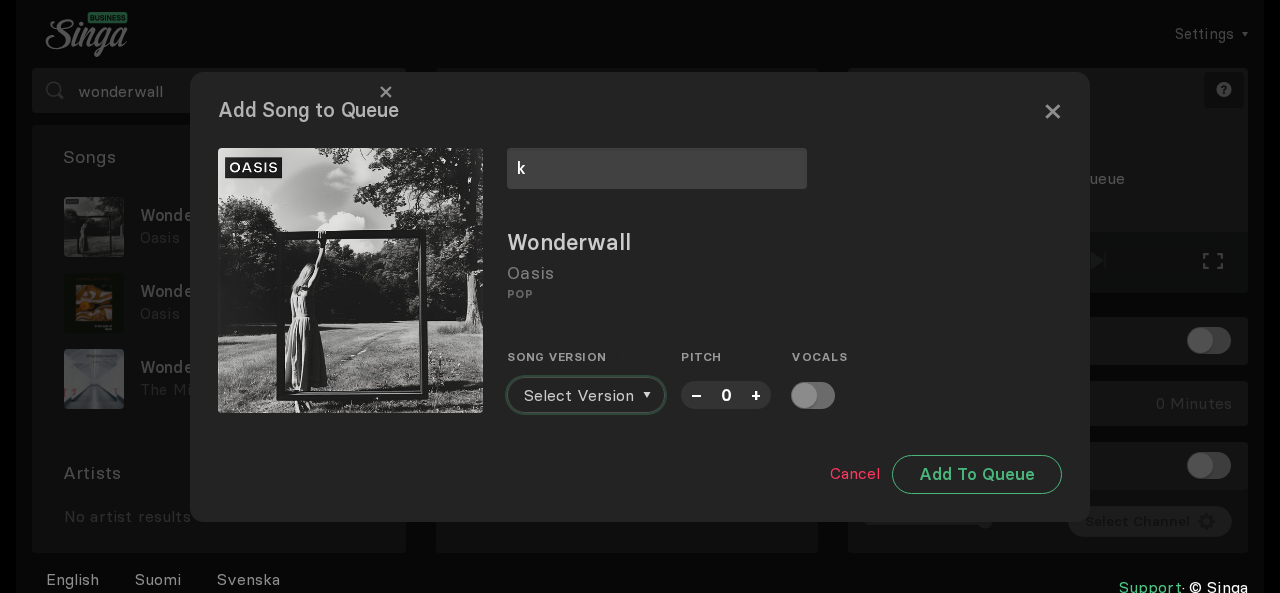 click on "Select Version" at bounding box center [579, 395] 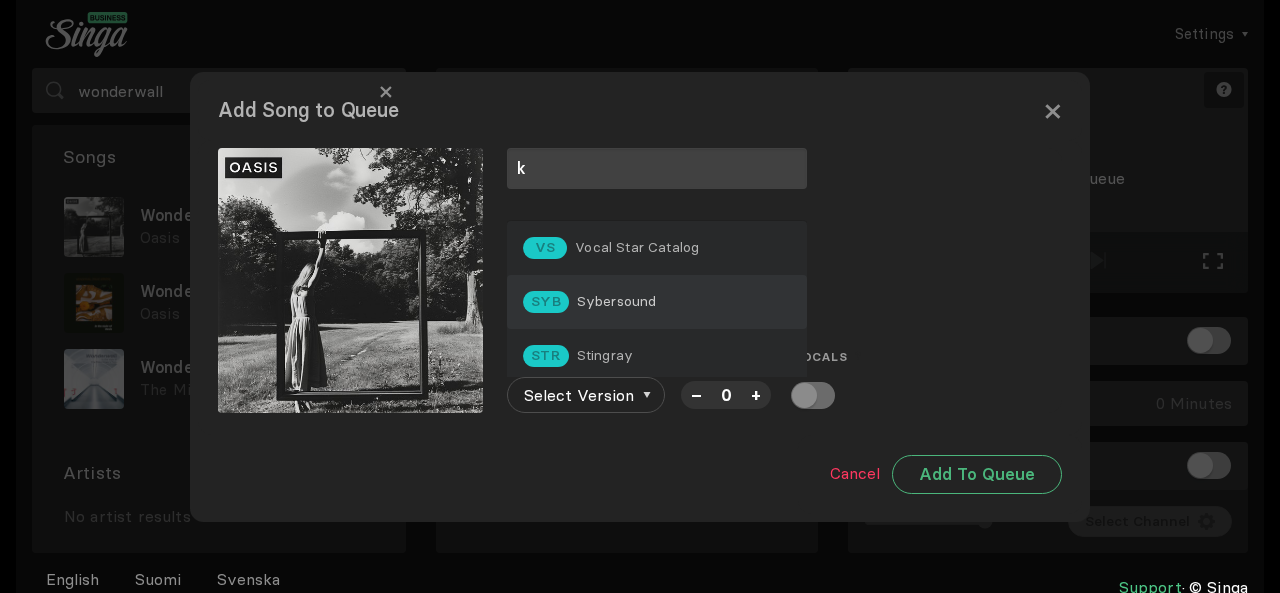 click on "Sybersound" at bounding box center [637, 247] 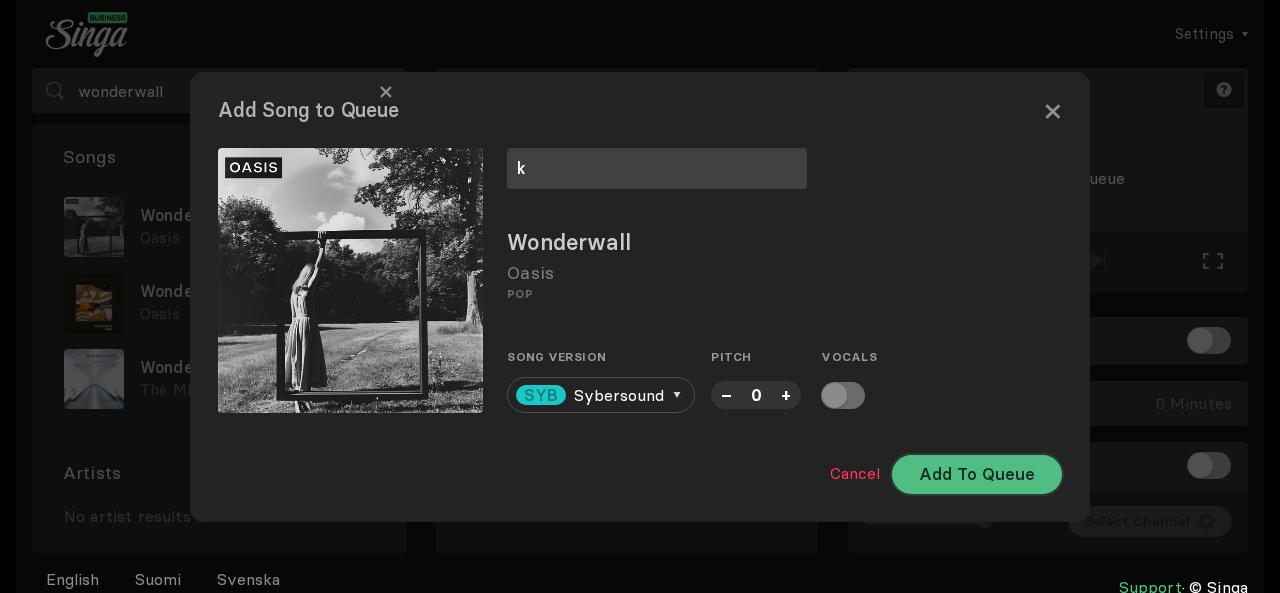 click on "Add To Queue" at bounding box center [977, 474] 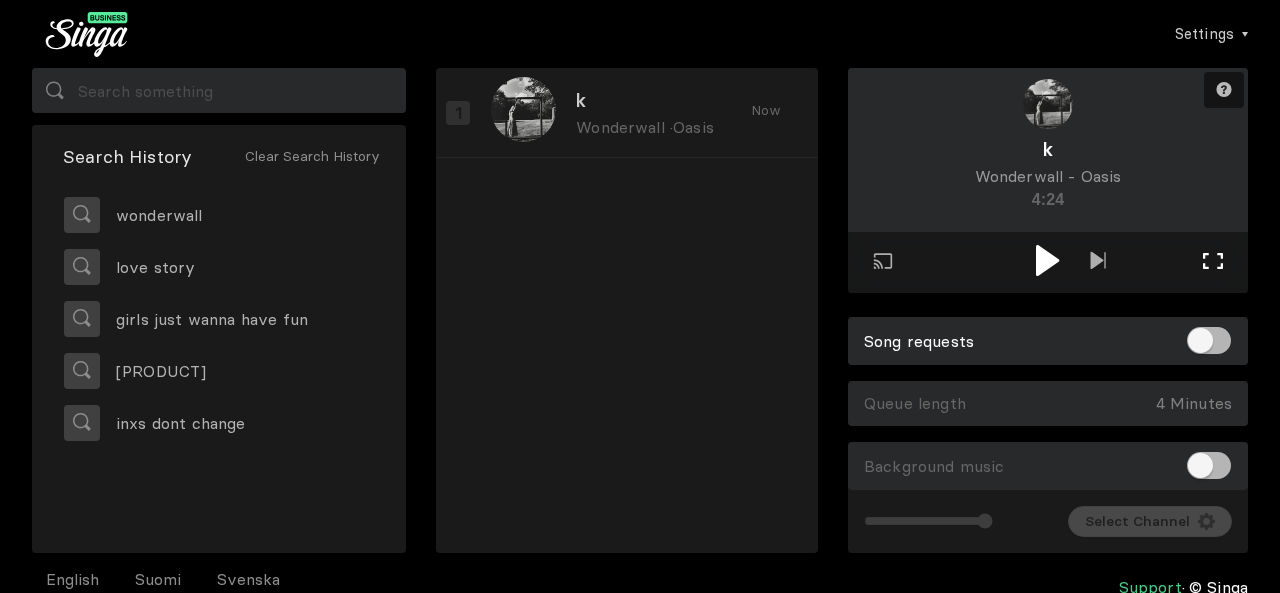 click on "Full screen Exit full screen" at bounding box center [1098, 262] 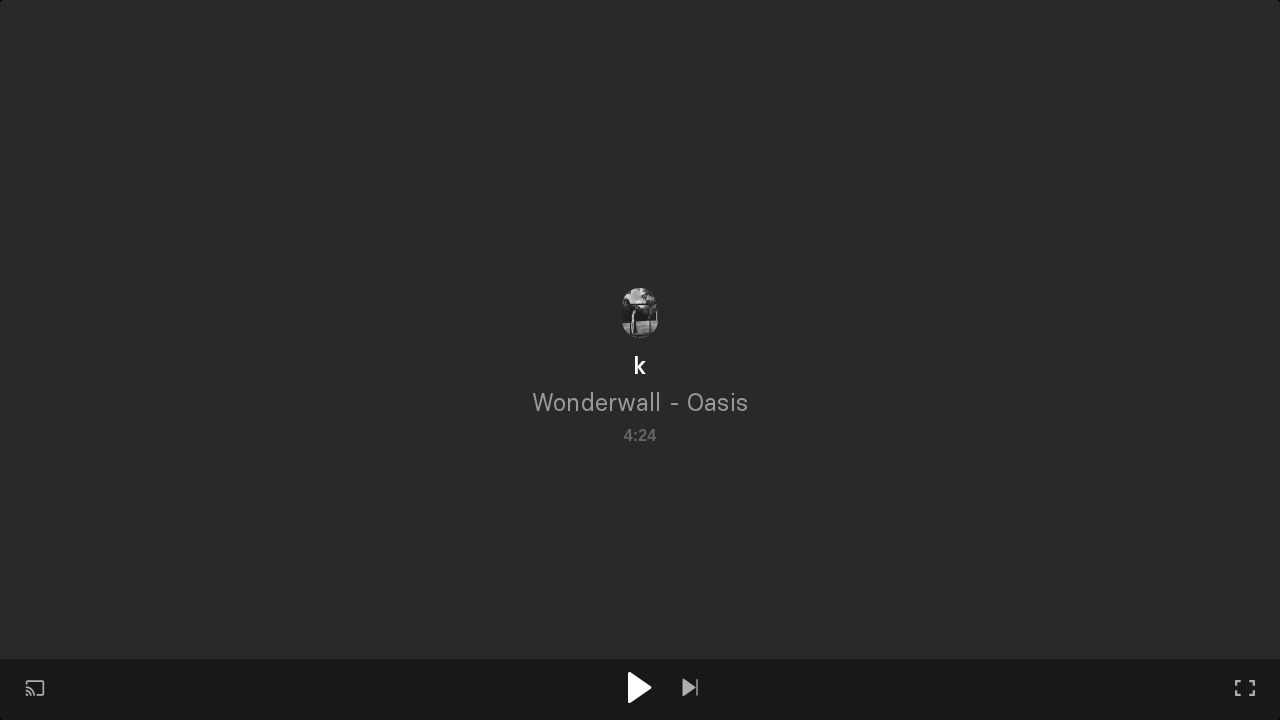 click at bounding box center (640, 687) 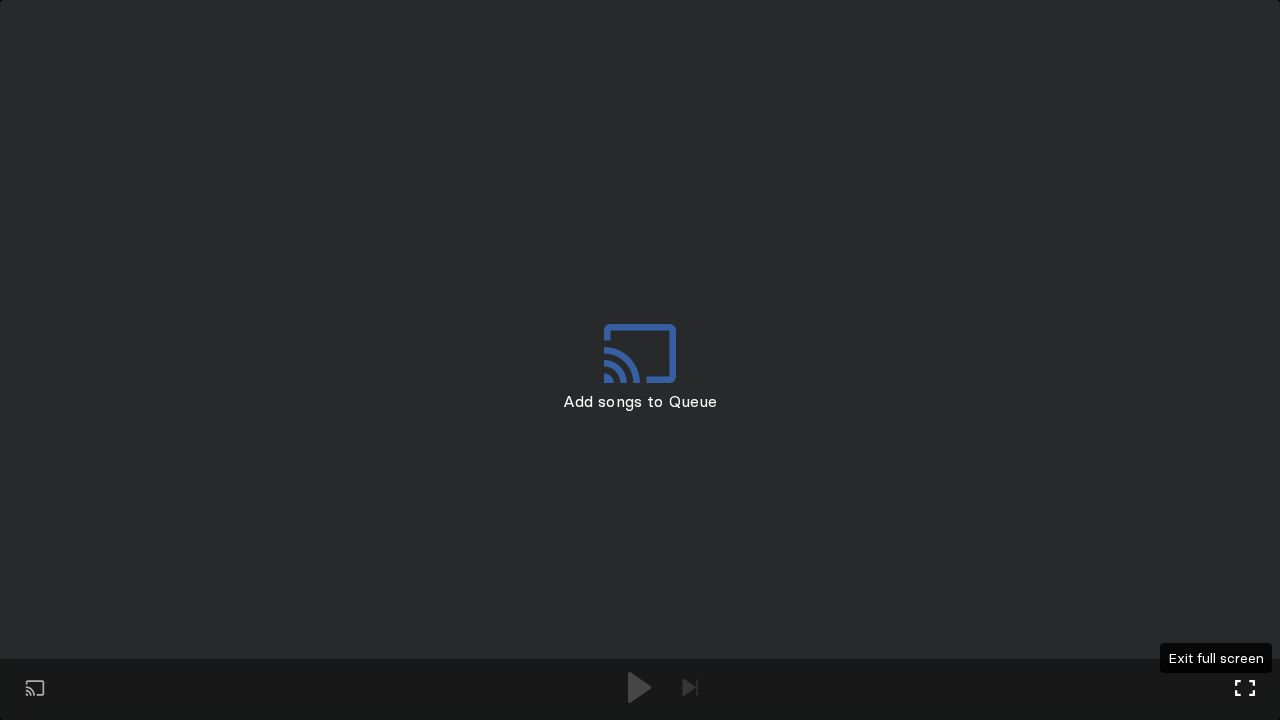 click at bounding box center [1245, 688] 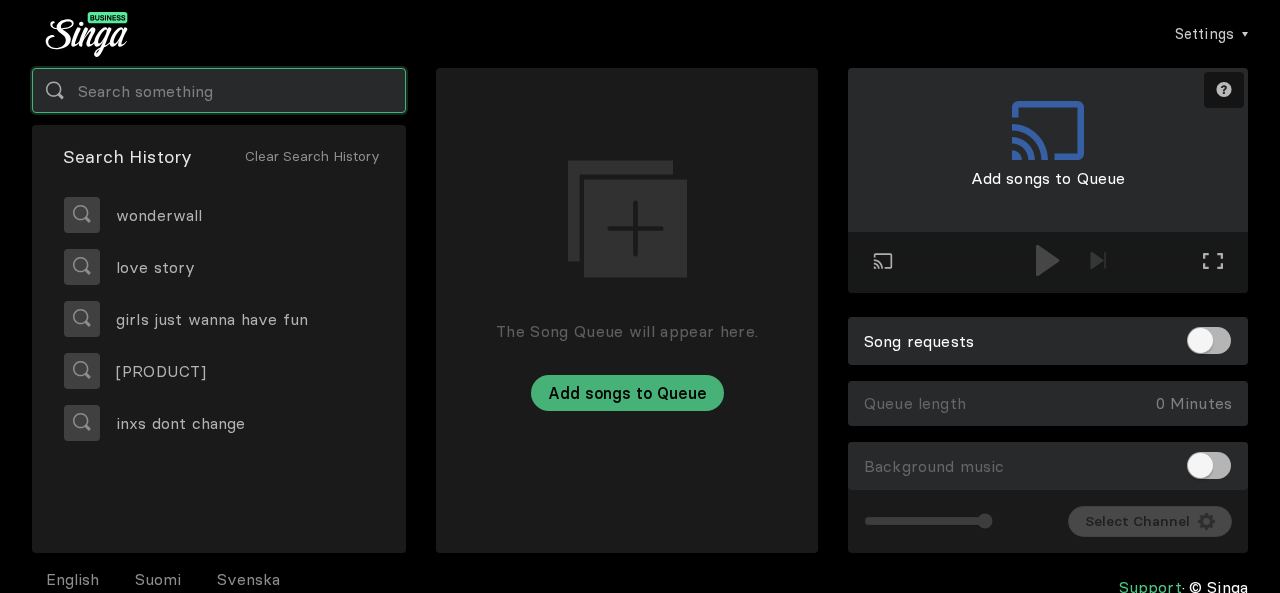 click at bounding box center [219, 90] 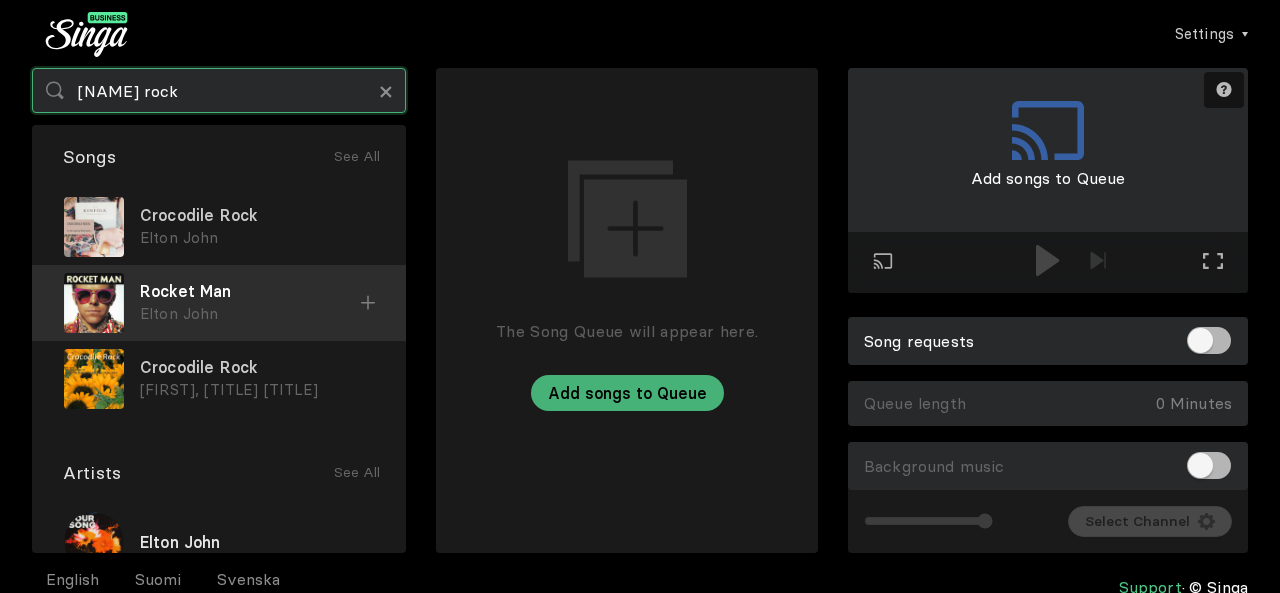 type on "[NAME] rock" 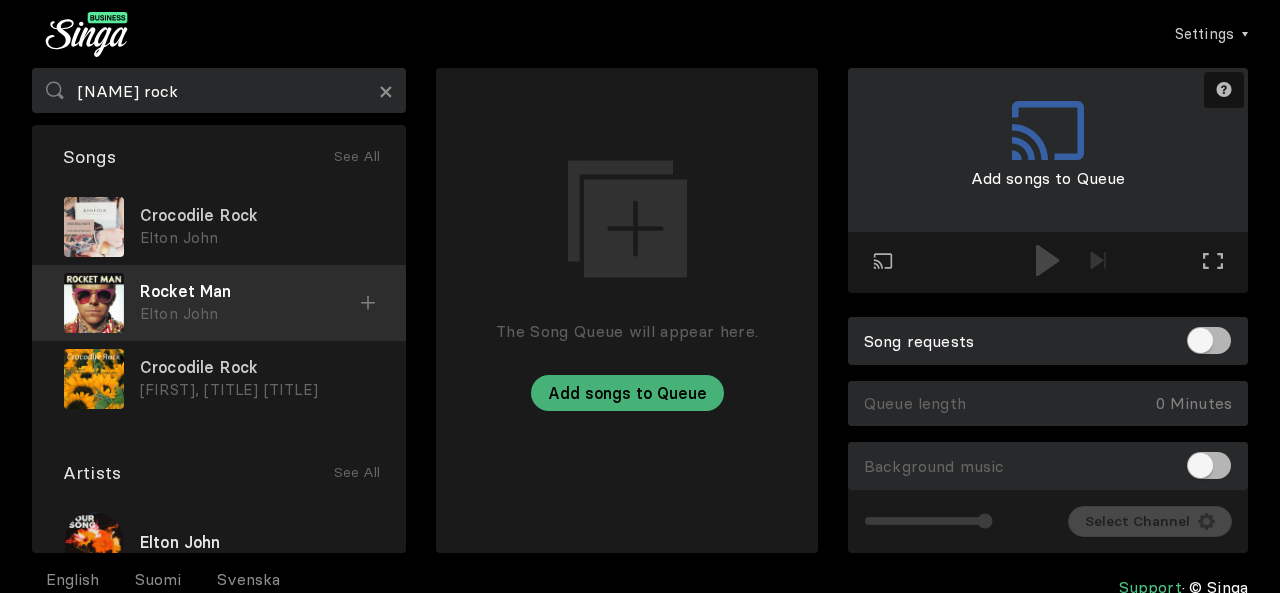 click on "Rocket Man" at bounding box center [257, 215] 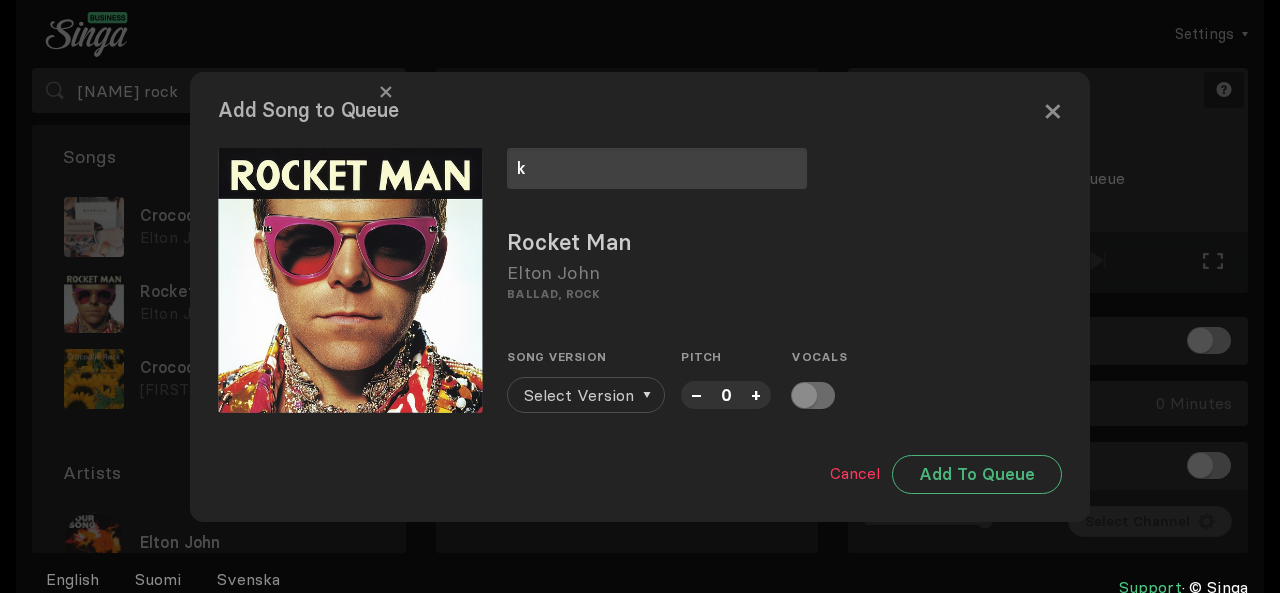 type on "k" 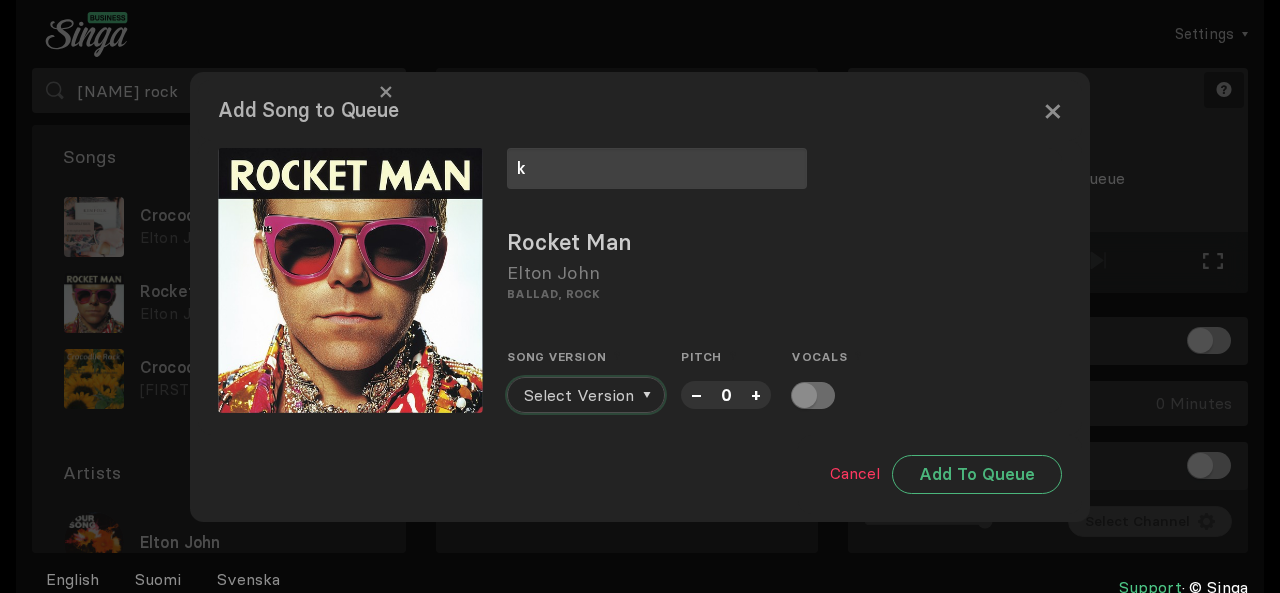 click on "Select Version" at bounding box center (579, 395) 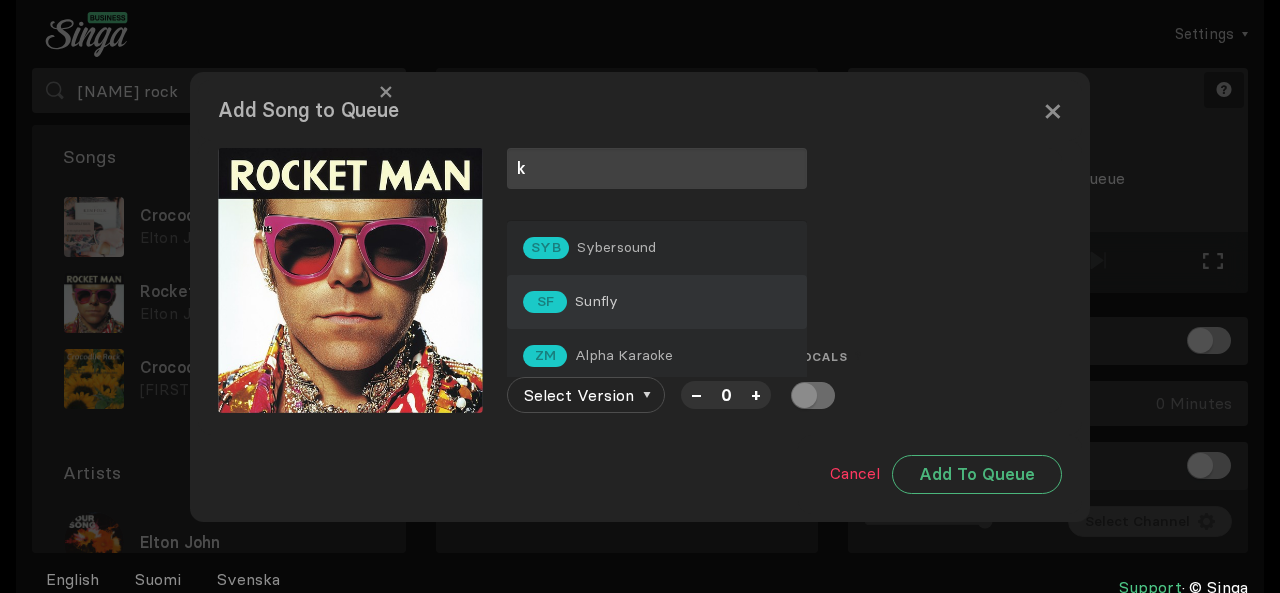 click on "SF Sunfly" at bounding box center [657, 302] 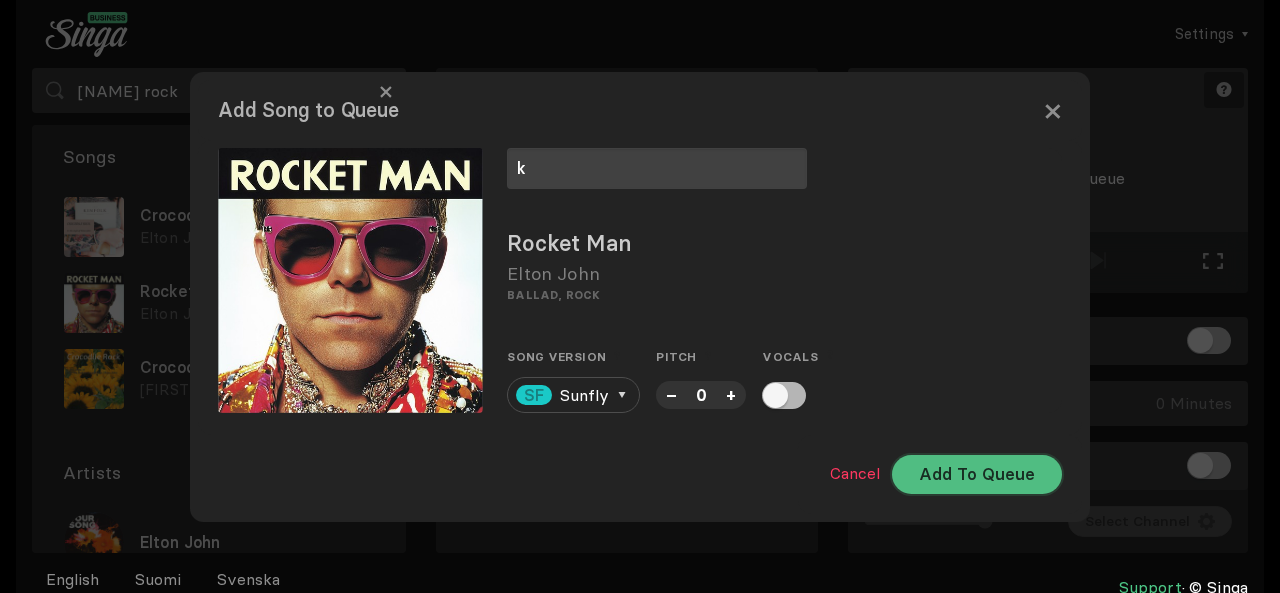 click on "Add To Queue" at bounding box center (977, 474) 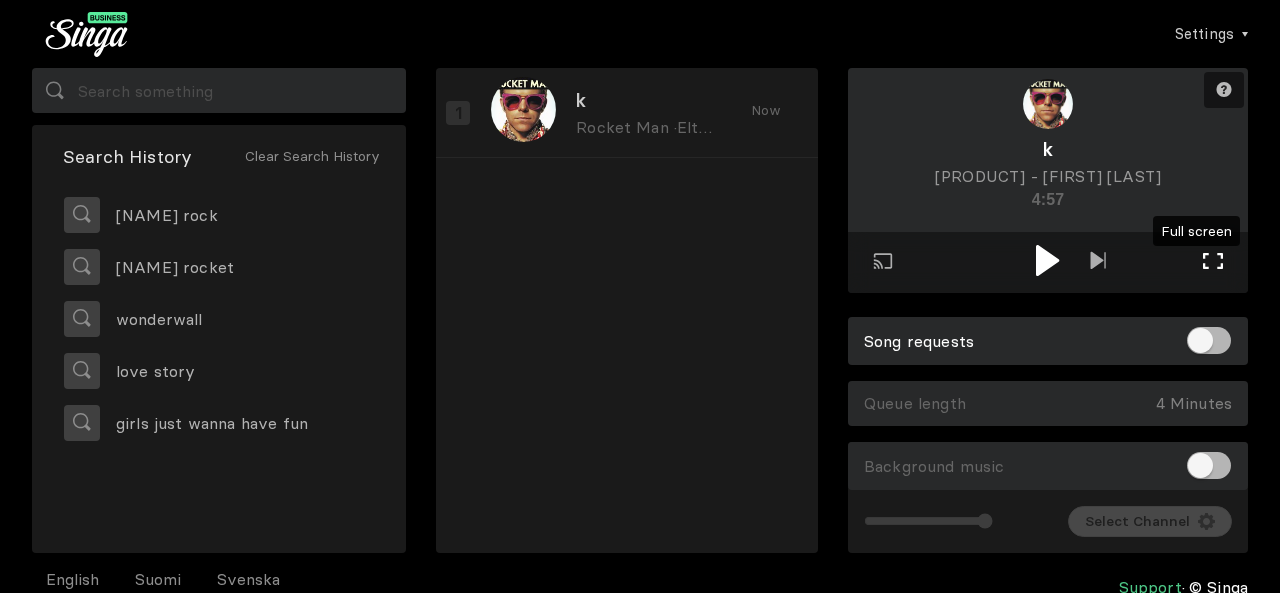 click on "Full screen Exit full screen" at bounding box center (1213, 263) 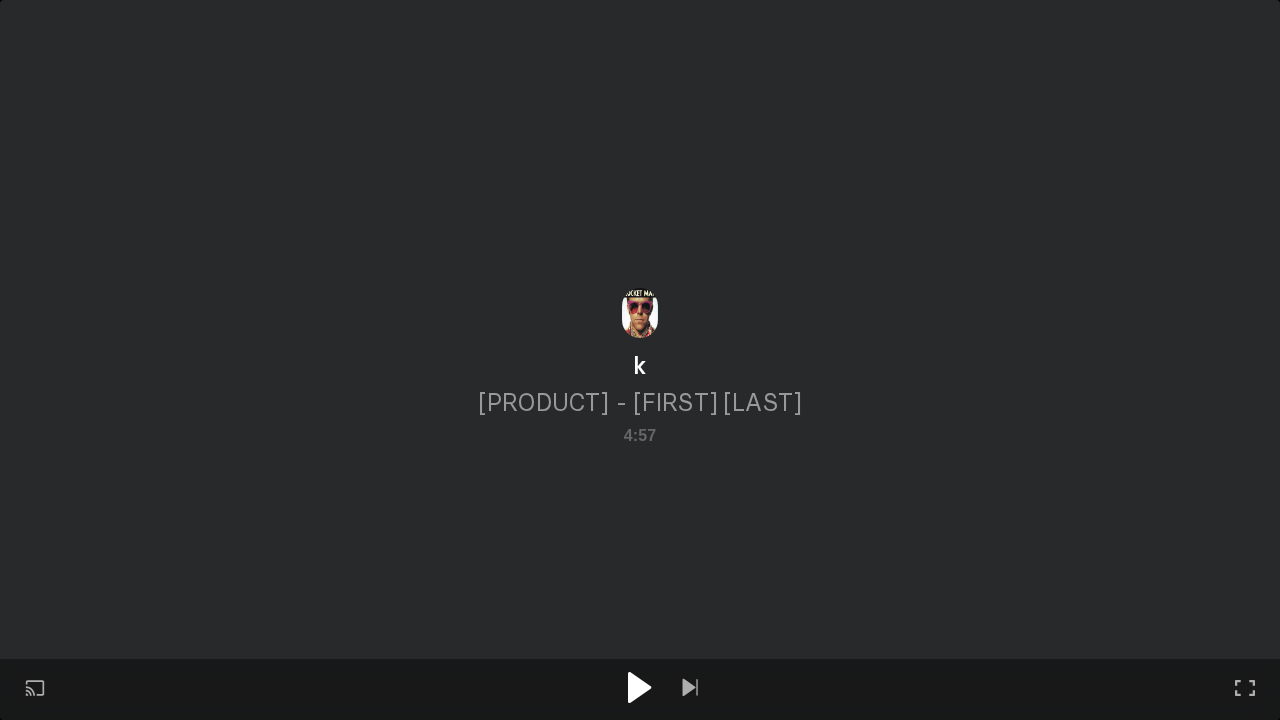 click at bounding box center (639, 687) 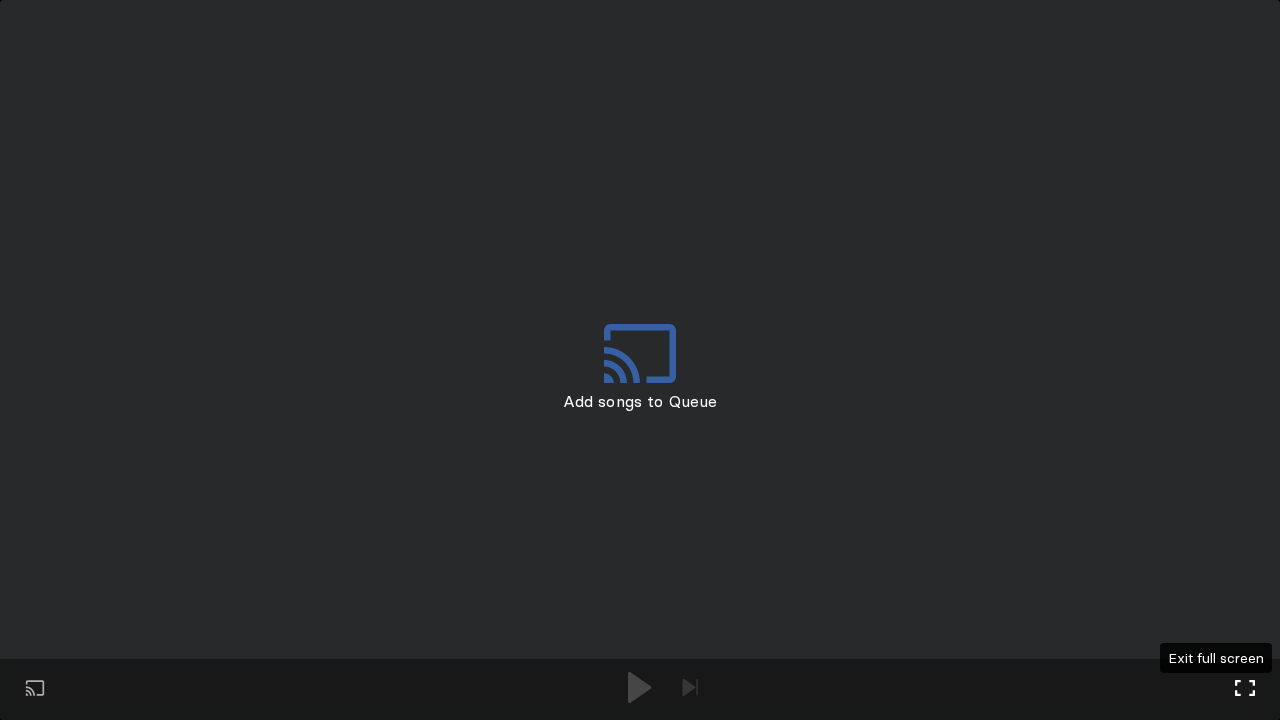 click at bounding box center (1245, 688) 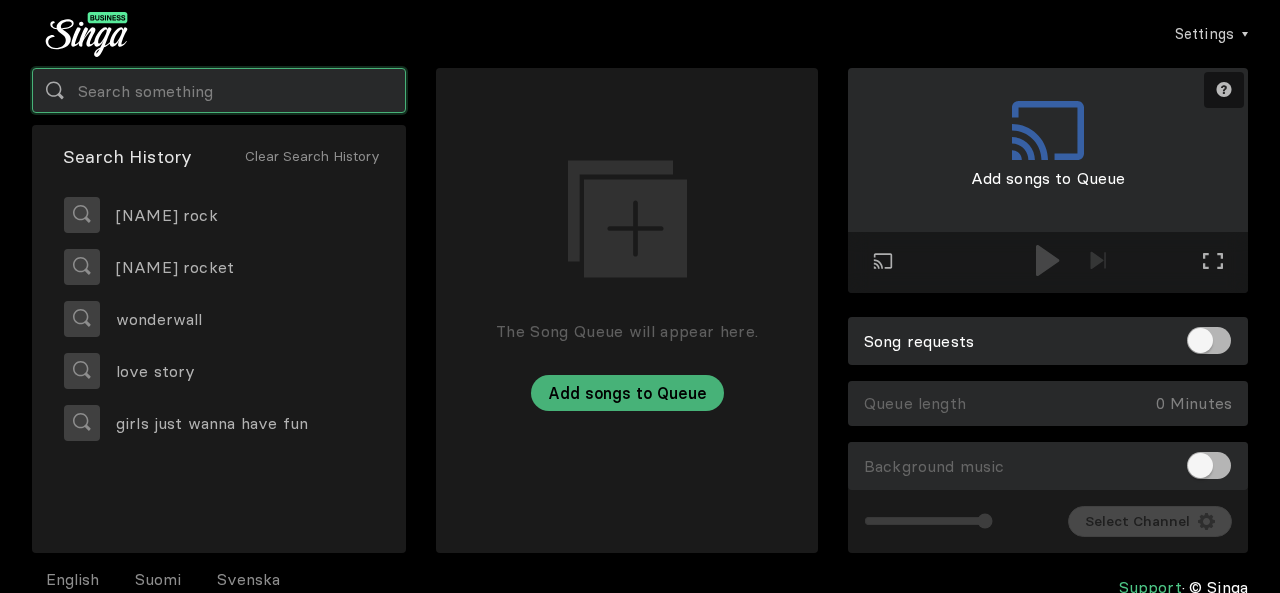 click at bounding box center (219, 90) 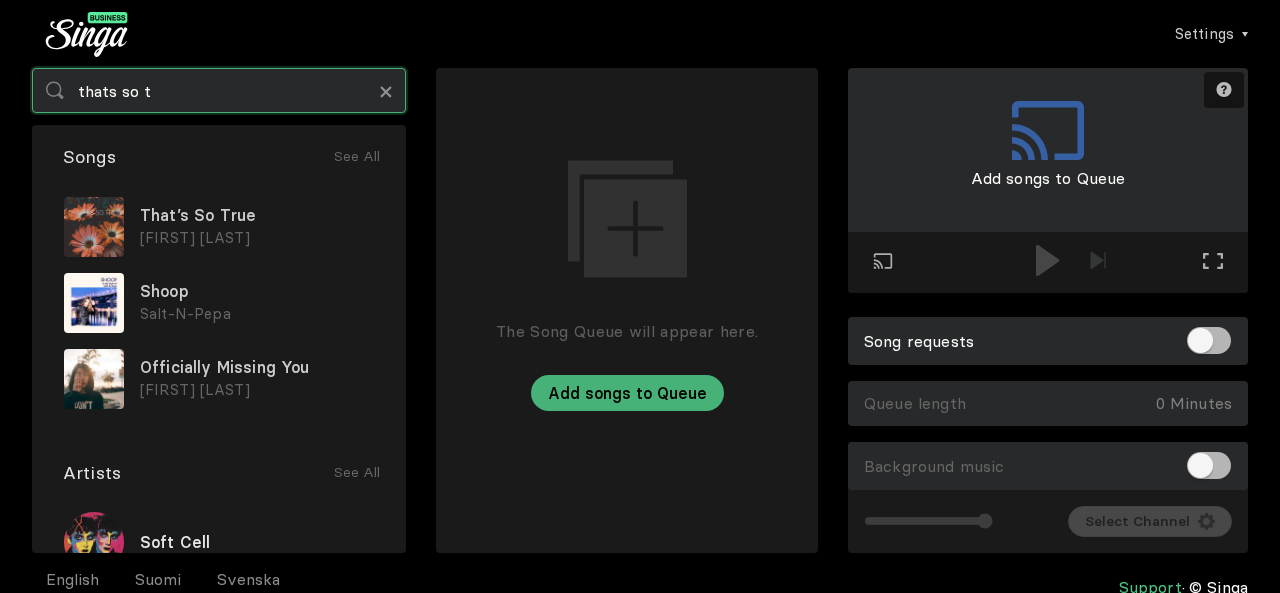 type on "thats so t" 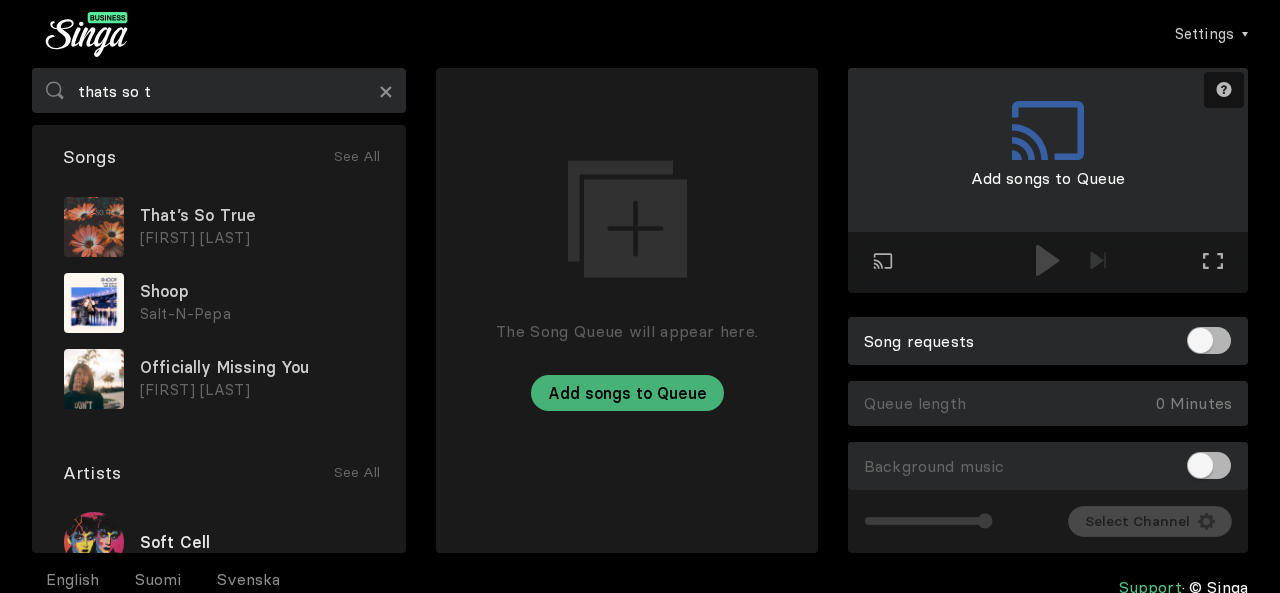 click on "That’s So True" at bounding box center (257, 215) 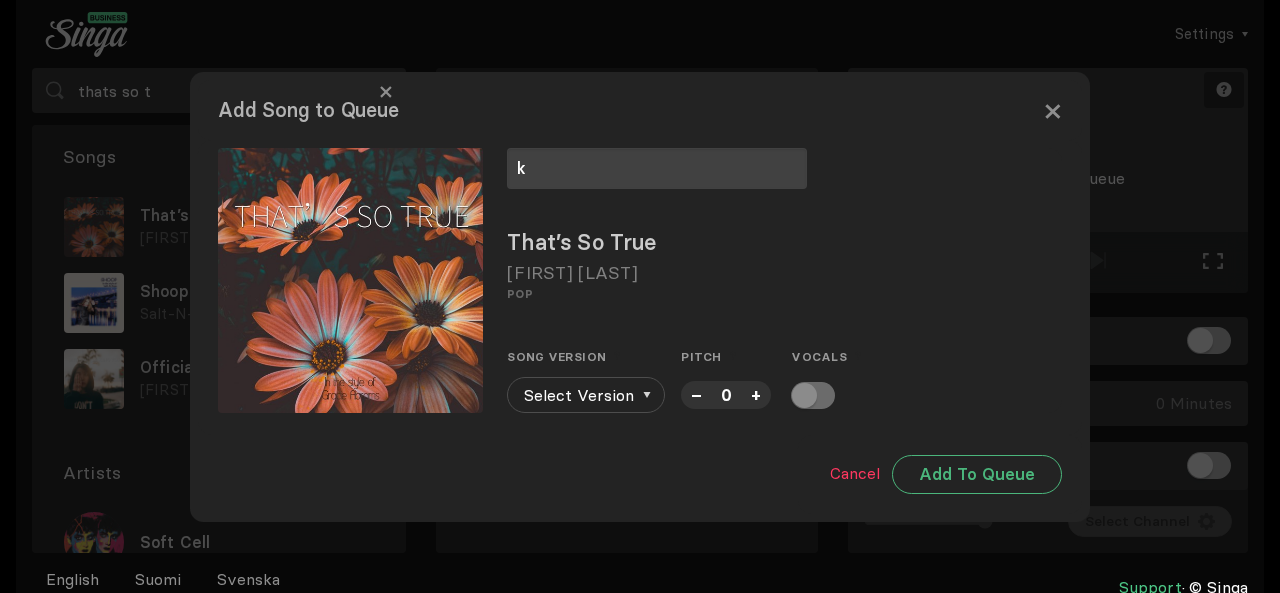 type on "k" 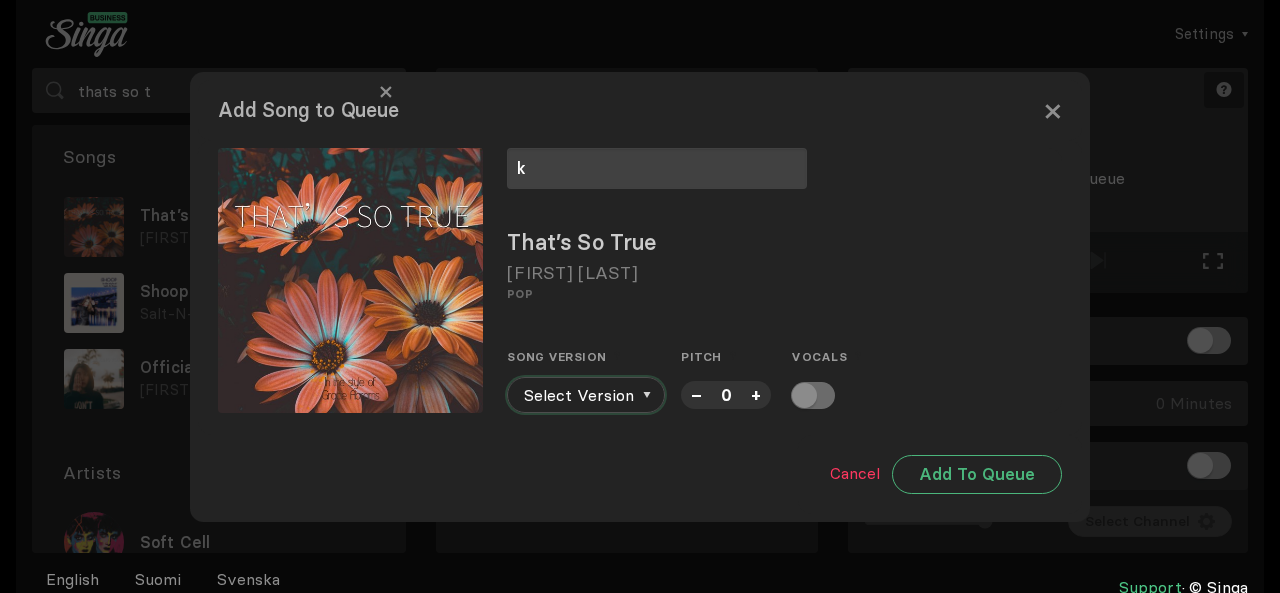 click on "Select Version" at bounding box center [586, 395] 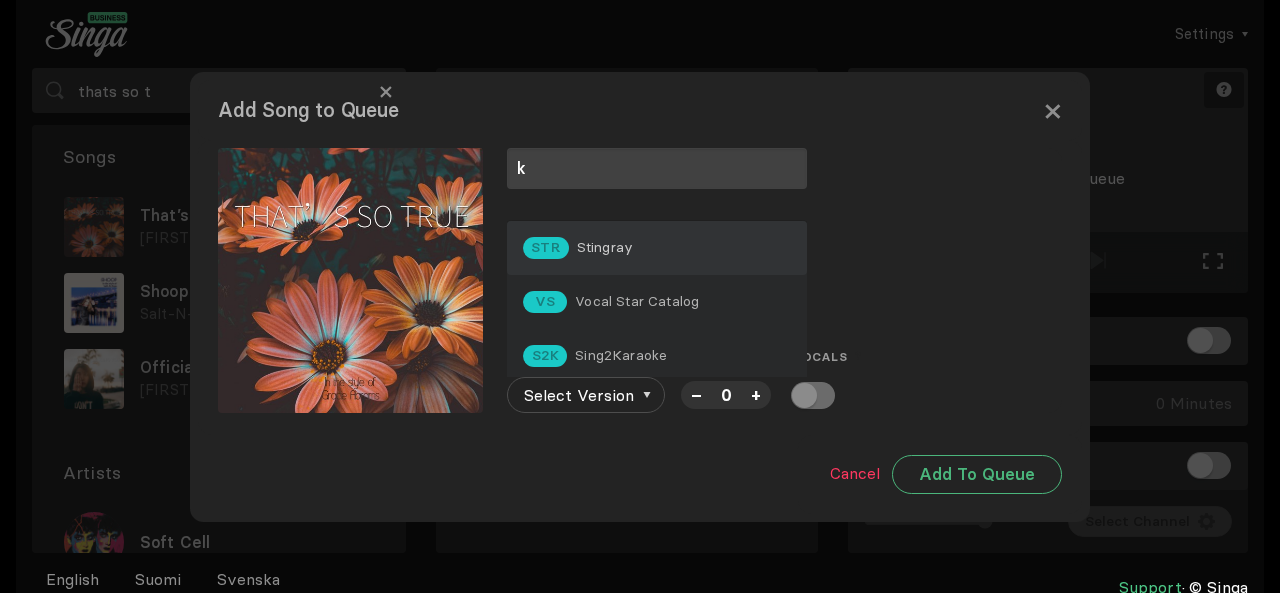 click on "STR Stingray" at bounding box center (657, 248) 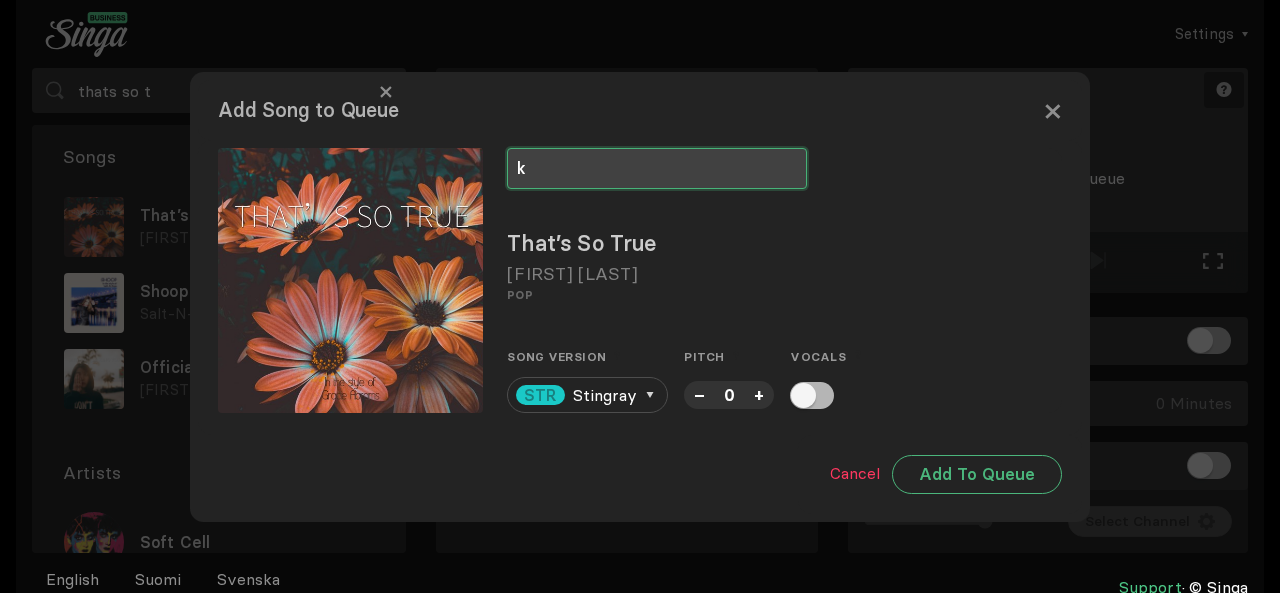 click on "k" at bounding box center [657, 168] 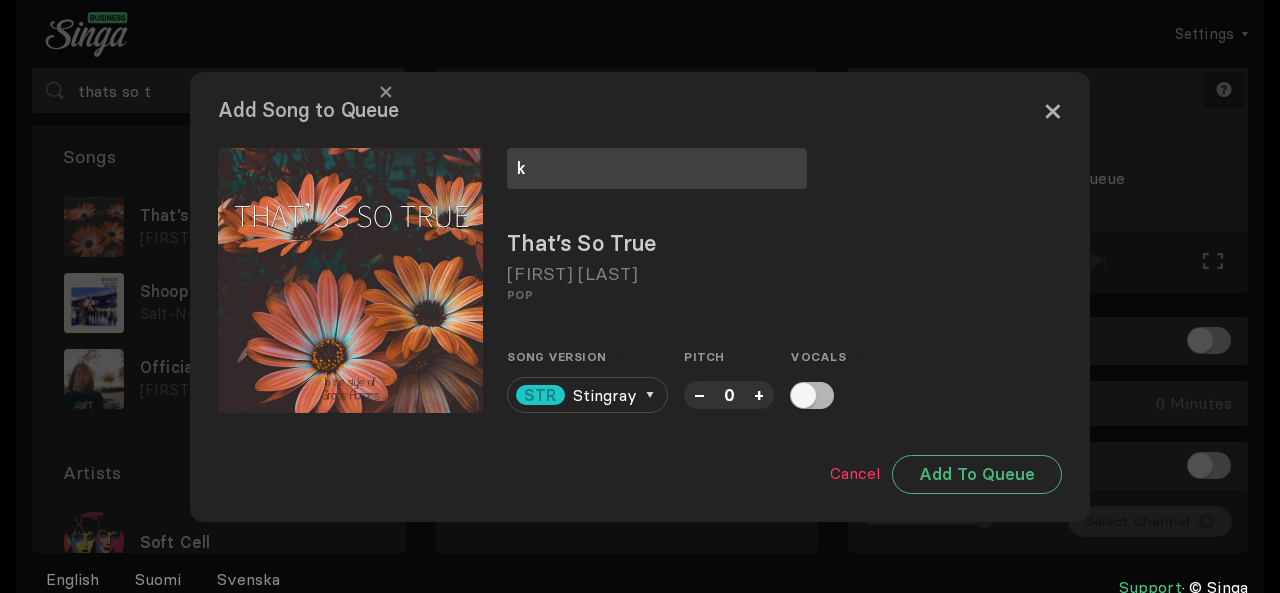 click on "×" at bounding box center (1052, 110) 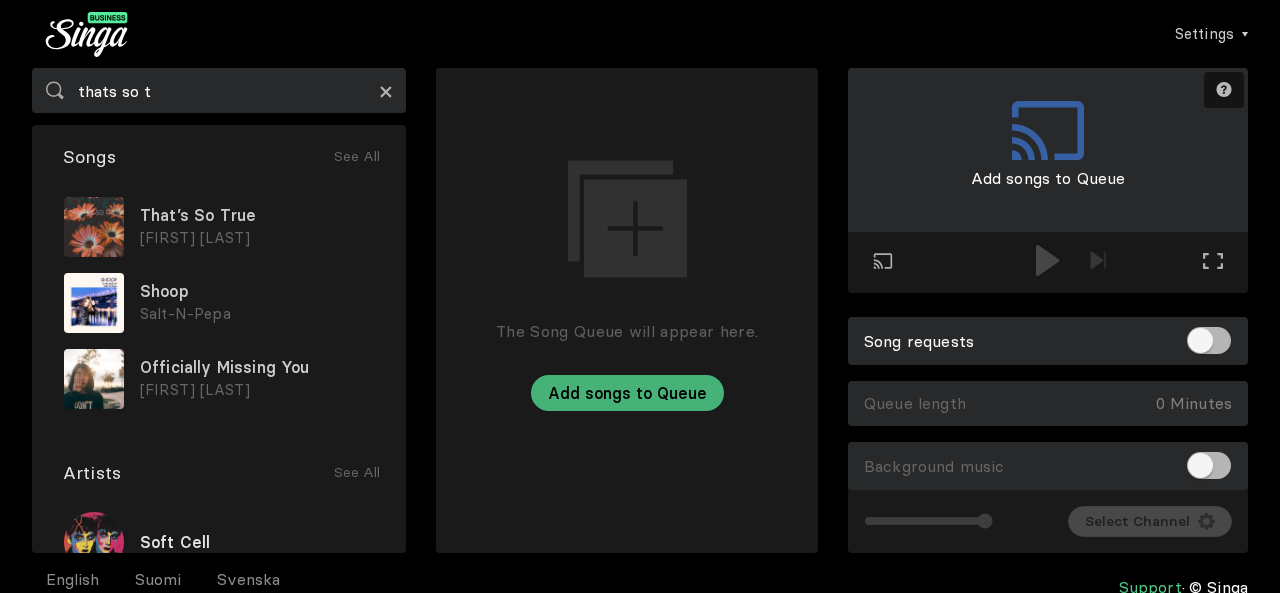 click on "×" at bounding box center (386, 91) 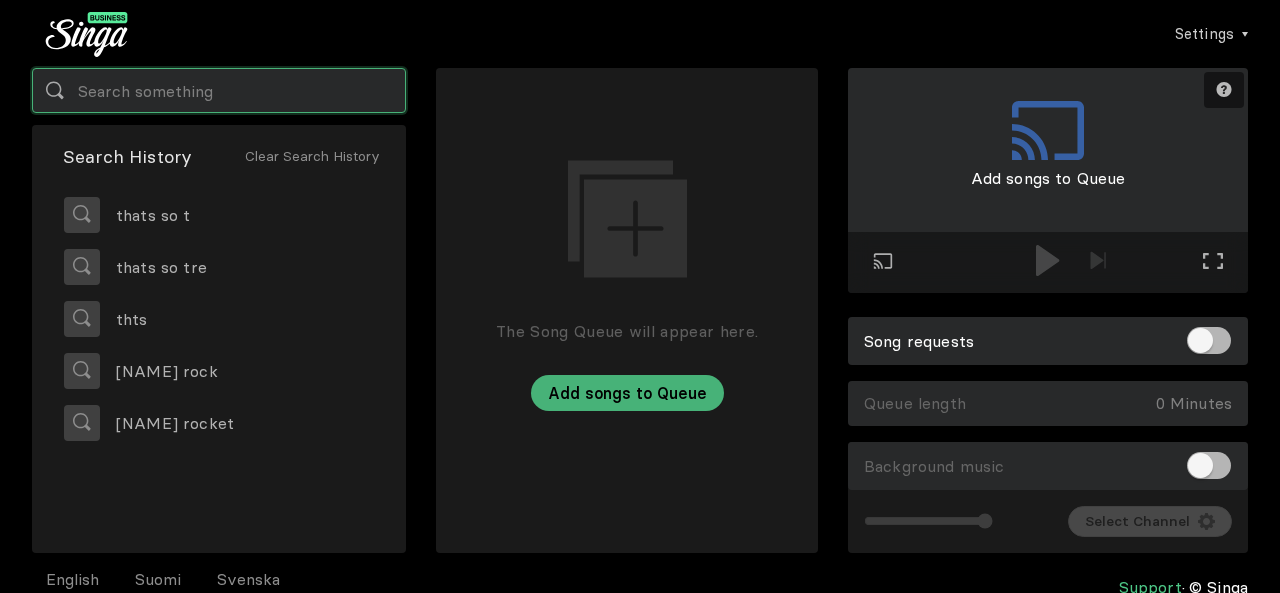 click at bounding box center (219, 90) 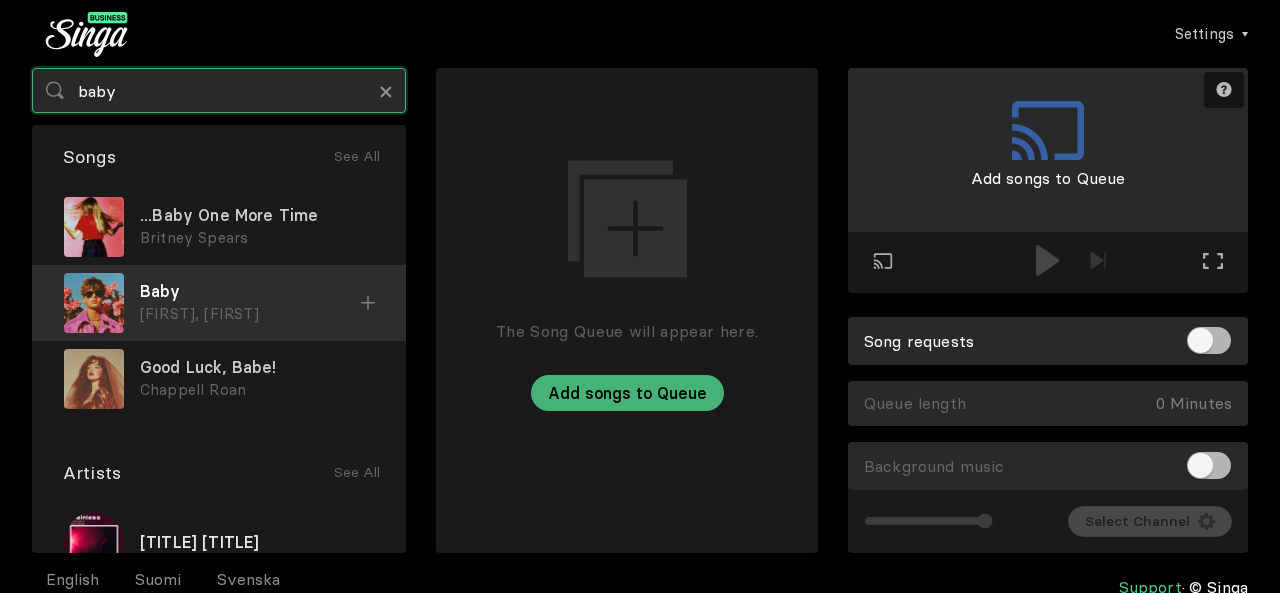 type on "baby" 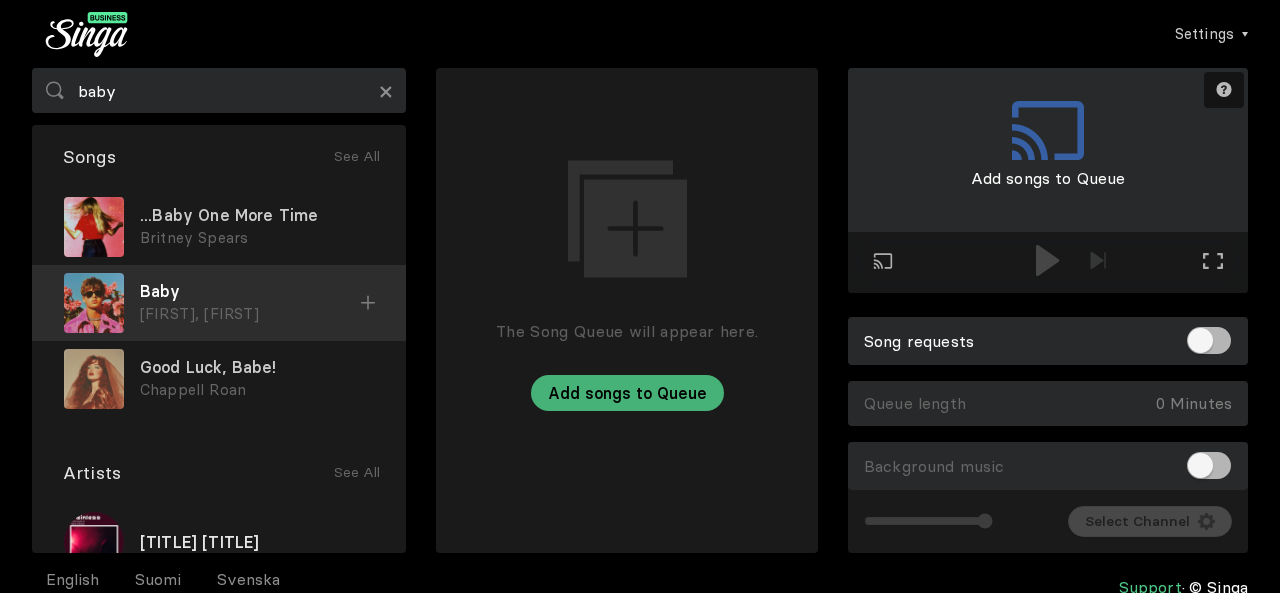 click on "Baby" at bounding box center (257, 215) 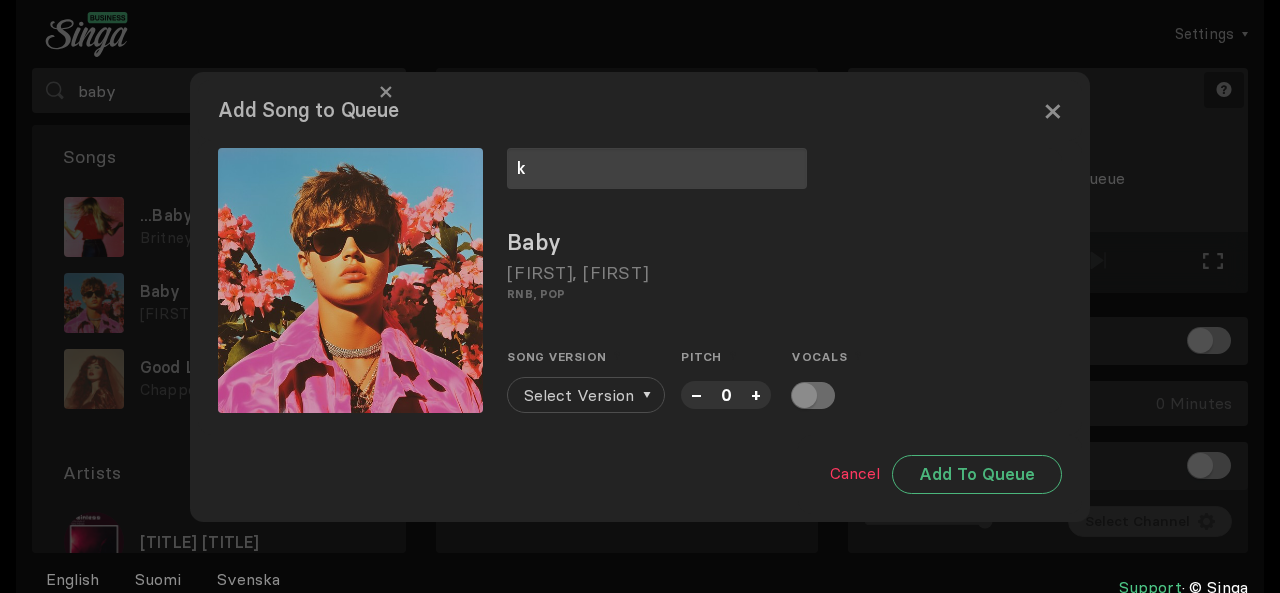 type on "k" 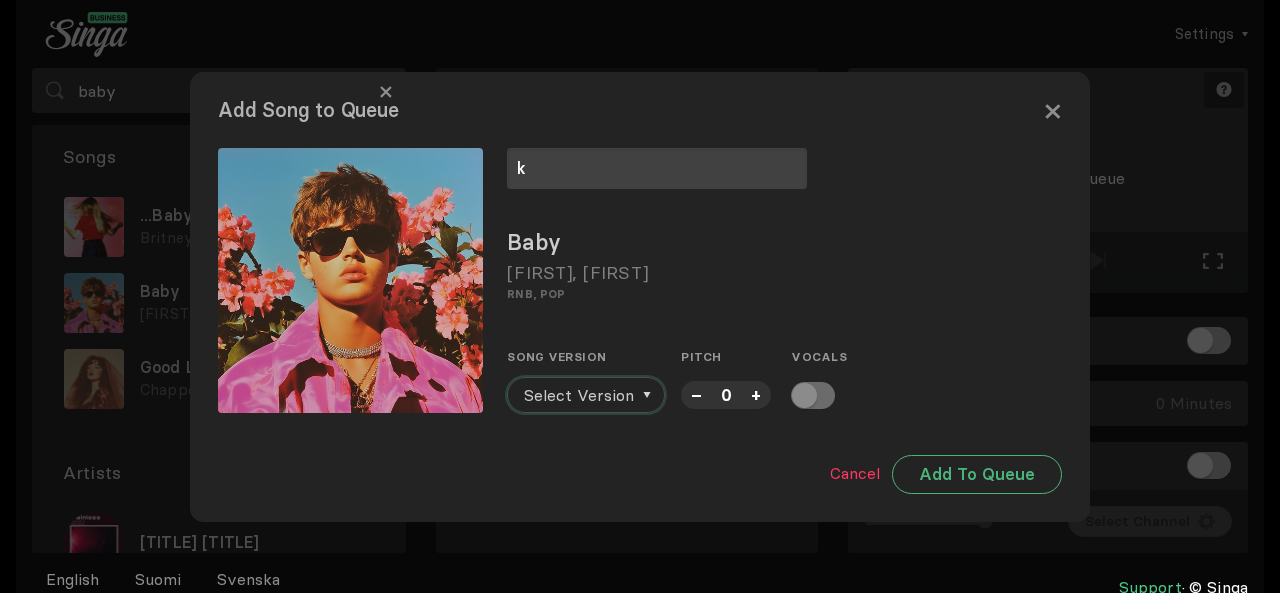 click on "Select Version" at bounding box center (579, 395) 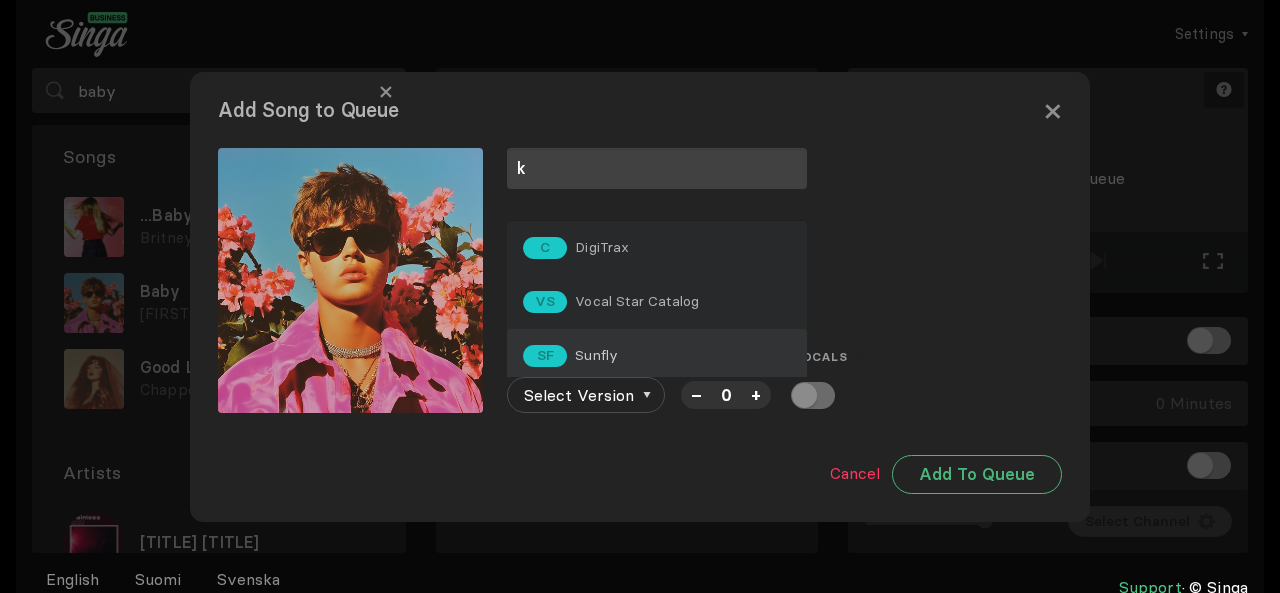 click on "SF Sunfly" at bounding box center (657, 248) 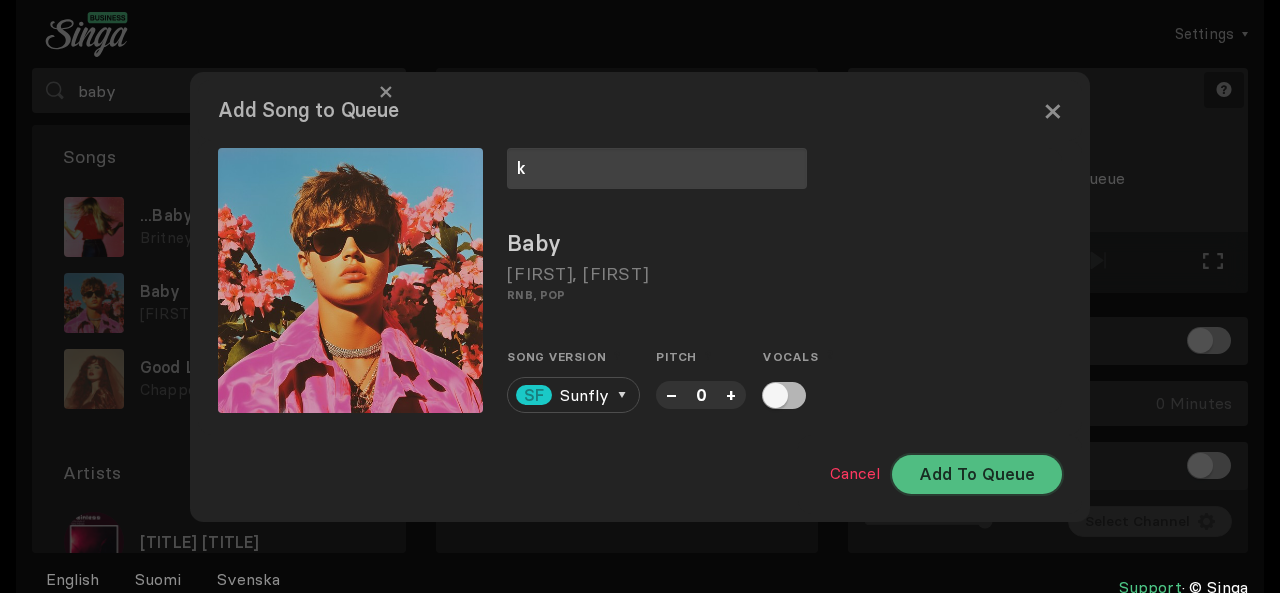 click on "Add To Queue" at bounding box center (977, 474) 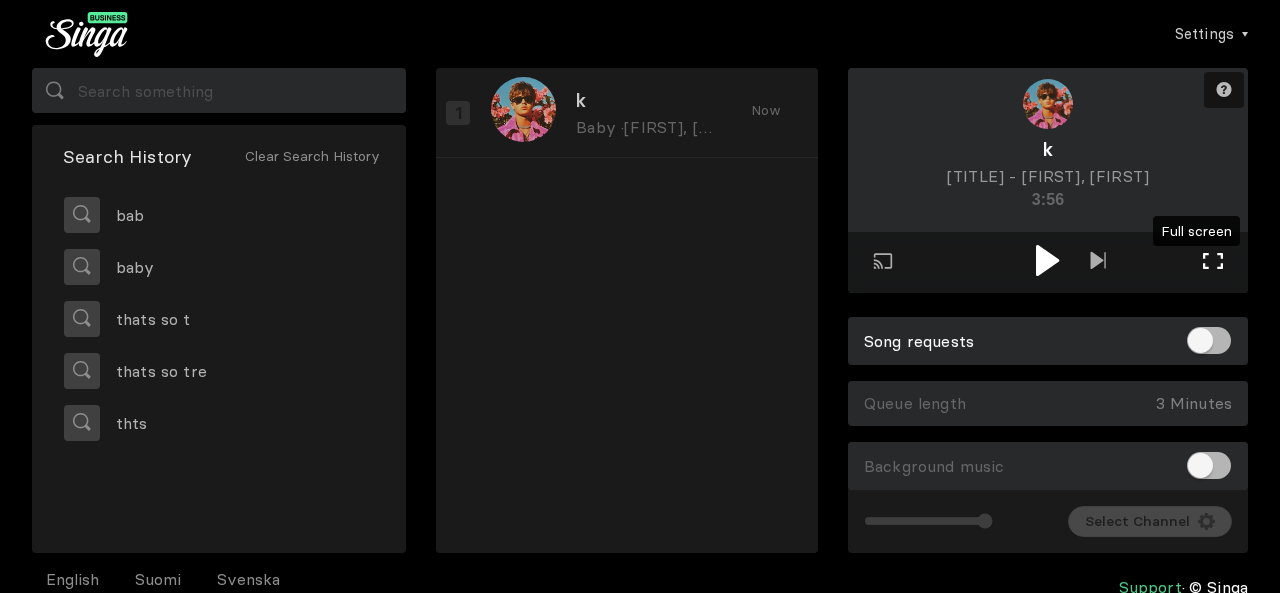 click at bounding box center [1213, 261] 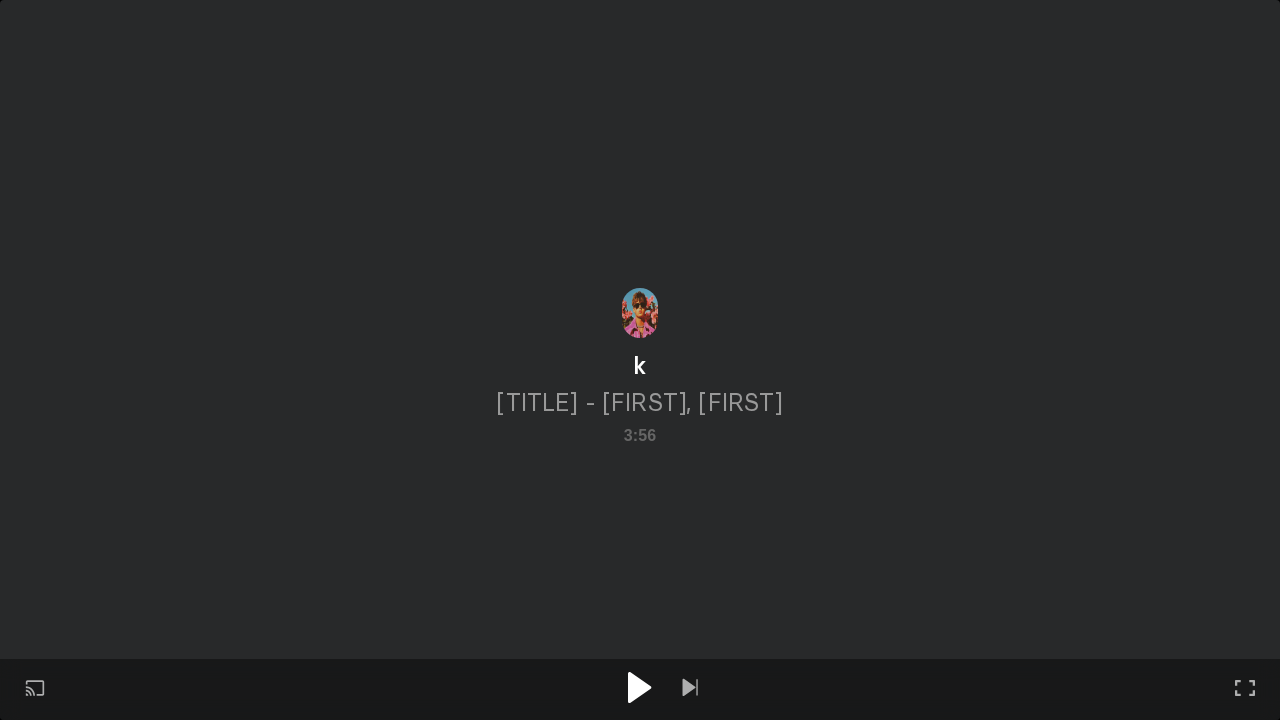 click at bounding box center [639, 687] 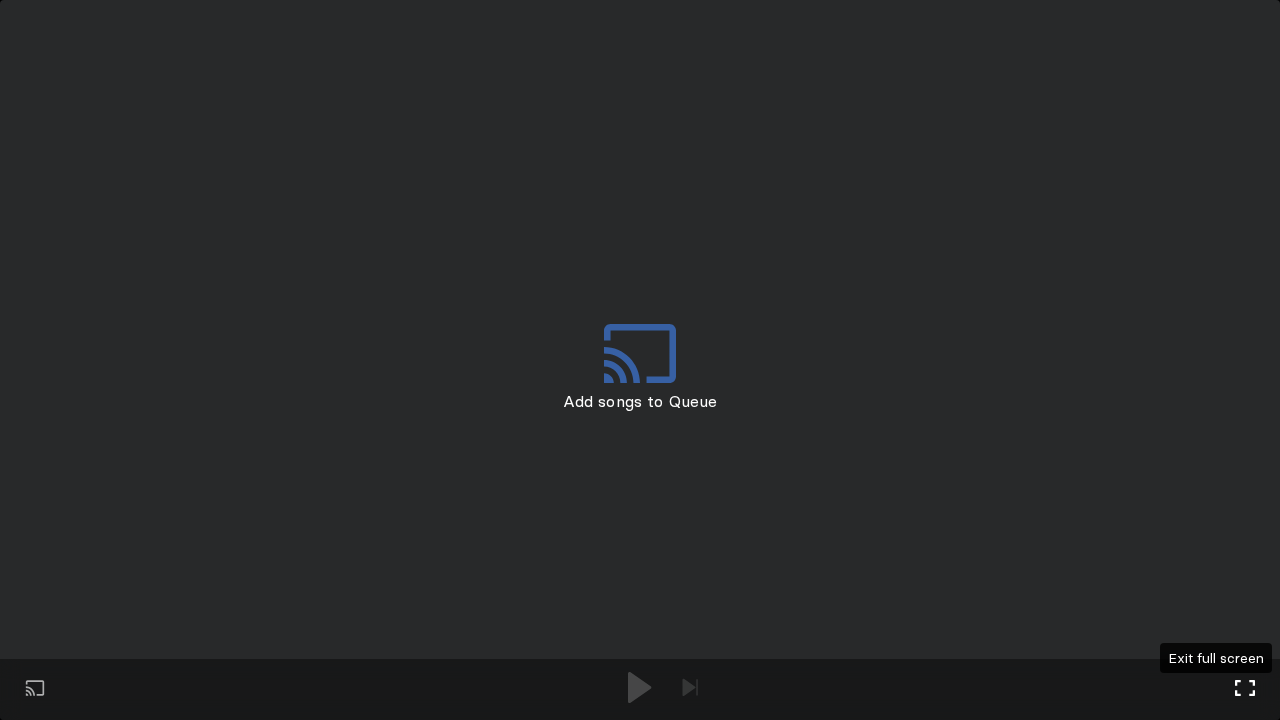 click on "Full screen Exit full screen" at bounding box center [1245, 690] 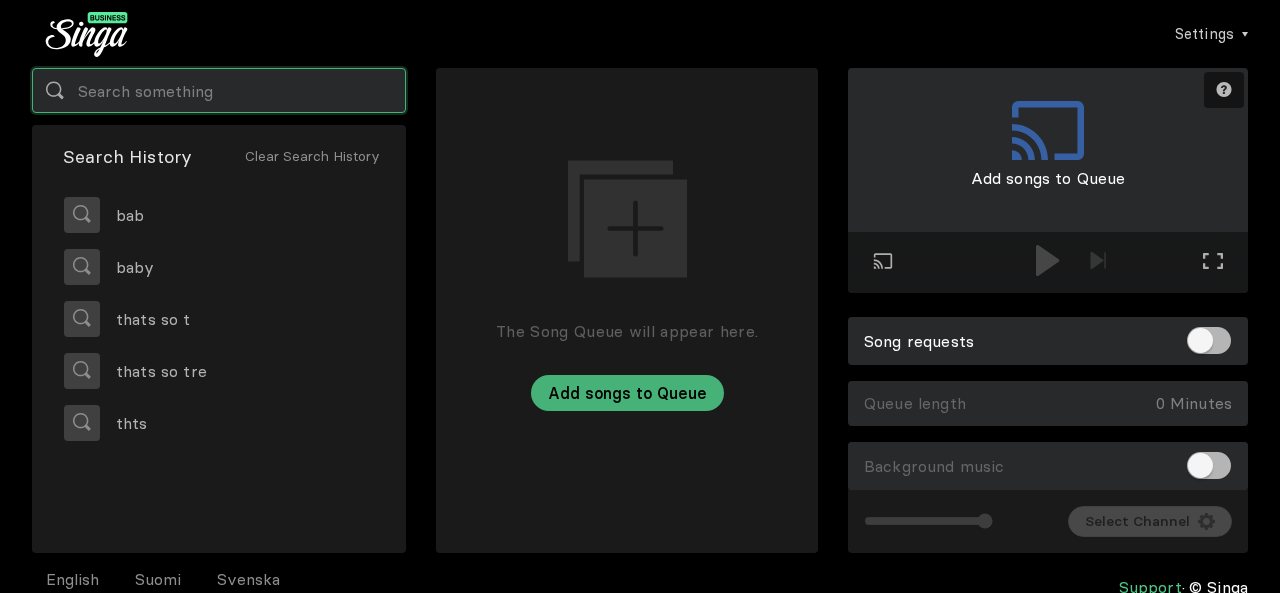 click at bounding box center [219, 90] 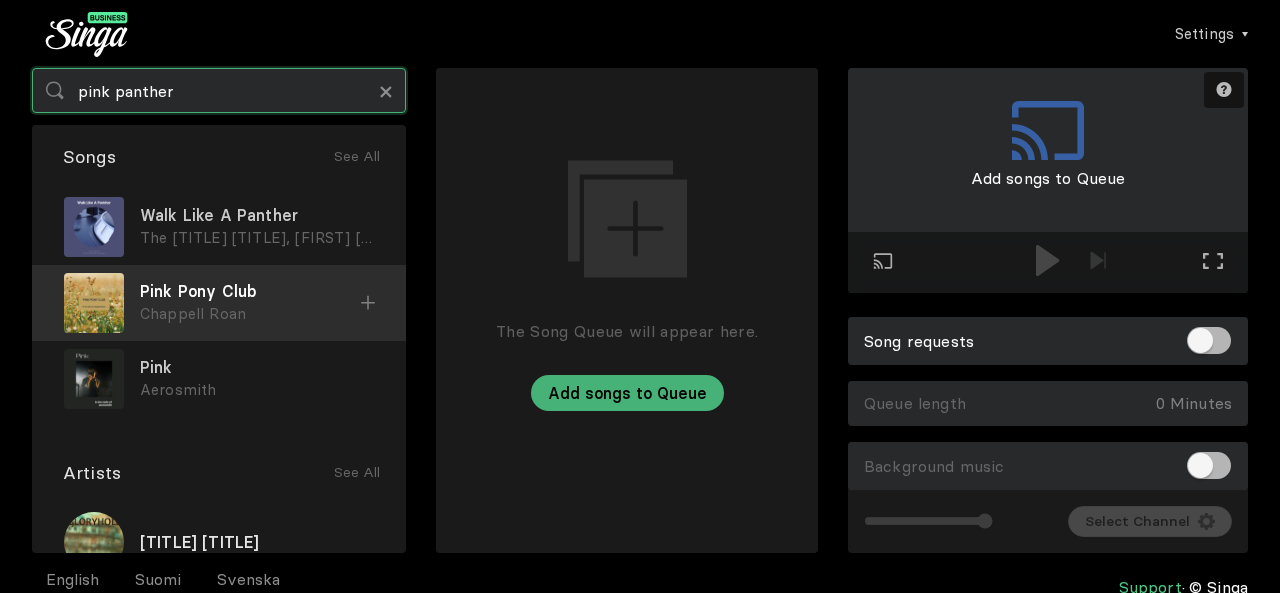 scroll, scrollTop: 178, scrollLeft: 0, axis: vertical 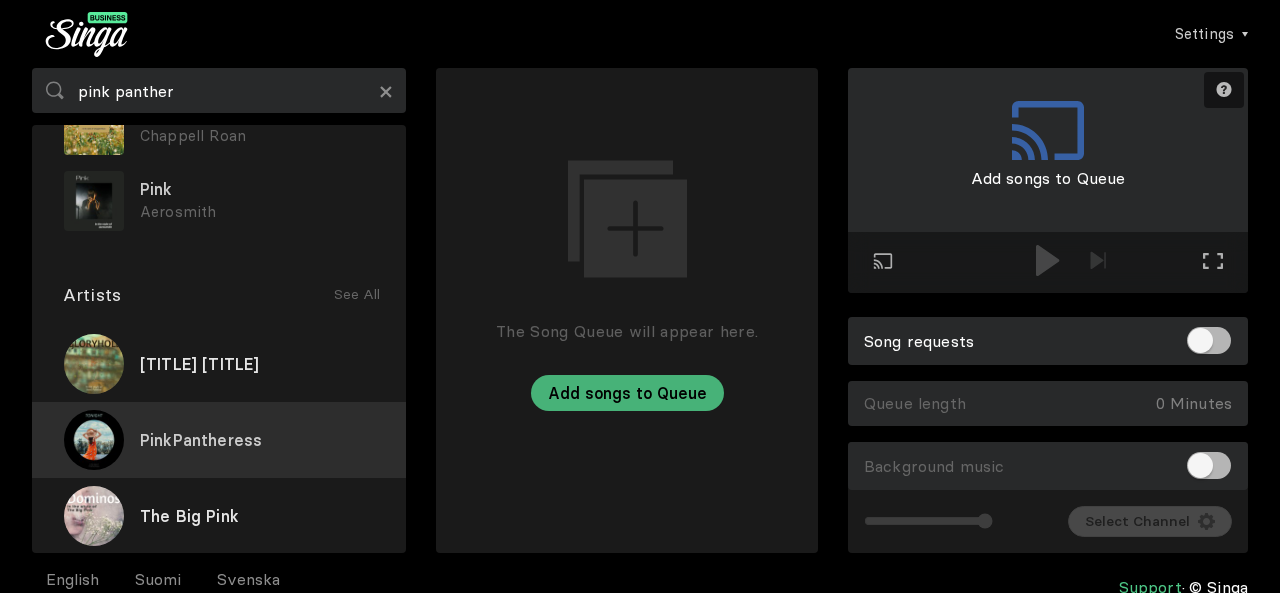 click on "PinkPantheress" at bounding box center [219, 440] 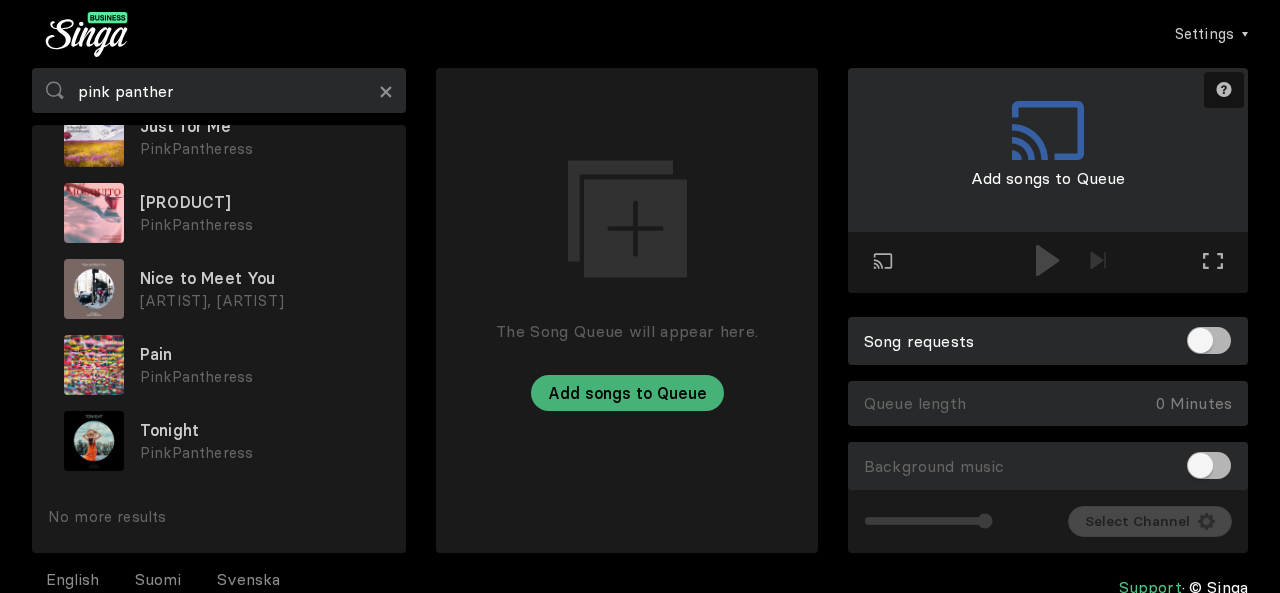 scroll, scrollTop: 0, scrollLeft: 0, axis: both 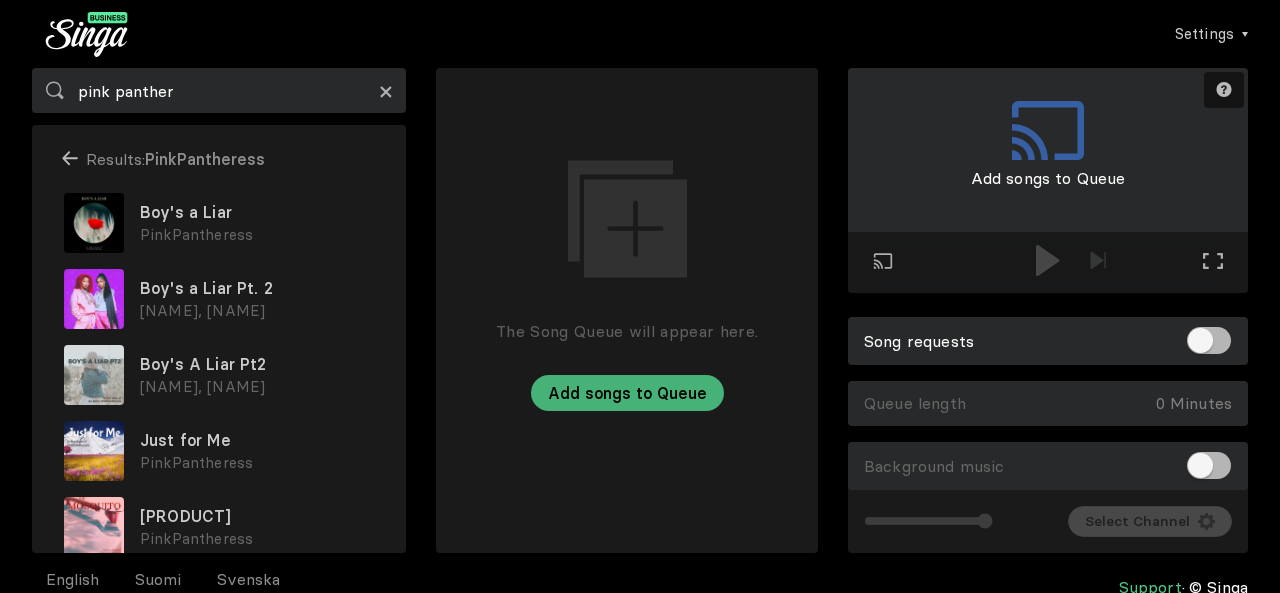click on "×" at bounding box center (386, 91) 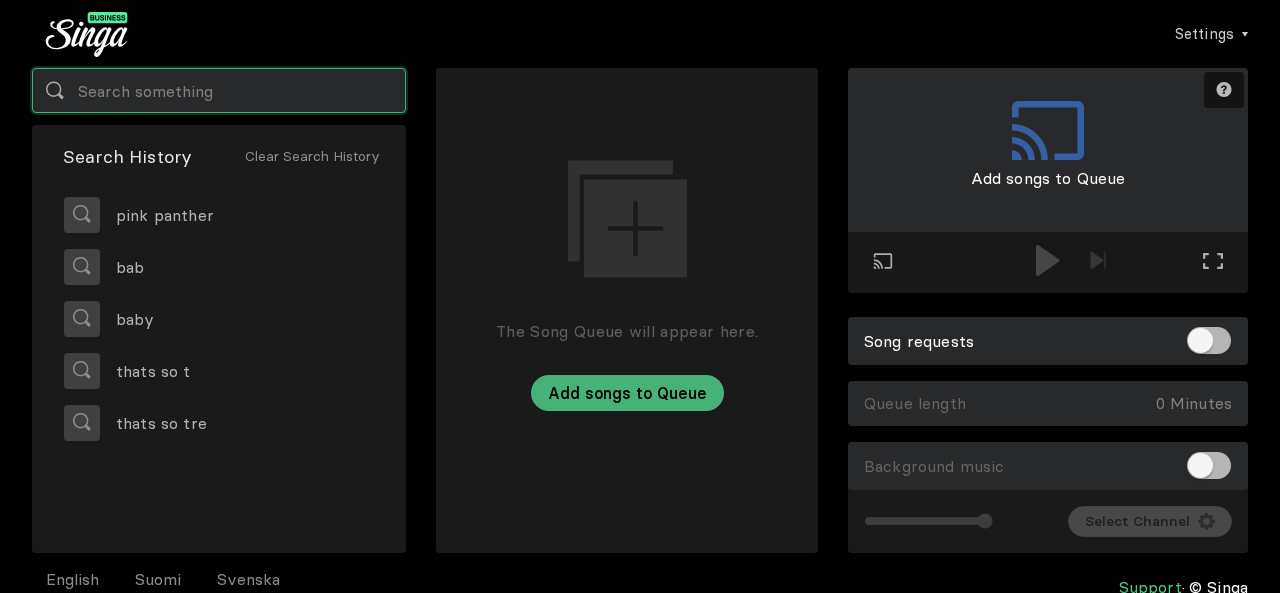 click at bounding box center (219, 90) 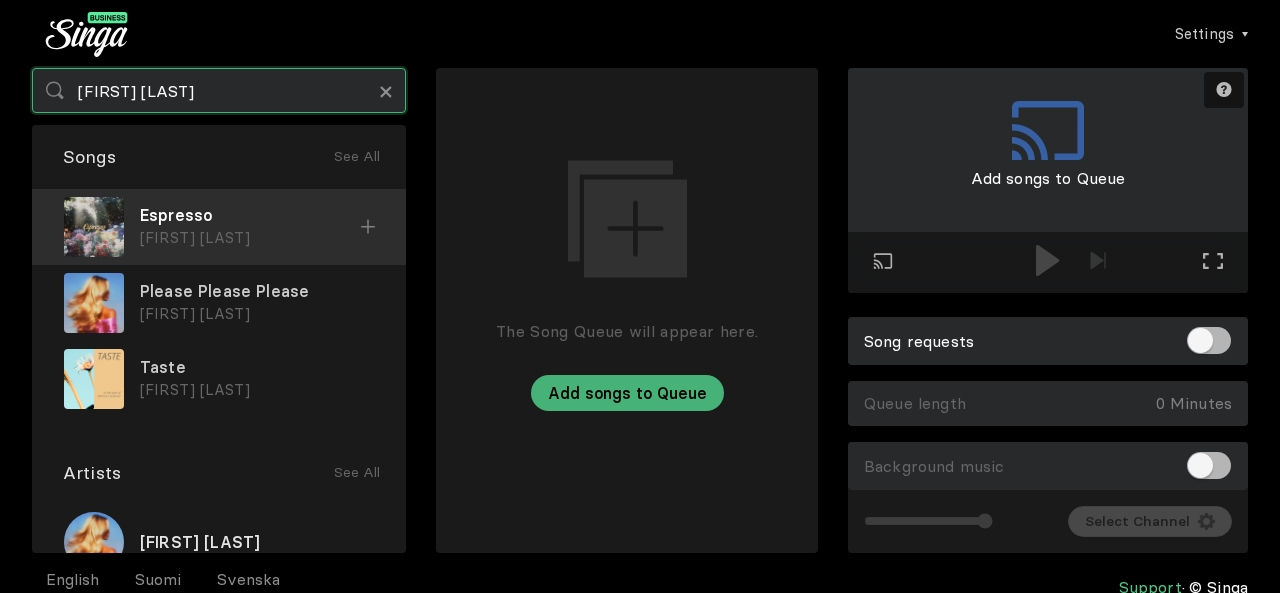 scroll, scrollTop: 178, scrollLeft: 0, axis: vertical 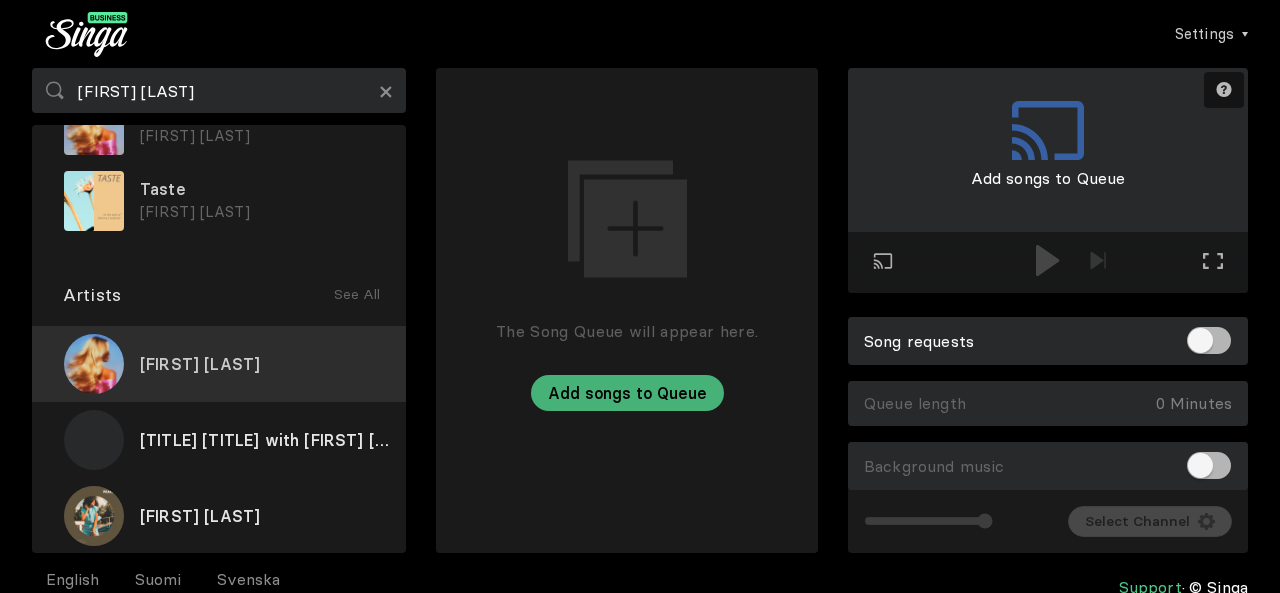 click on "[FIRST] [LAST]" at bounding box center [219, 364] 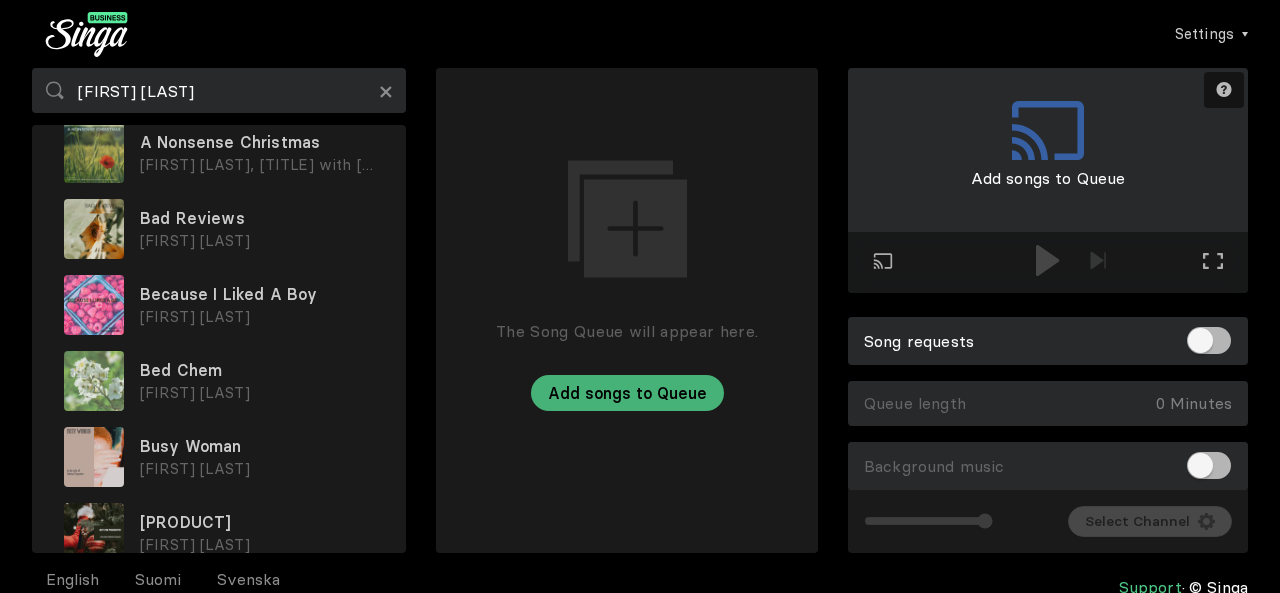 scroll, scrollTop: 0, scrollLeft: 0, axis: both 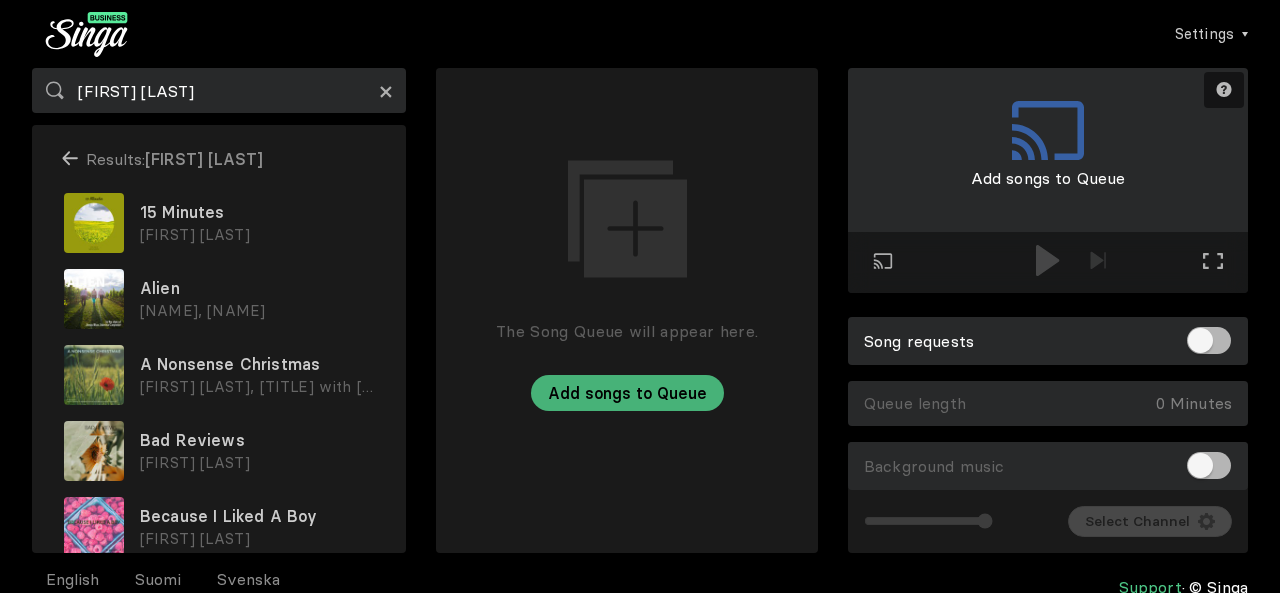click on "×" at bounding box center [386, 91] 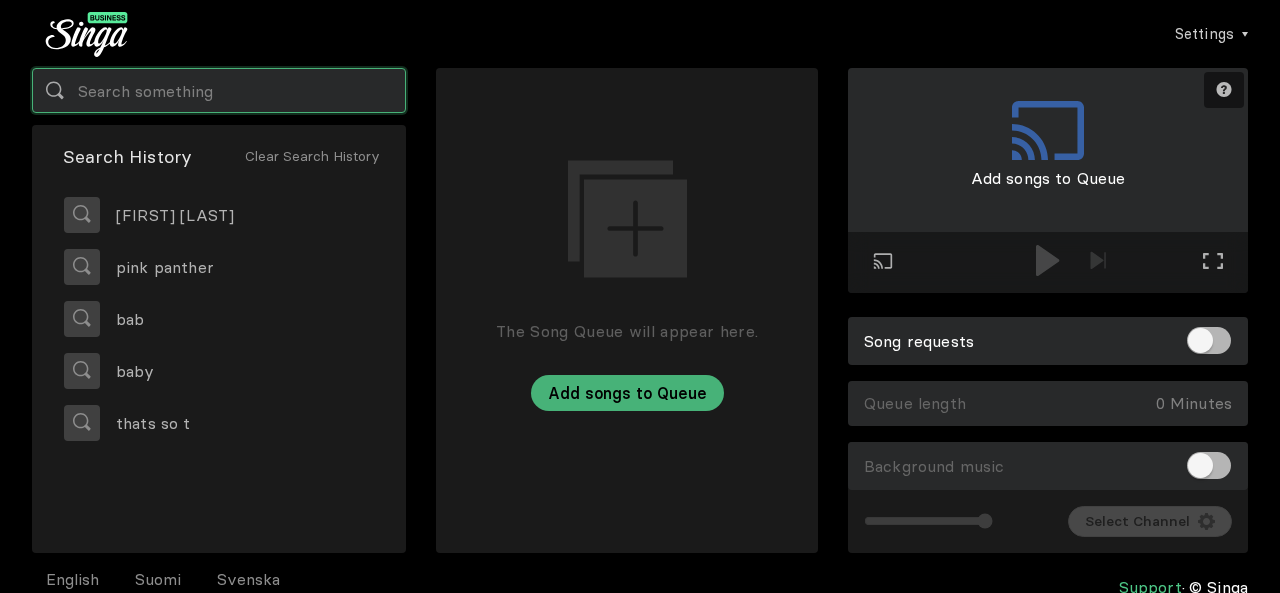 click at bounding box center (219, 90) 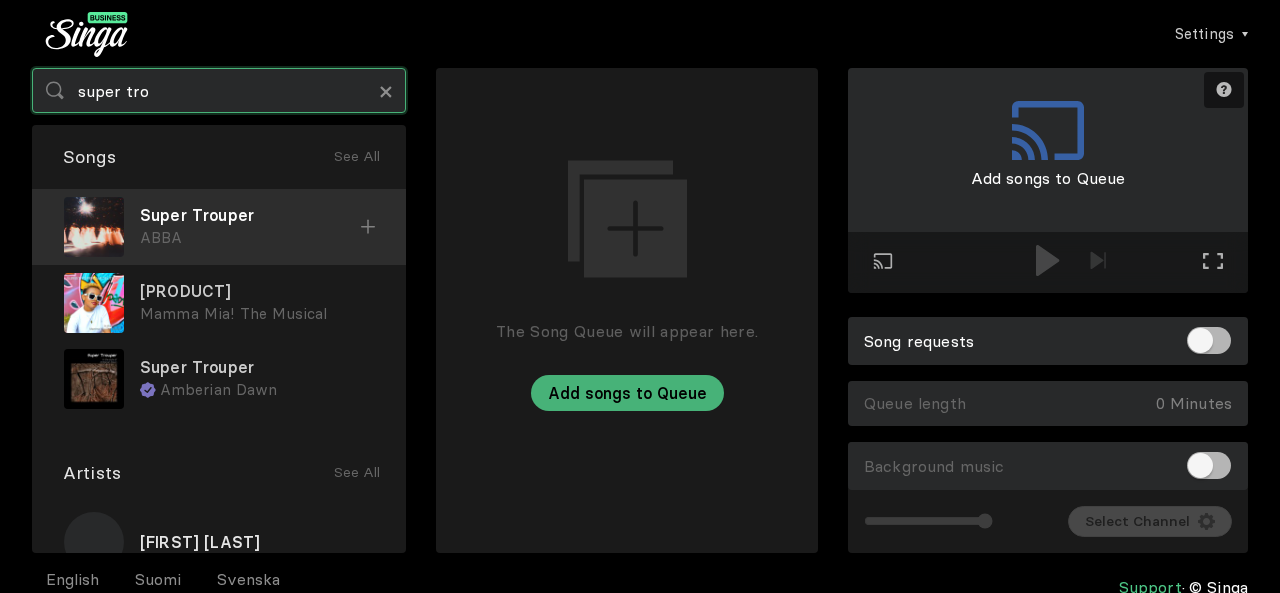 type on "super tro" 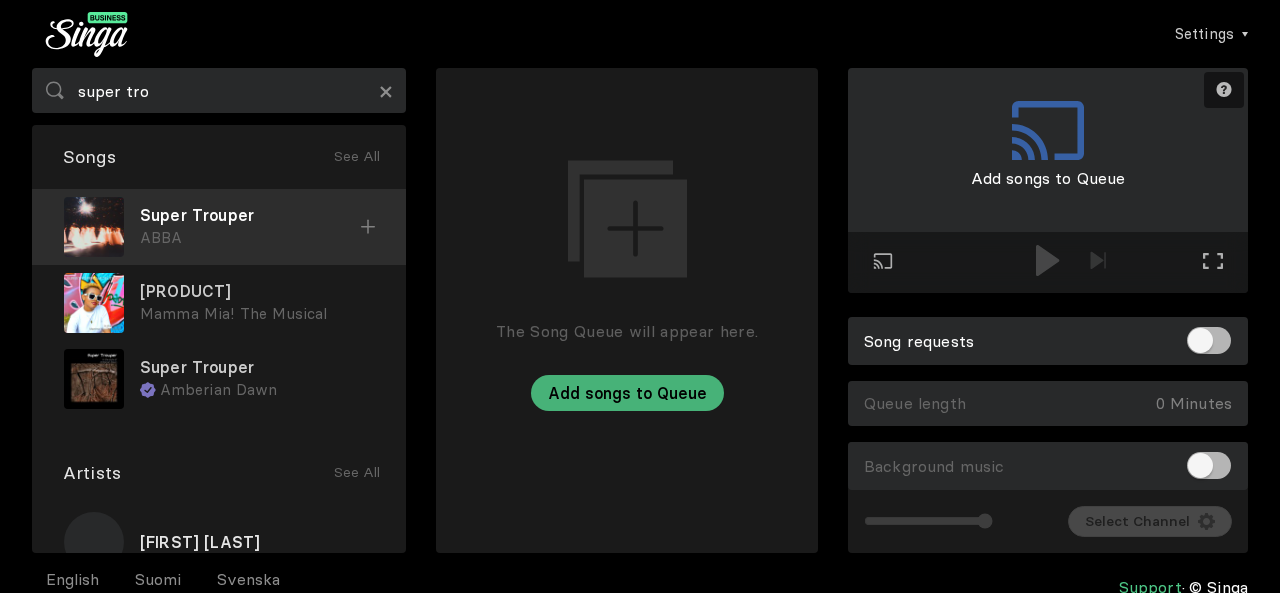 click on "Super Trouper" at bounding box center (250, 215) 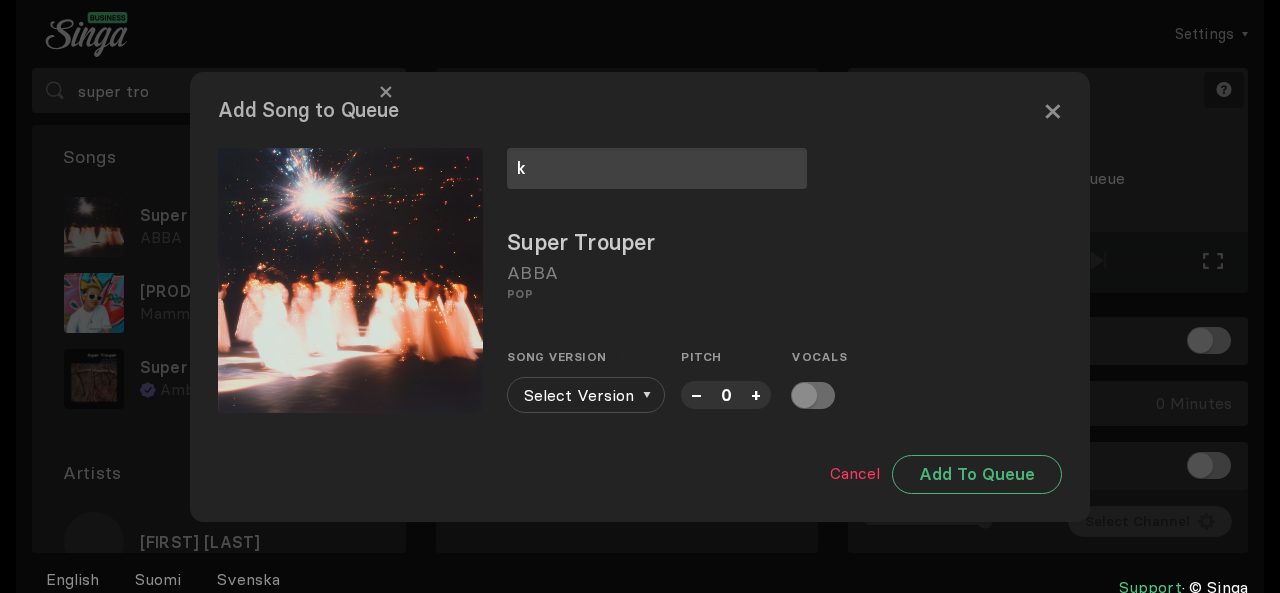 type on "k" 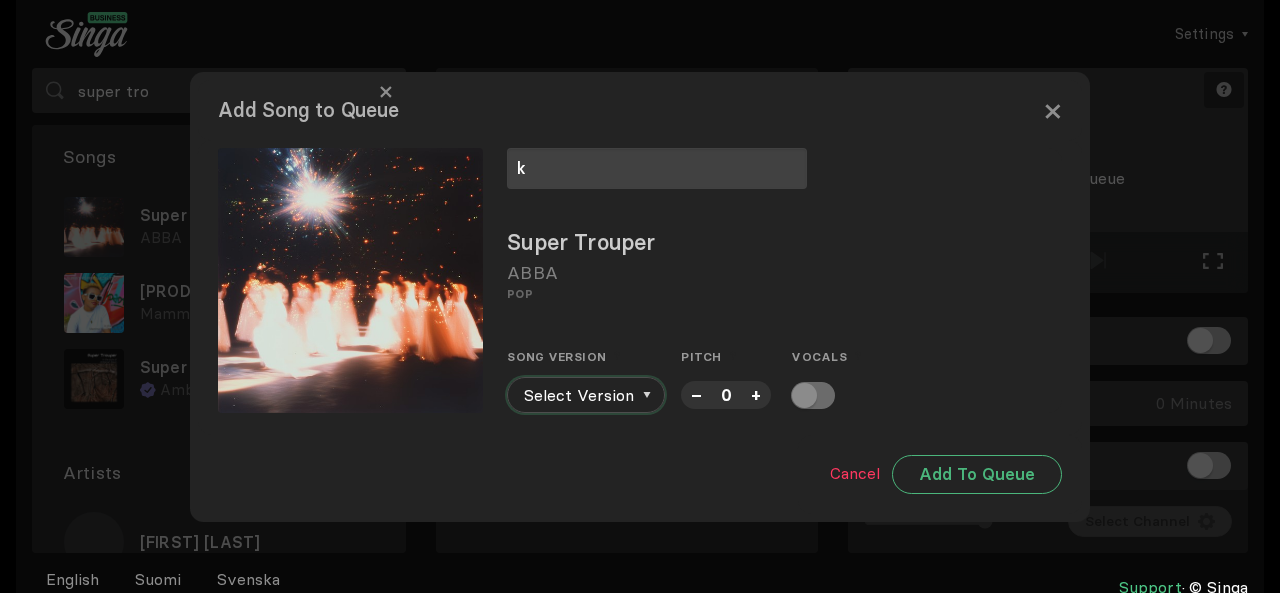 click on "Select Version" at bounding box center (586, 395) 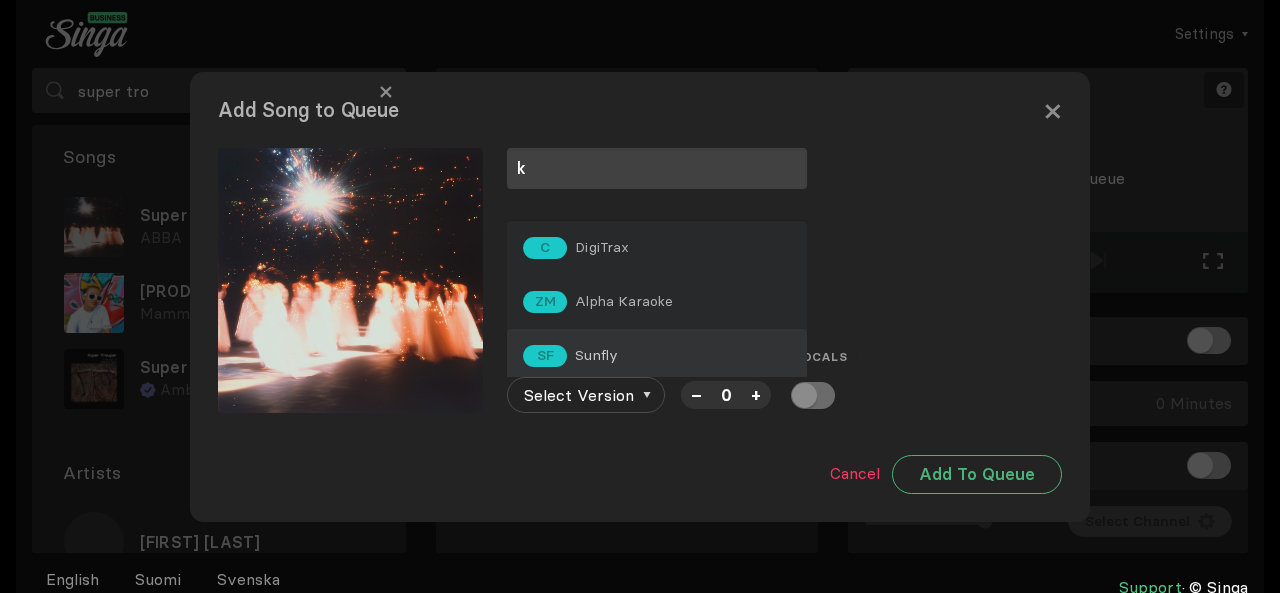 click on "SF Sunfly" at bounding box center (657, 248) 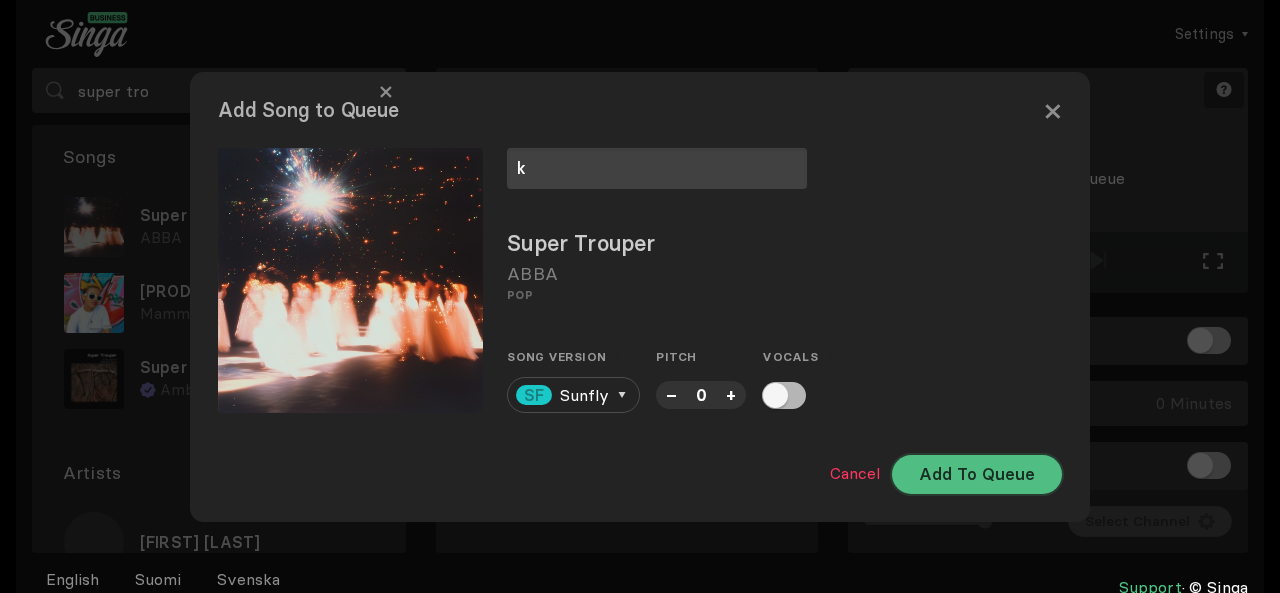 click on "Add To Queue" at bounding box center (977, 474) 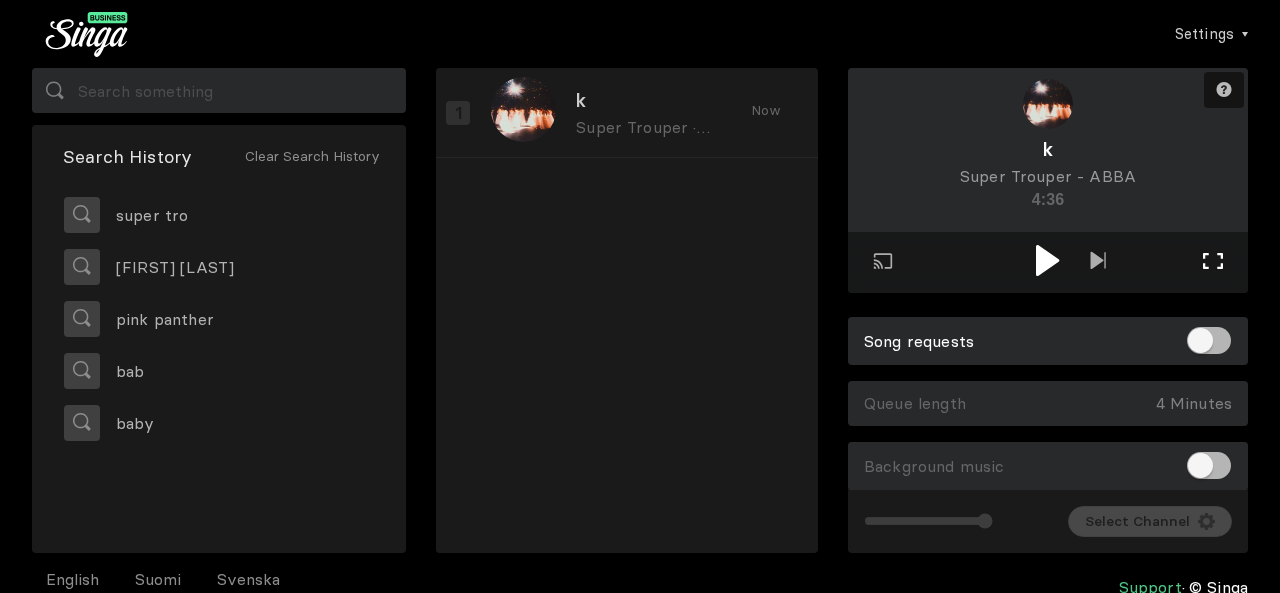 click on "Full screen Exit full screen" at bounding box center (1098, 262) 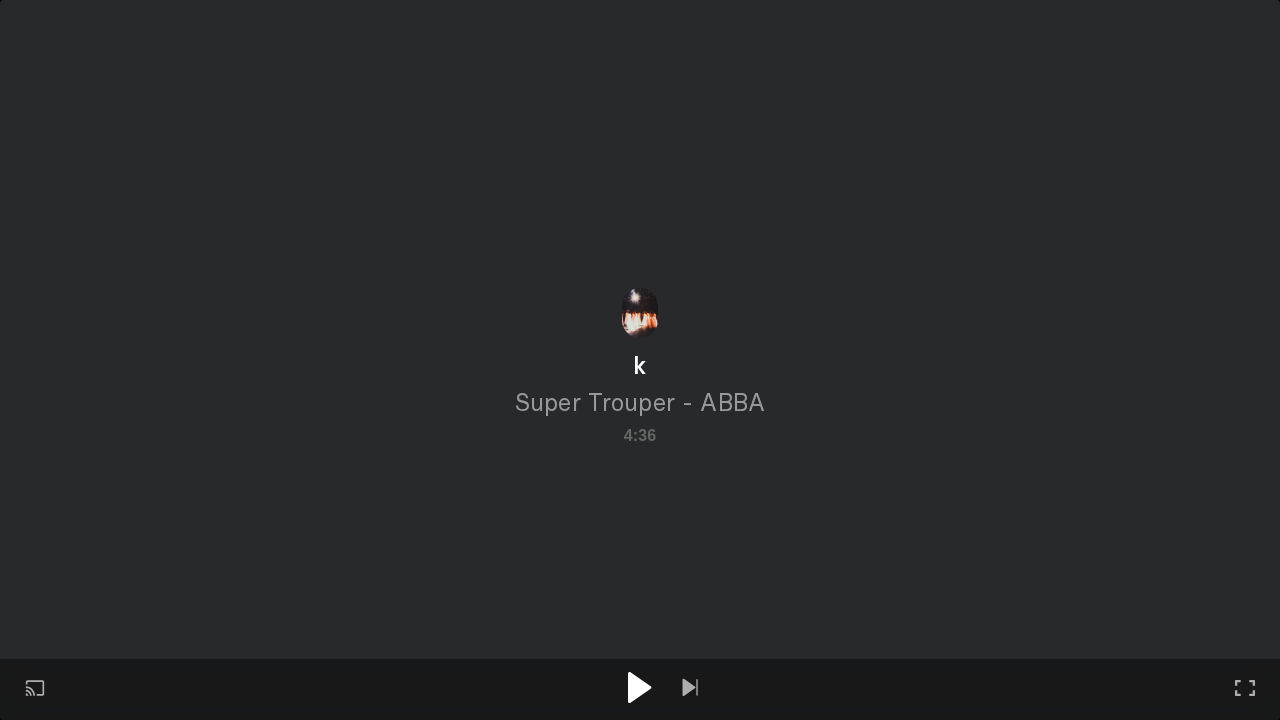 click at bounding box center (640, 687) 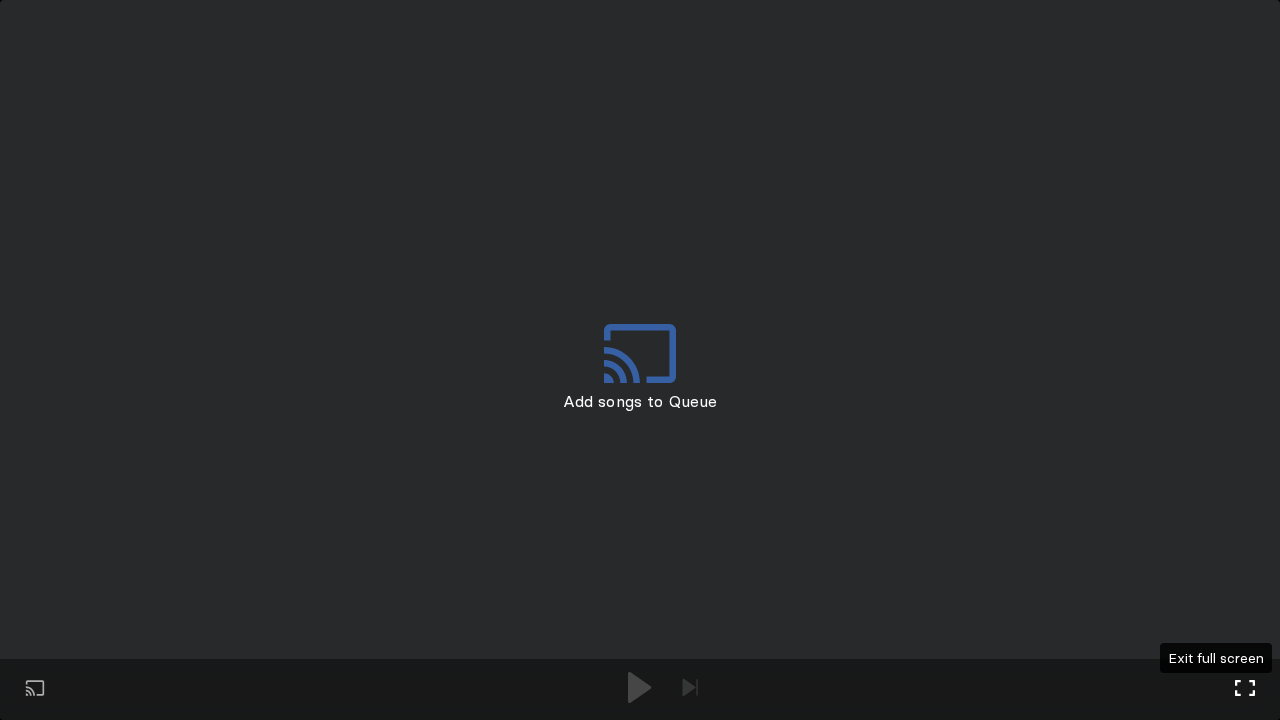click at bounding box center (1245, 688) 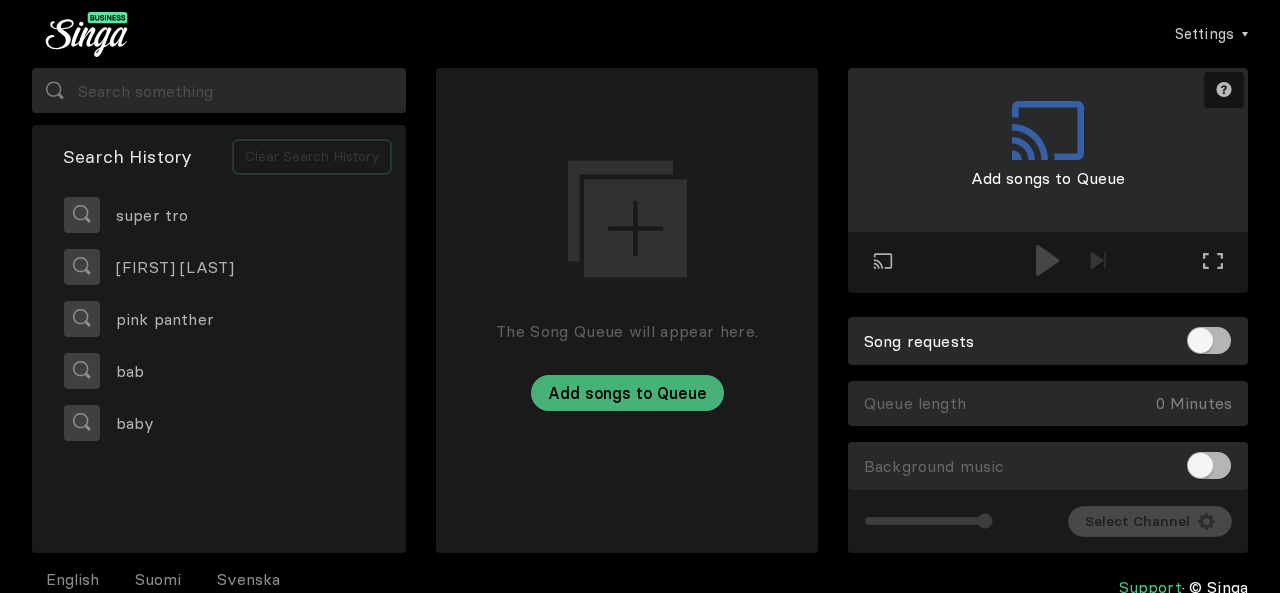 click on "Clear Search History" at bounding box center (312, 157) 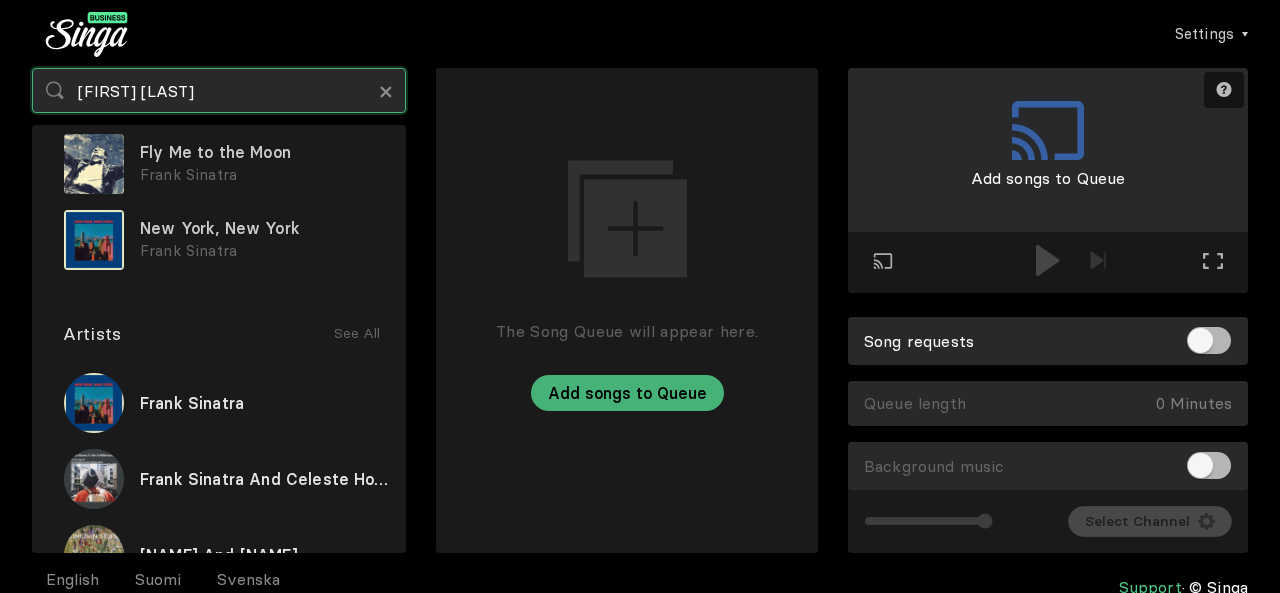 scroll, scrollTop: 178, scrollLeft: 0, axis: vertical 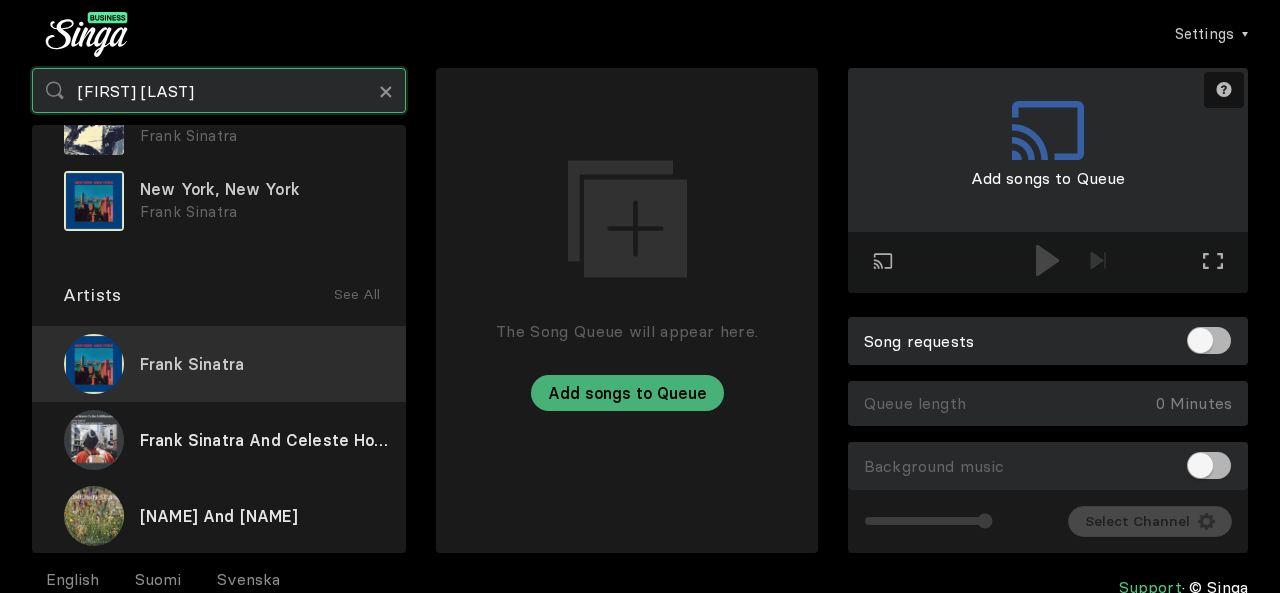 type on "[FIRST] [LAST]" 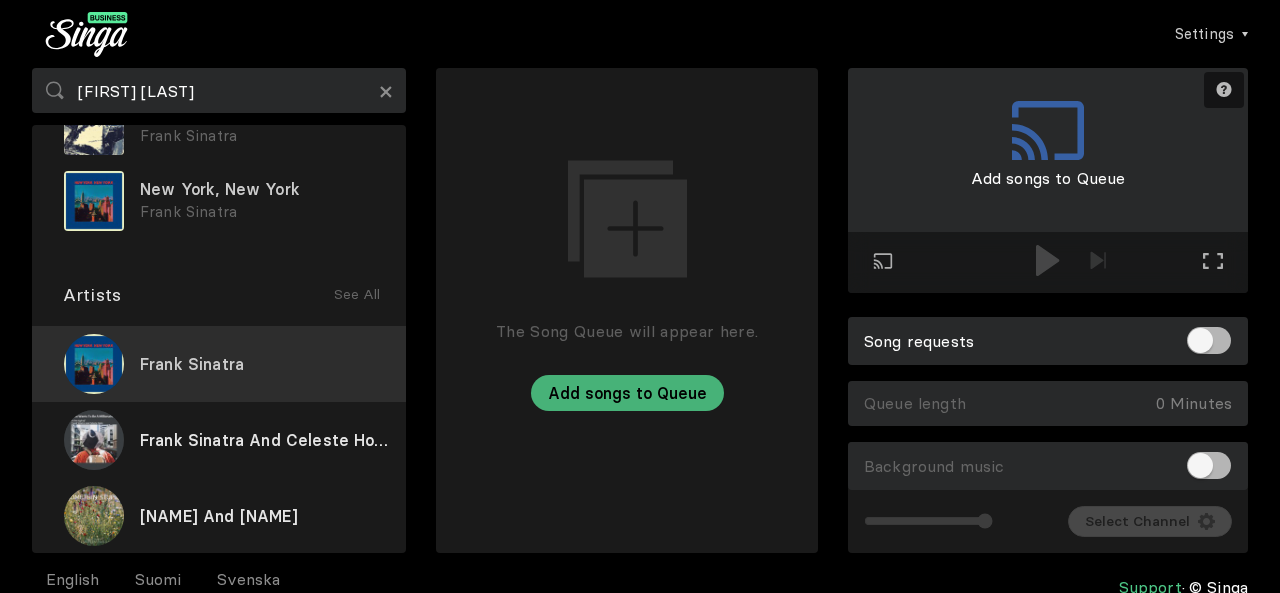 click on "Frank Sinatra" at bounding box center (219, 364) 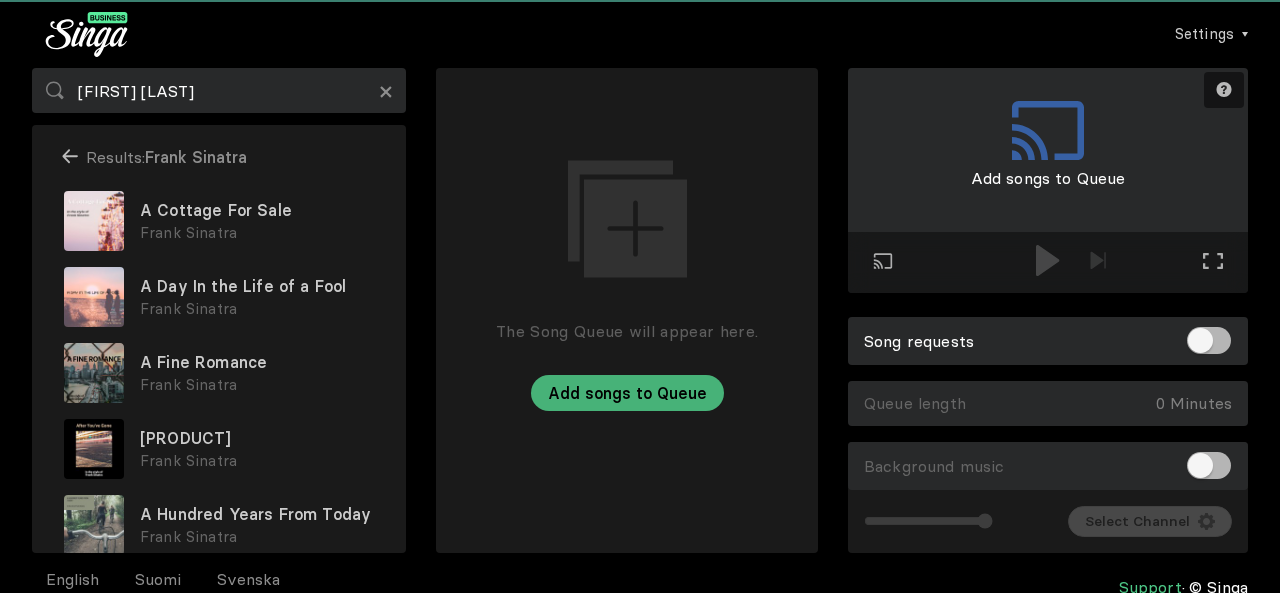 scroll, scrollTop: 0, scrollLeft: 0, axis: both 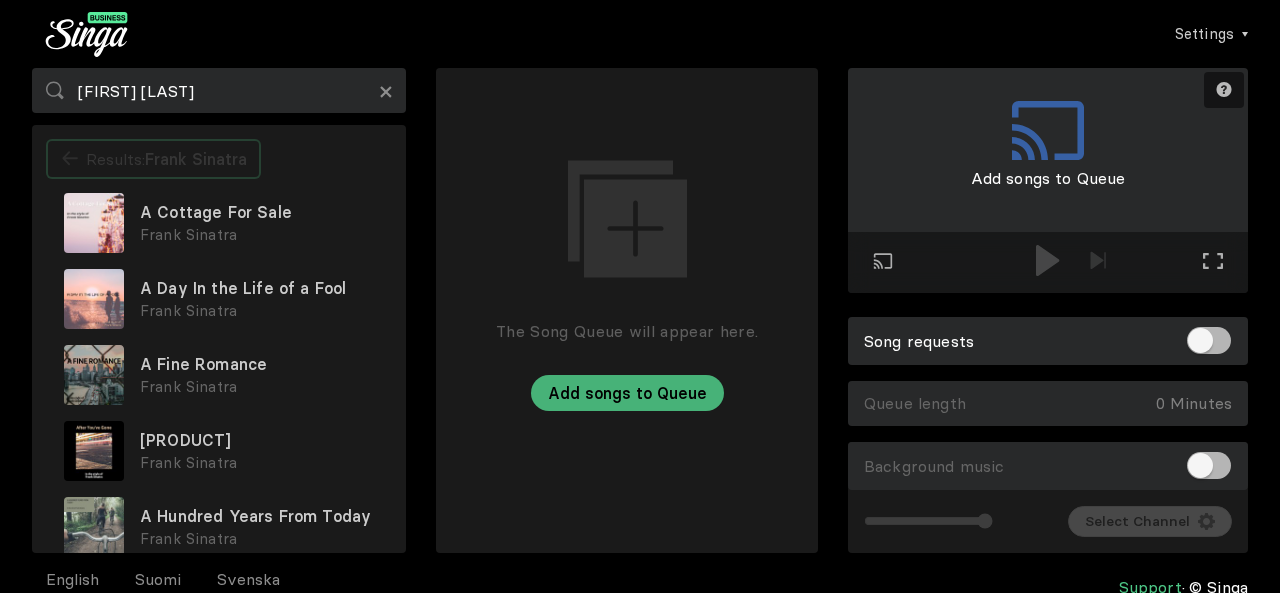click on "Results:  [FIRST] [LAST]" at bounding box center [153, 159] 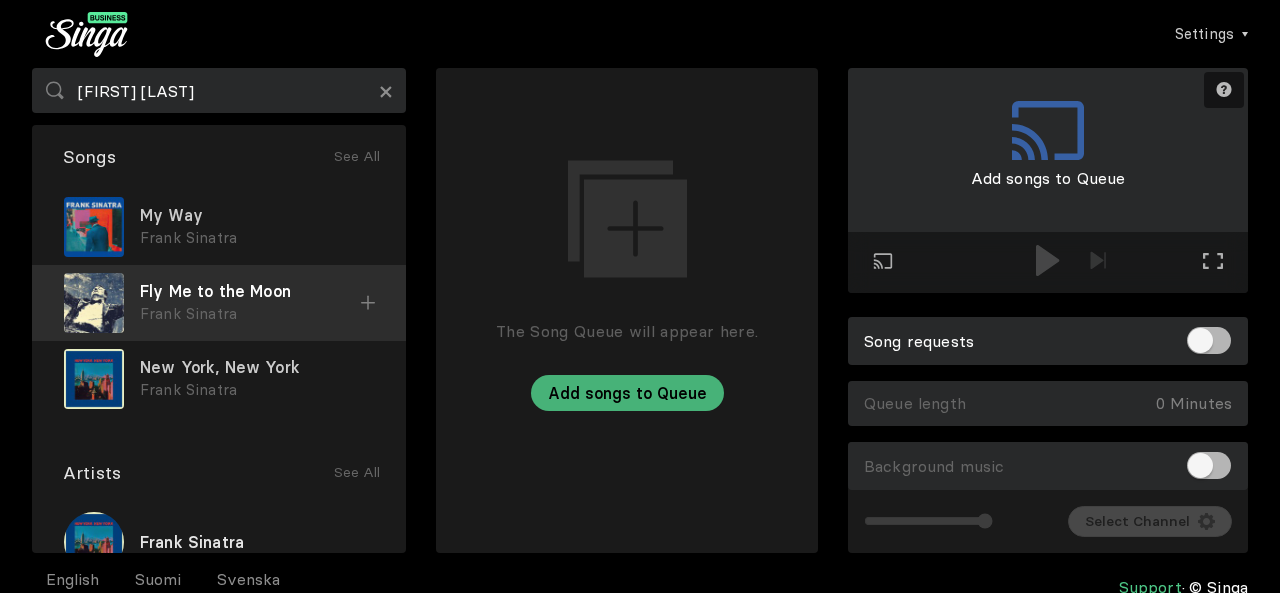 click on "Fly Me to the Moon" at bounding box center [257, 215] 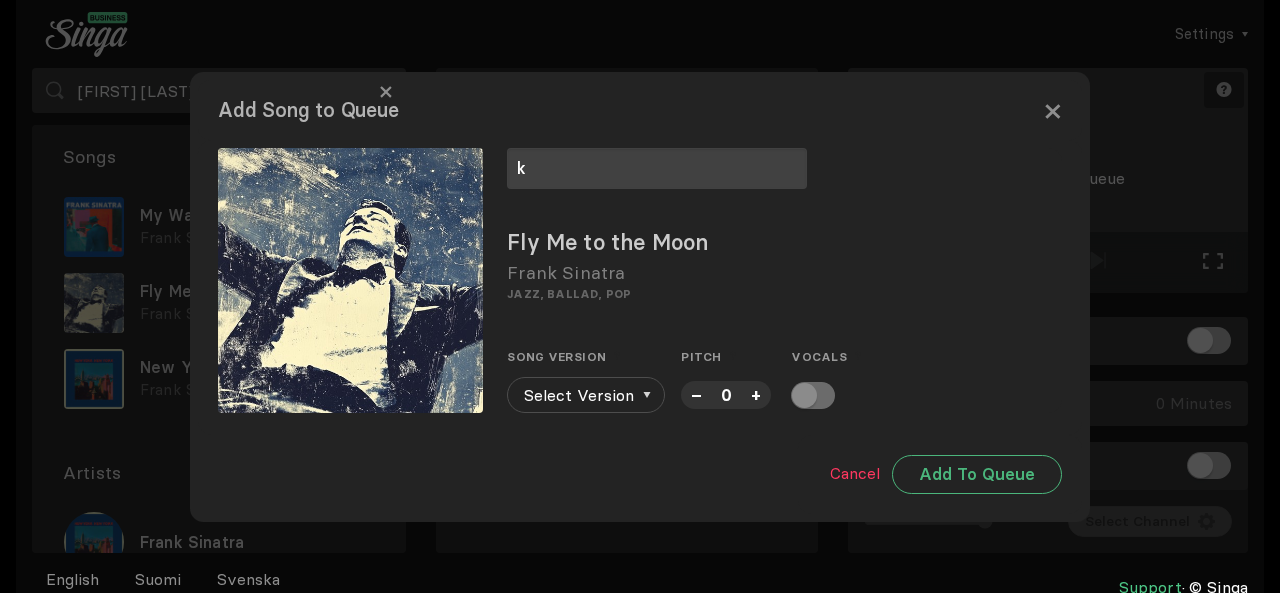 type on "k" 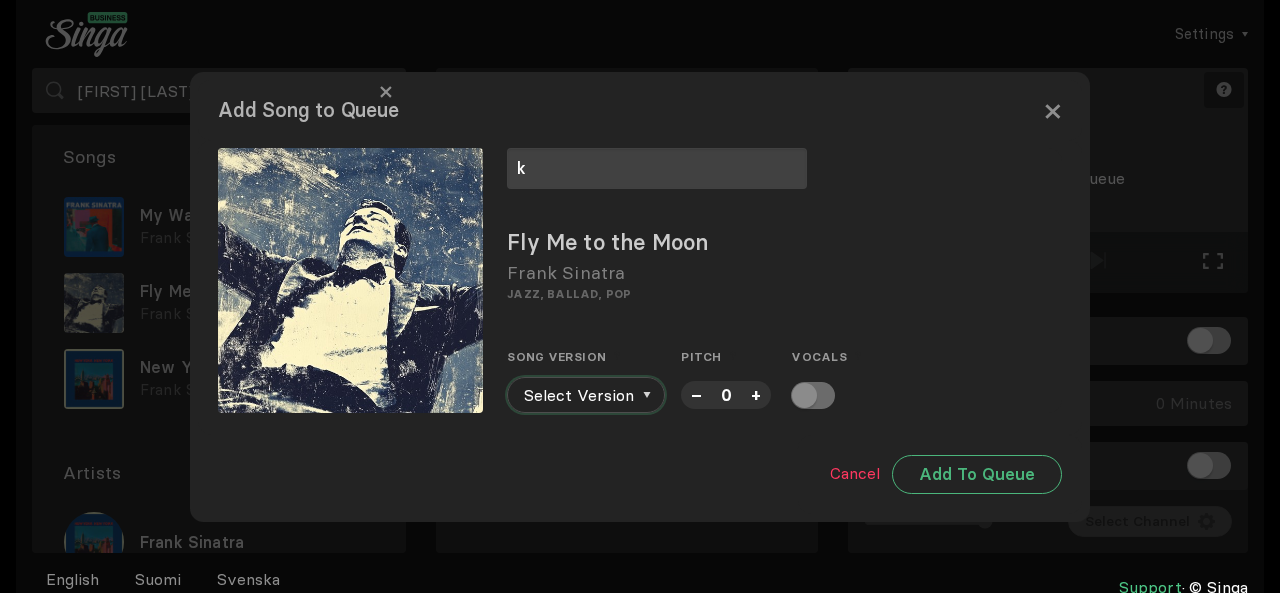 click on "Select Version" at bounding box center (586, 395) 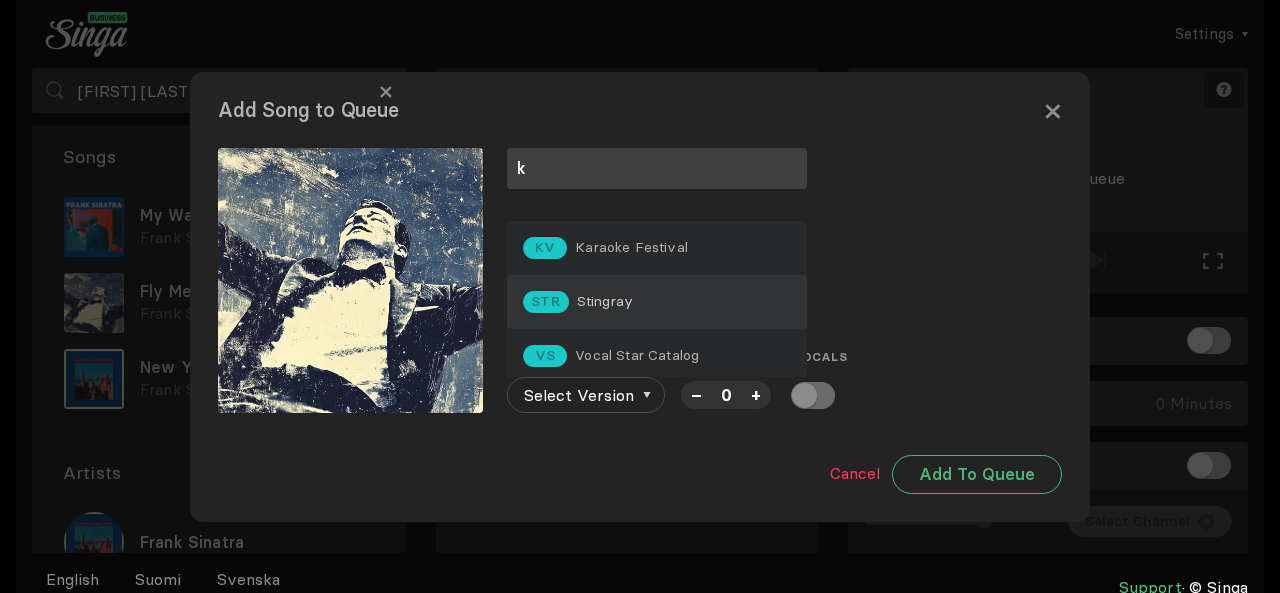 click on "STR Stingray" at bounding box center [657, 248] 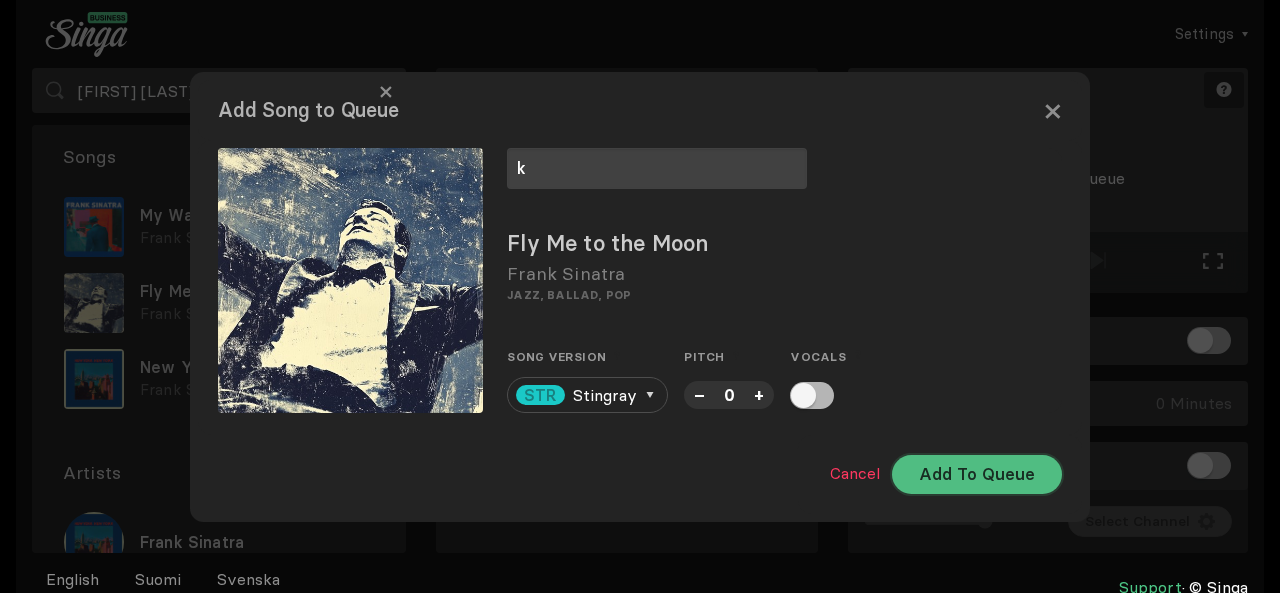 click on "Add To Queue" at bounding box center [977, 474] 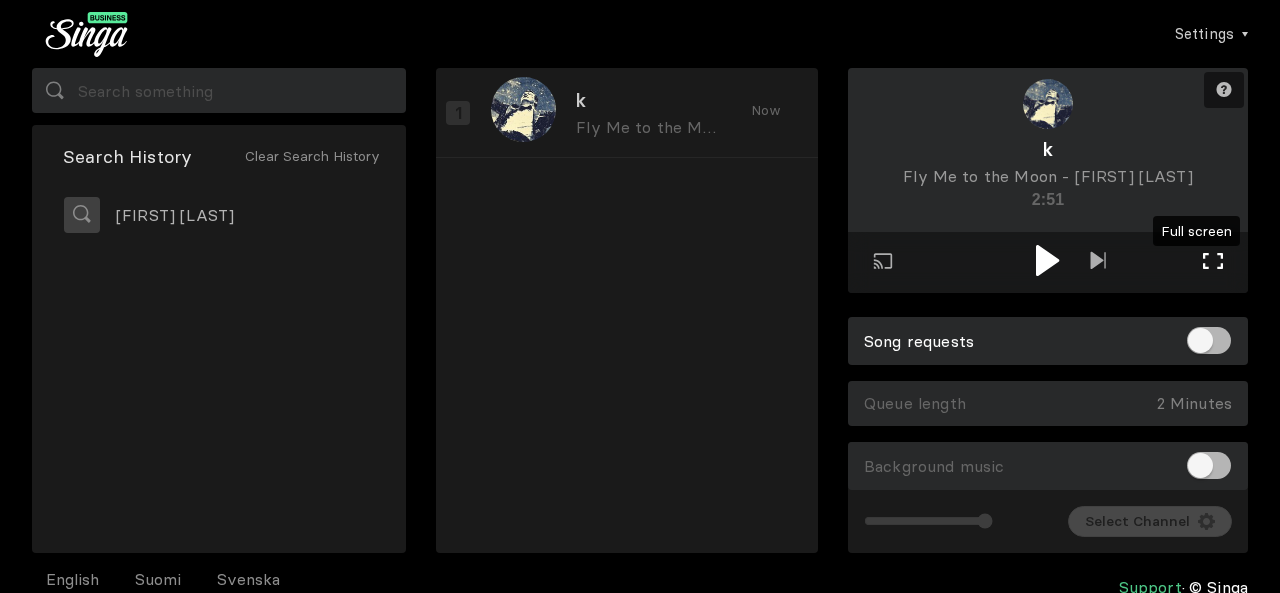 click on "Full screen Exit full screen" at bounding box center (1213, 263) 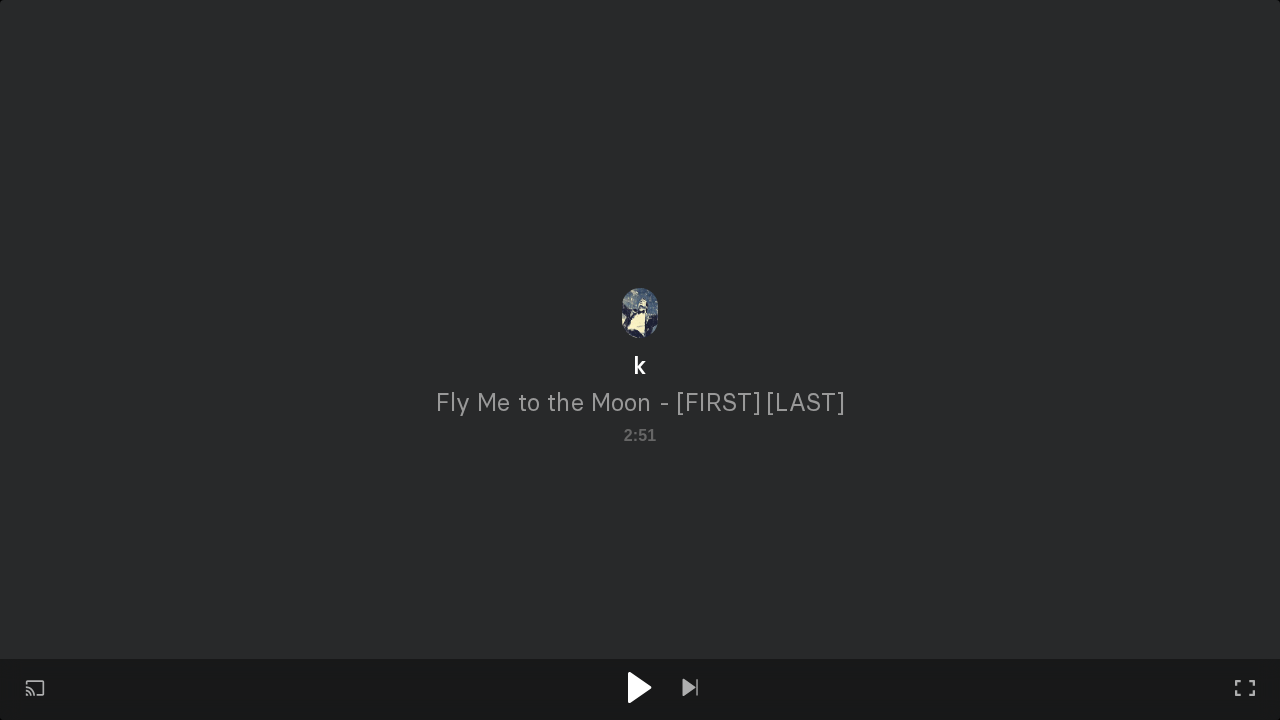click at bounding box center (639, 687) 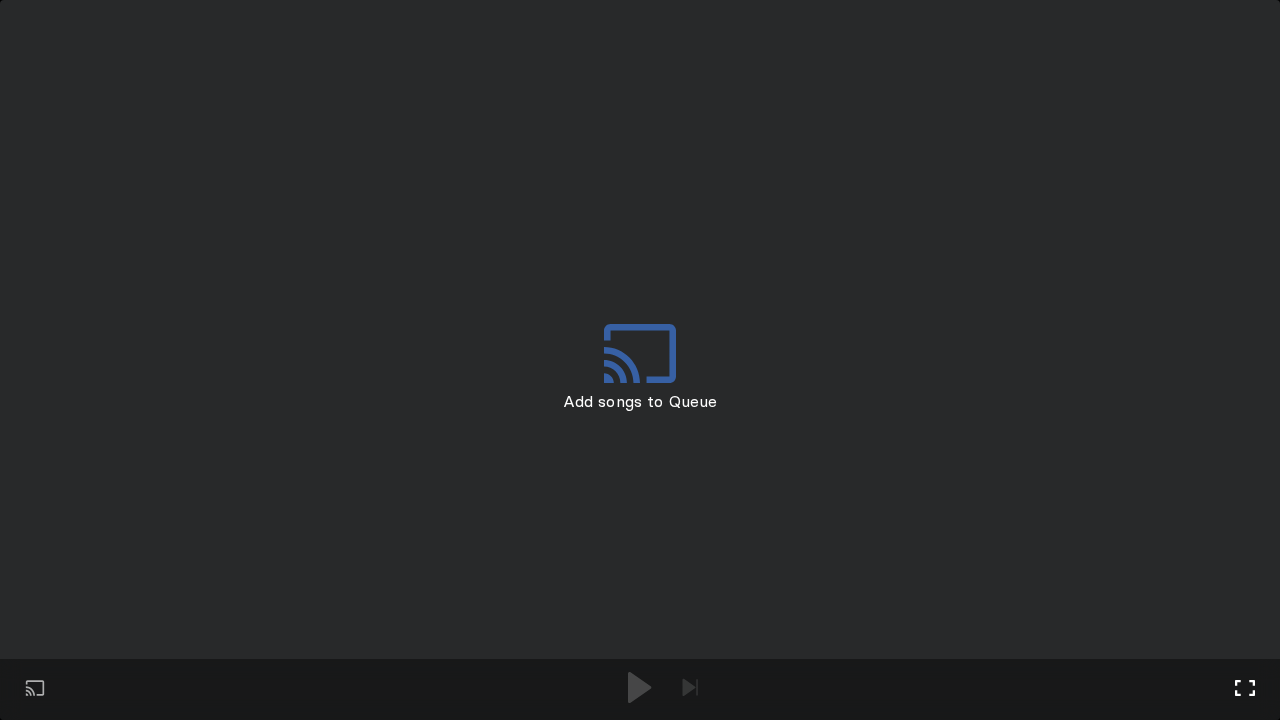 click on "Full screen Exit full screen" at bounding box center [690, 689] 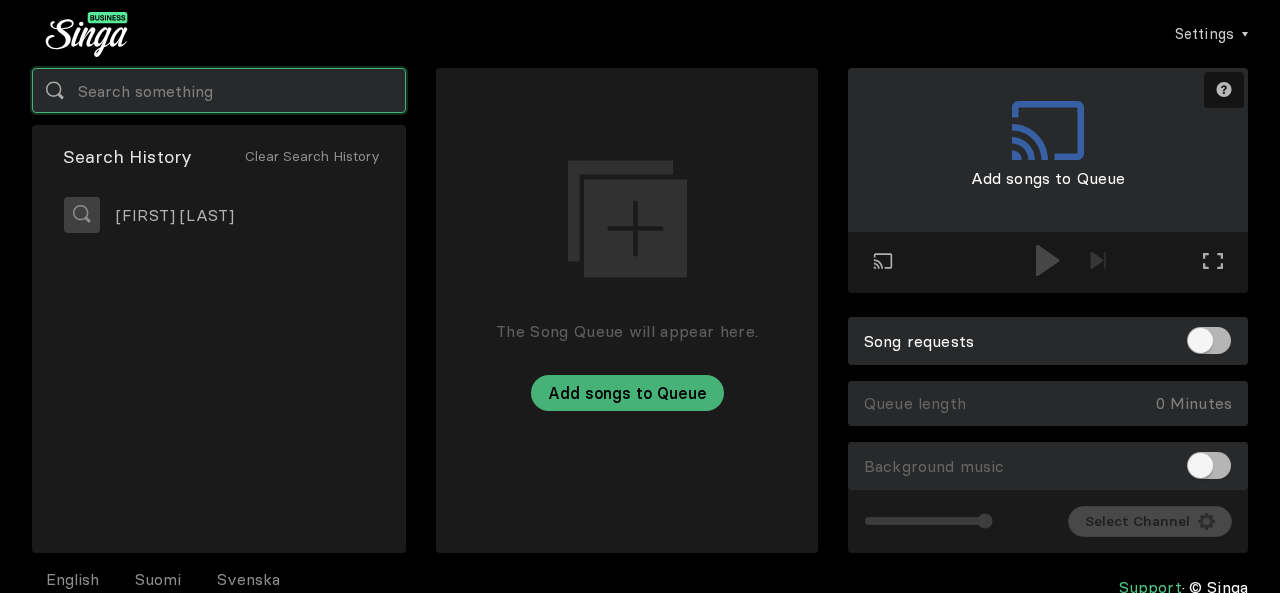click at bounding box center (219, 90) 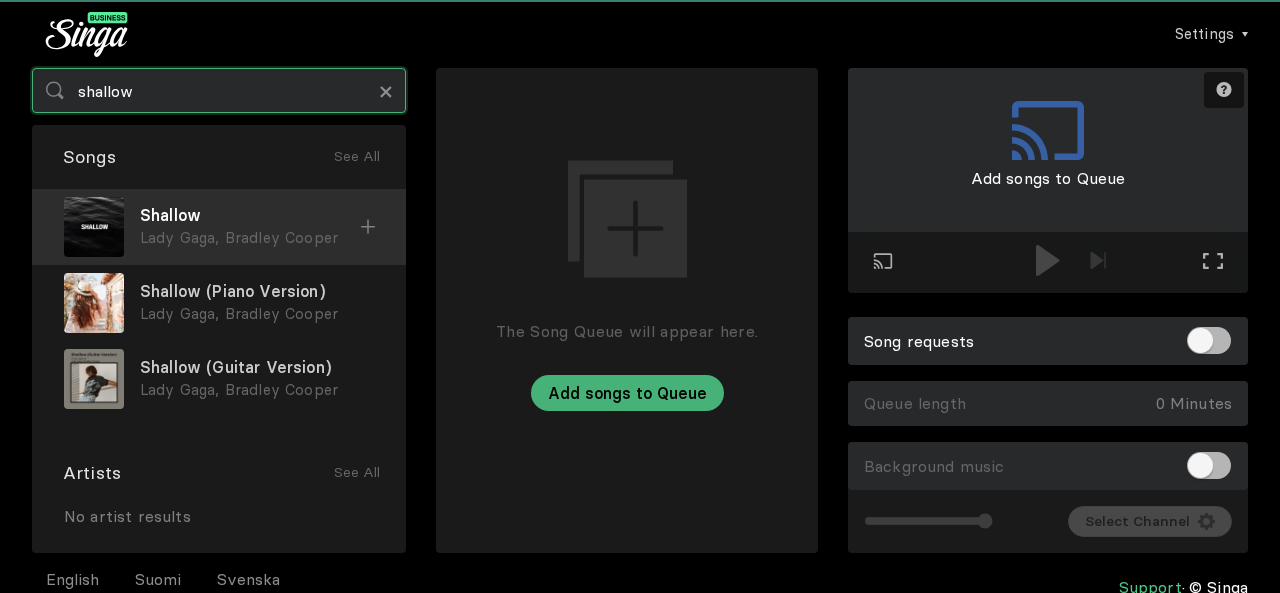 type on "shallow" 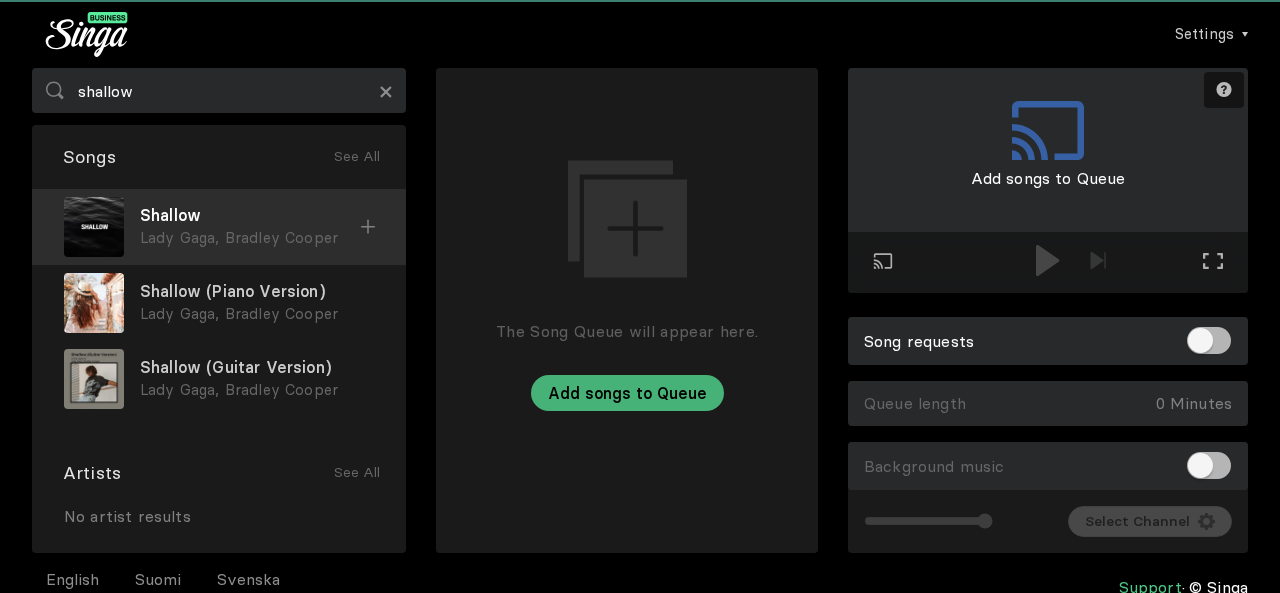 click on "Lady Gaga, Bradley Cooper" at bounding box center [250, 238] 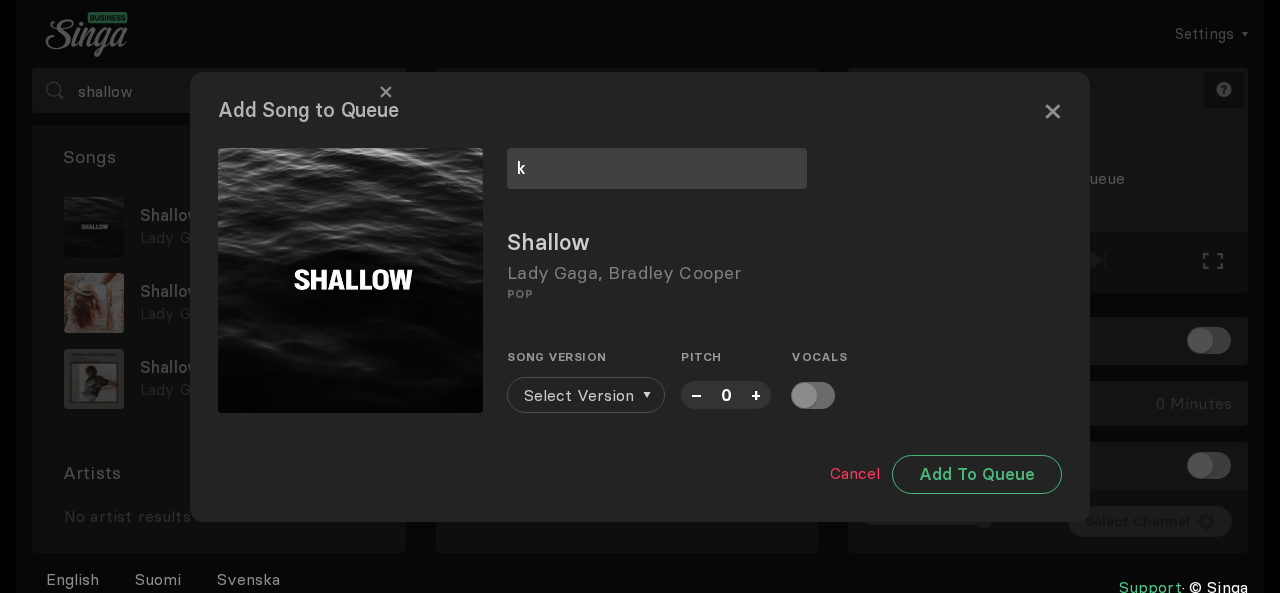 type on "k" 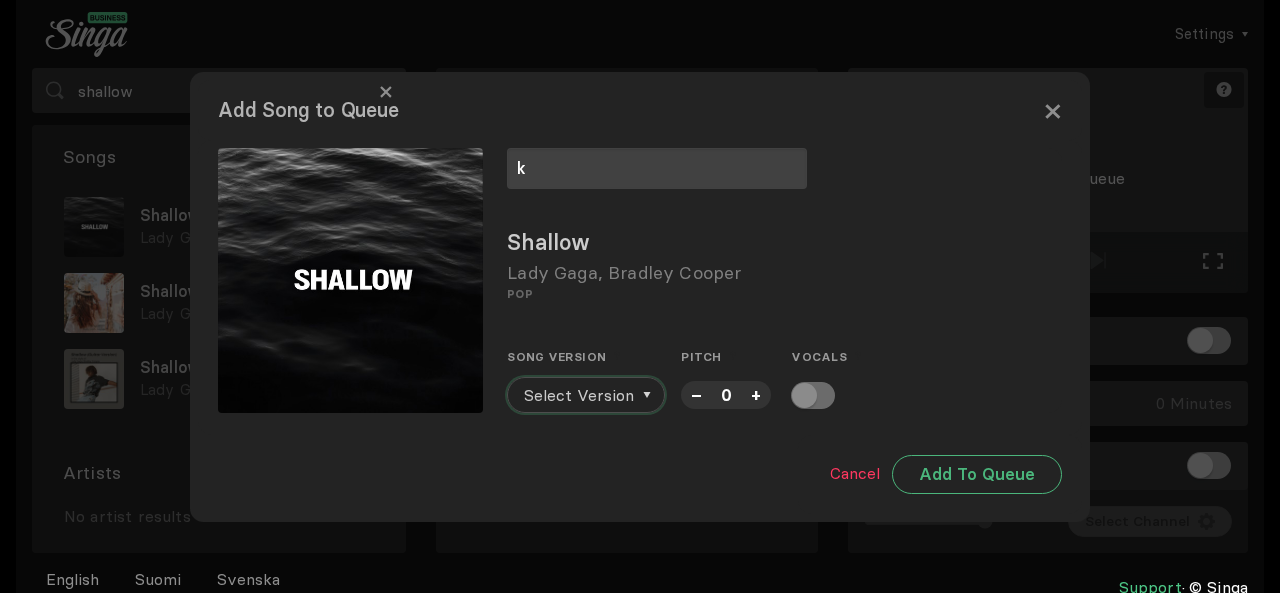 click on "Select Version" at bounding box center [579, 395] 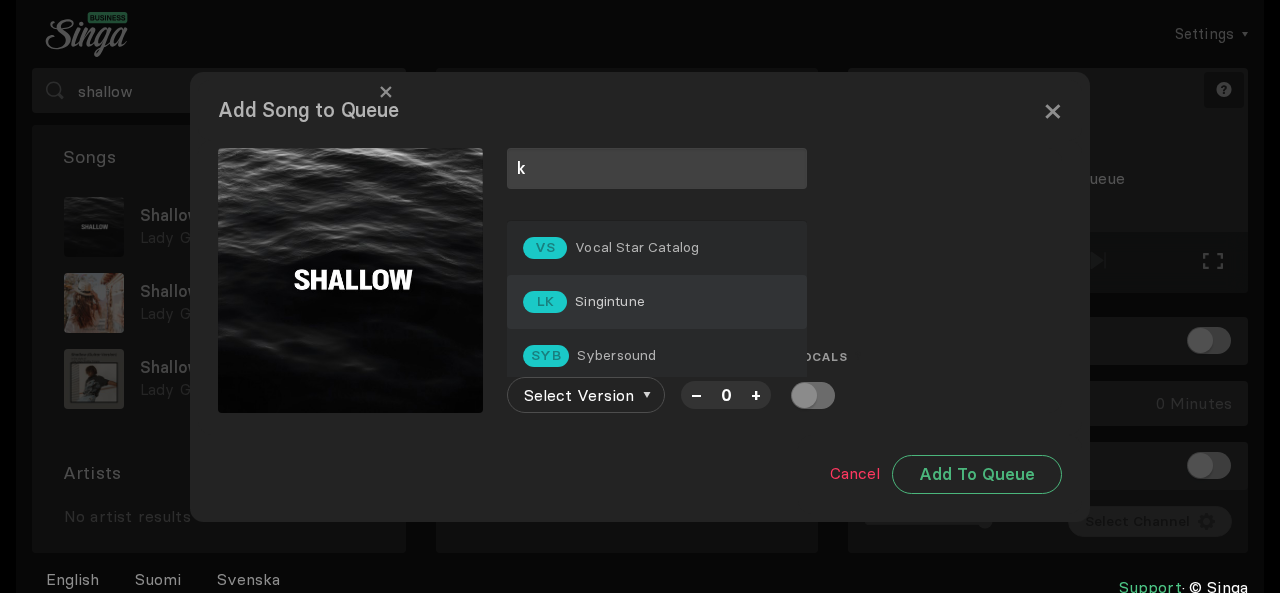 click on "LK Singintune" at bounding box center [657, 302] 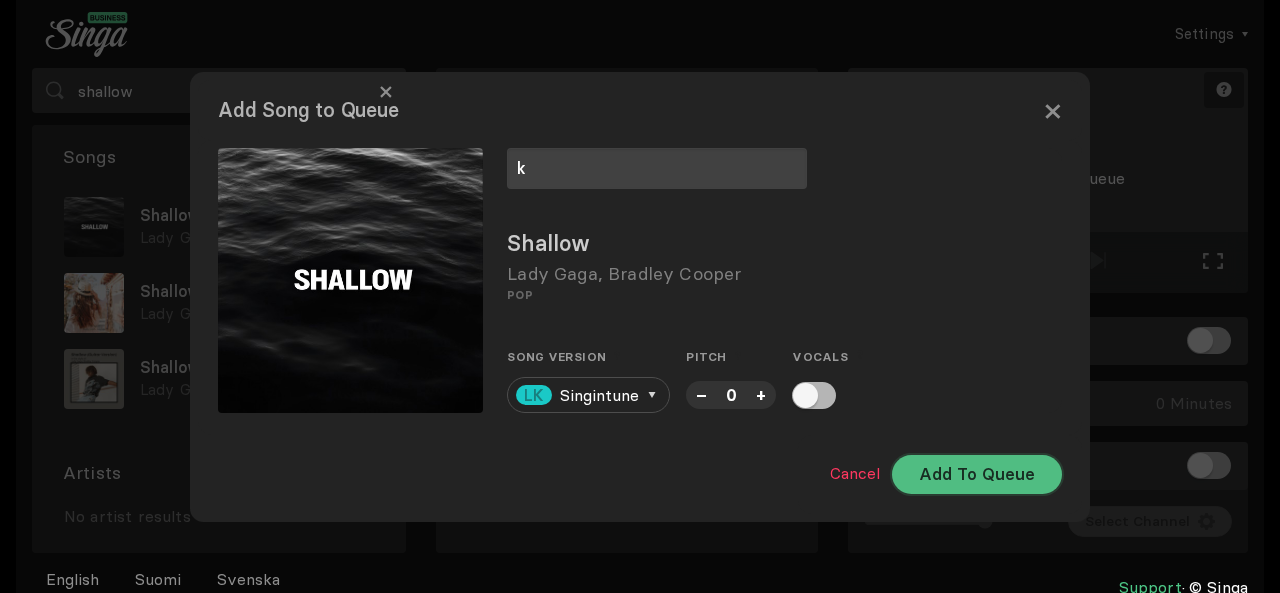 click on "Add To Queue" at bounding box center (977, 474) 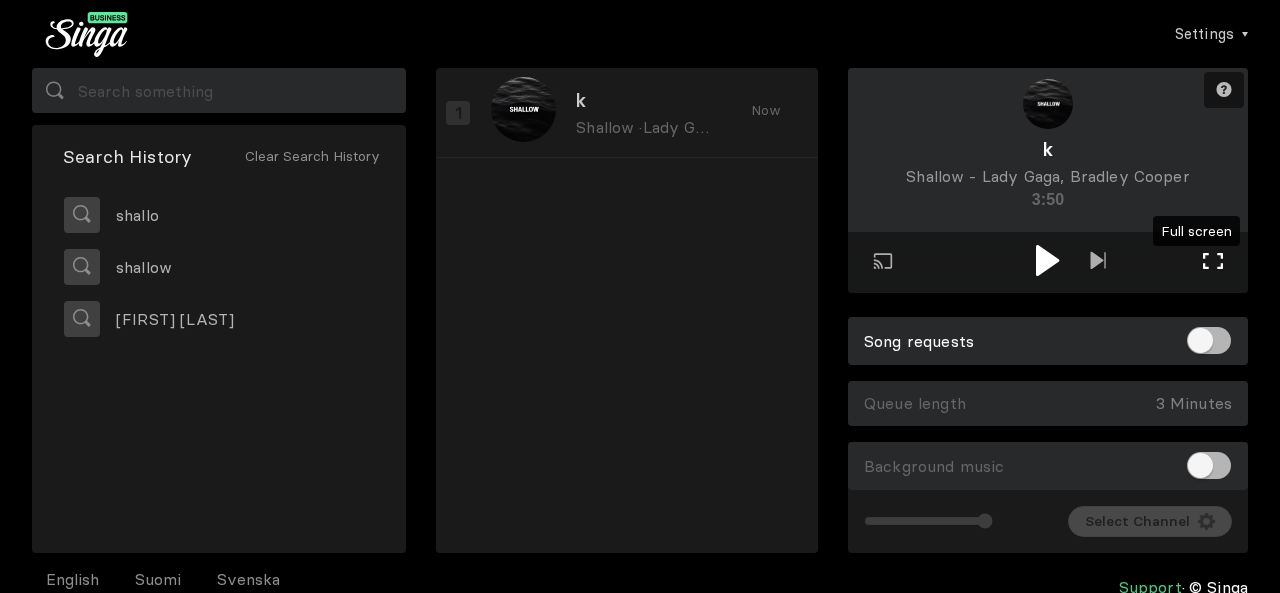 click on "Full screen Exit full screen" at bounding box center [1213, 263] 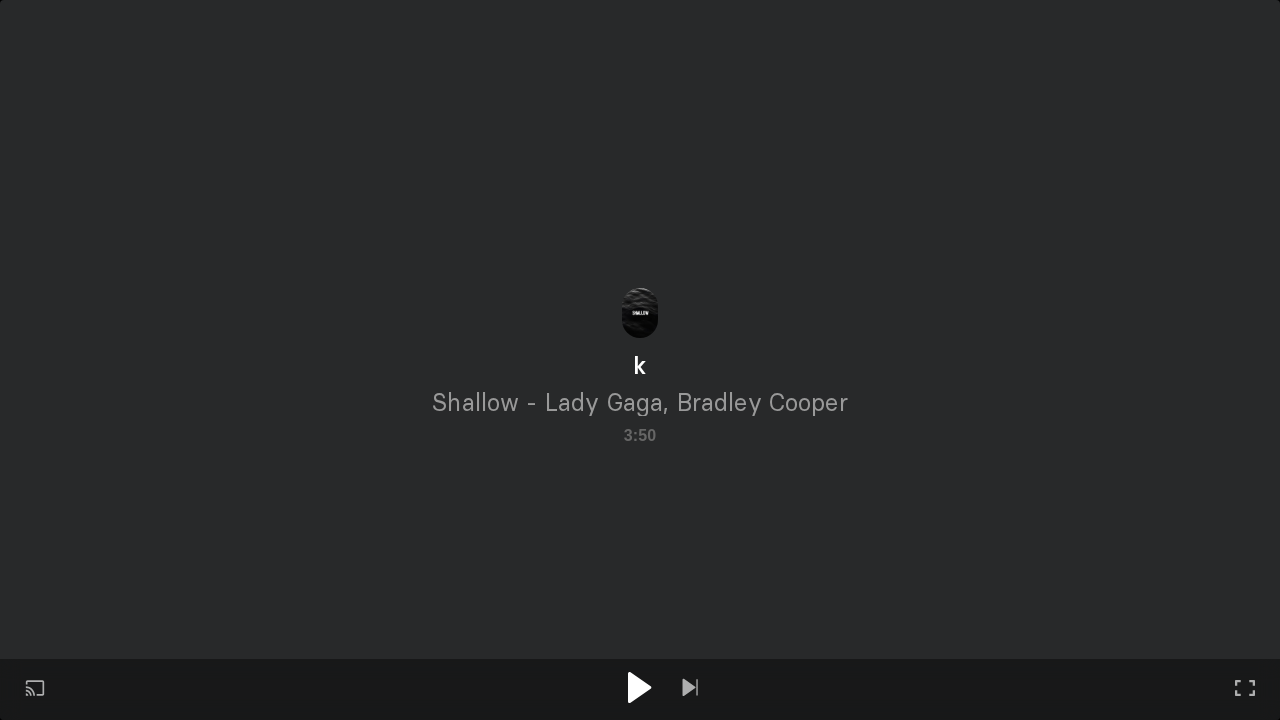 click at bounding box center (639, 687) 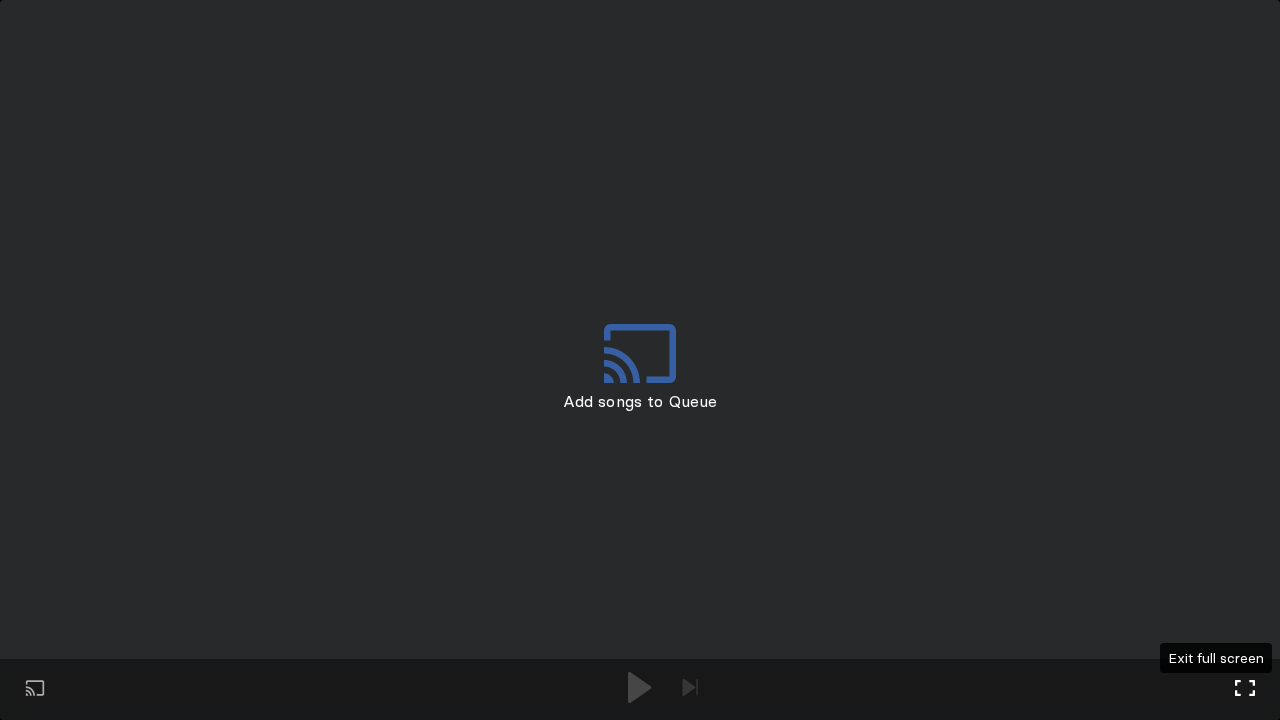 click at bounding box center (1245, 688) 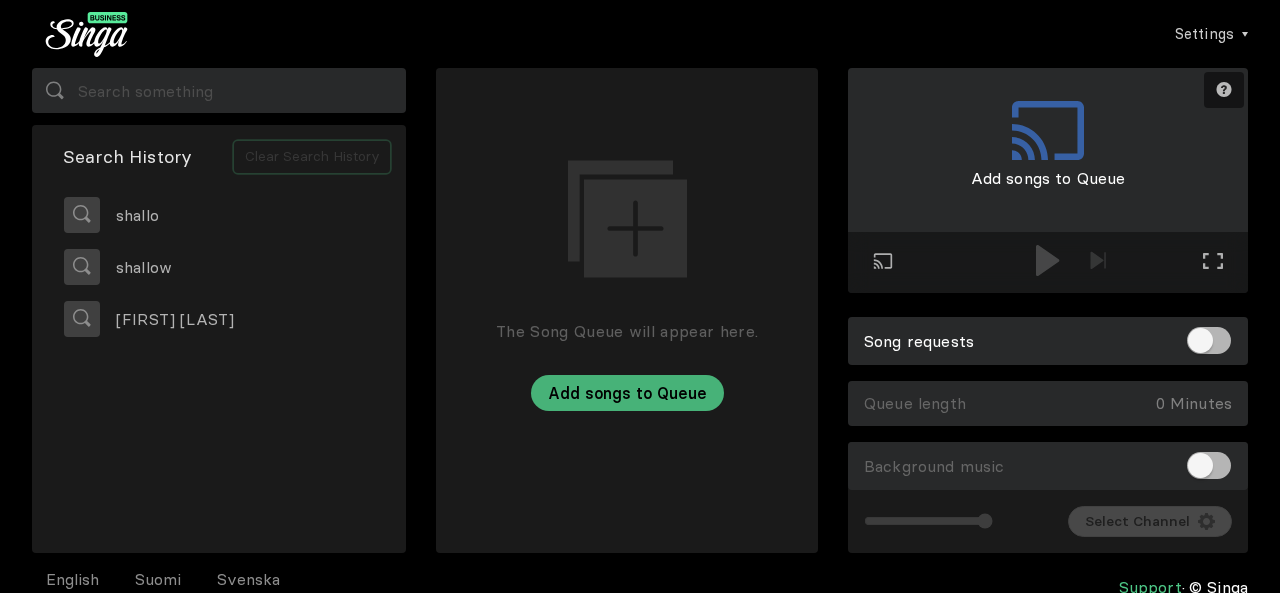 click on "Clear Search History" at bounding box center [312, 157] 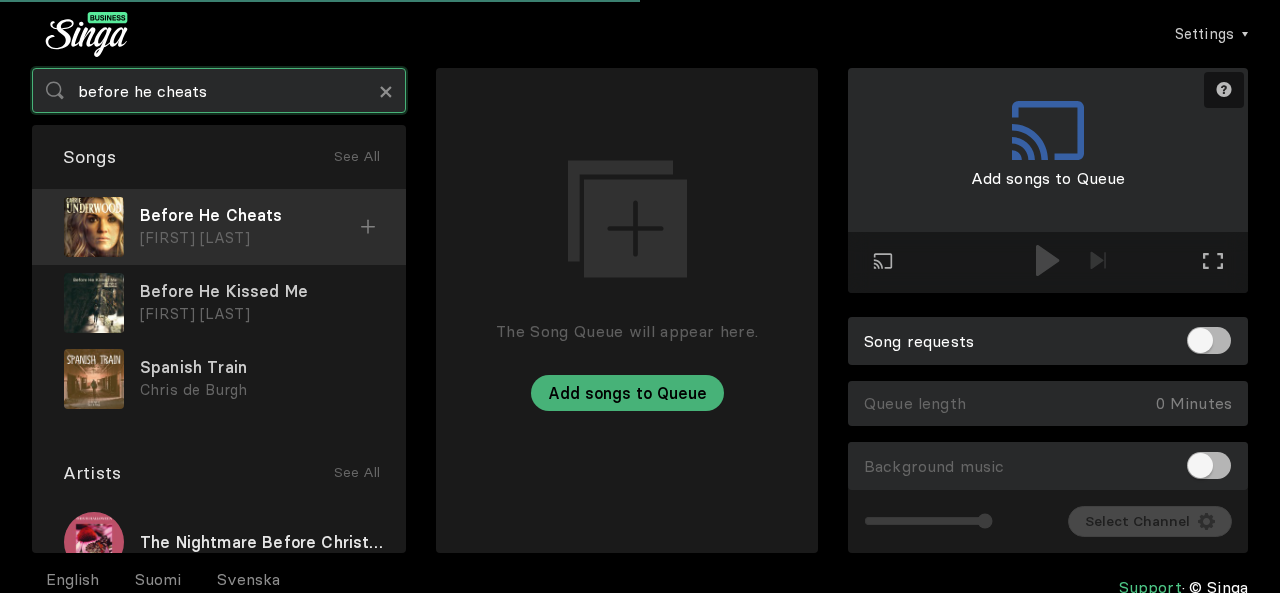 type on "before he cheats" 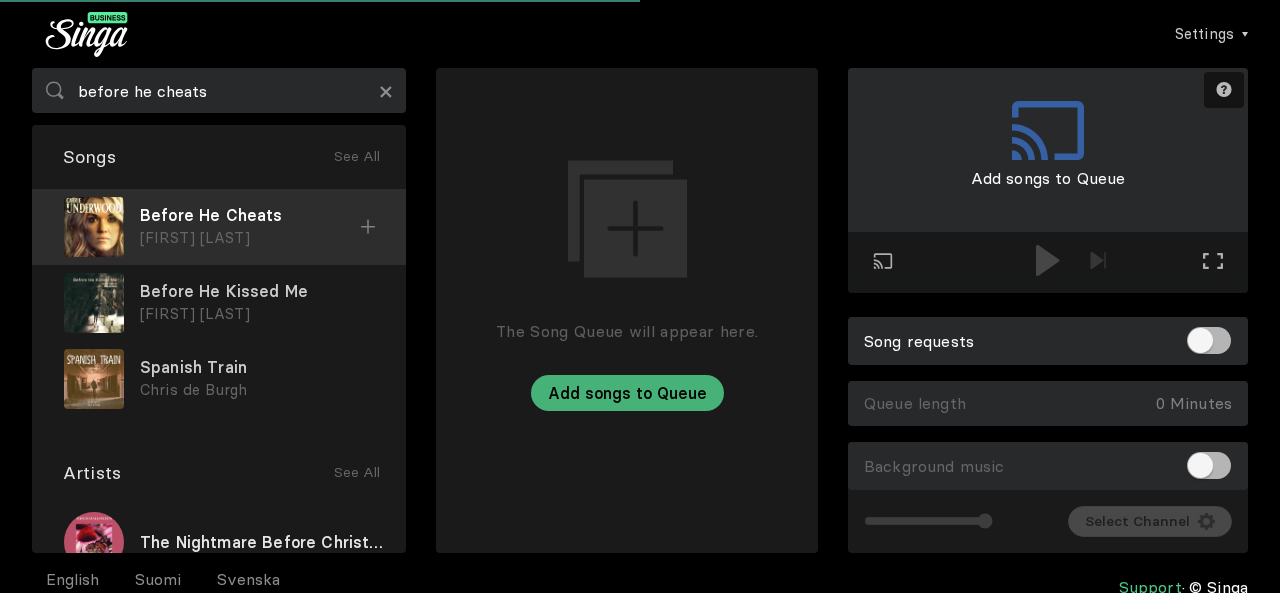 click on "[FIRST] [LAST]" at bounding box center [250, 238] 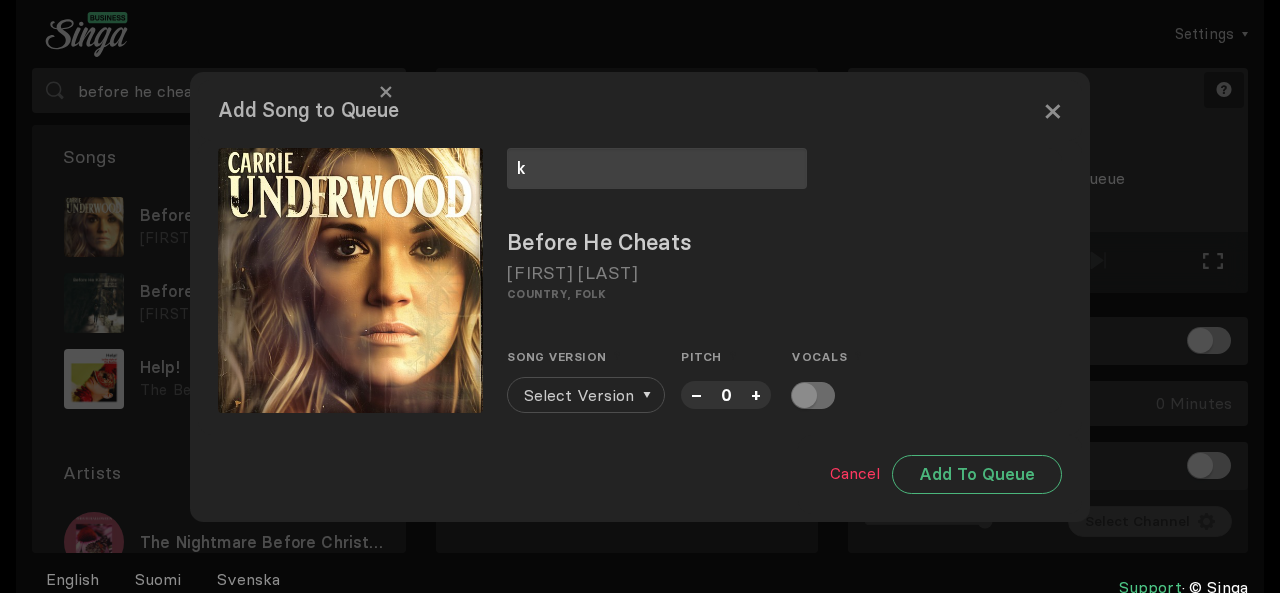 type on "k" 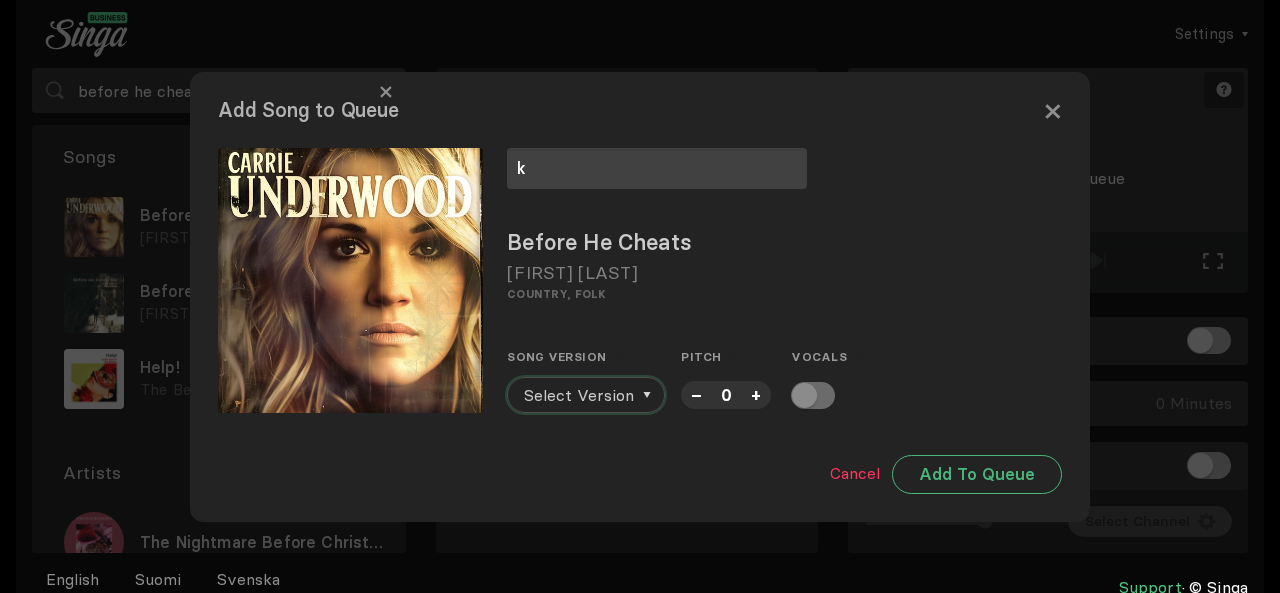 click on "Select Version" at bounding box center [579, 395] 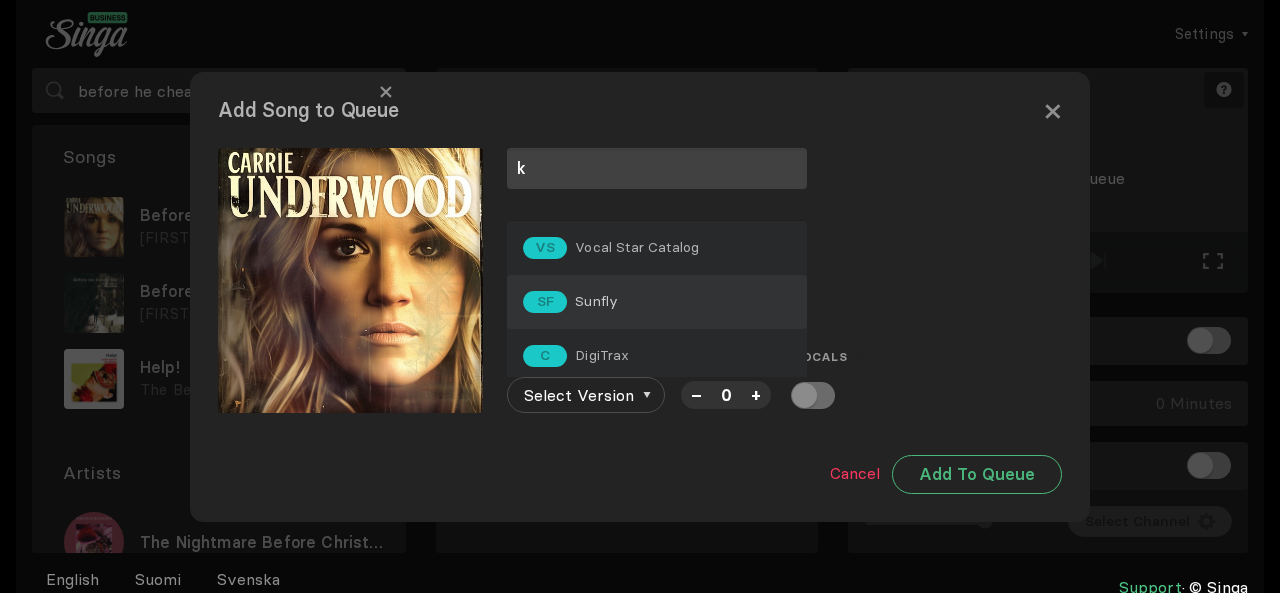 click on "SF Sunfly" at bounding box center (657, 248) 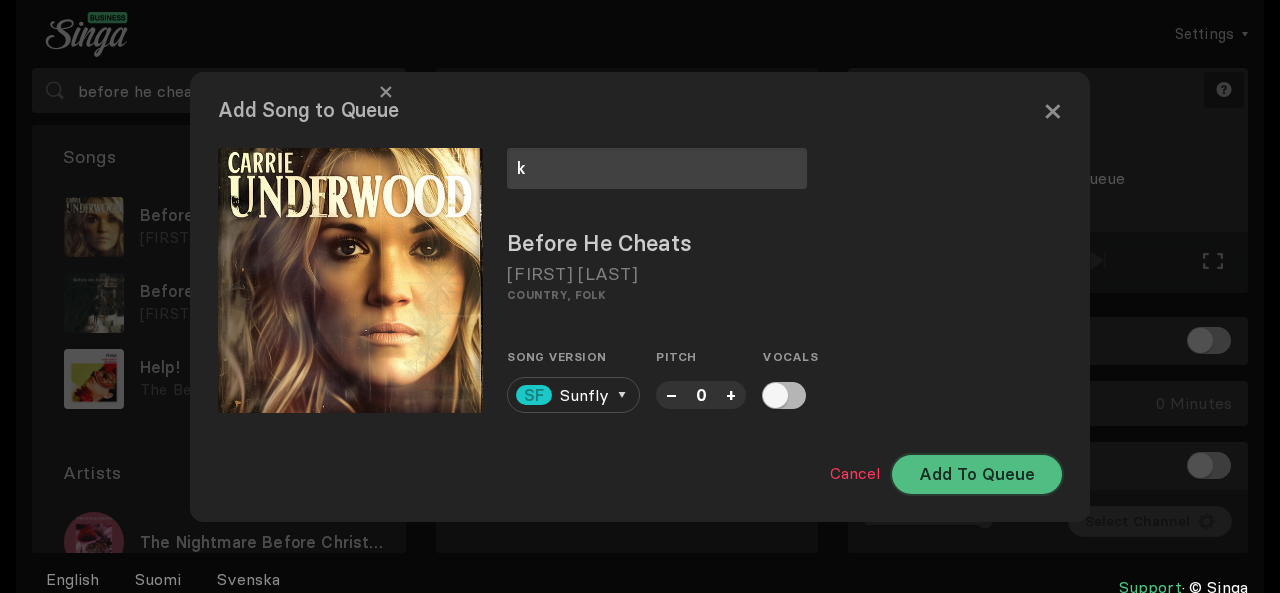 click on "Add To Queue" at bounding box center [977, 474] 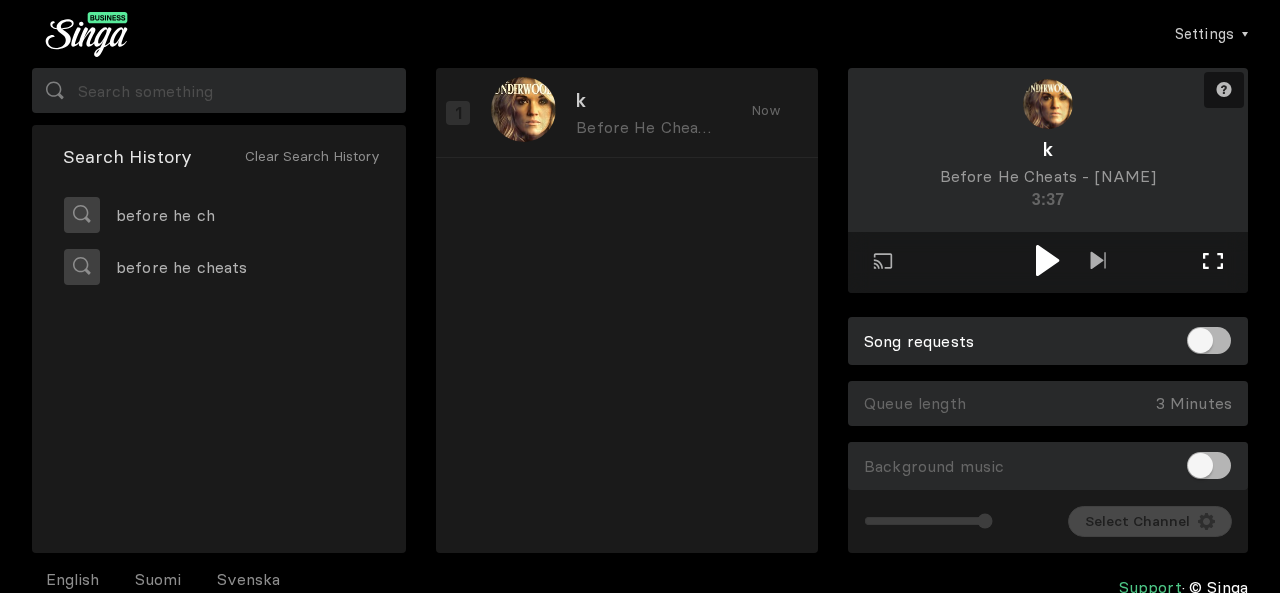 click on "Full screen Exit full screen" at bounding box center [1098, 262] 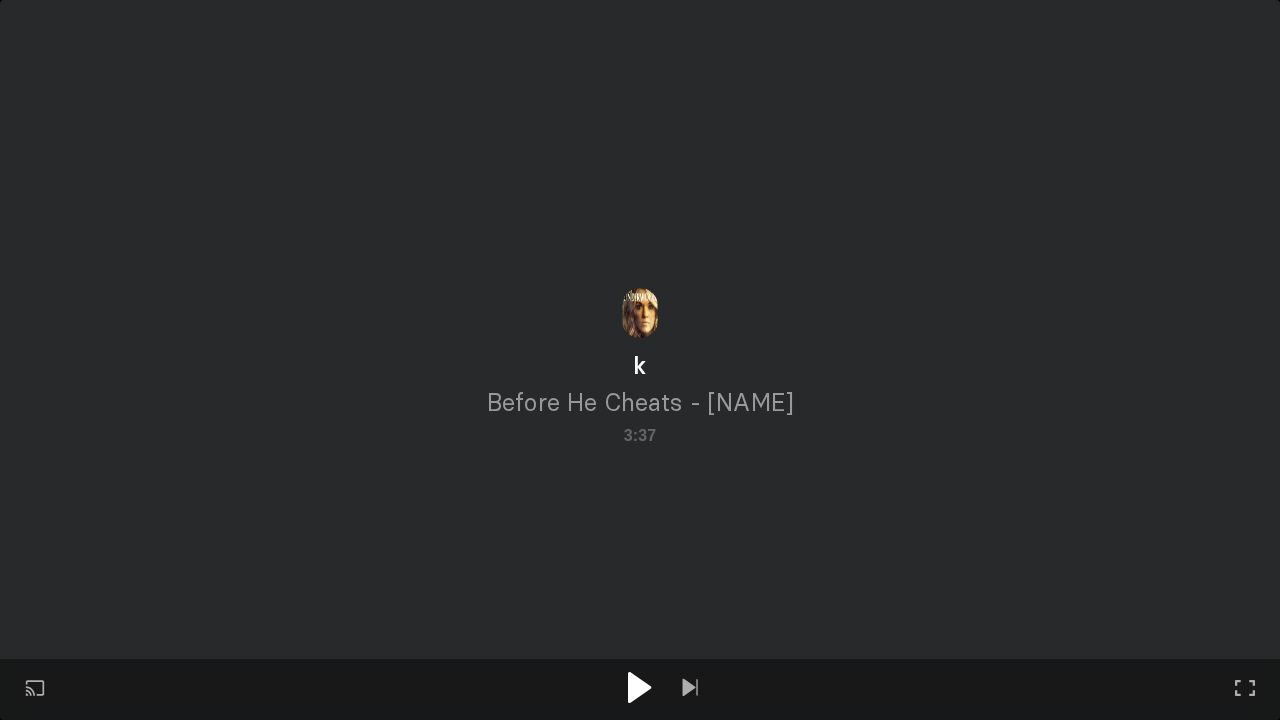 click at bounding box center [640, 687] 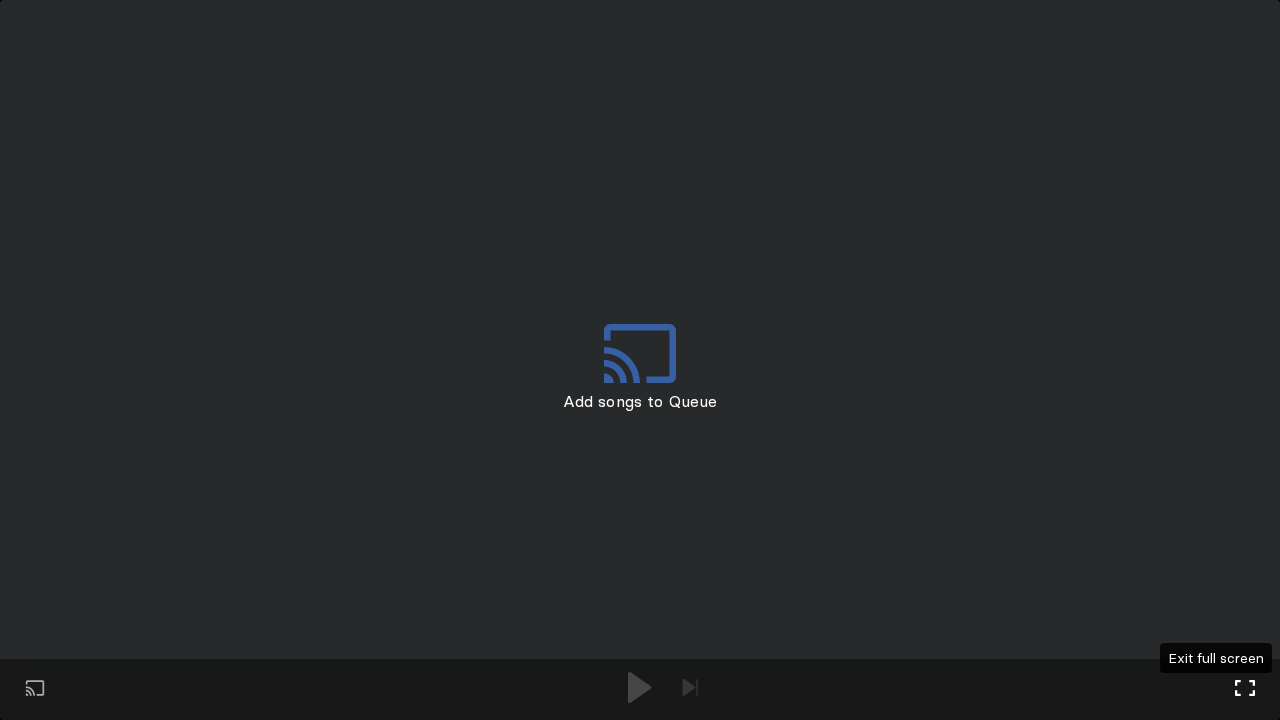 click at bounding box center [1245, 688] 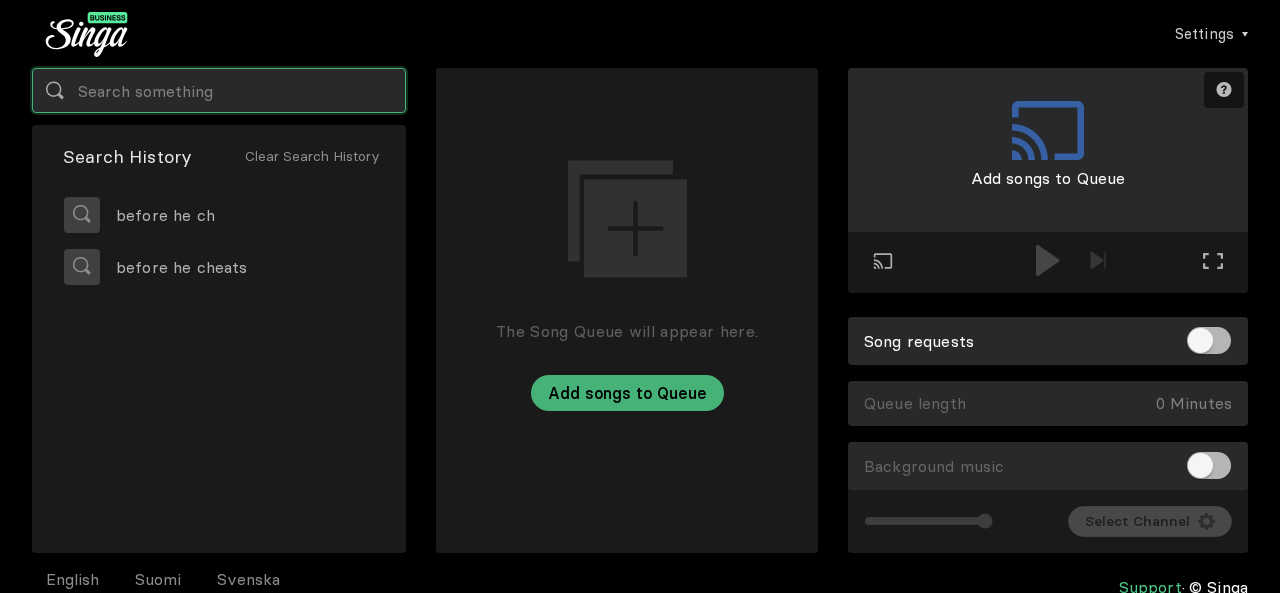 click at bounding box center (219, 90) 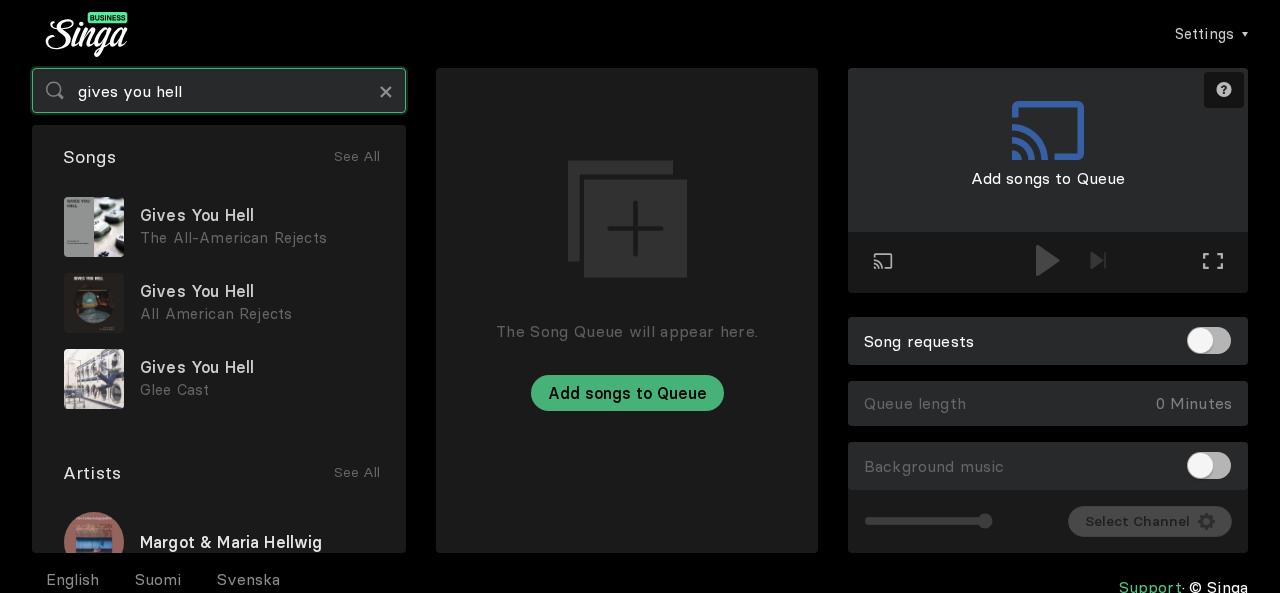 type on "gives you hell" 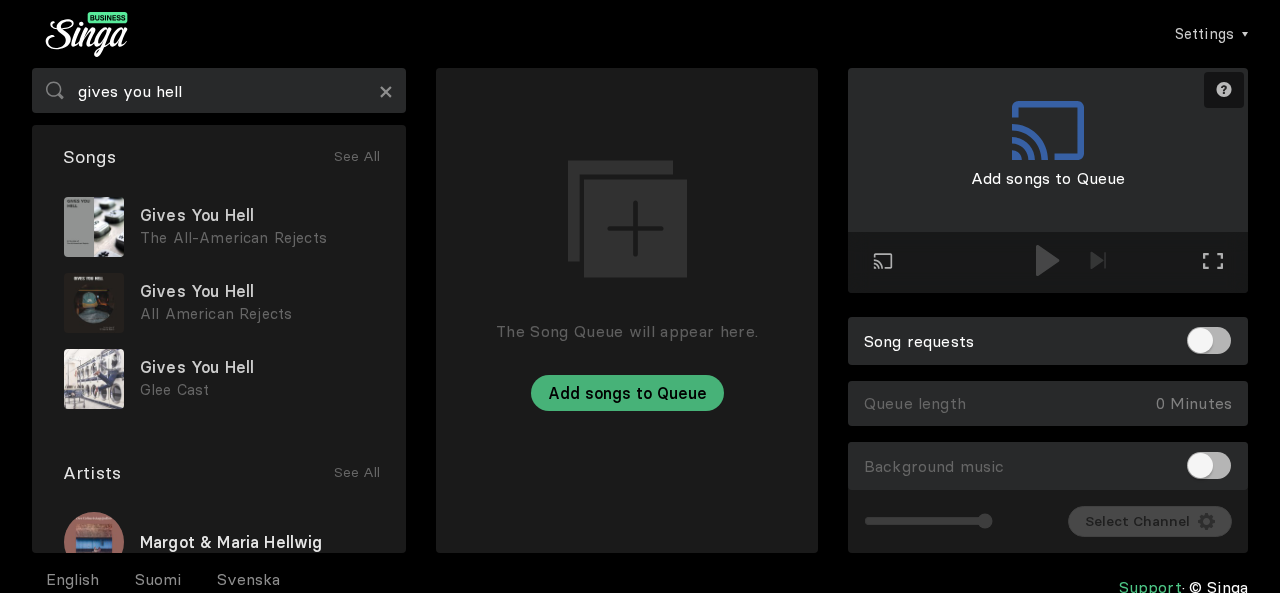 click on "Gives You Hell" at bounding box center (257, 215) 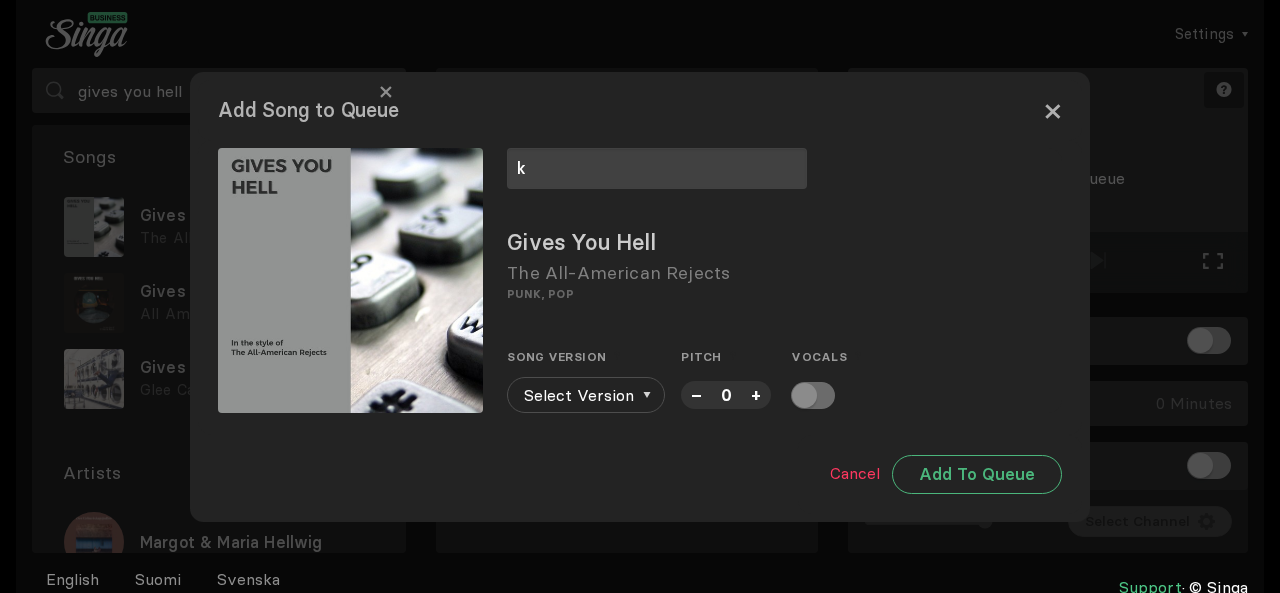 type on "k" 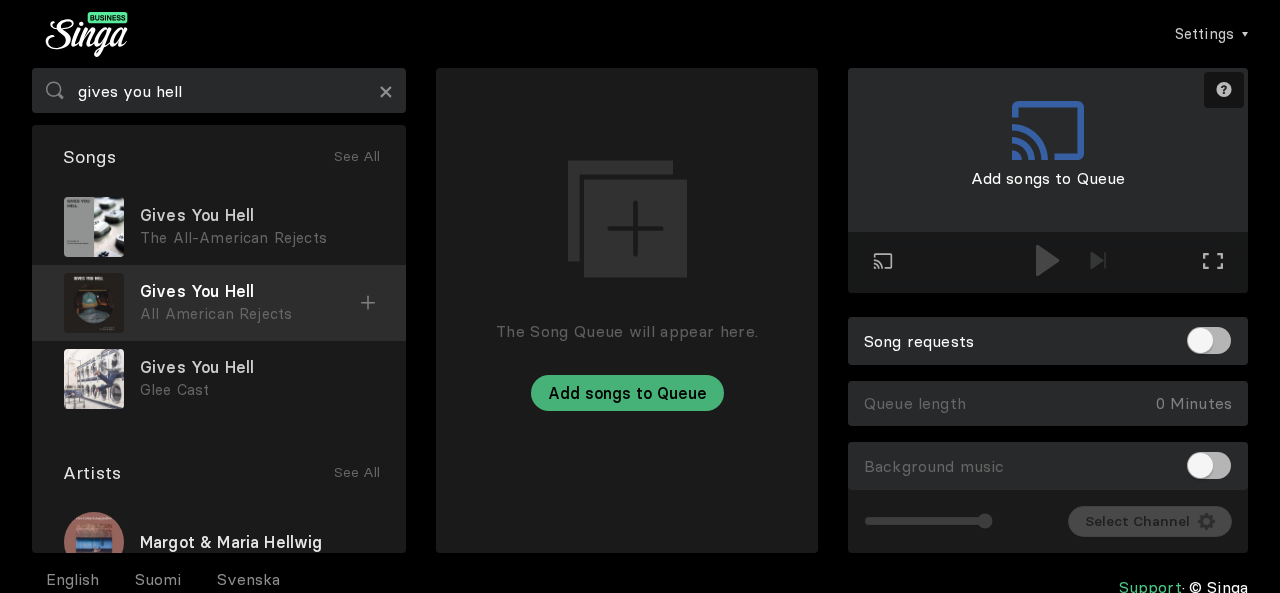 click on "All American Rejects" at bounding box center [257, 238] 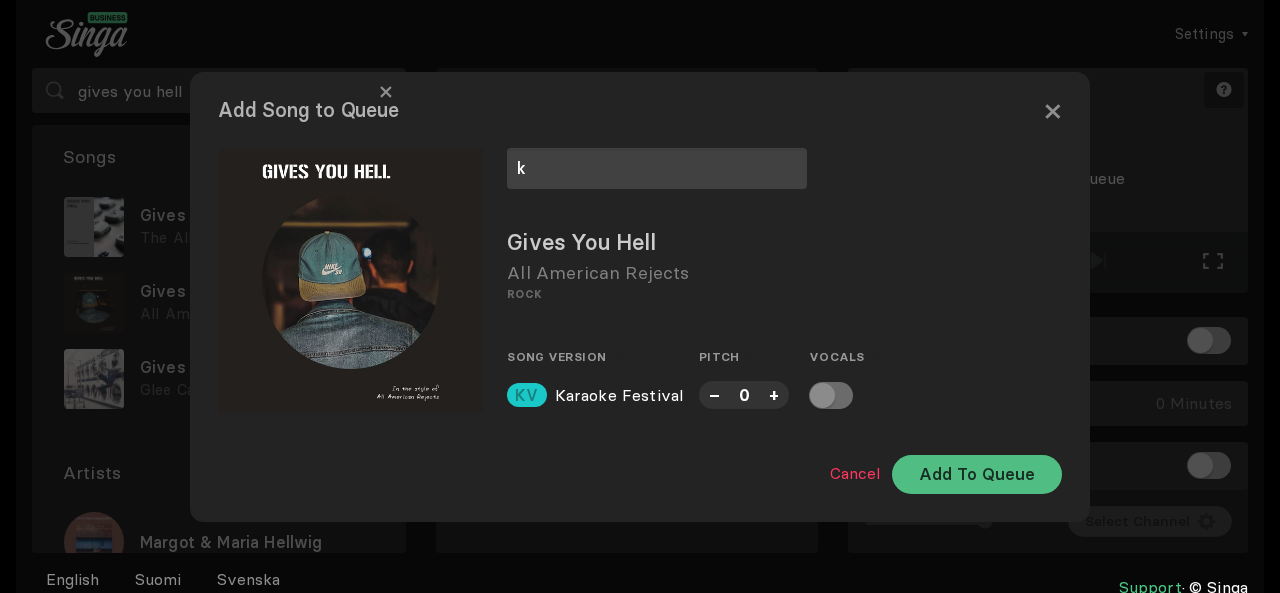 type on "k" 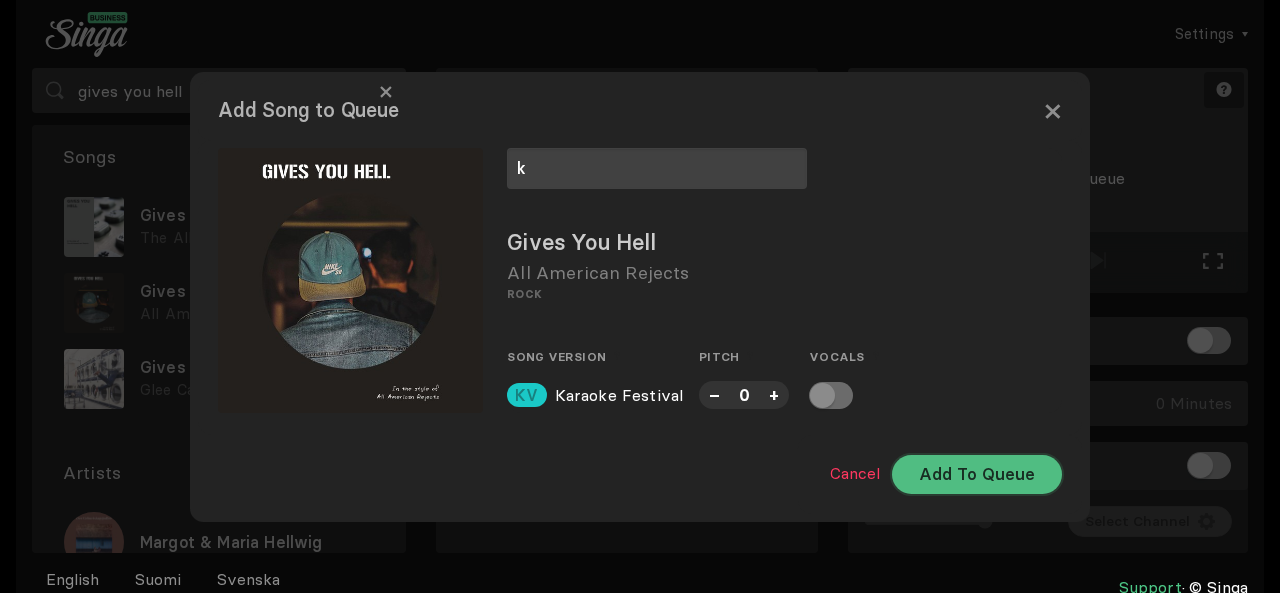 click on "Add To Queue" at bounding box center (977, 474) 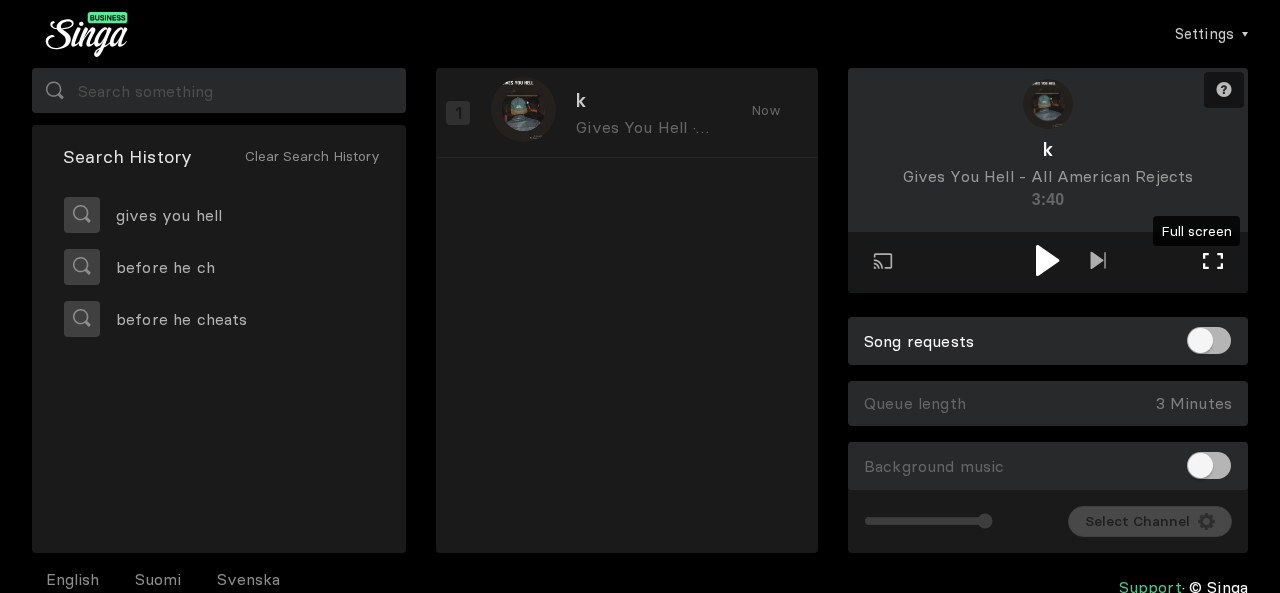 click at bounding box center [1213, 261] 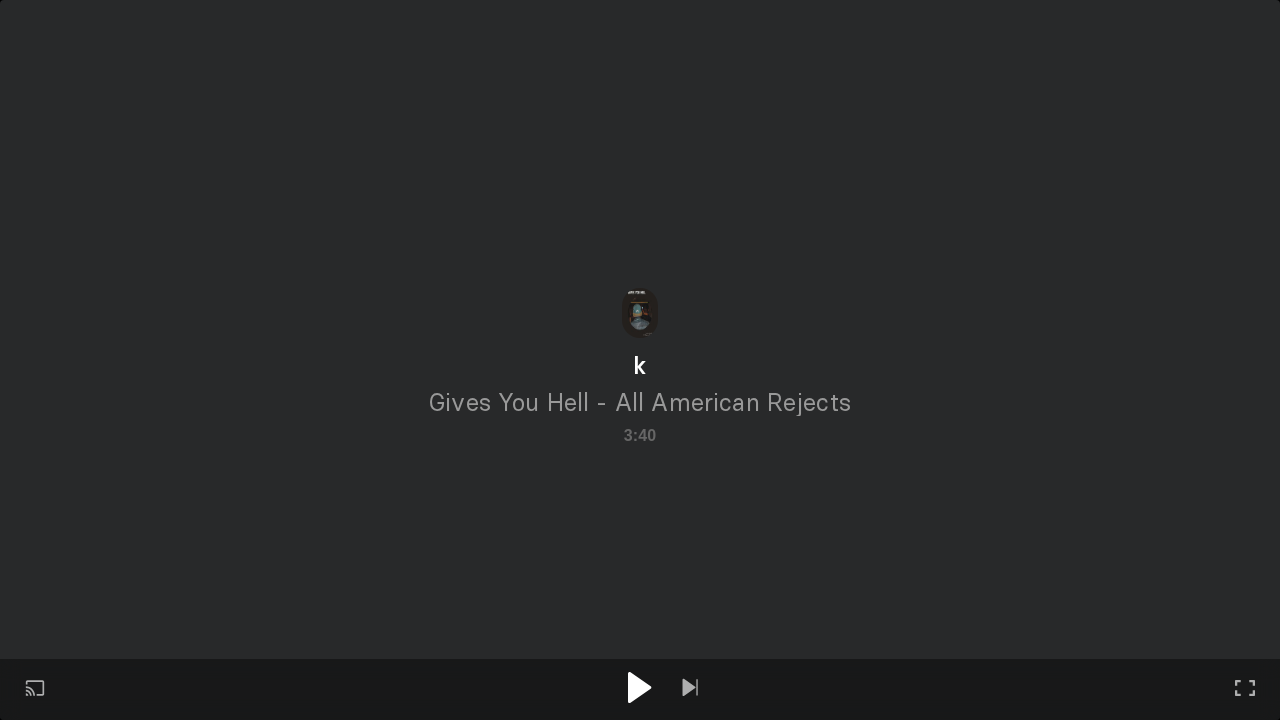 click at bounding box center [640, 687] 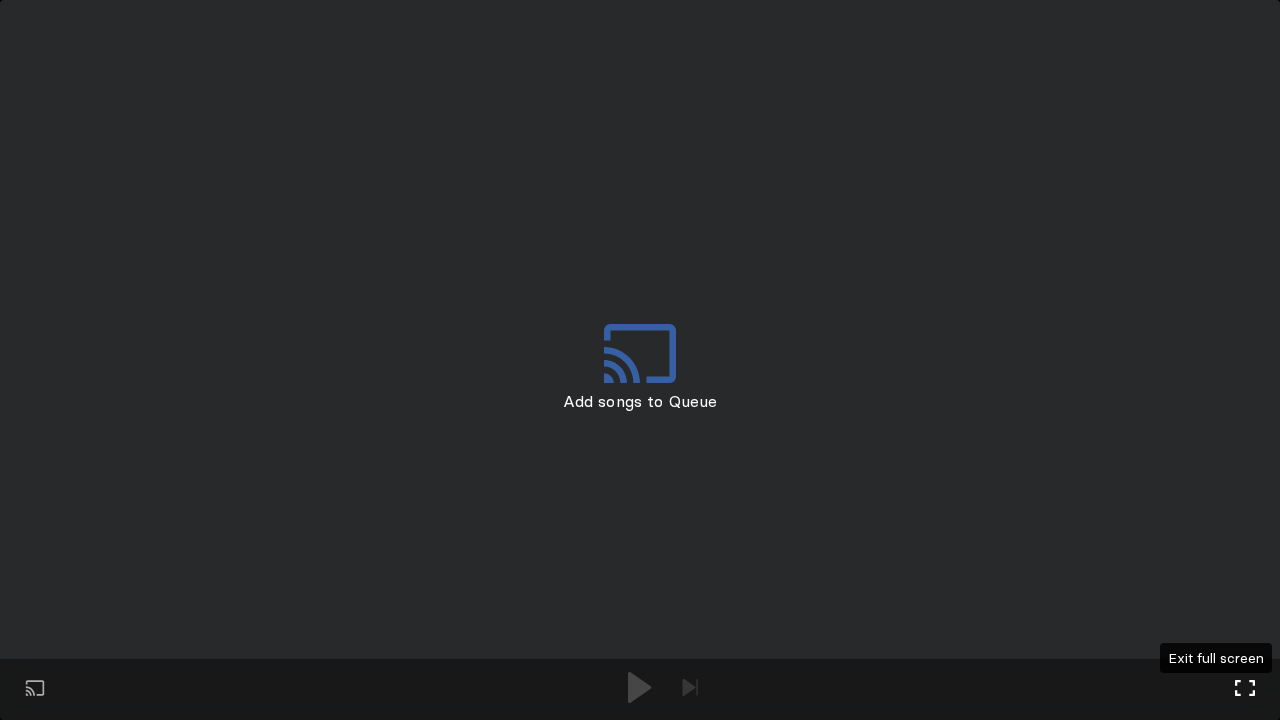 click at bounding box center [1245, 688] 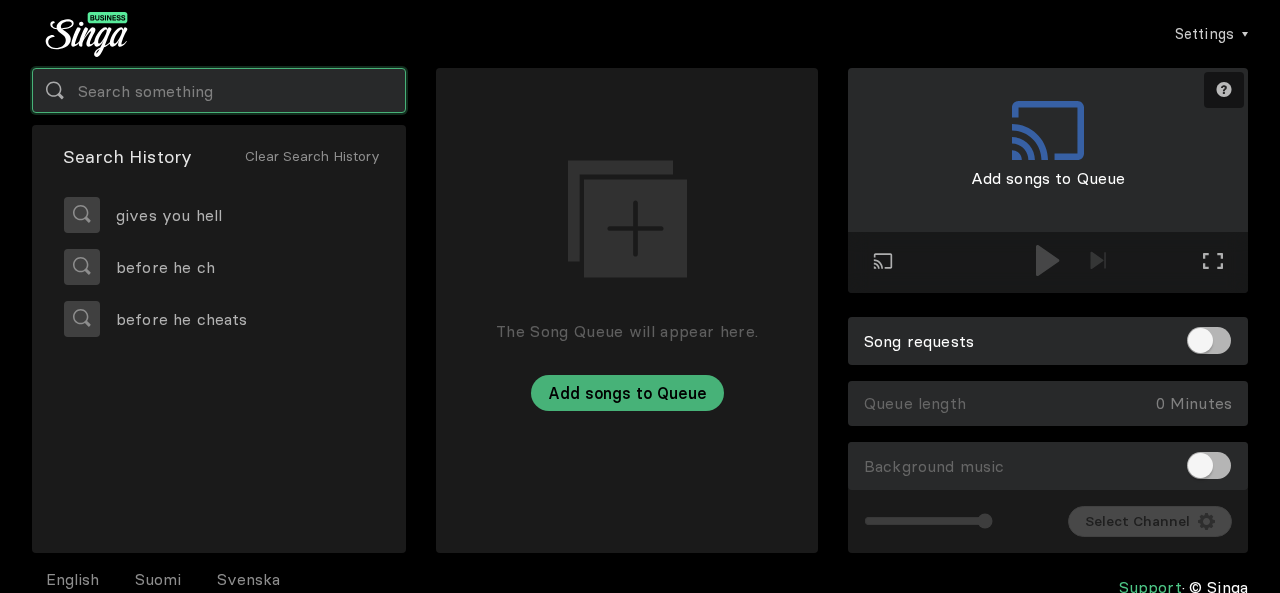click at bounding box center [219, 90] 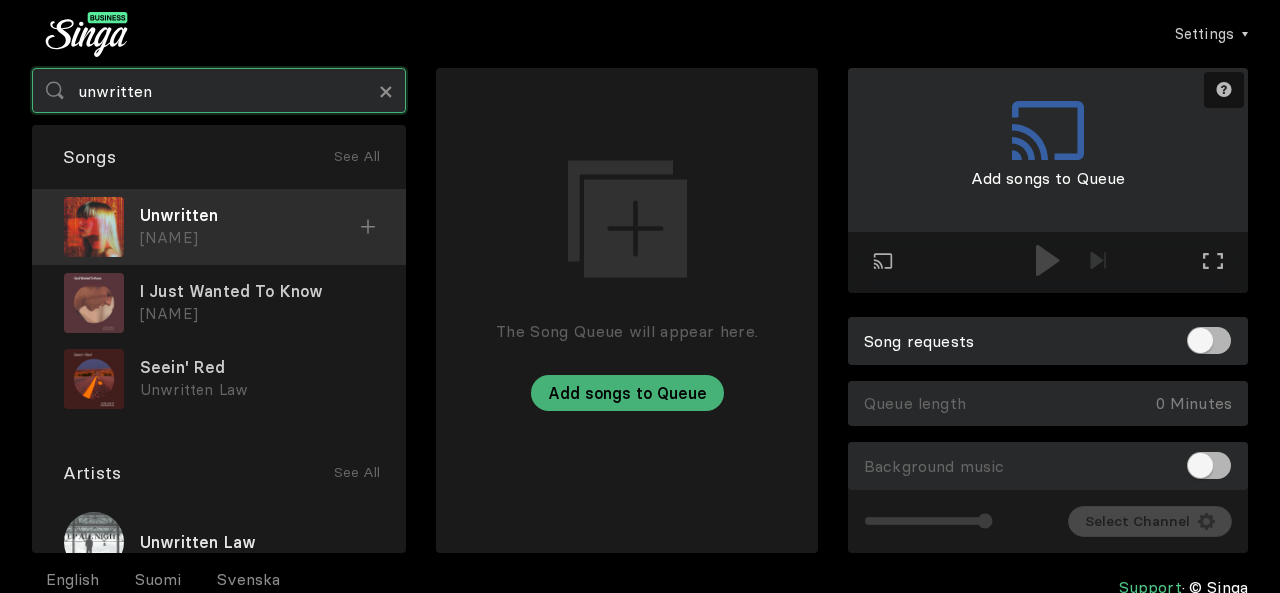 type on "unwritten" 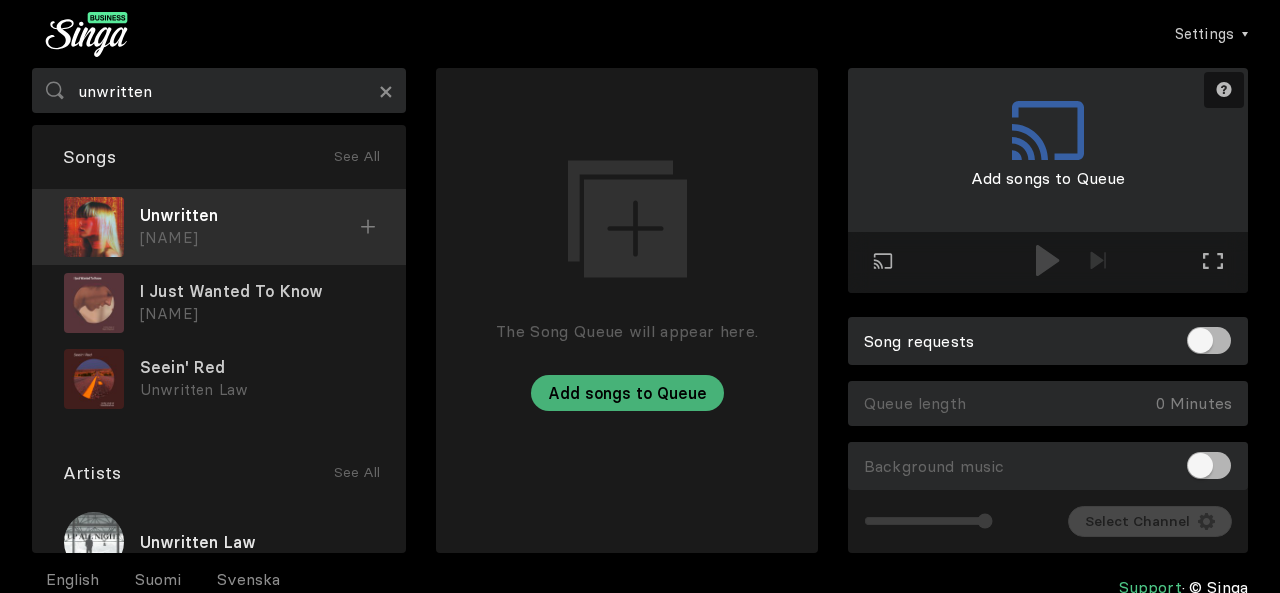 click on "Unwritten" at bounding box center (250, 215) 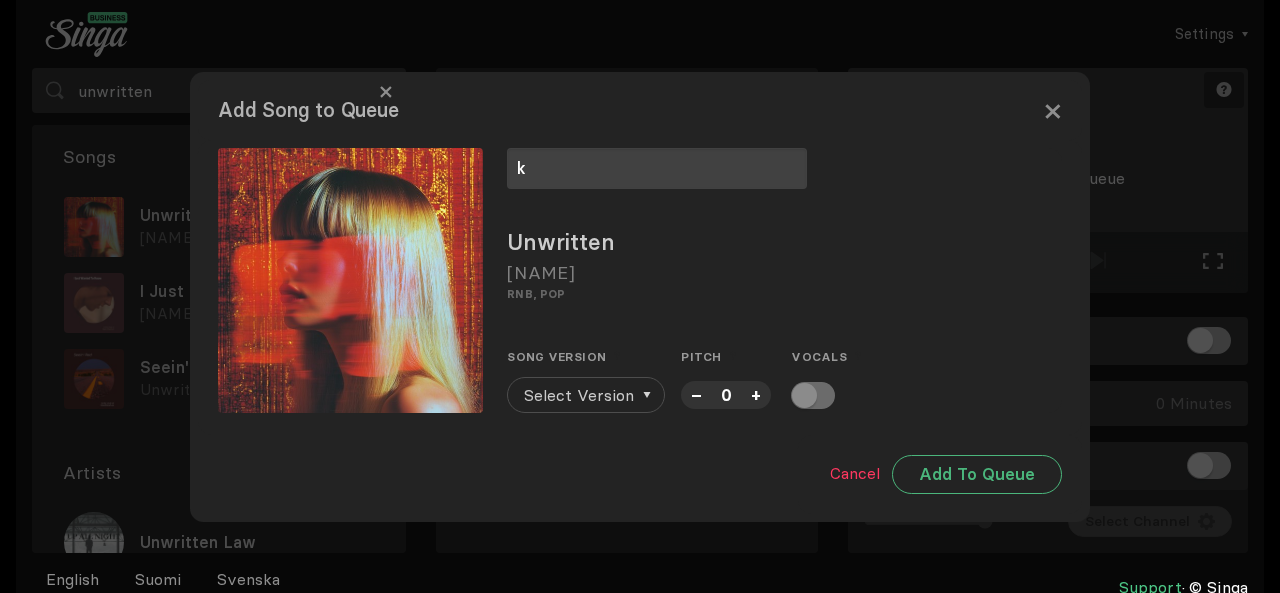 type on "k" 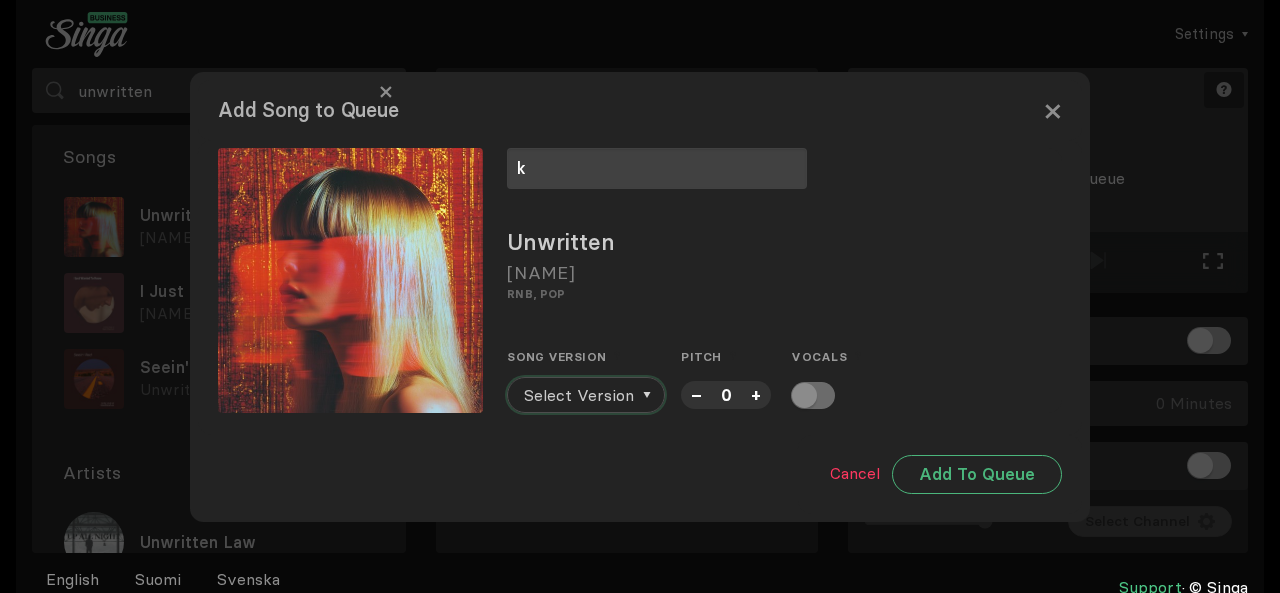 click on "Select Version" at bounding box center [579, 395] 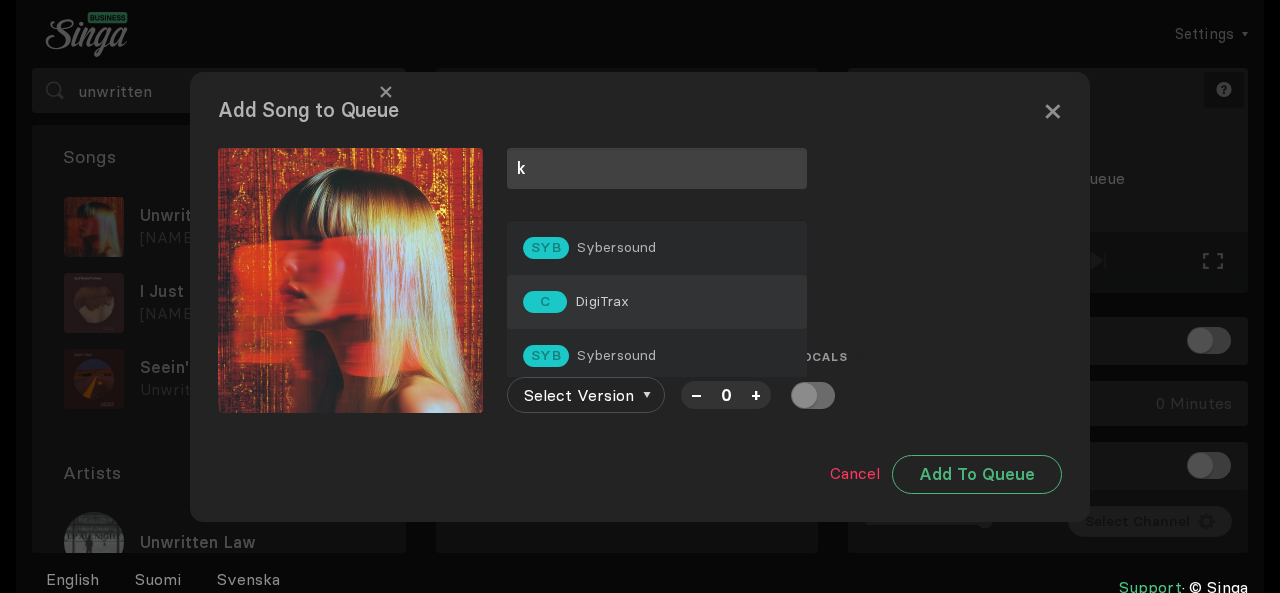click on "DigiTrax" at bounding box center [617, 247] 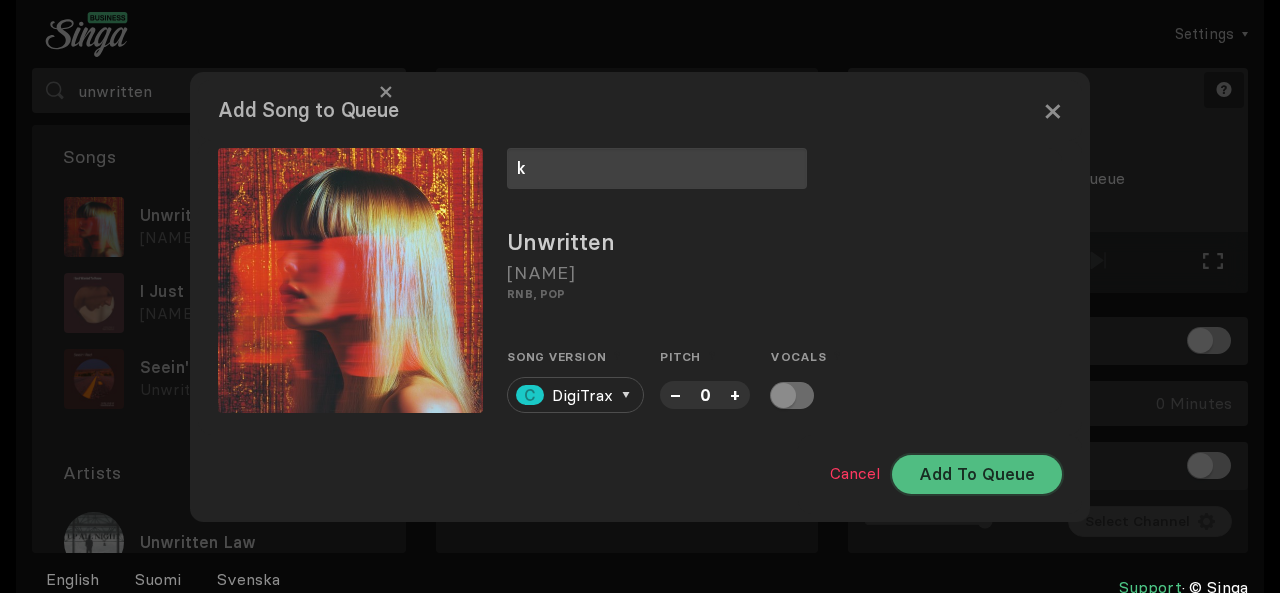 click on "Add To Queue" at bounding box center [977, 474] 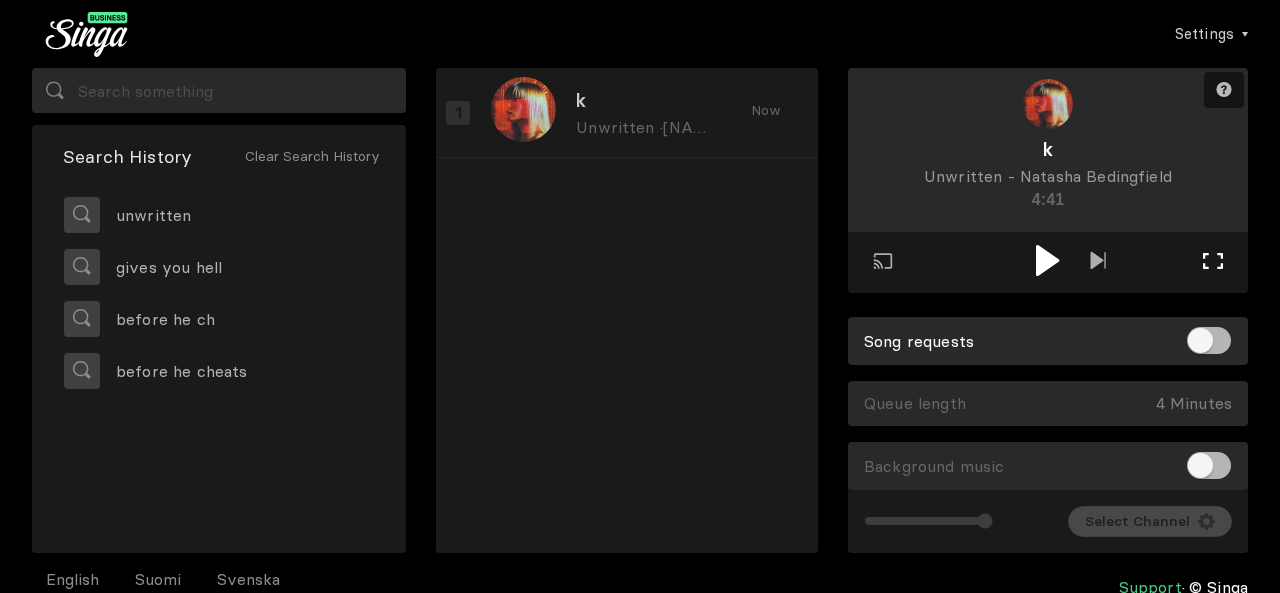 click on "Full screen Exit full screen" at bounding box center [1098, 262] 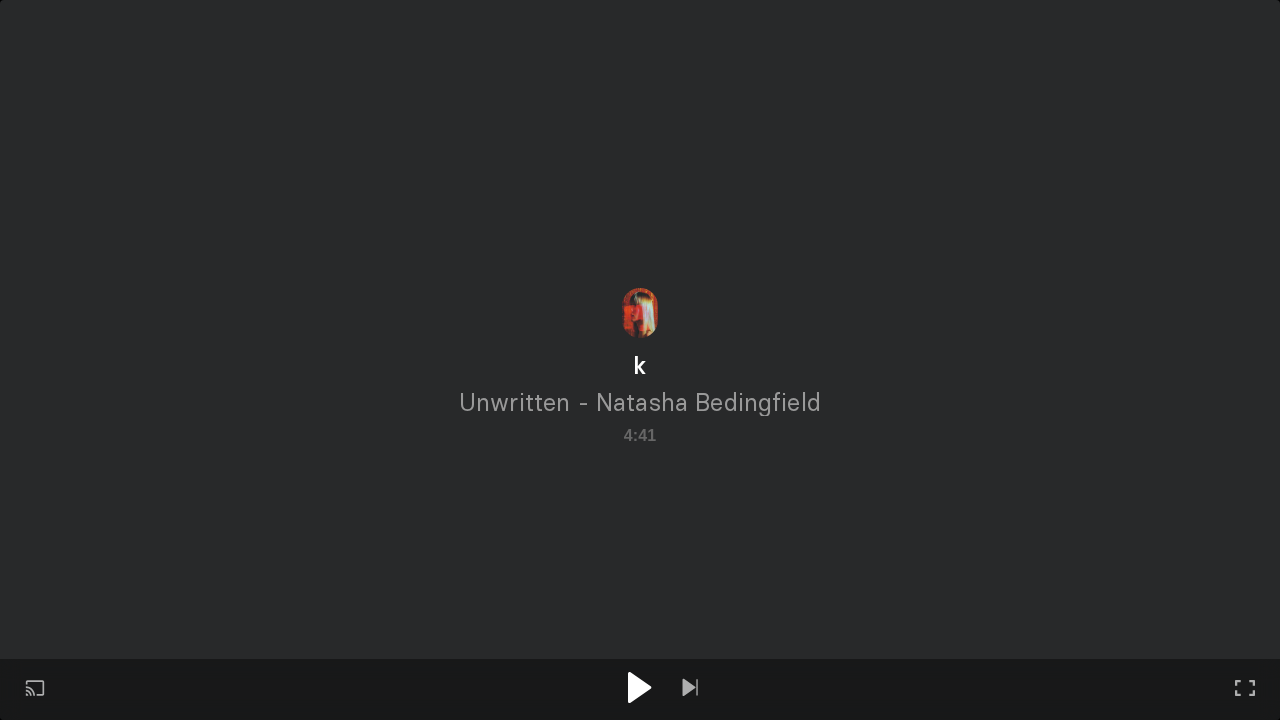 click at bounding box center (640, 687) 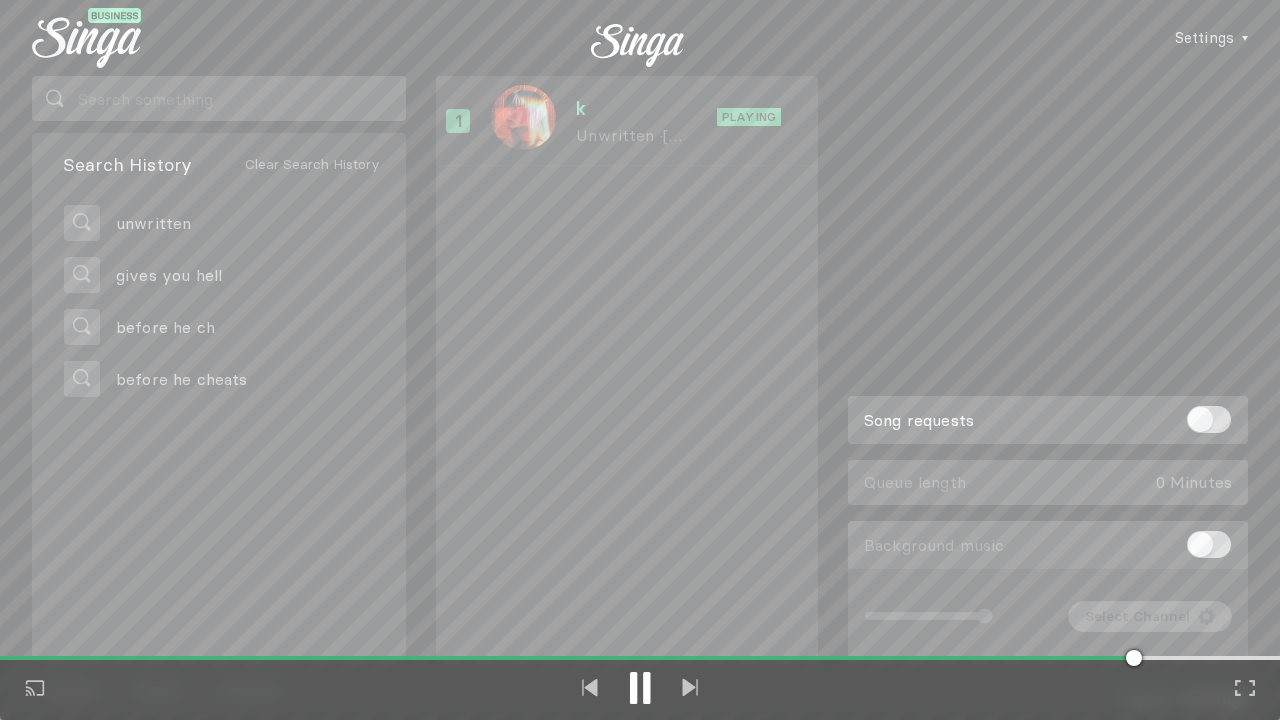 click on "Play on external screen Full screen Exit full screen" at bounding box center (640, 360) 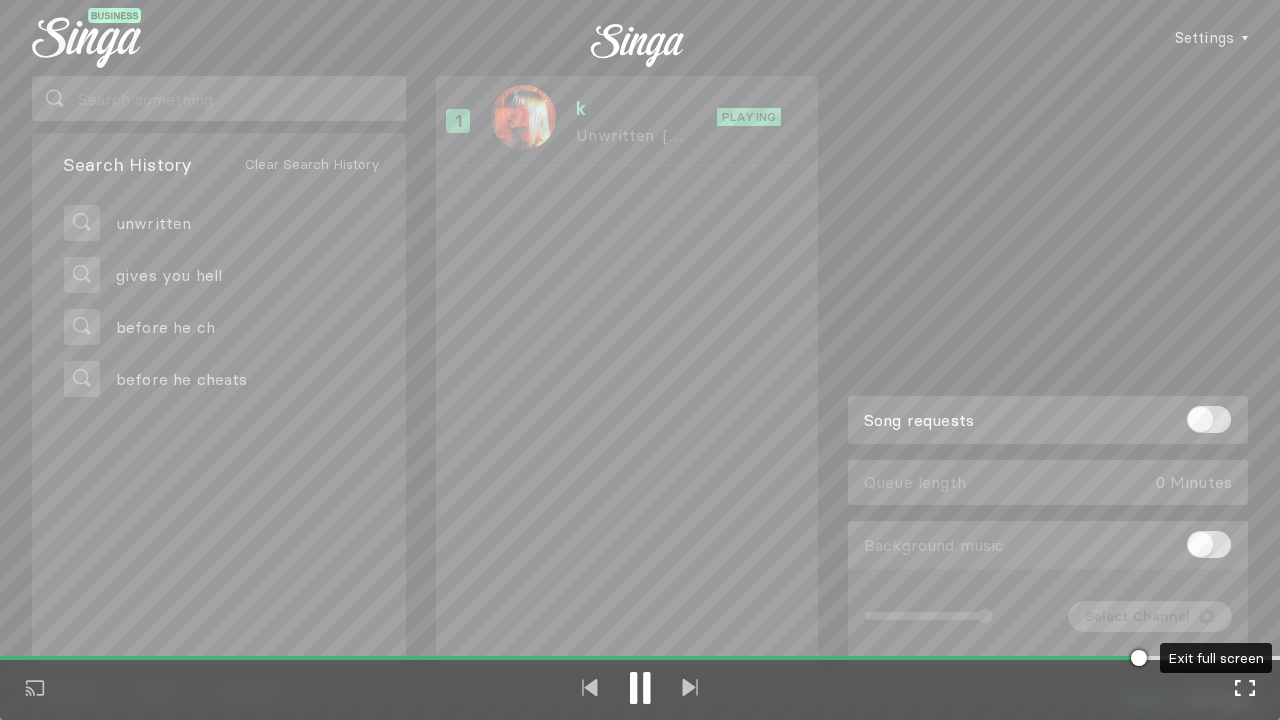 click on "Full screen Exit full screen" at bounding box center [1245, 690] 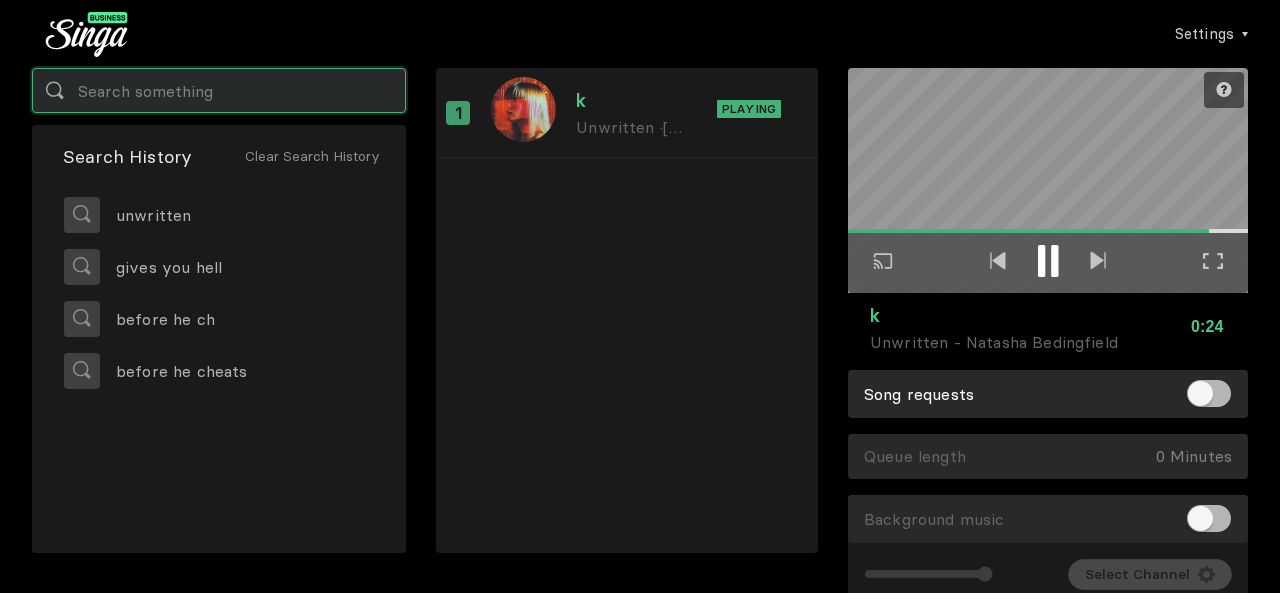 click at bounding box center (219, 90) 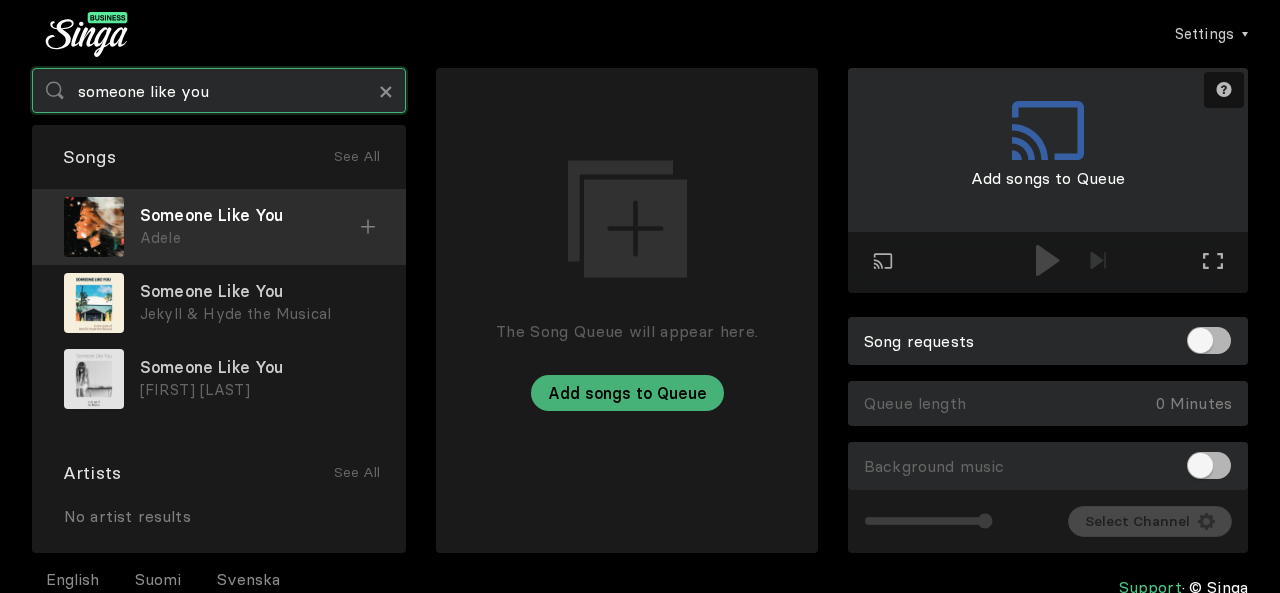 type on "someone like you" 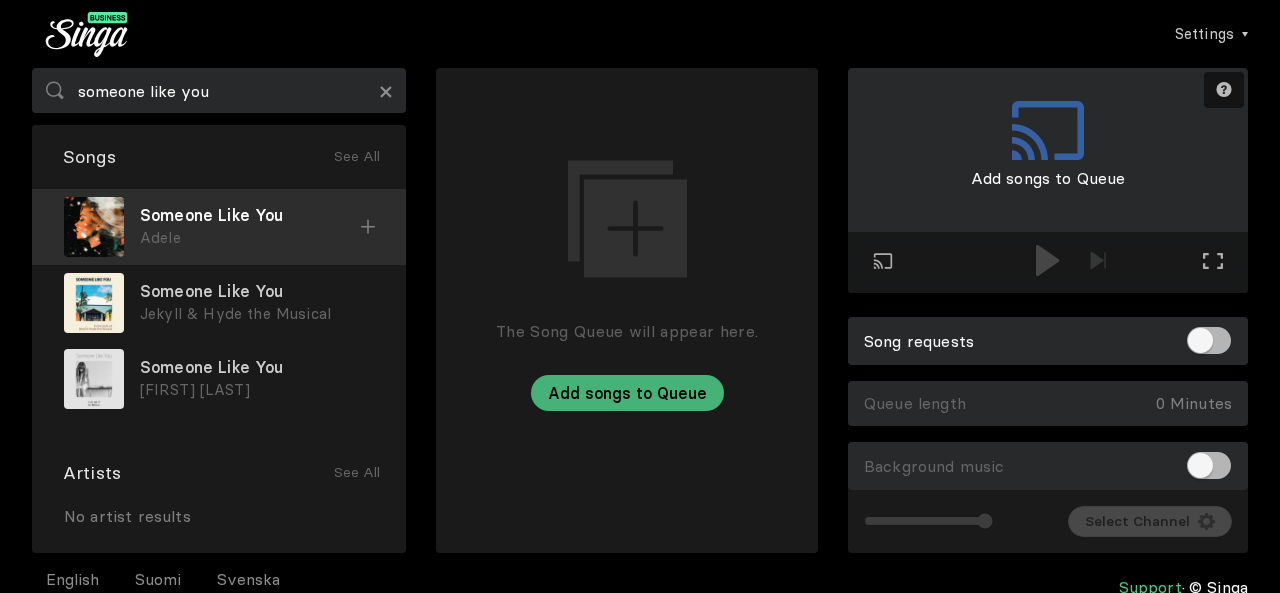click on "Someone Like You" at bounding box center (250, 215) 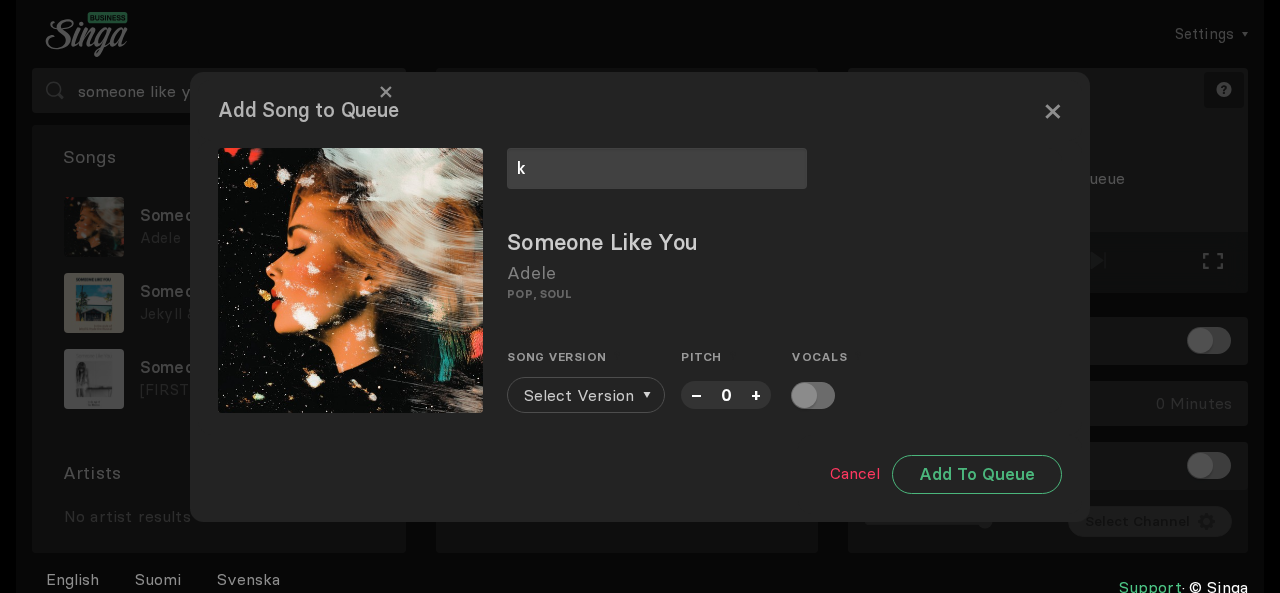 type on "k" 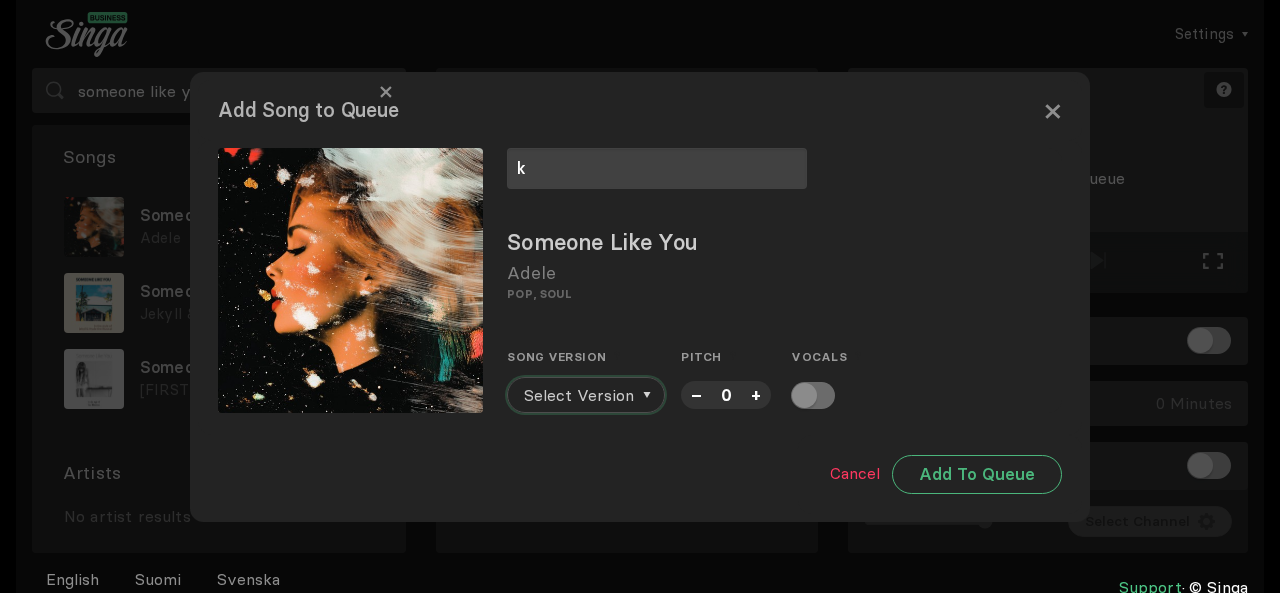 click on "Select Version" at bounding box center [579, 395] 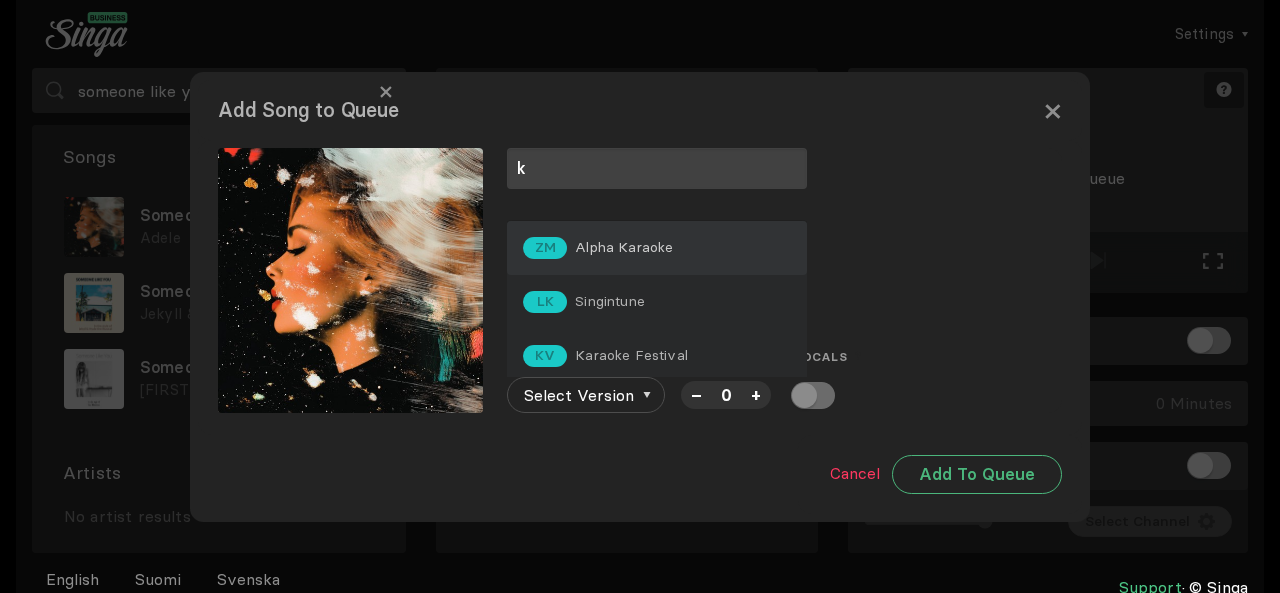 click on "Alpha Karaoke" at bounding box center (624, 247) 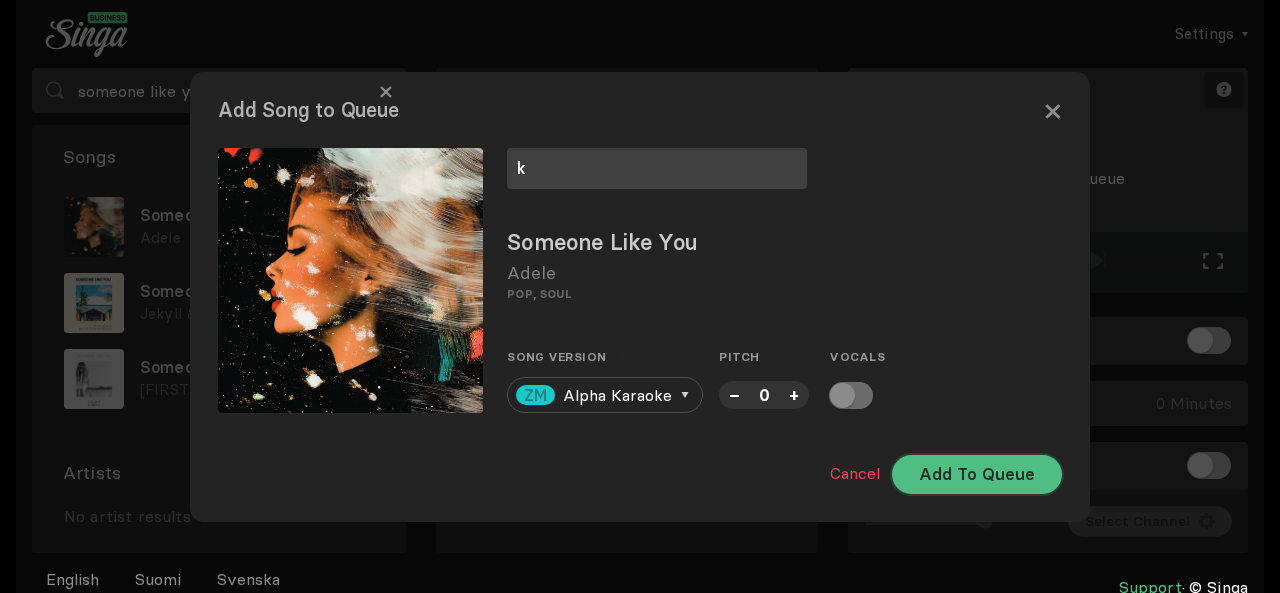 click on "Add To Queue" at bounding box center [977, 474] 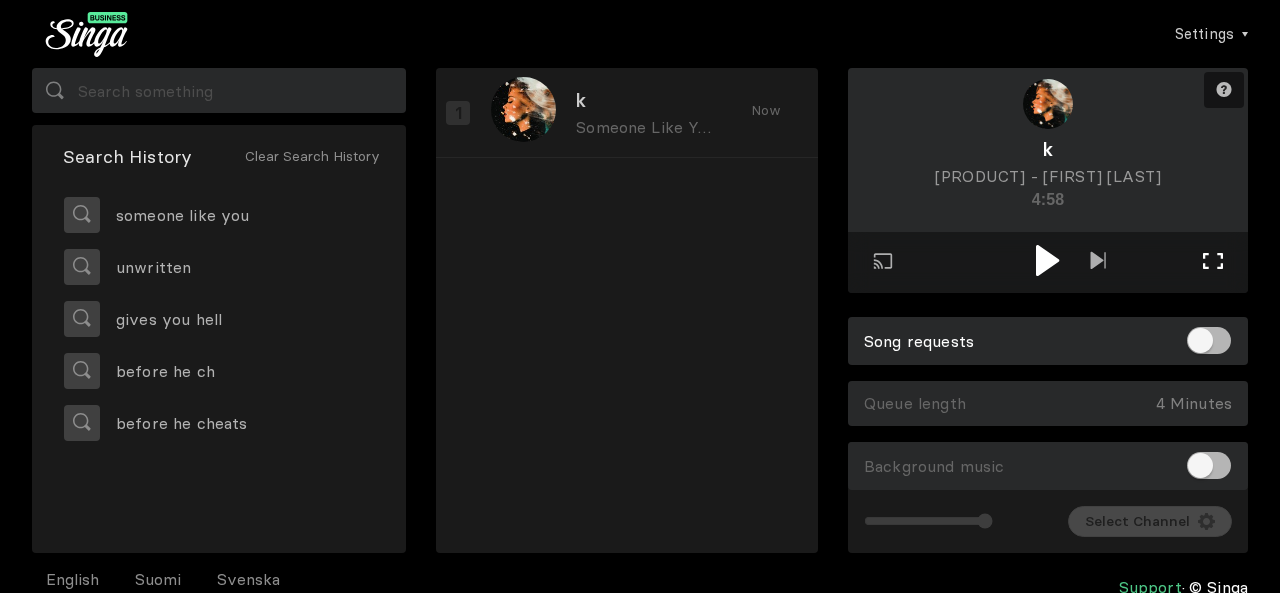click on "Full screen Exit full screen" at bounding box center [1098, 262] 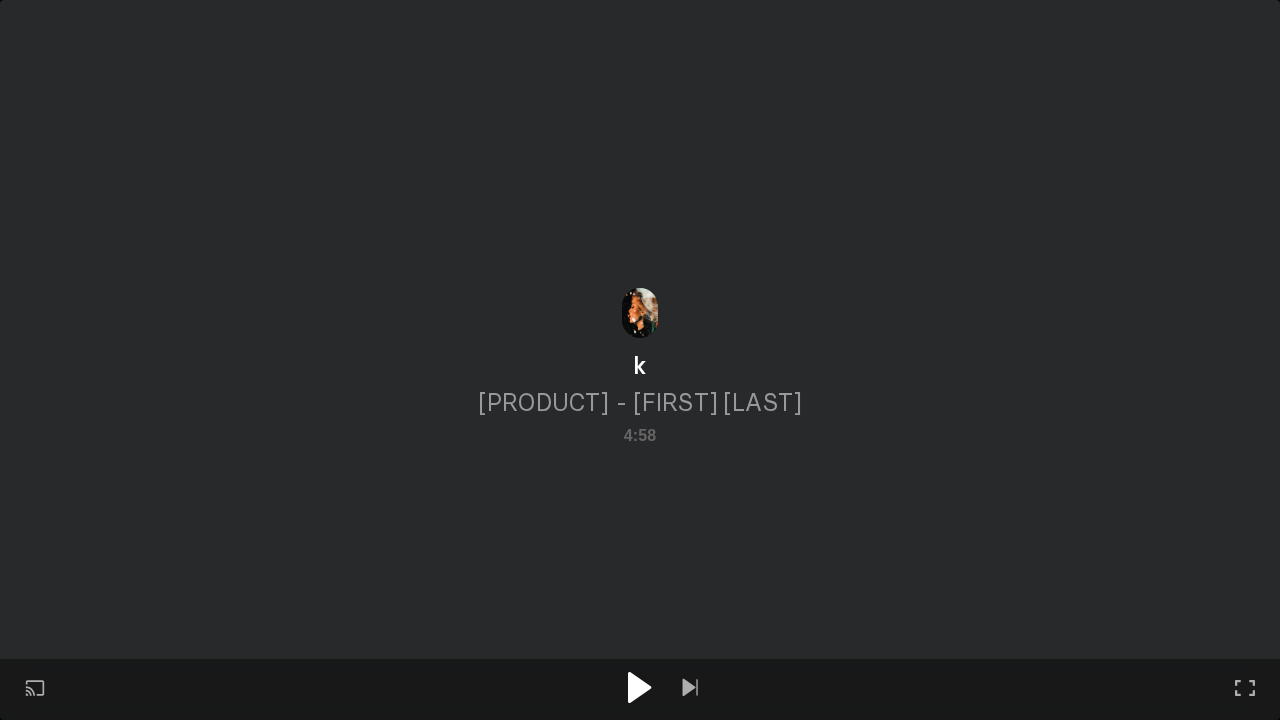 click at bounding box center (639, 687) 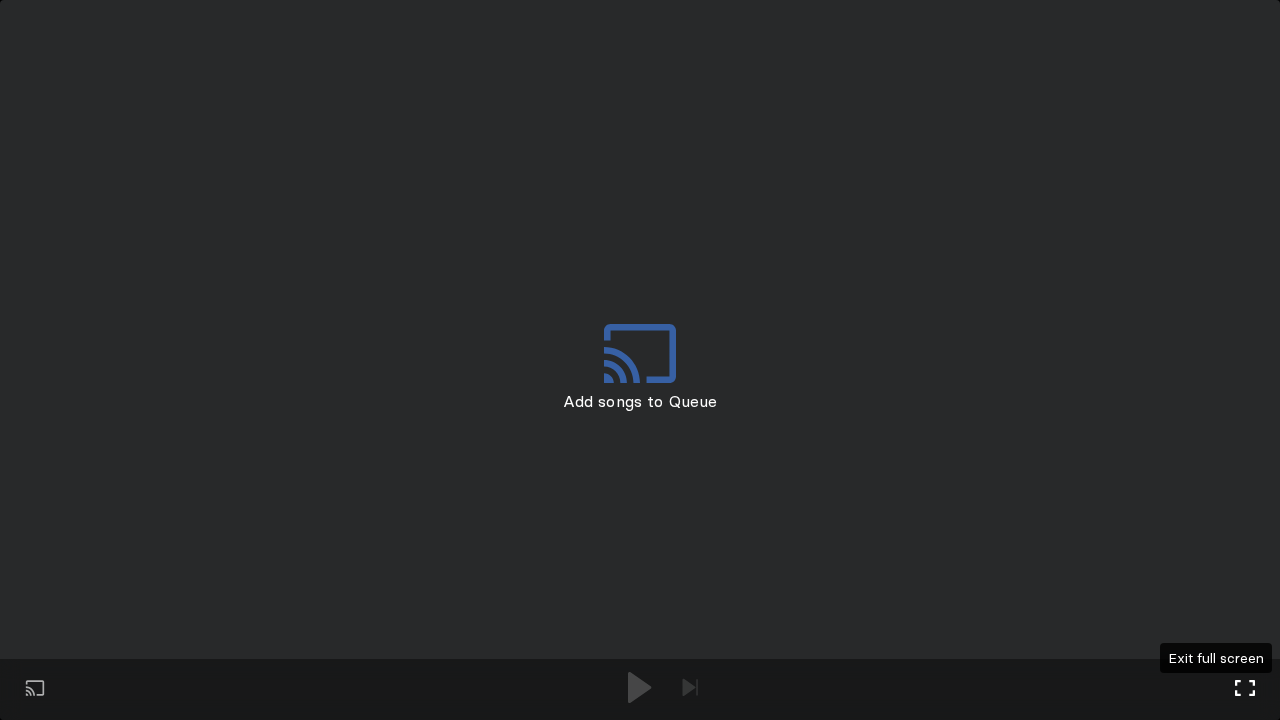 click at bounding box center [1245, 688] 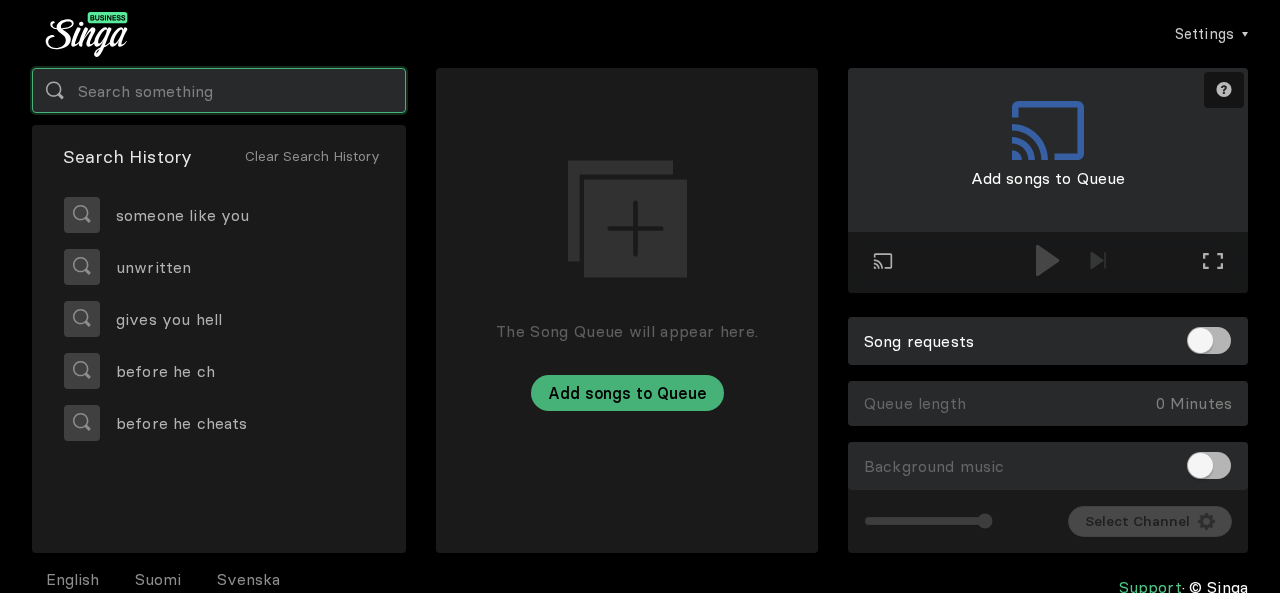 click at bounding box center (219, 90) 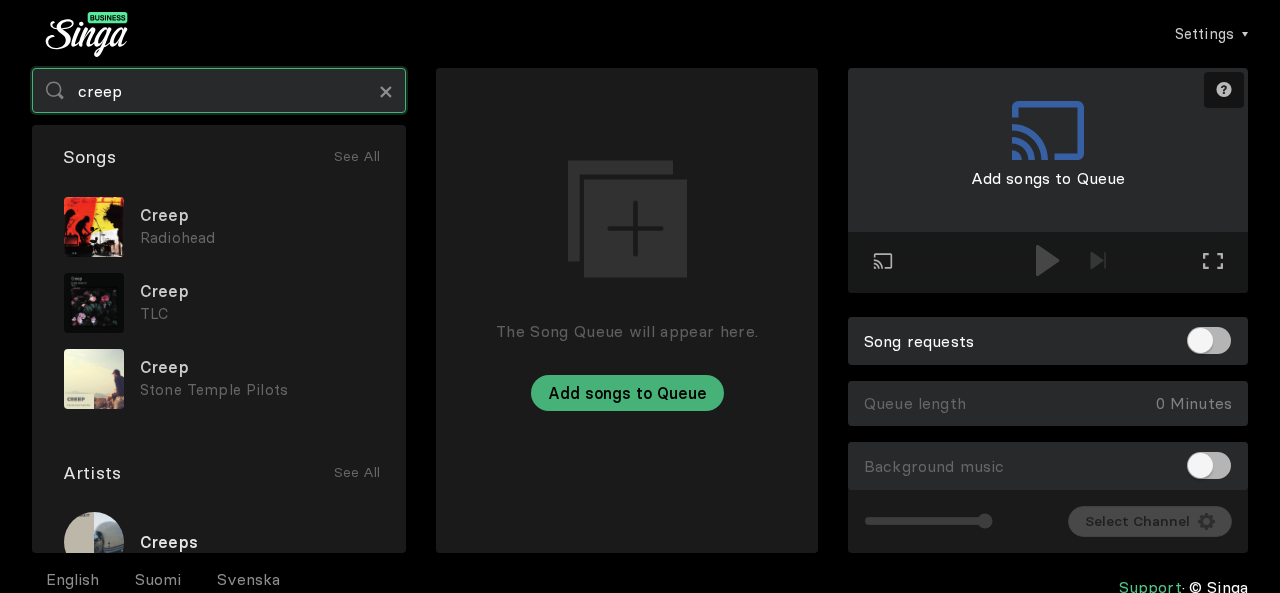type on "creep" 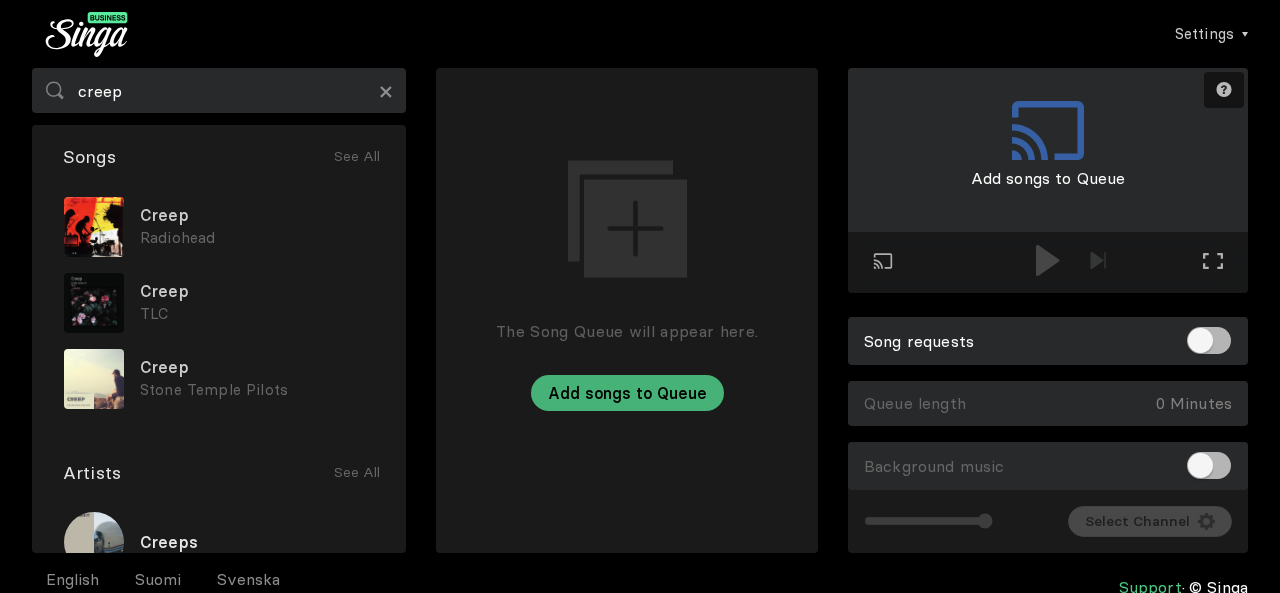 click on "[PRODUCT] [GROUP]" at bounding box center (219, 227) 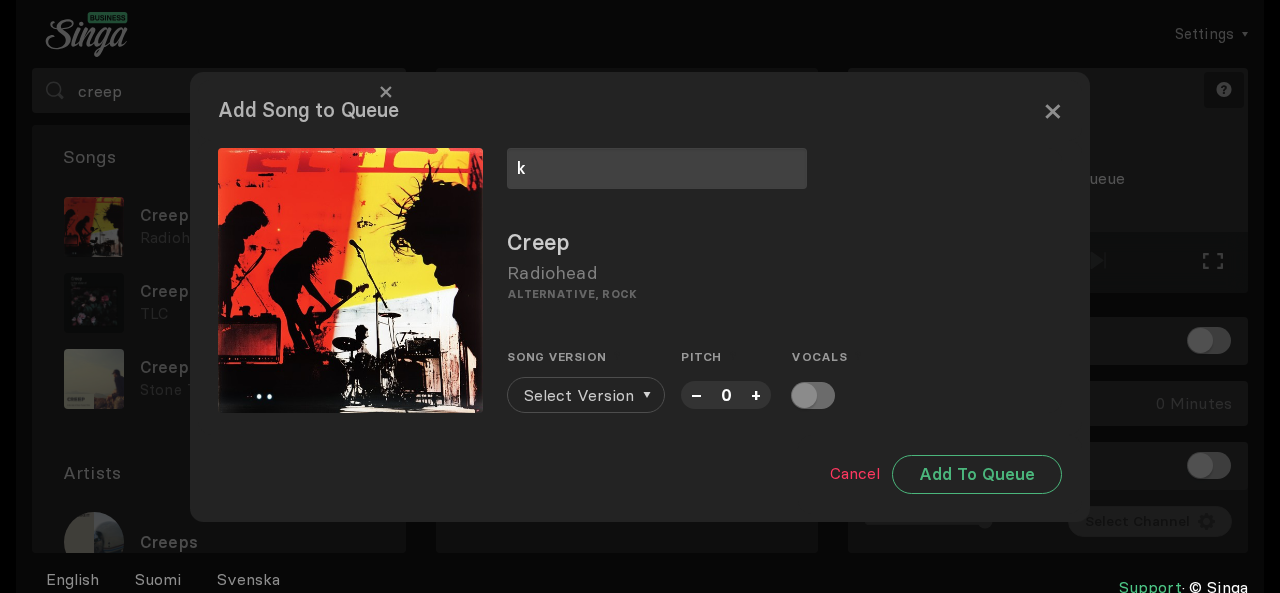 type on "k" 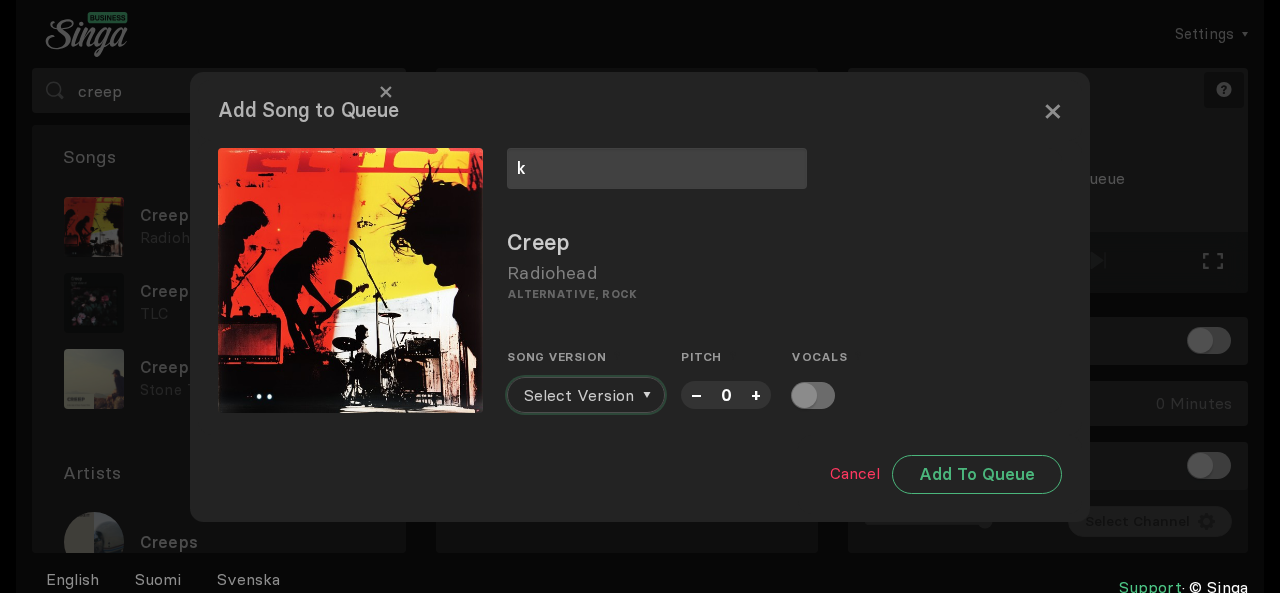 click on "Select Version" at bounding box center (579, 395) 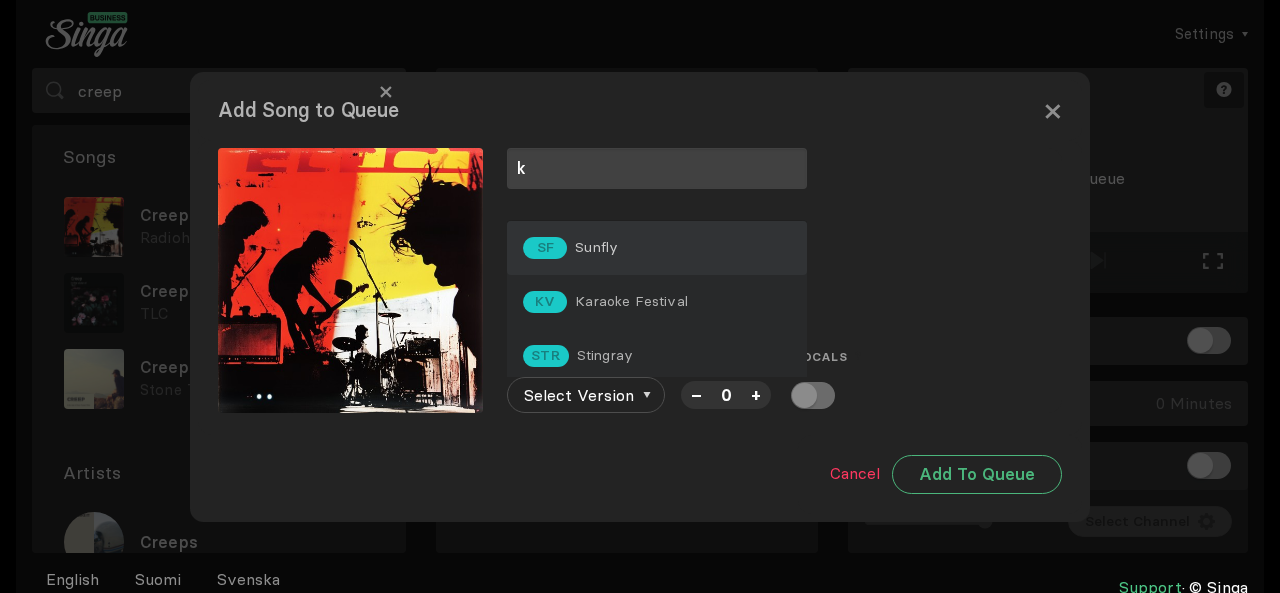 click on "SF Sunfly" at bounding box center (657, 248) 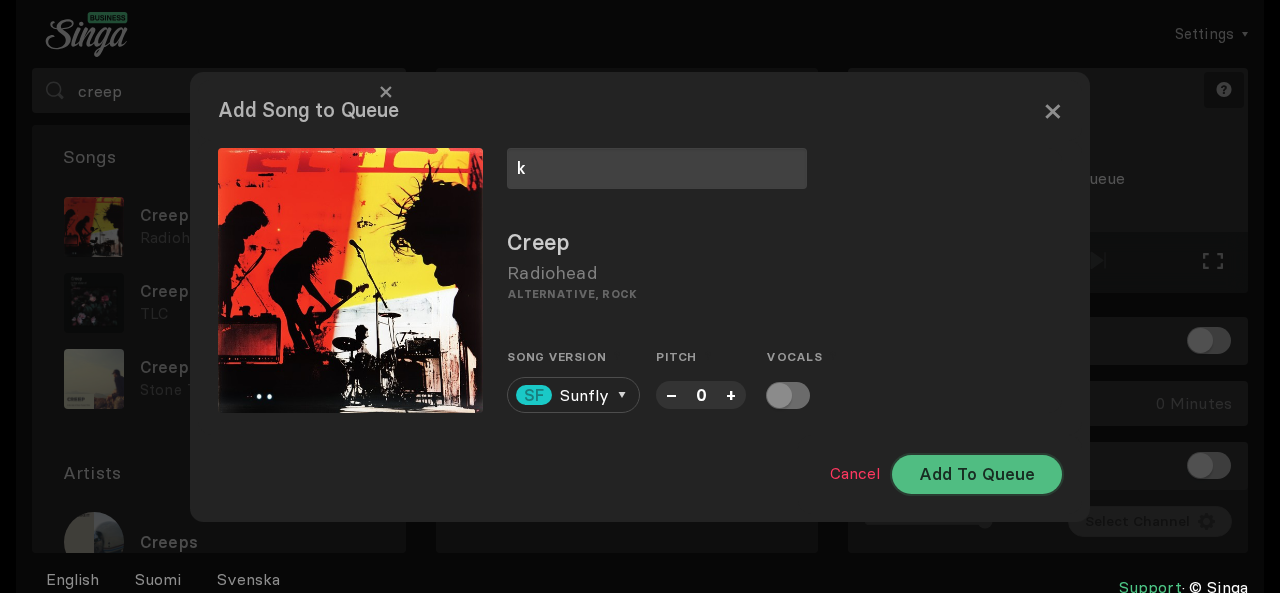 click on "Add To Queue" at bounding box center [977, 474] 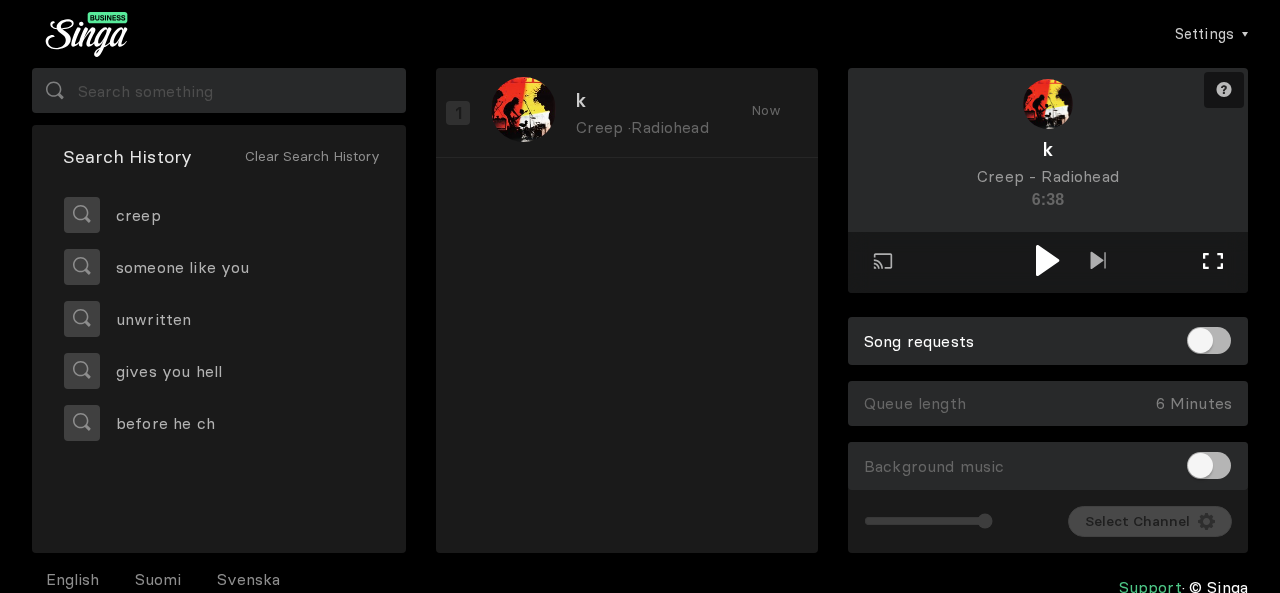 click on "Full screen Exit full screen" at bounding box center (1098, 262) 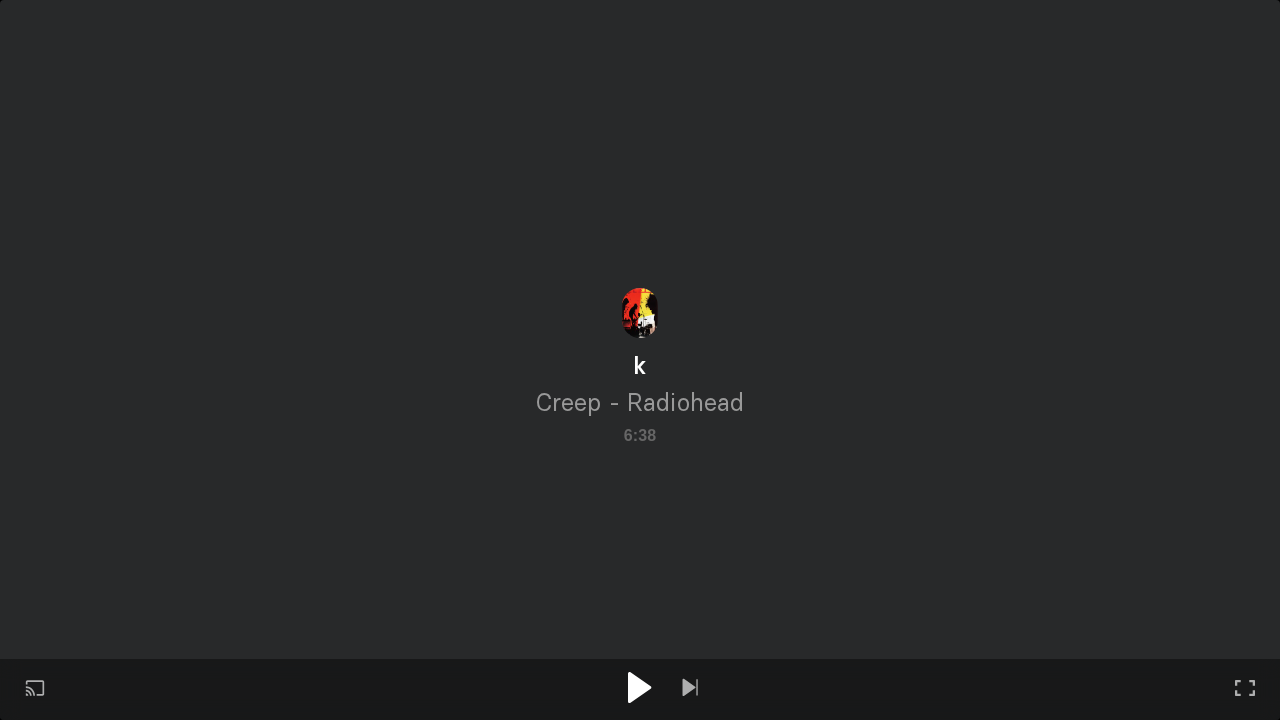 click at bounding box center (639, 687) 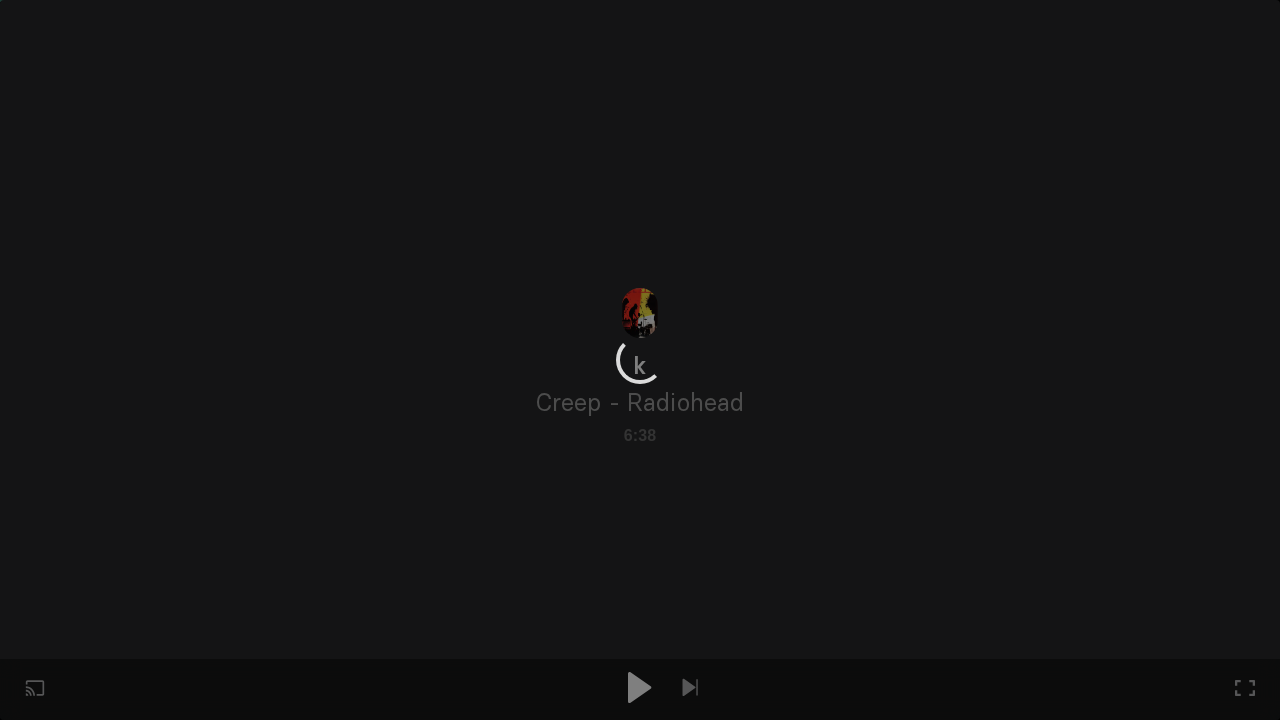click at bounding box center (640, 360) 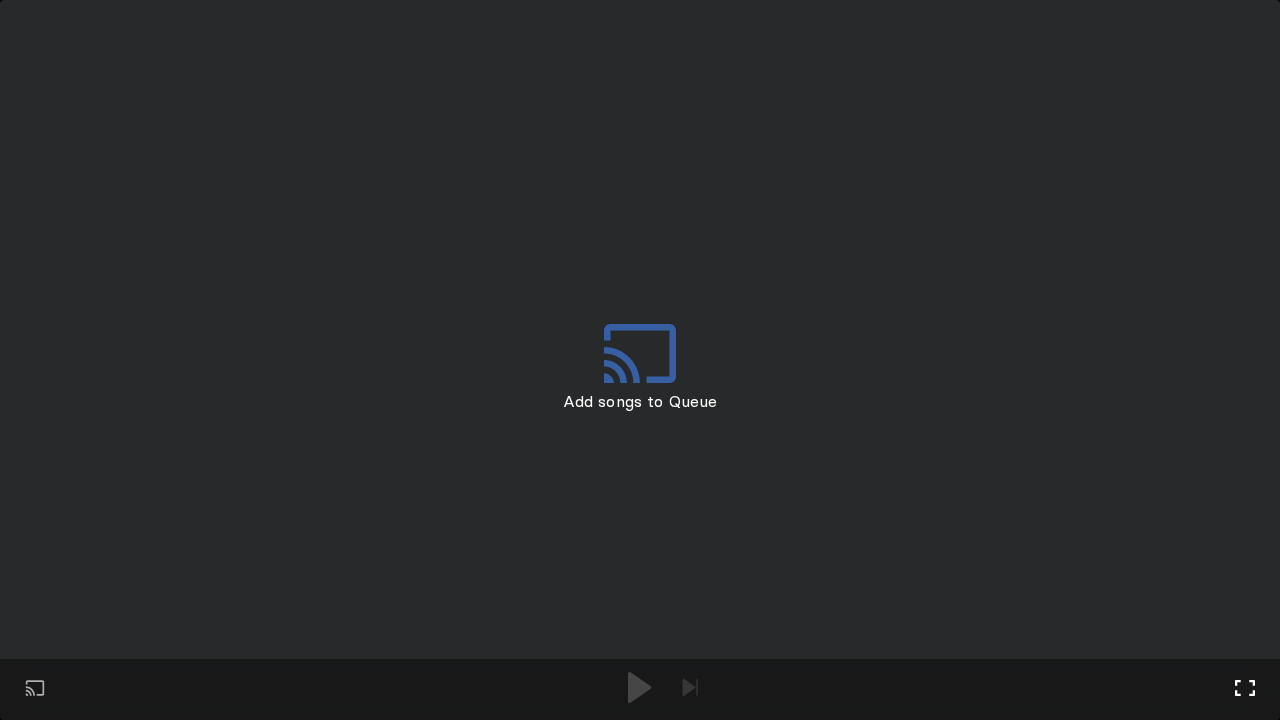 click on "Full screen Exit full screen" at bounding box center [690, 689] 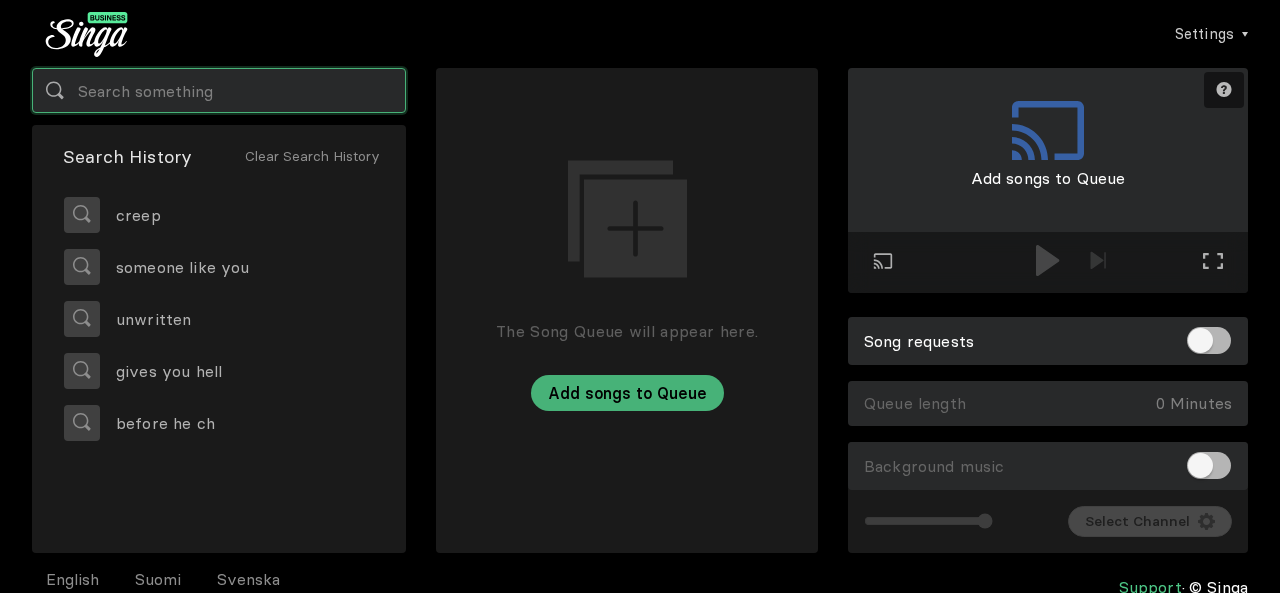 click at bounding box center [219, 90] 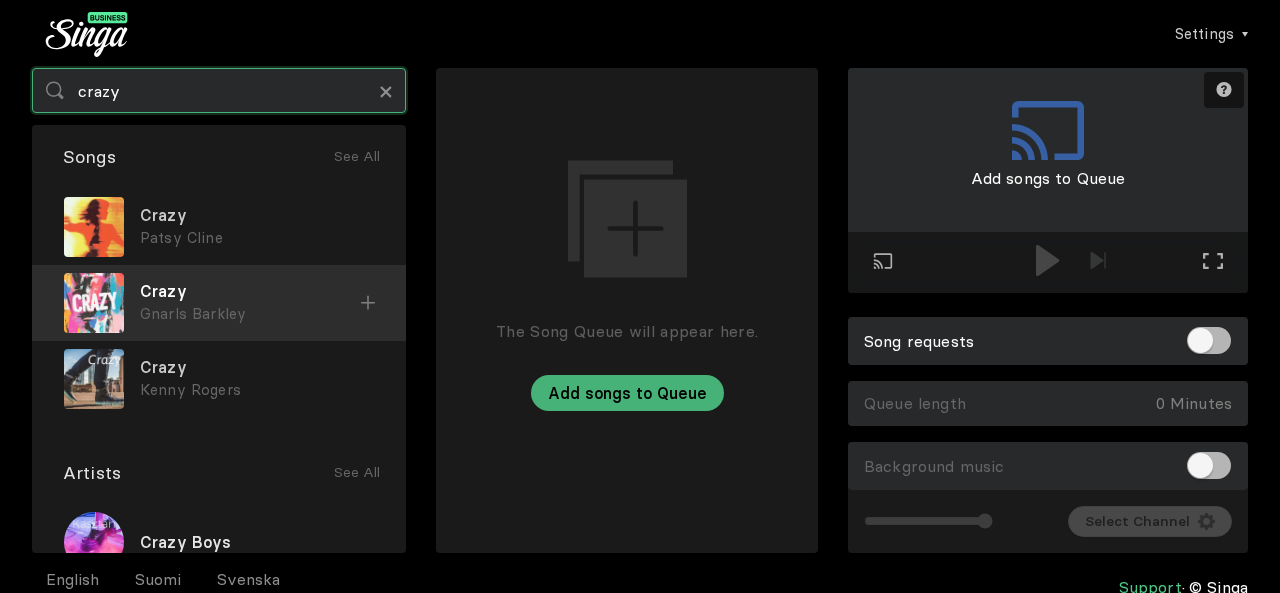 type on "crazy" 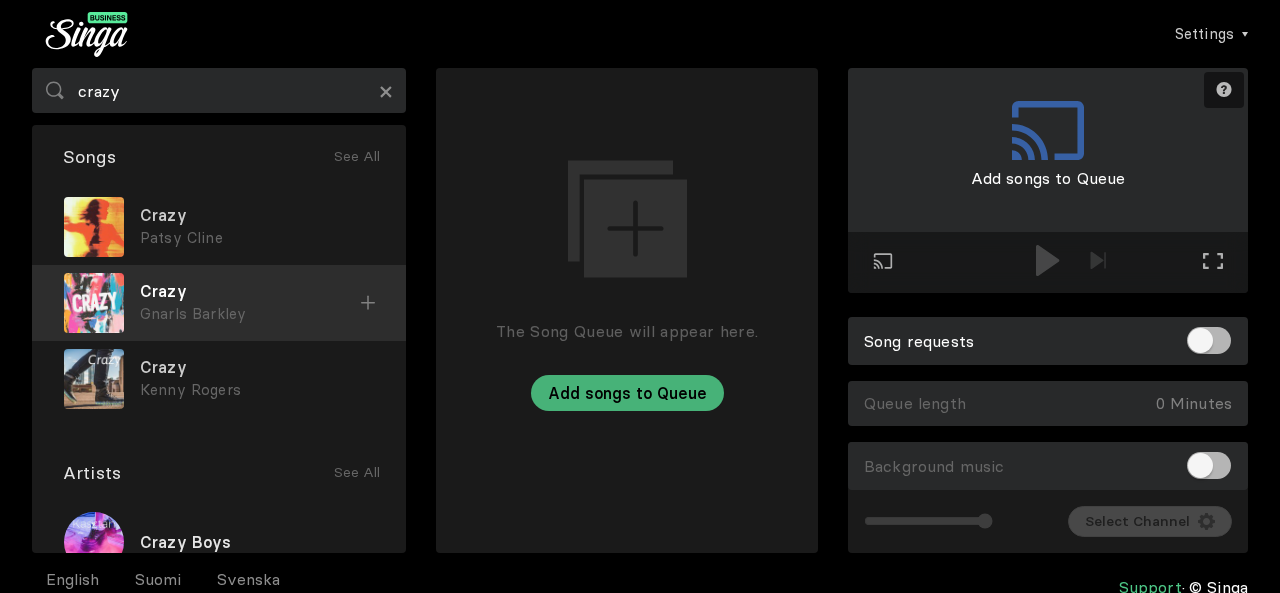 click on "Gnarls Barkley" at bounding box center (257, 238) 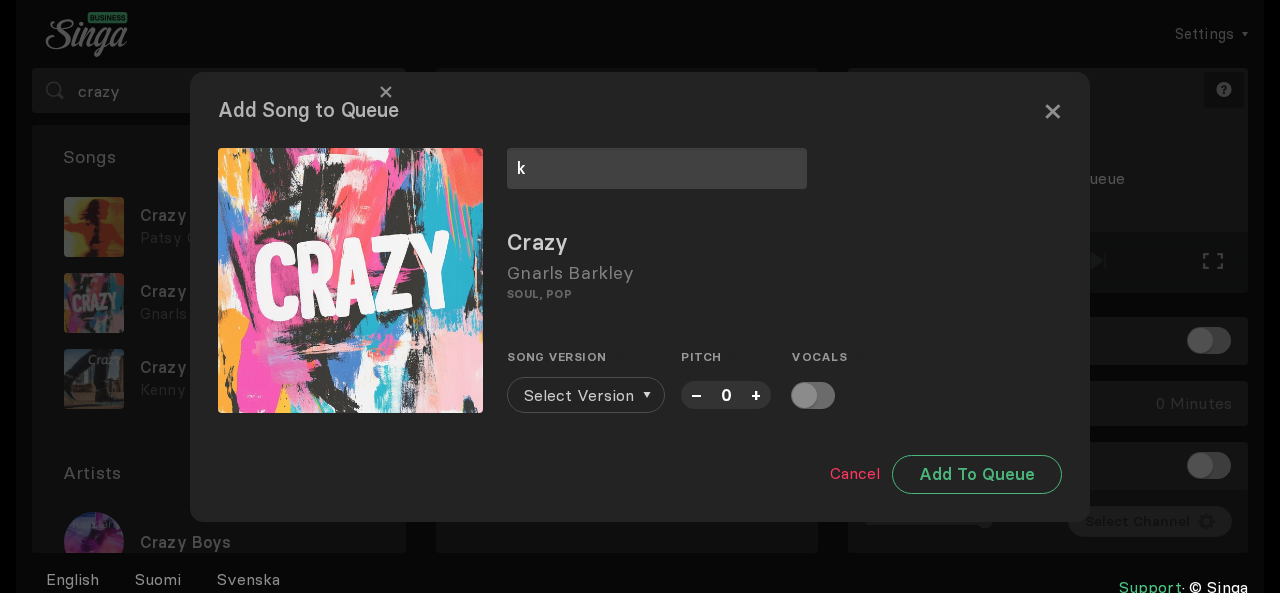 type on "k" 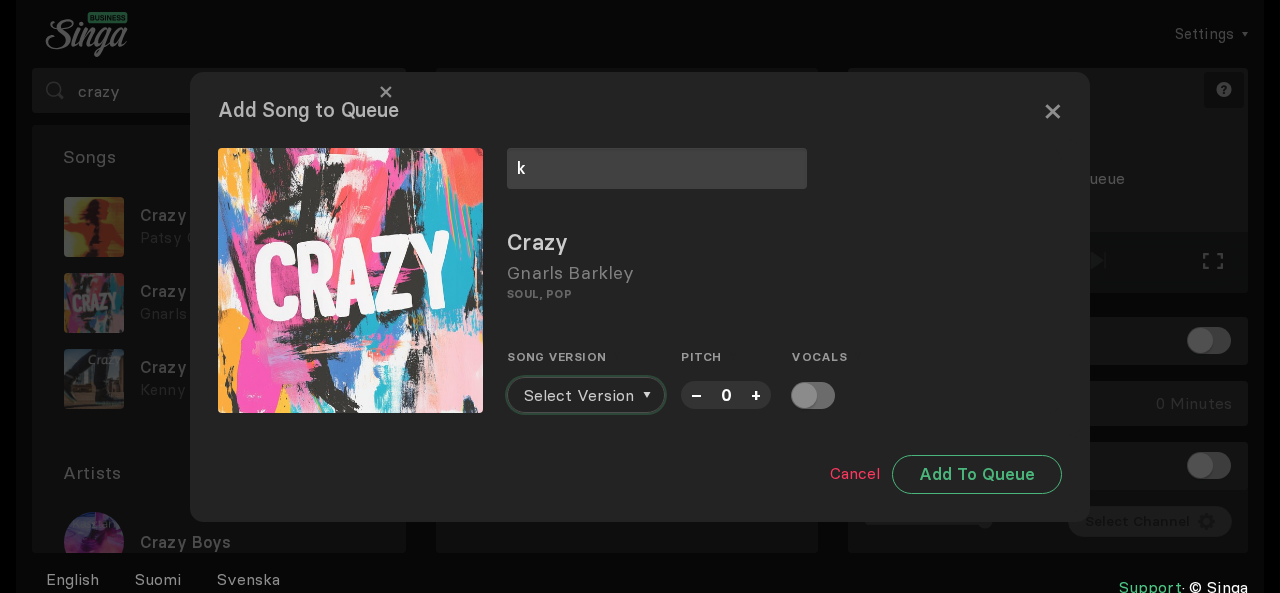 click on "Select Version" at bounding box center (579, 395) 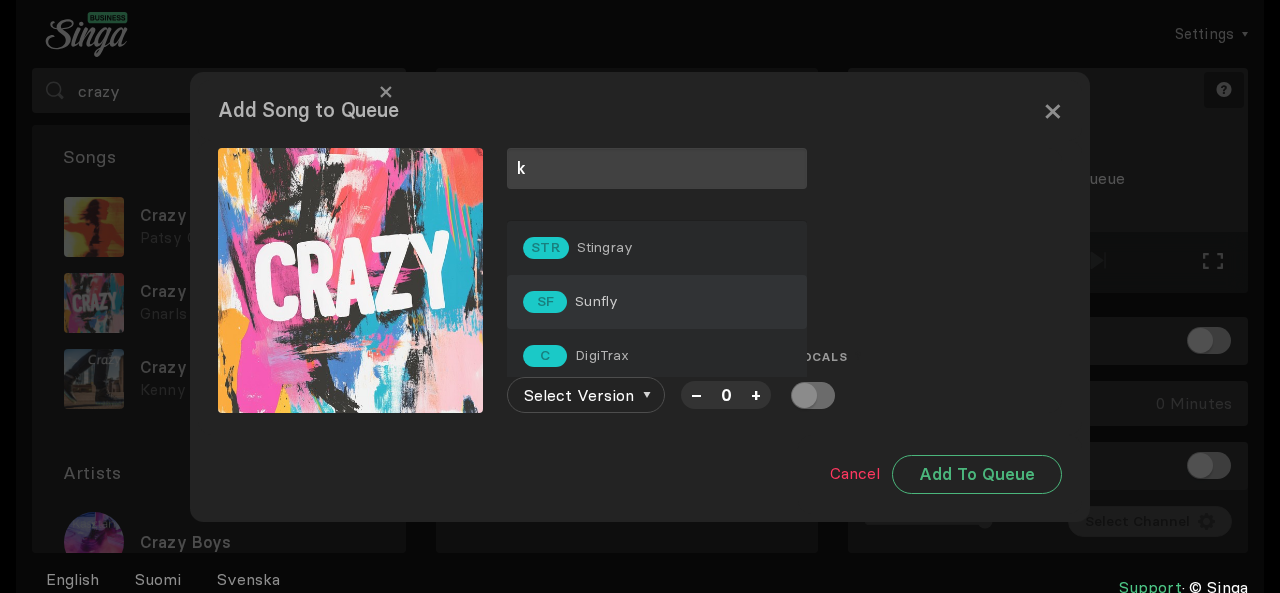 click on "Sunfly" at bounding box center [605, 247] 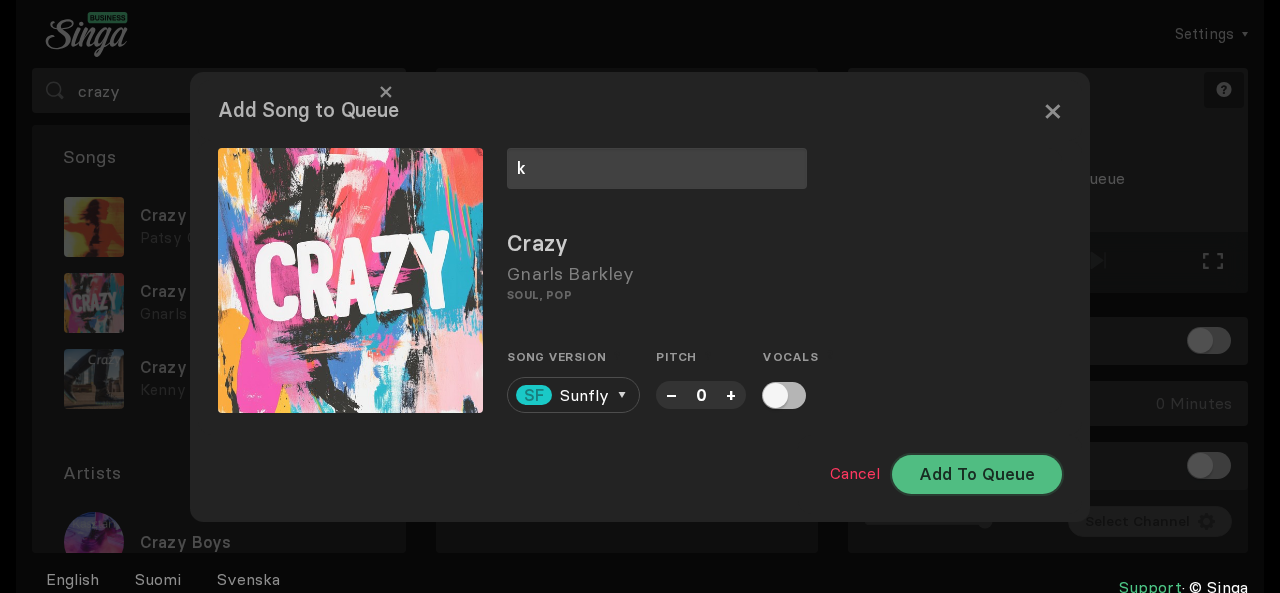 click on "Add To Queue" at bounding box center (977, 474) 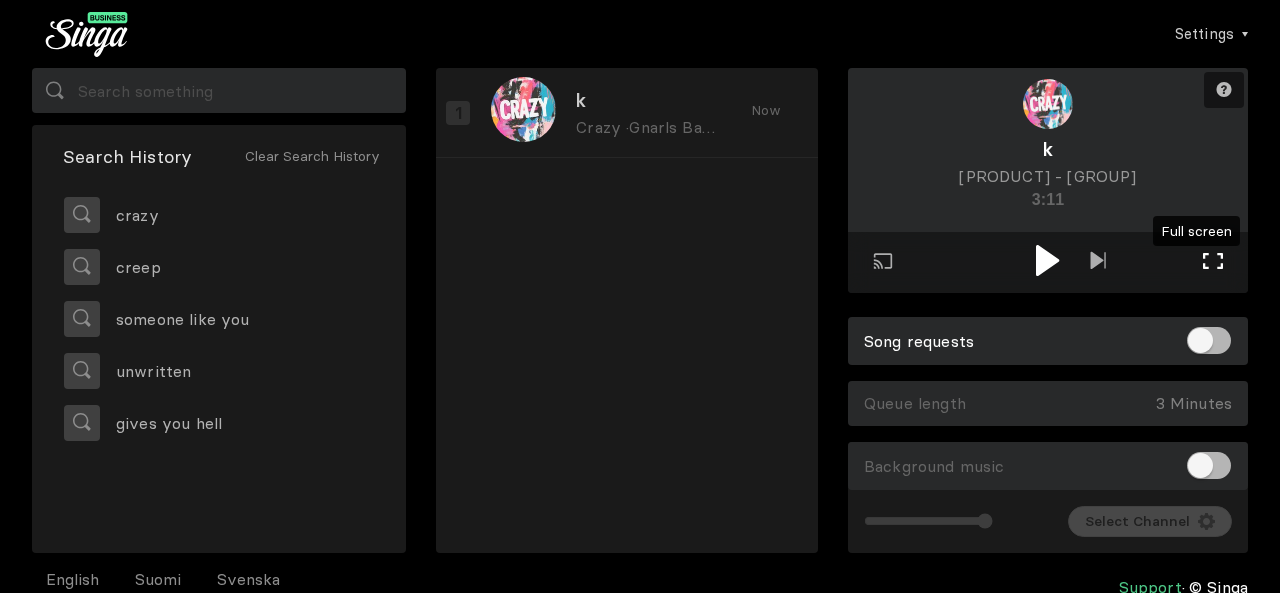 click at bounding box center (1213, 261) 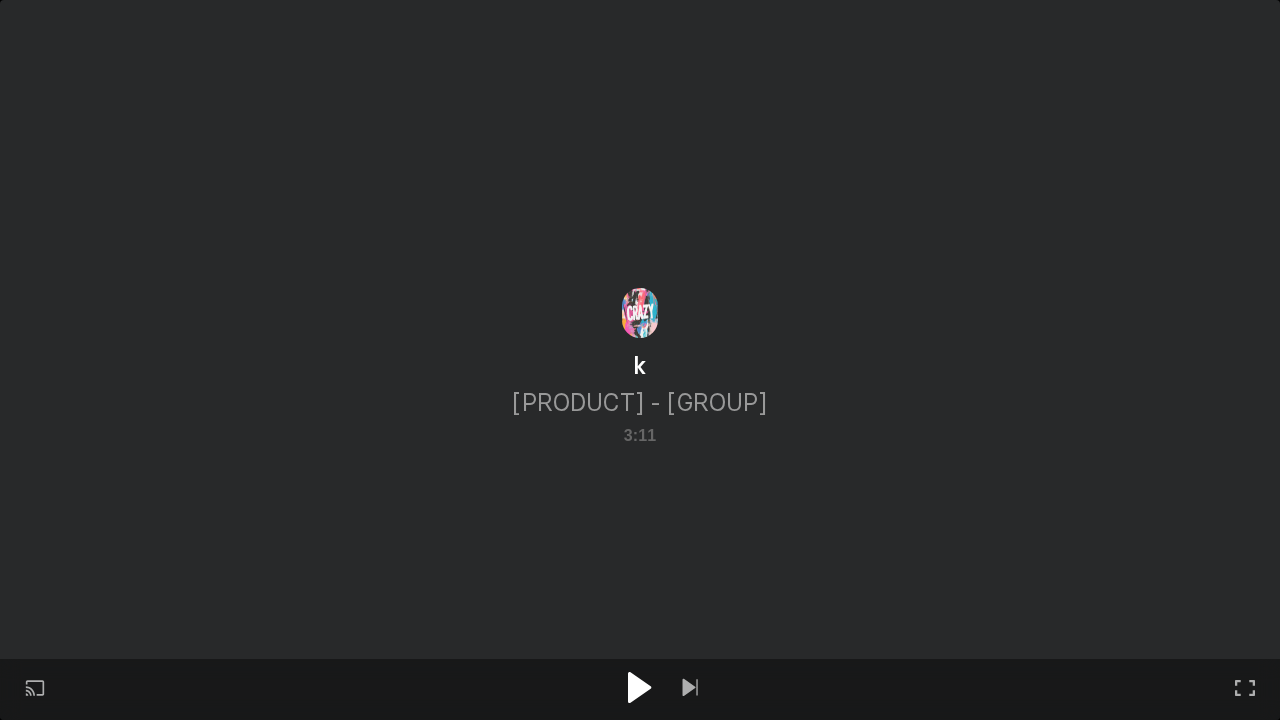 click at bounding box center (640, 687) 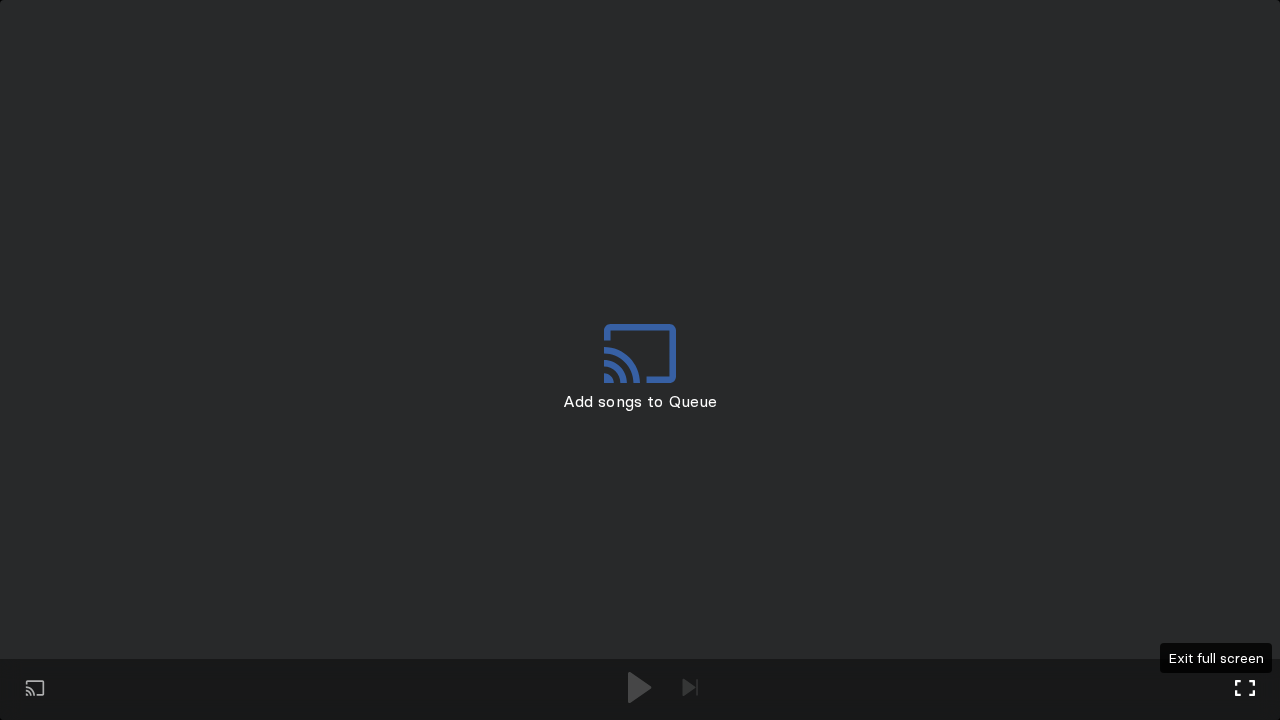 click at bounding box center (1245, 688) 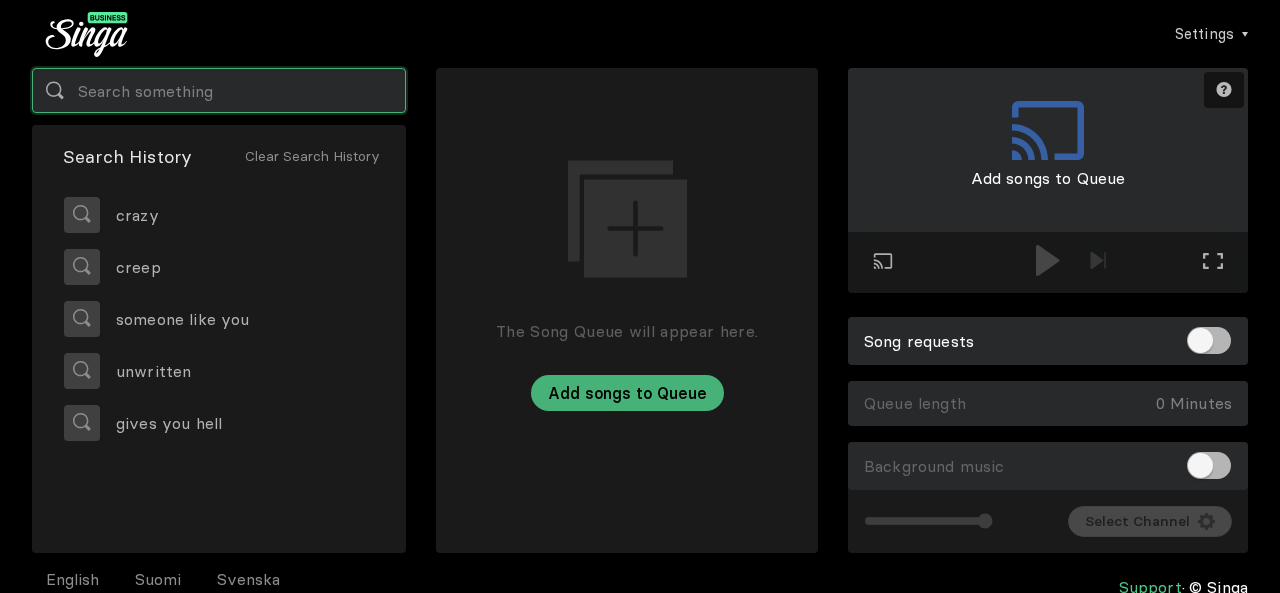 click at bounding box center [219, 90] 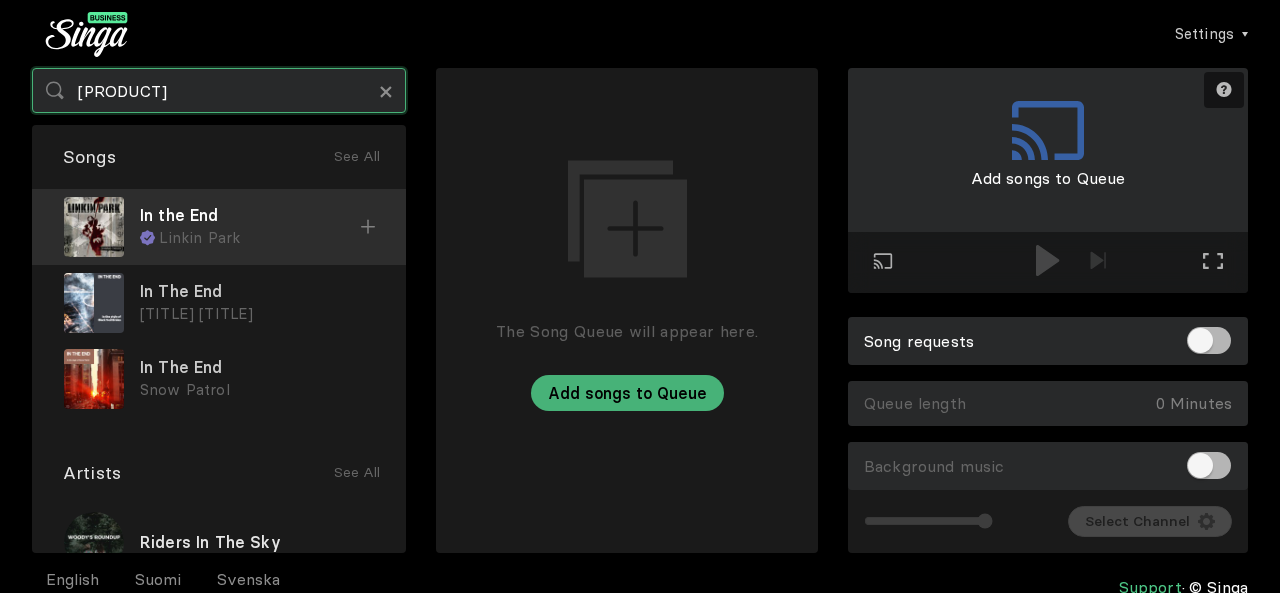 type on "[PRODUCT]" 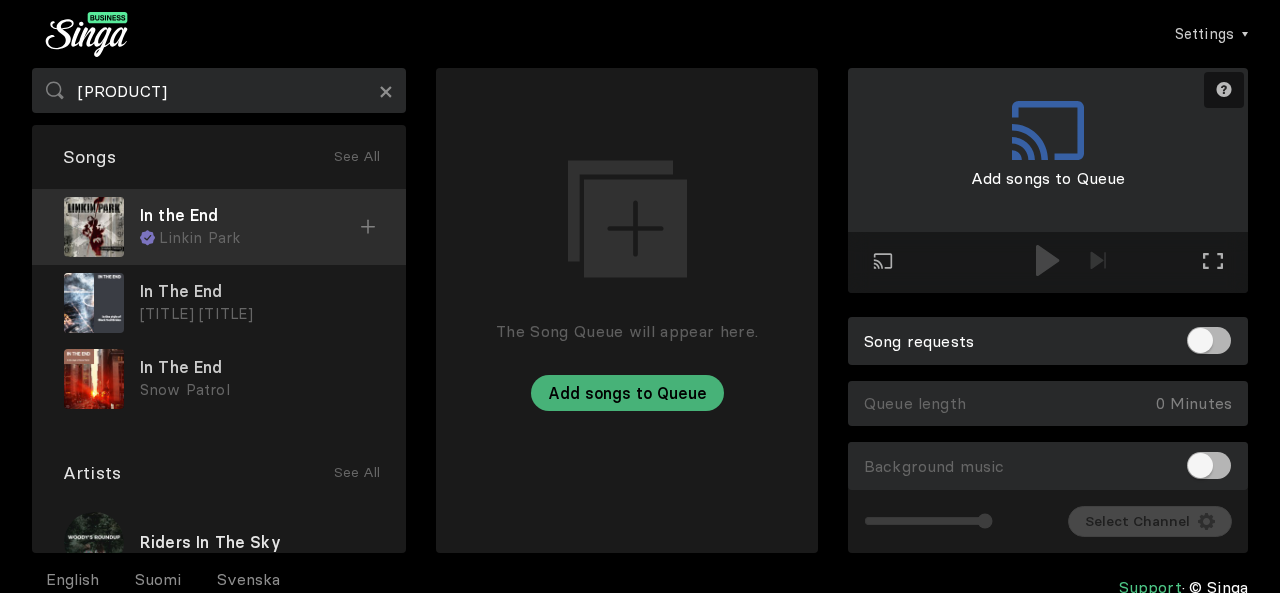click on "In the End" at bounding box center [250, 215] 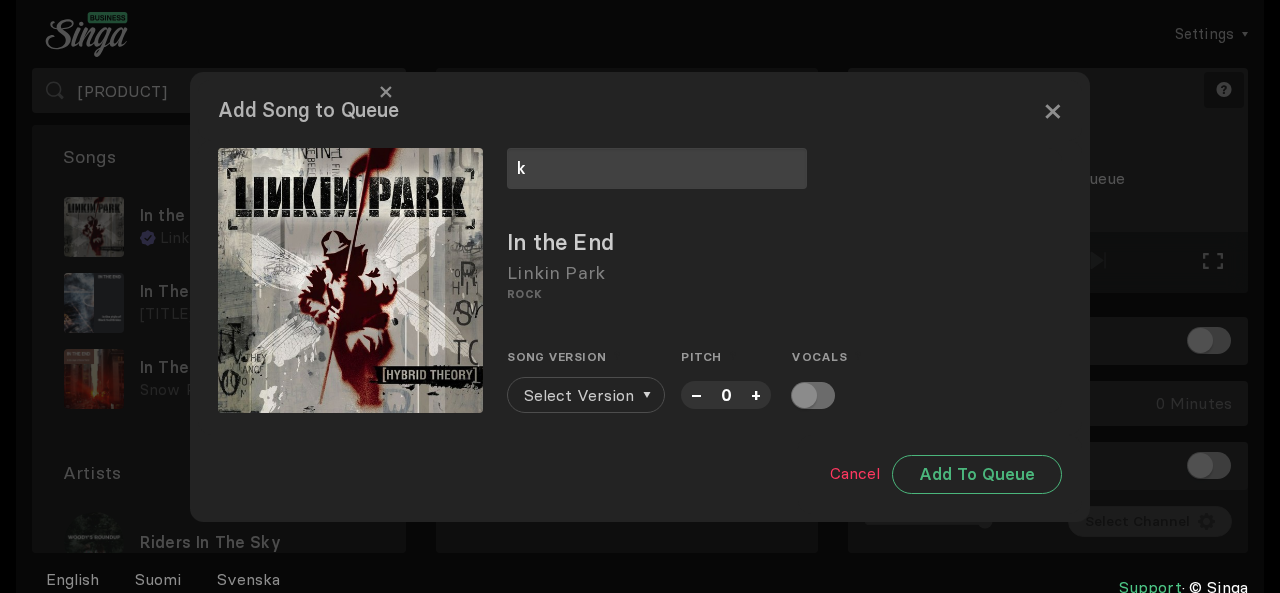 type on "k" 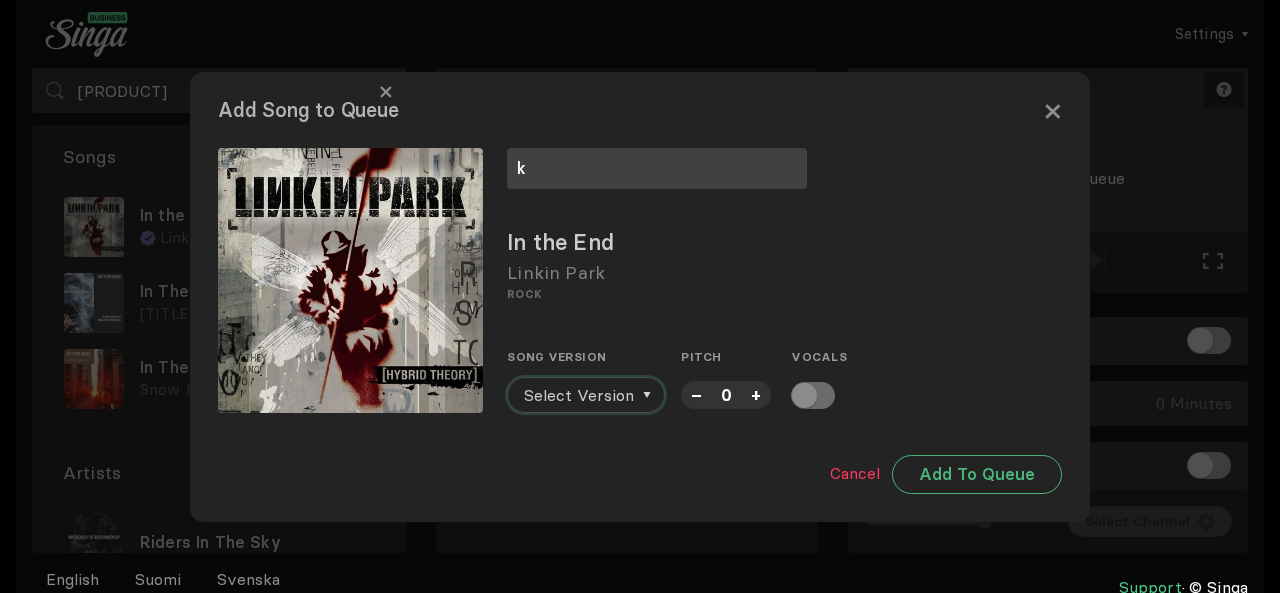 click on "Select Version" at bounding box center [579, 395] 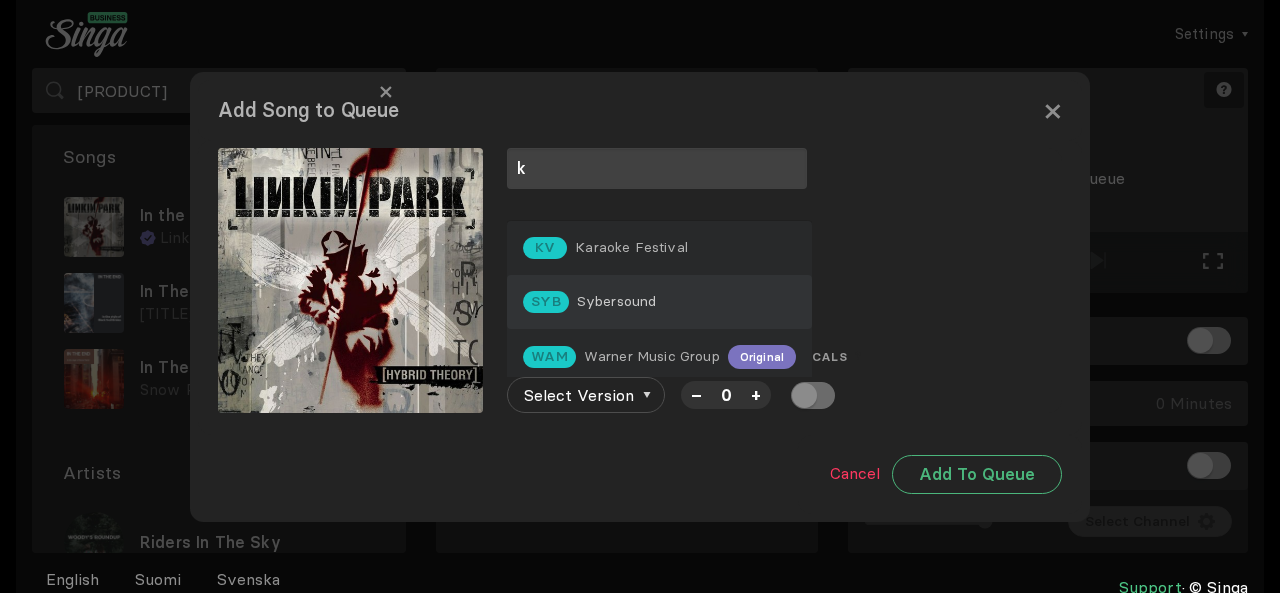 click on "Sybersound" at bounding box center (631, 247) 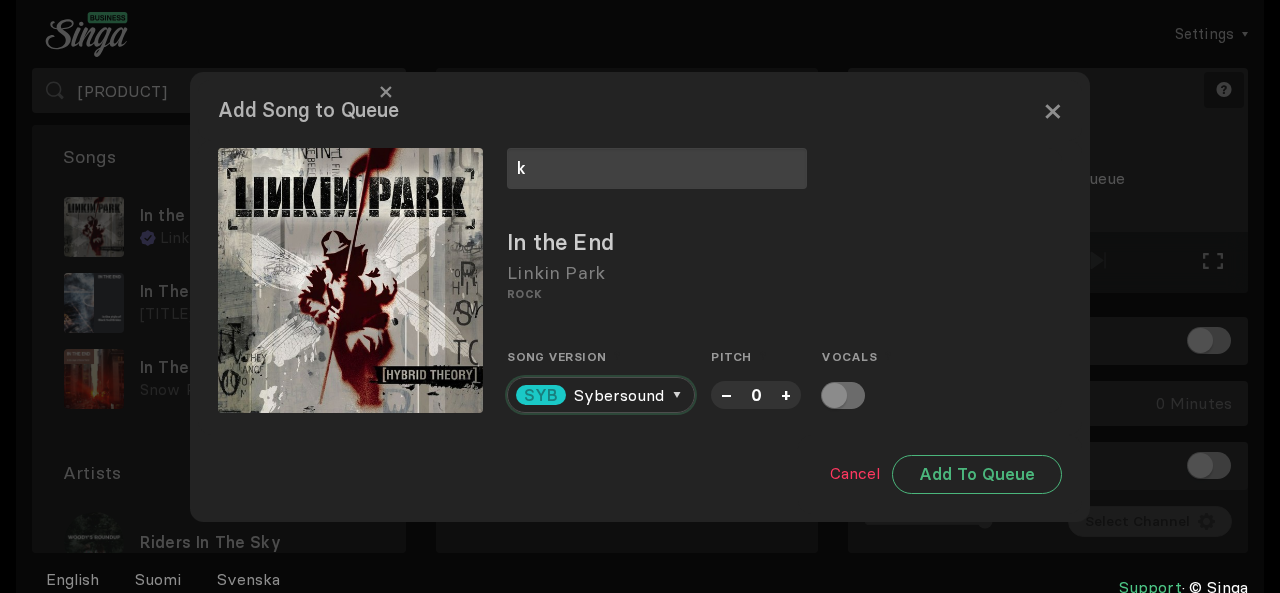 click on "SYB Sybersound" at bounding box center (590, 395) 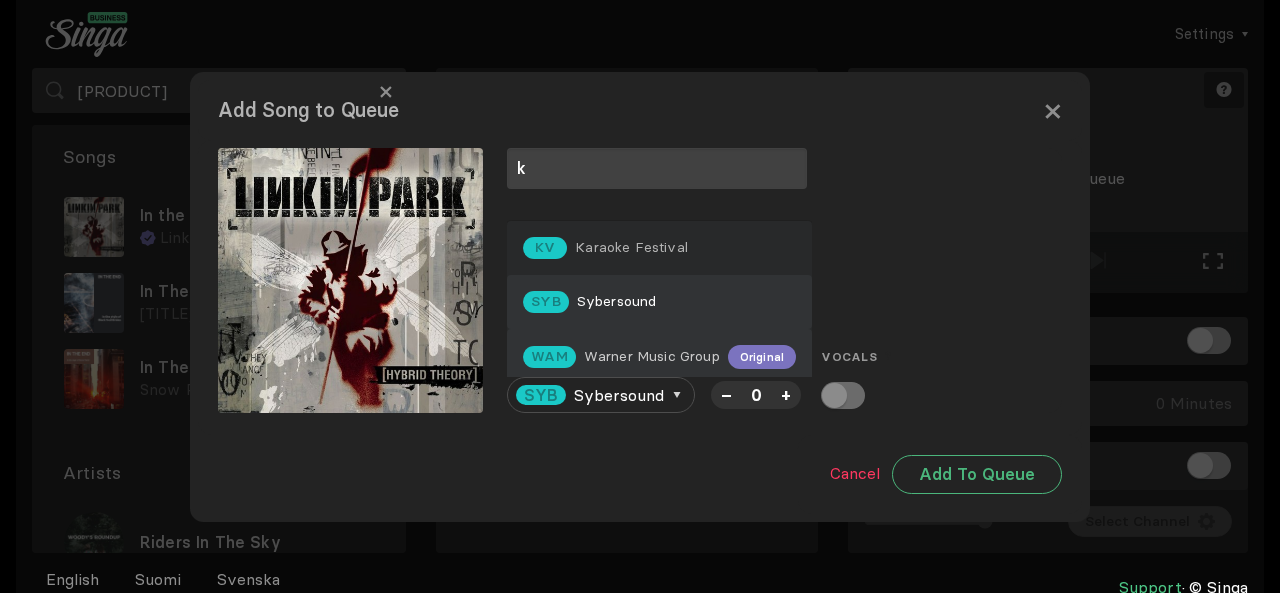 click on "Warner Music Group" at bounding box center [631, 247] 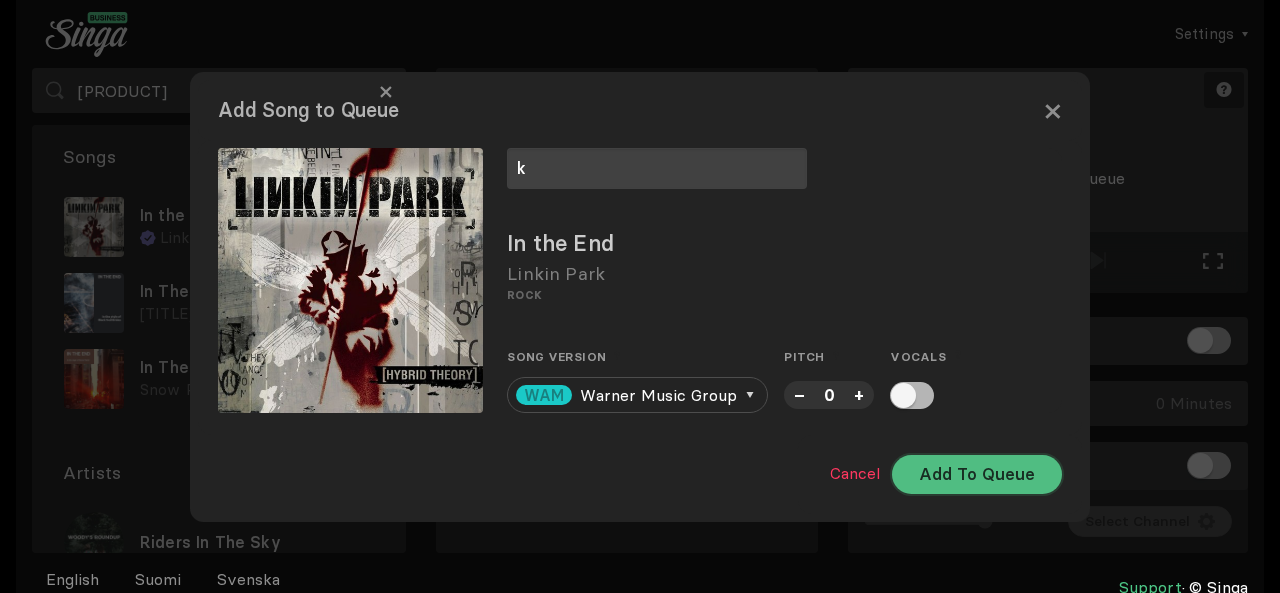 click on "Add To Queue" at bounding box center (977, 474) 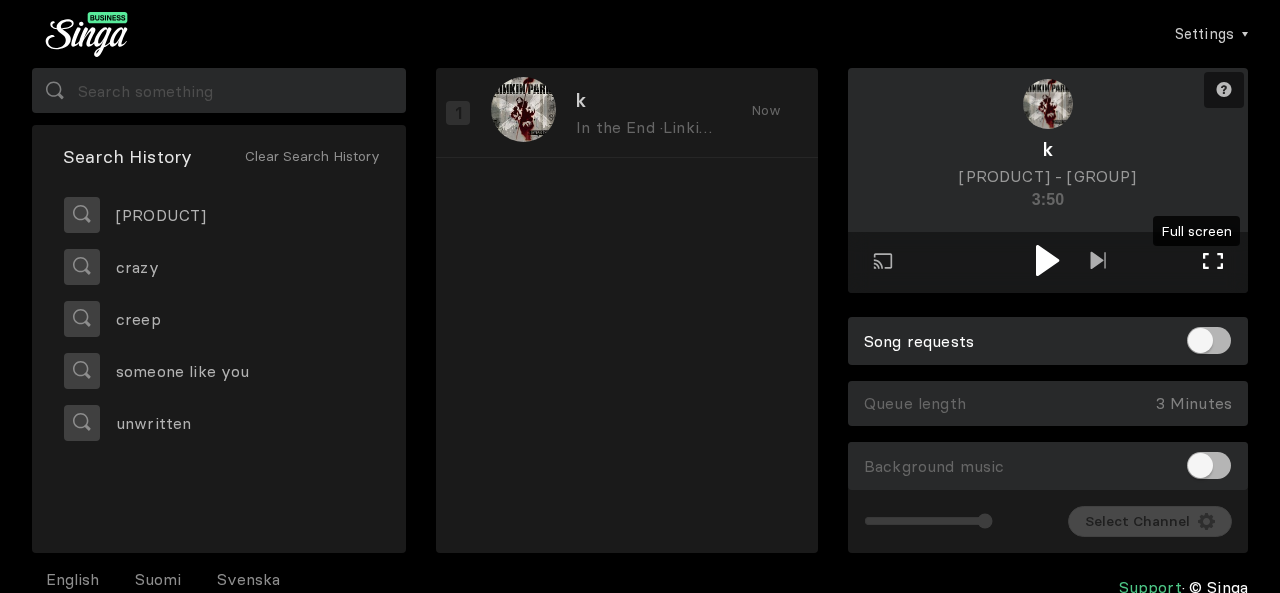 click at bounding box center (1213, 261) 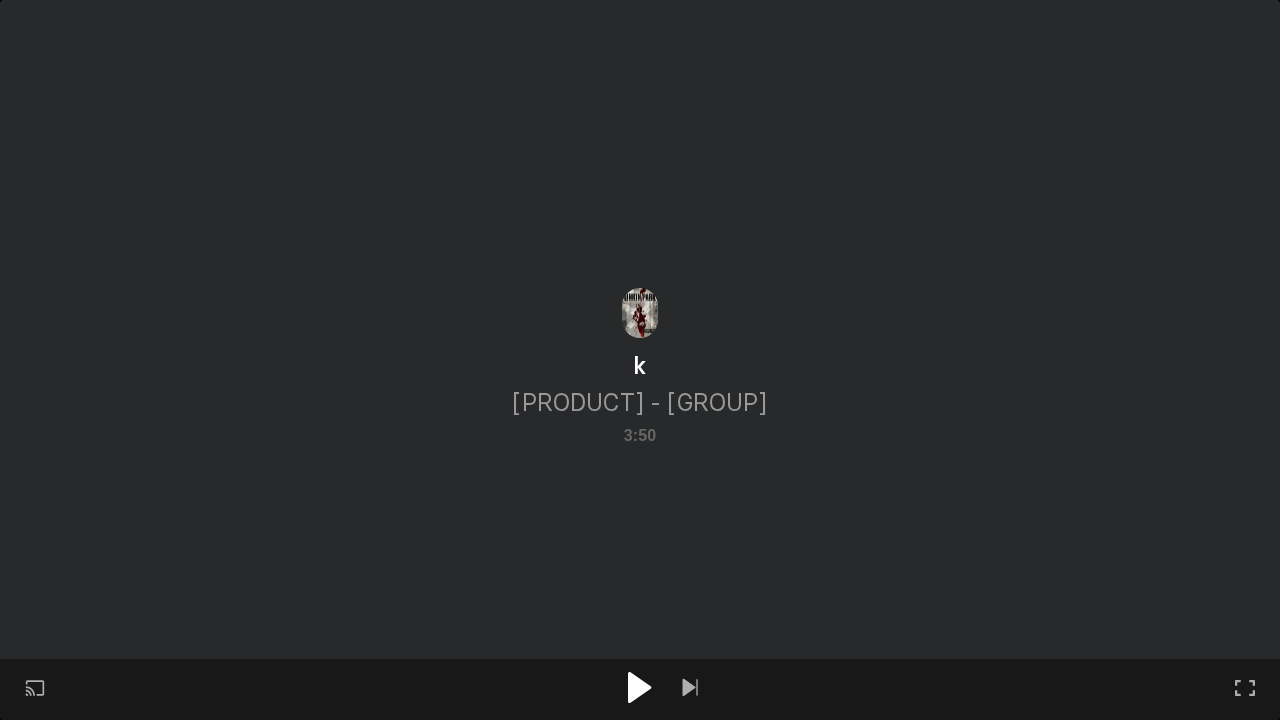 click at bounding box center (639, 687) 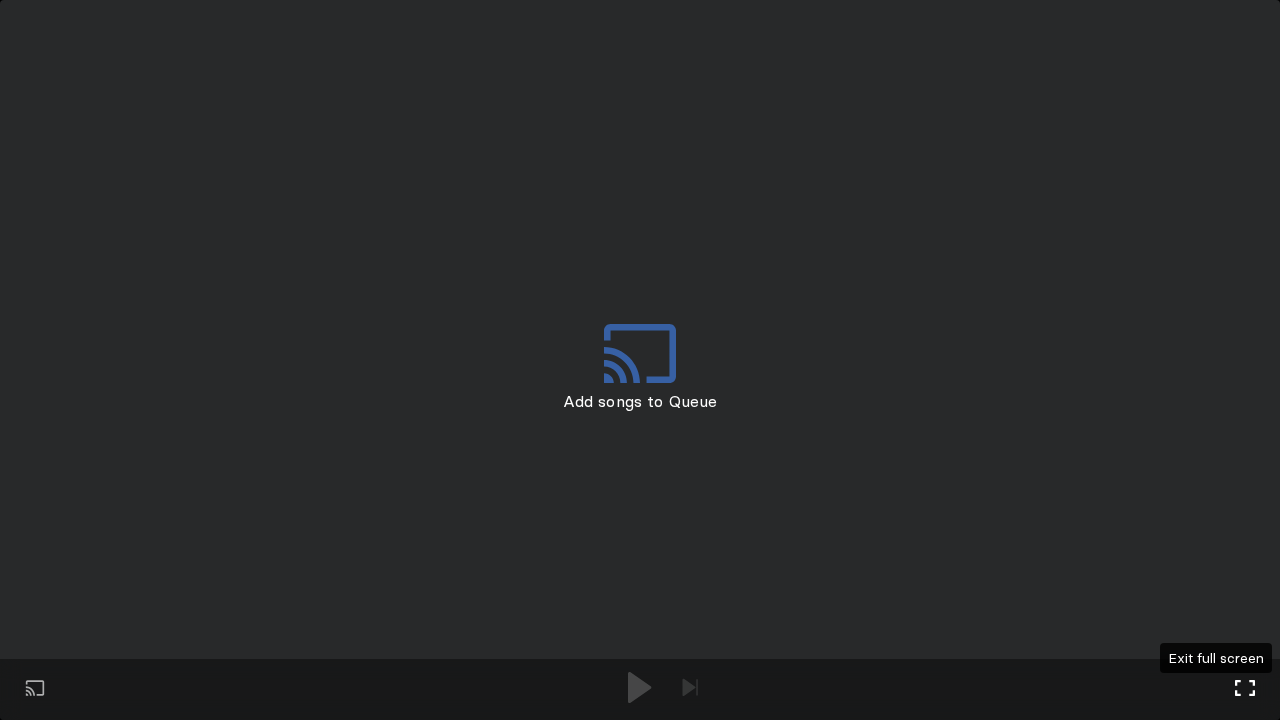 click at bounding box center (1245, 688) 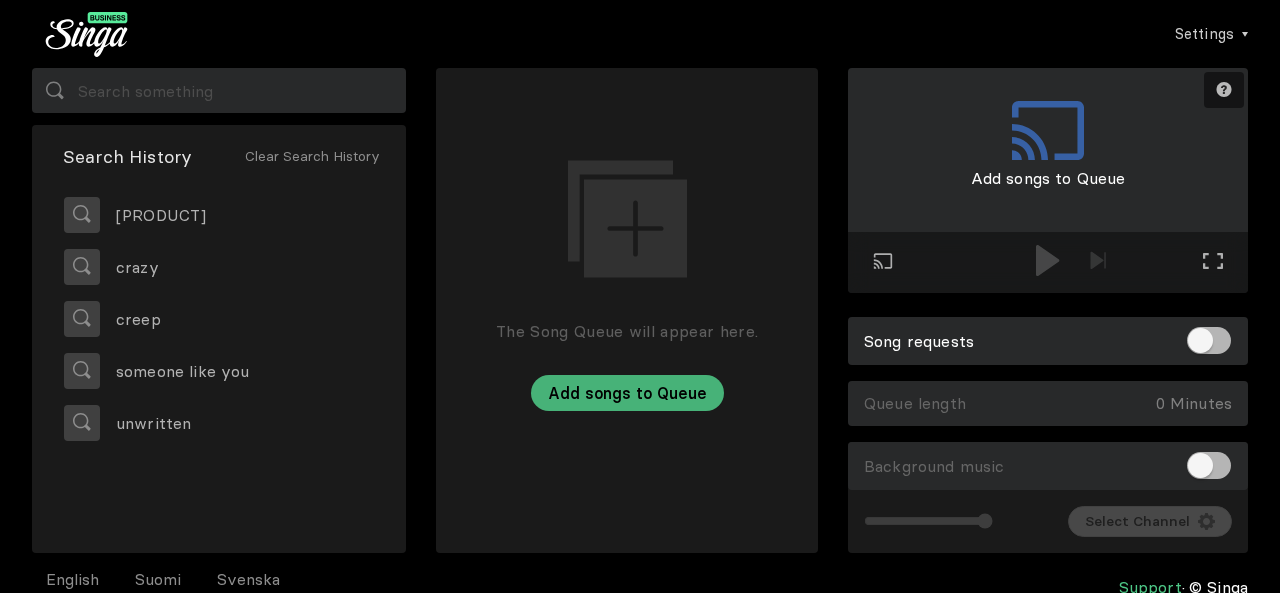 click on "Search History Clear Search History in the end crazy creep someone like you unwritten" at bounding box center (219, 310) 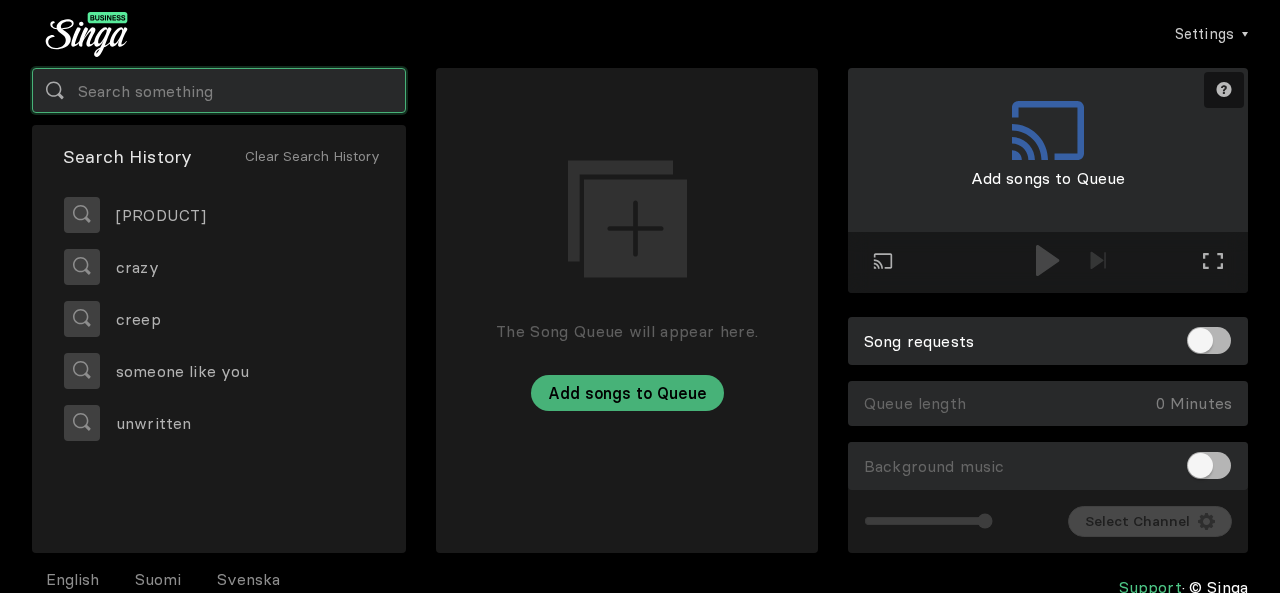 click at bounding box center [219, 90] 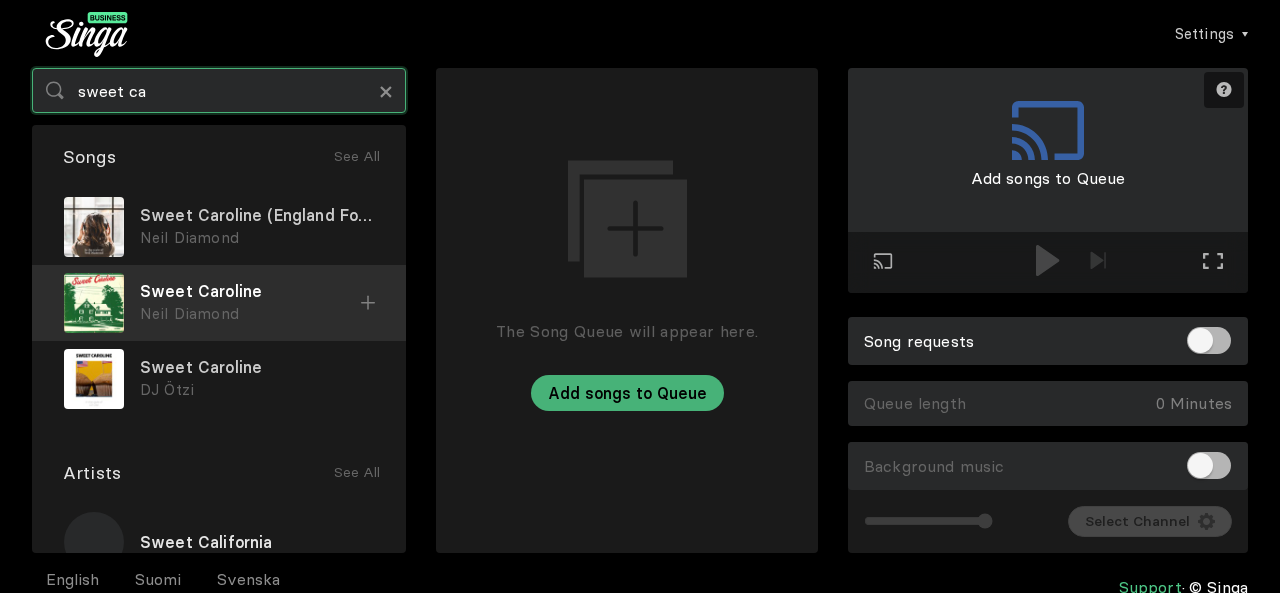 type on "sweet ca" 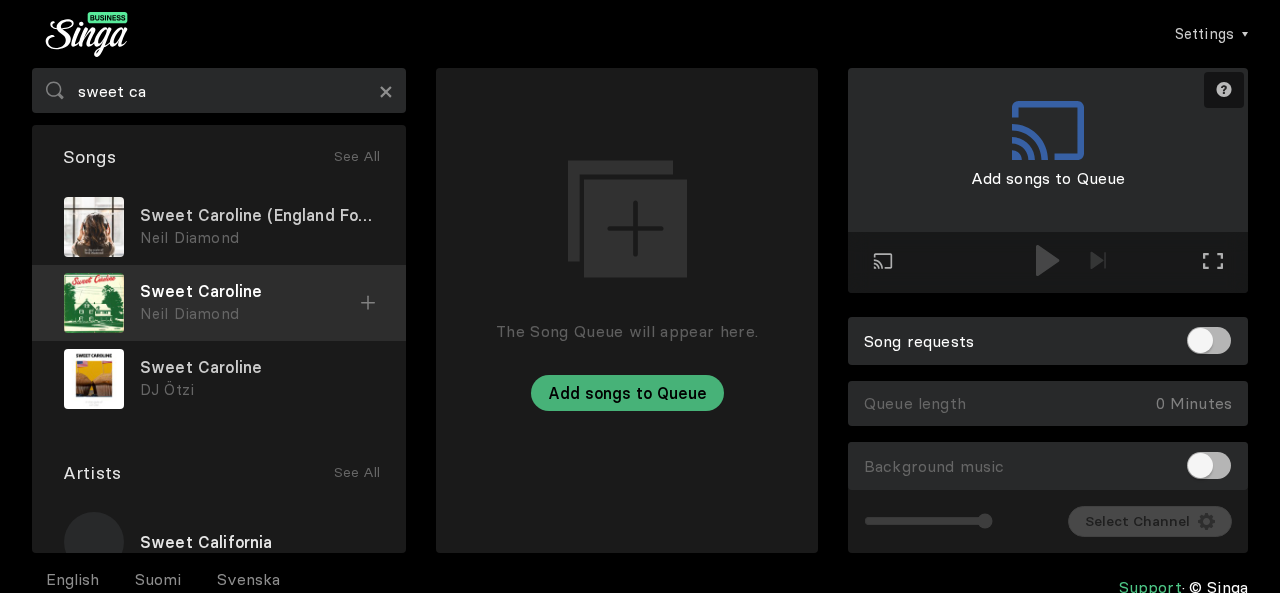 click on "[TITLE] [FIRST] [LAST]" at bounding box center [219, 303] 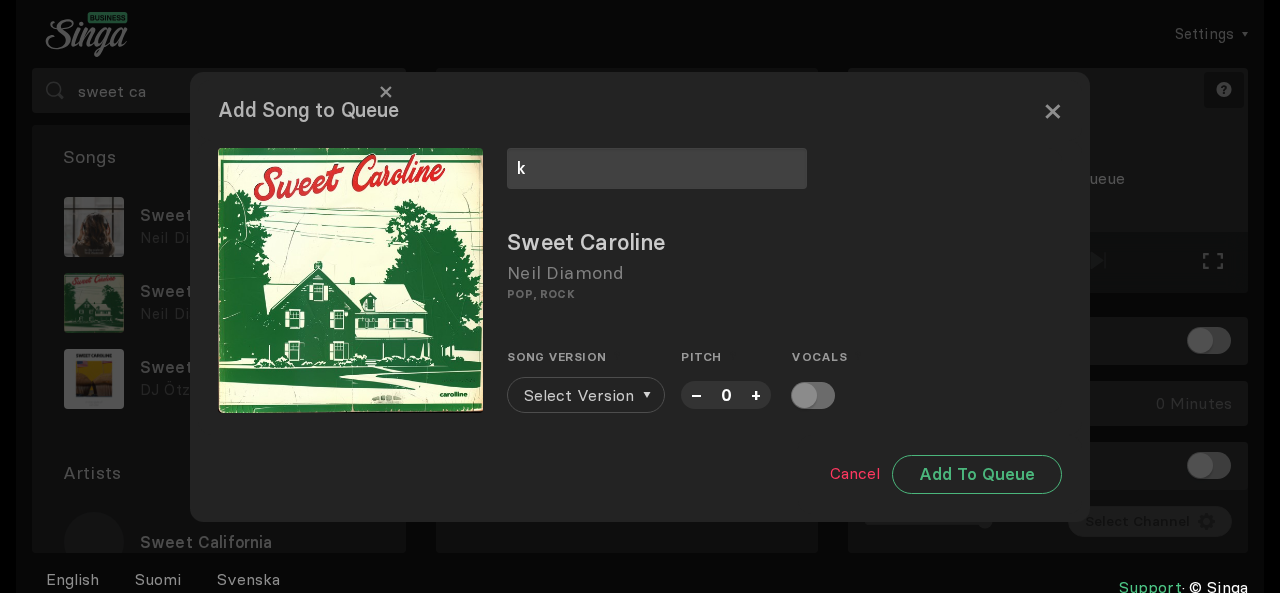 type on "k" 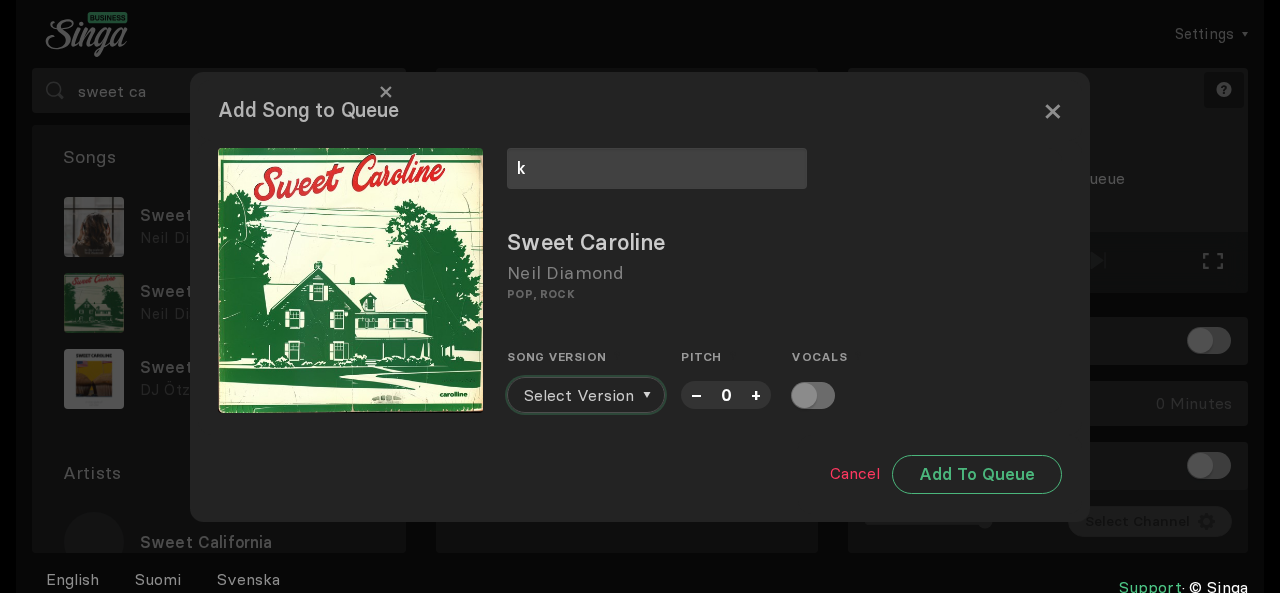 click on "Select Version" at bounding box center (579, 395) 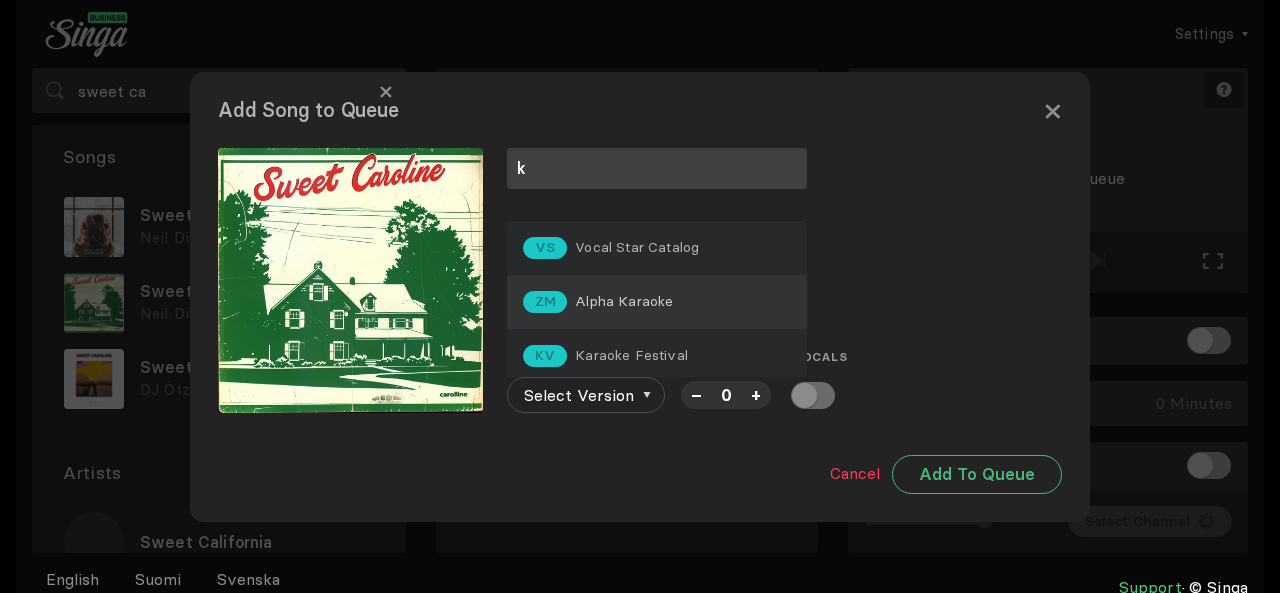 click on "ZM Alpha Karaoke" at bounding box center [657, 302] 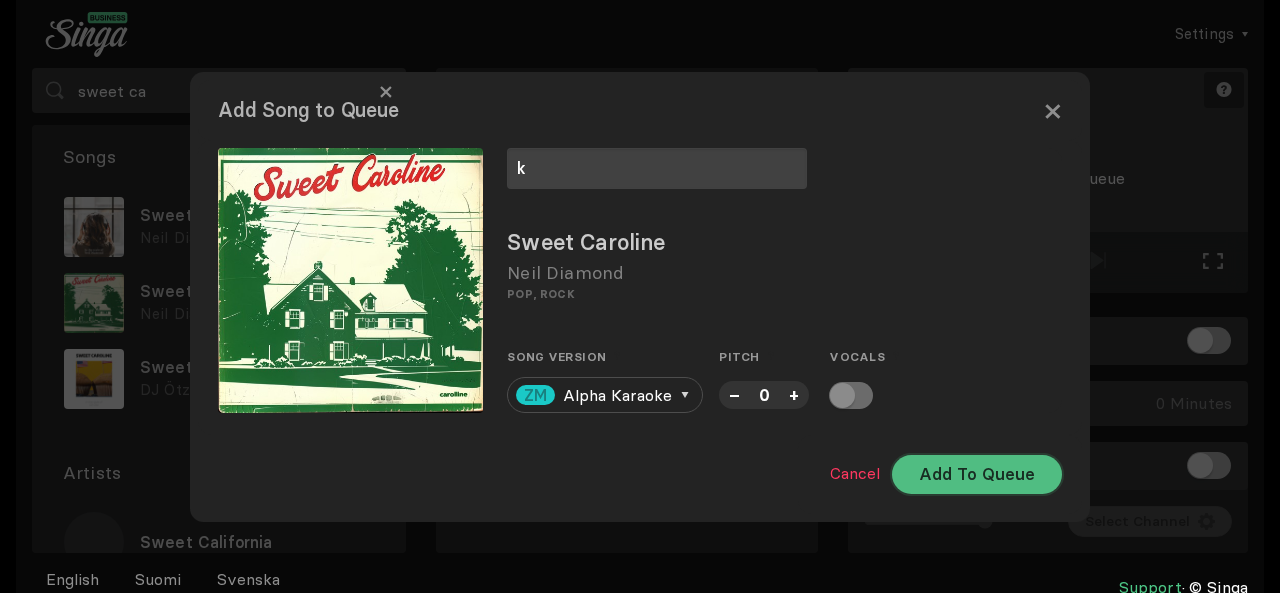click on "Add To Queue" at bounding box center (977, 474) 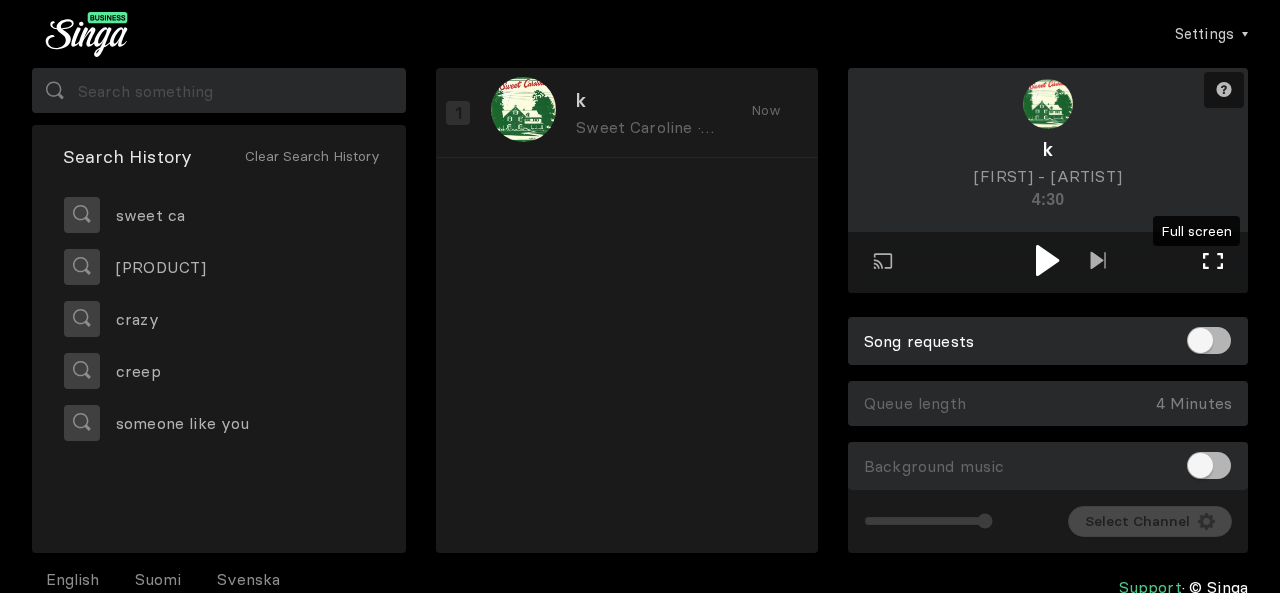 click at bounding box center [1213, 261] 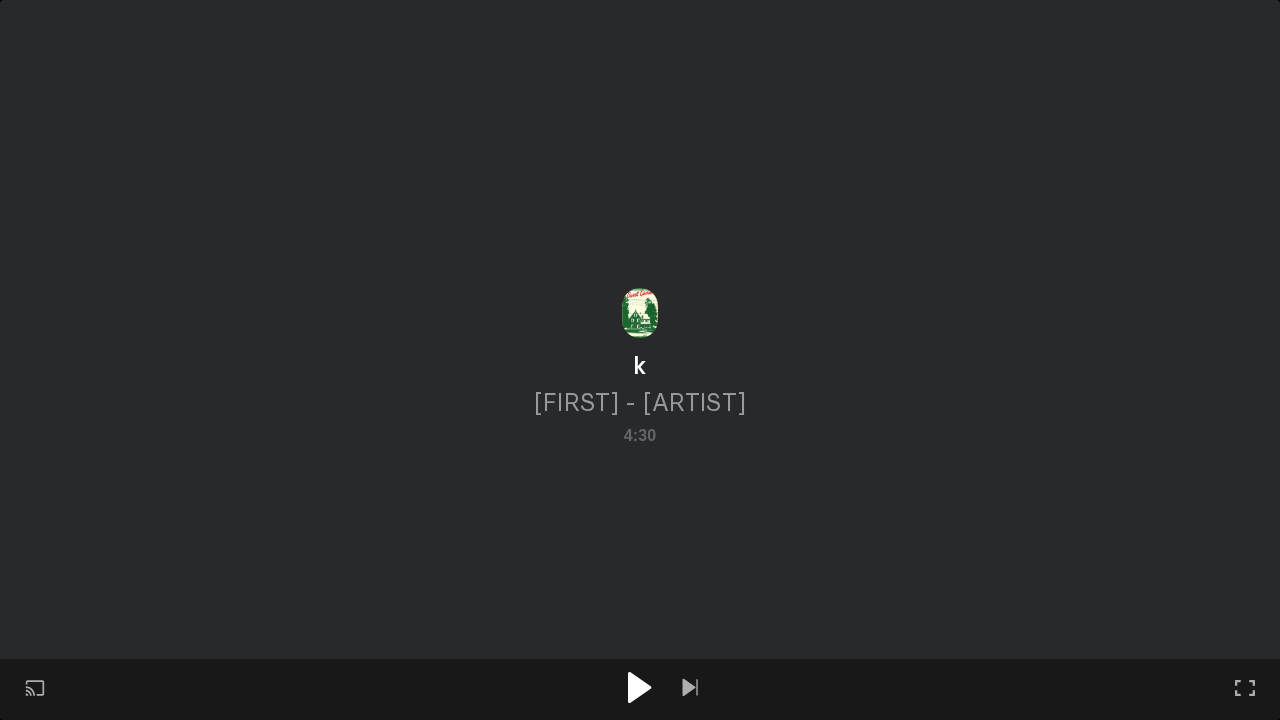 click at bounding box center (639, 687) 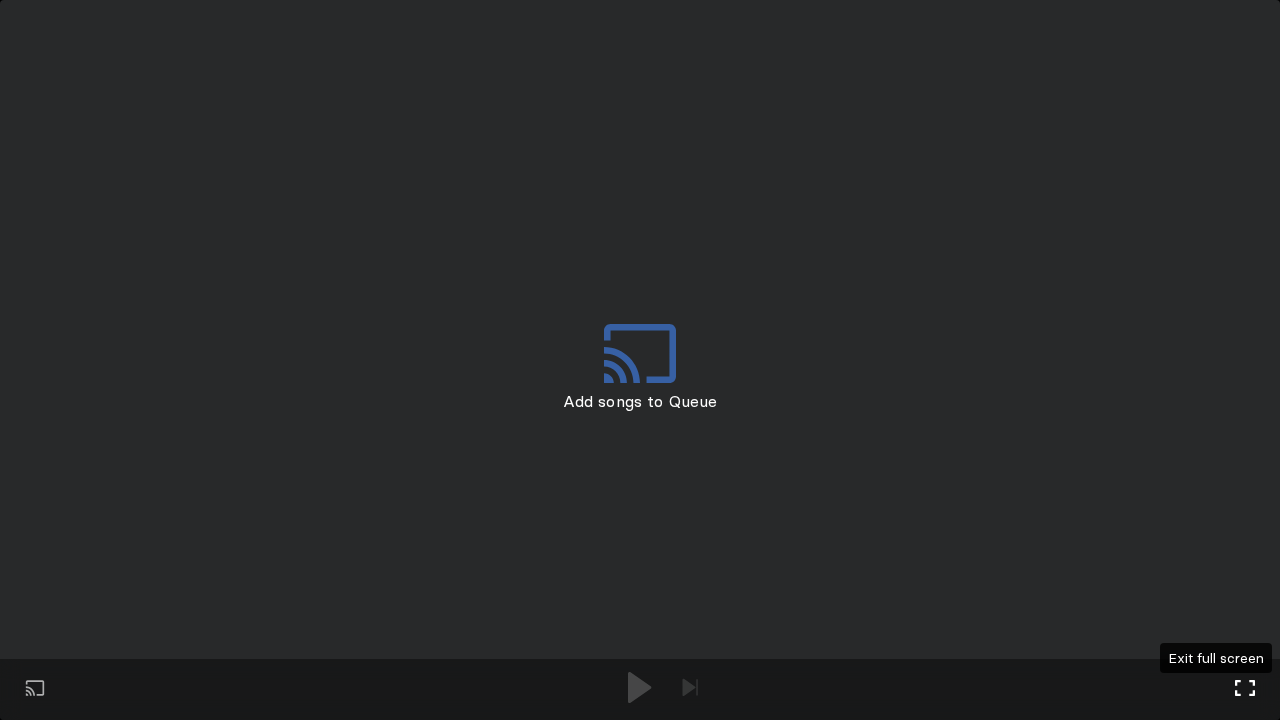 click at bounding box center (1245, 688) 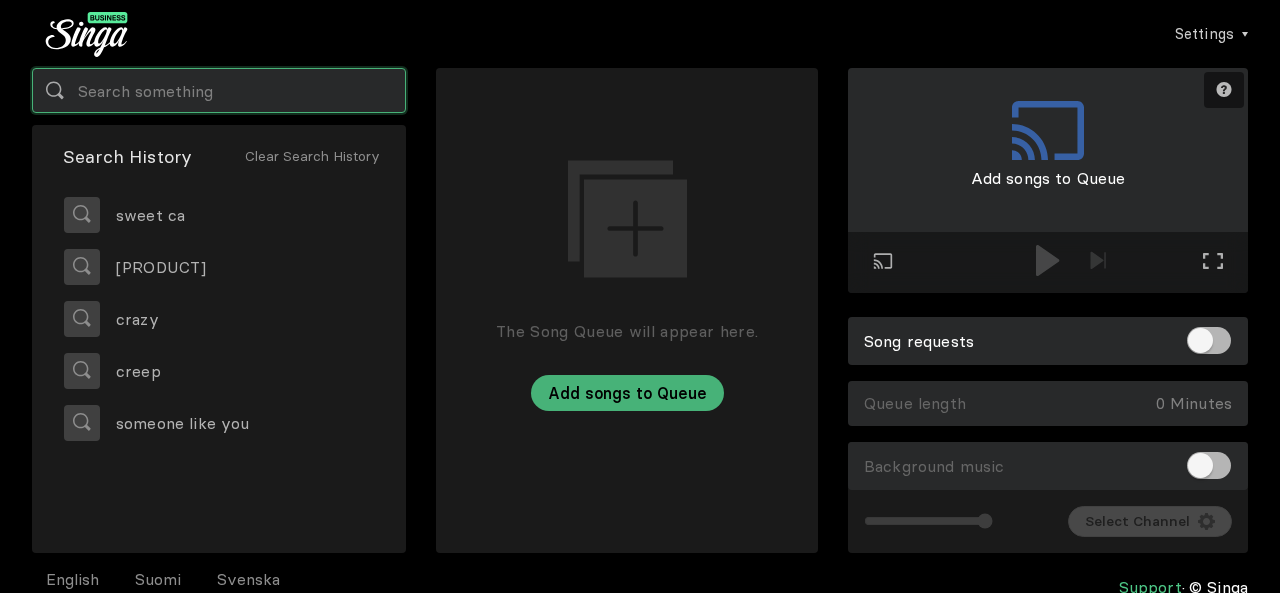 click at bounding box center (219, 90) 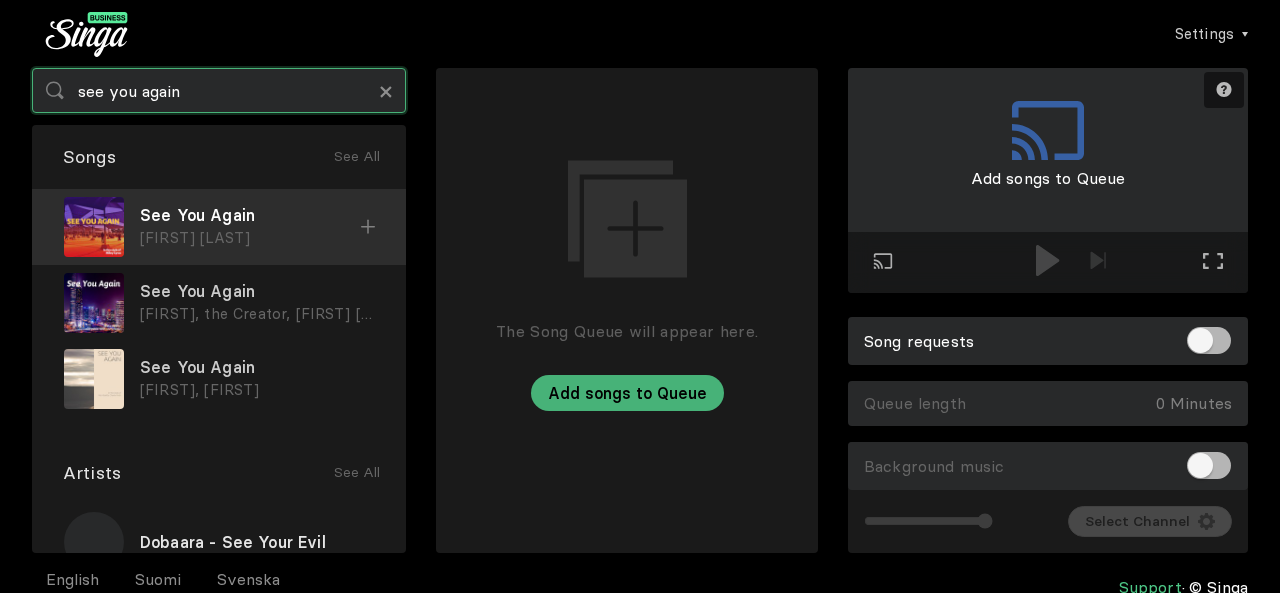 type on "see you again" 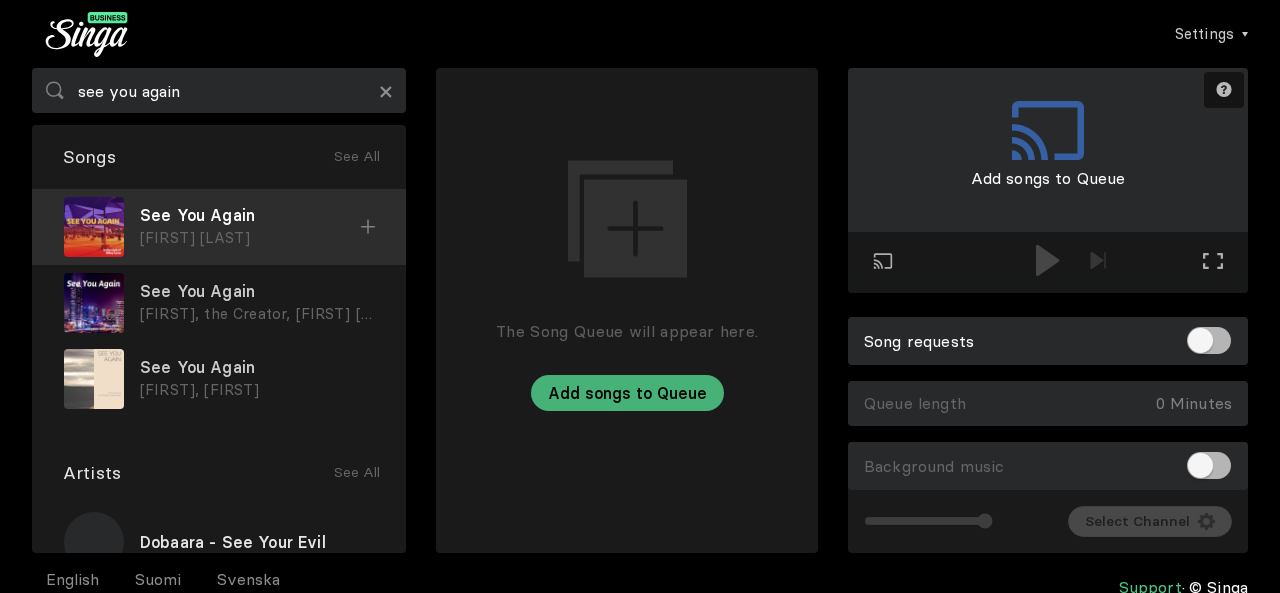 click on "See You Again" at bounding box center [250, 215] 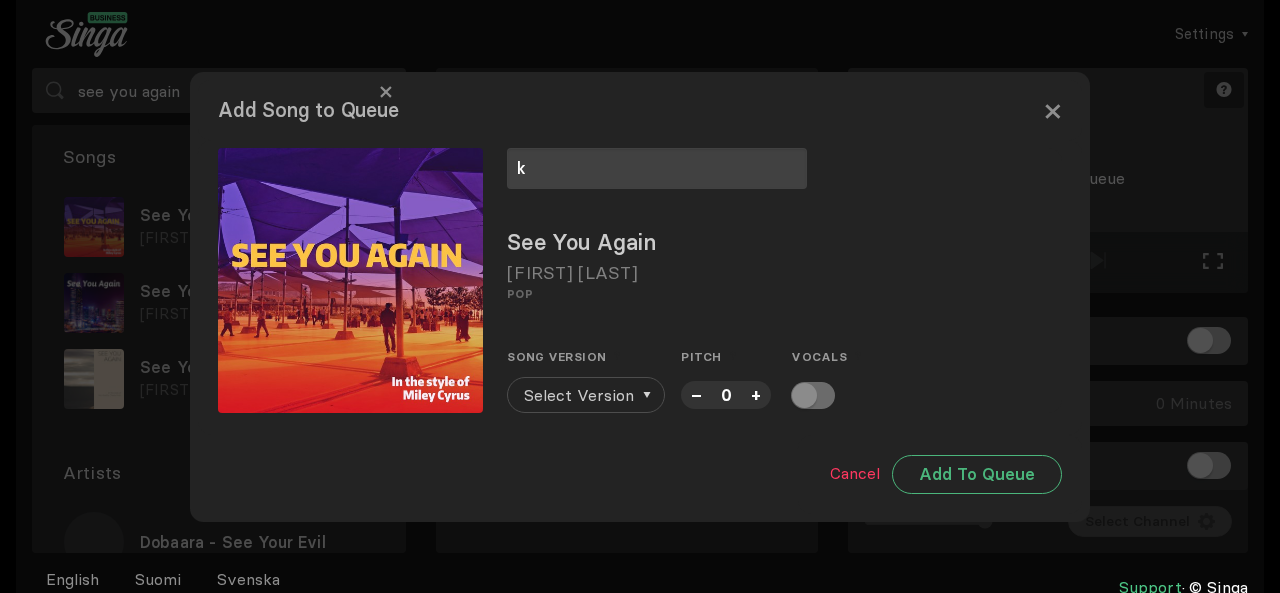 type on "k" 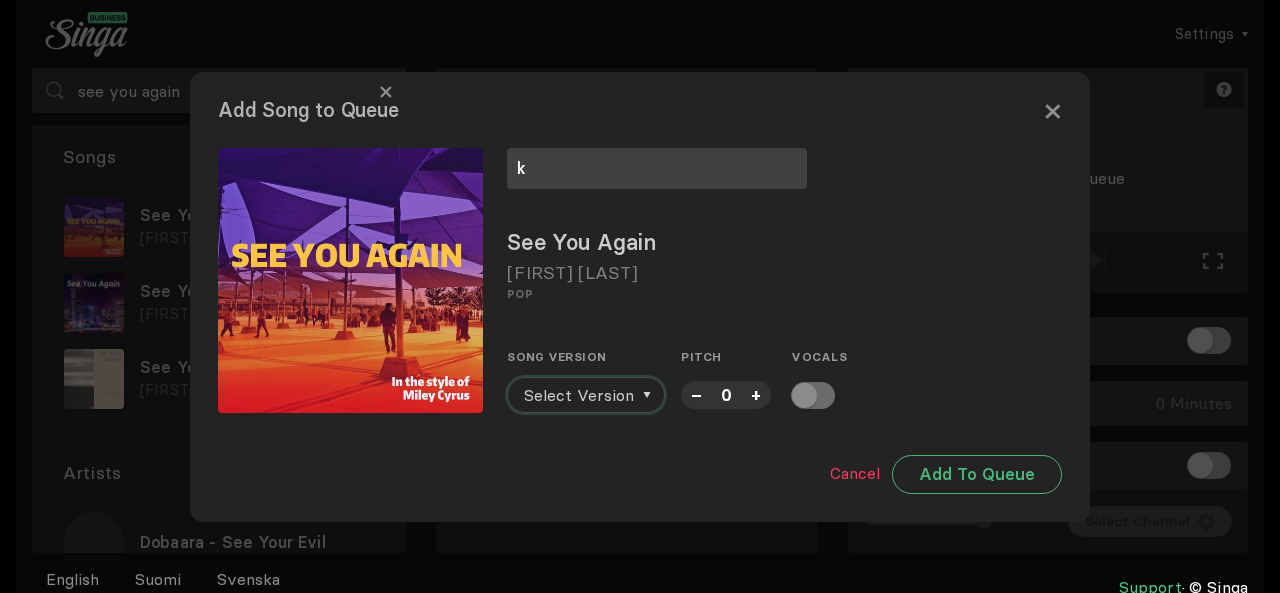 click on "Select Version" at bounding box center [579, 395] 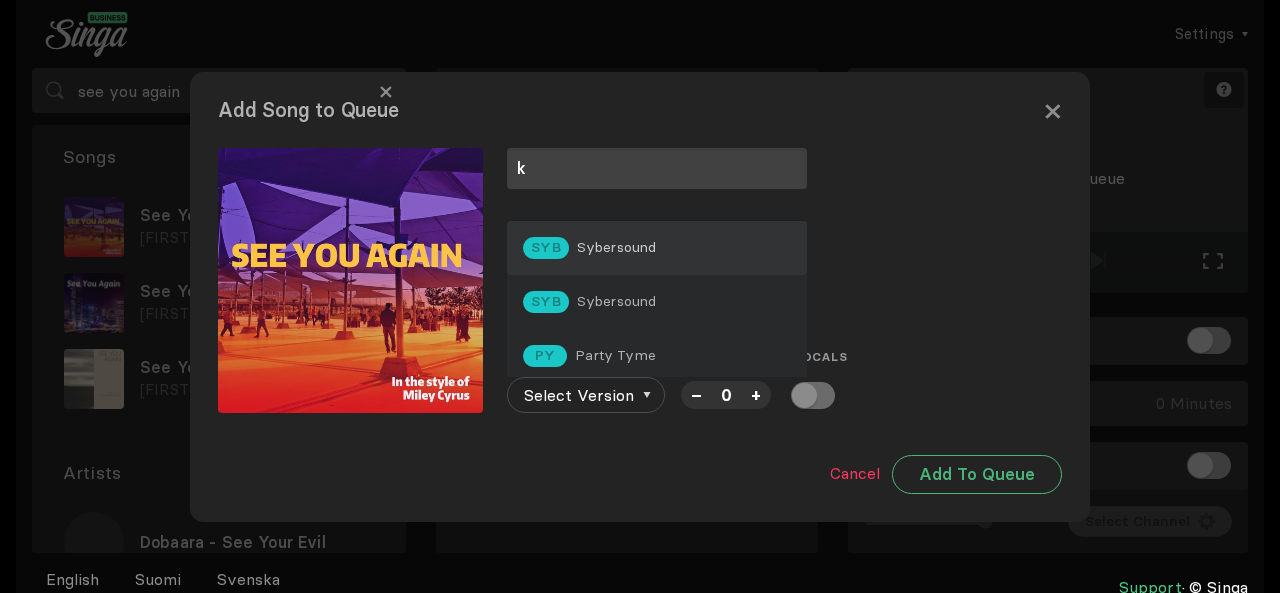 click on "SYB Sybersound" at bounding box center [657, 248] 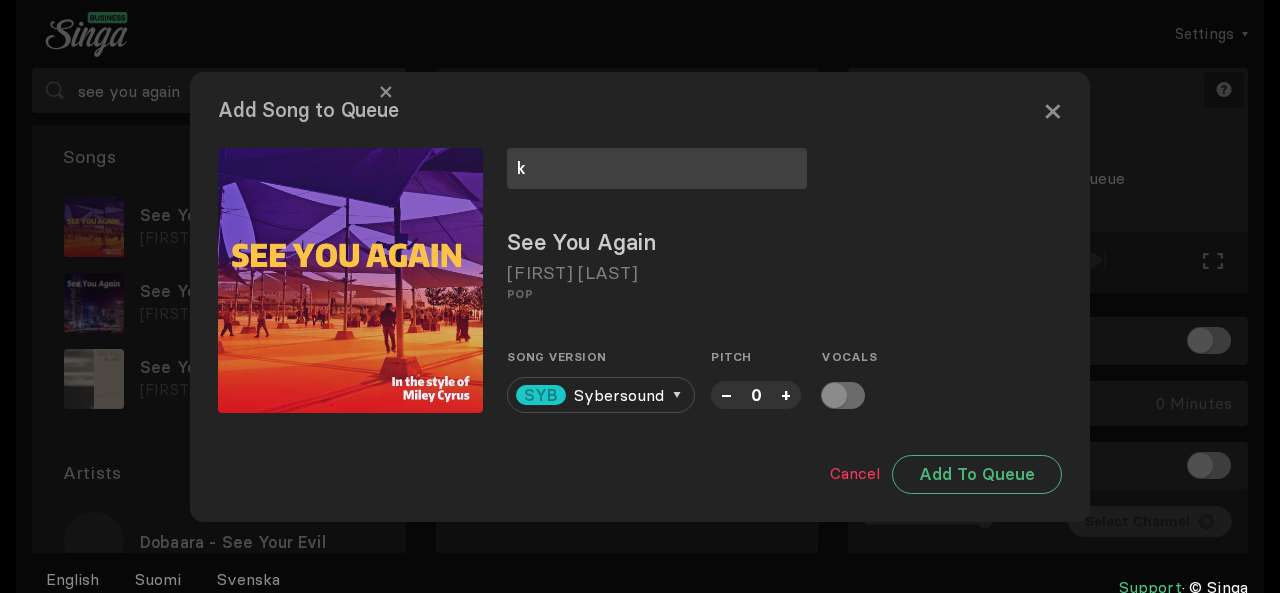 click on "Cancel  Add To Queue" at bounding box center (940, 474) 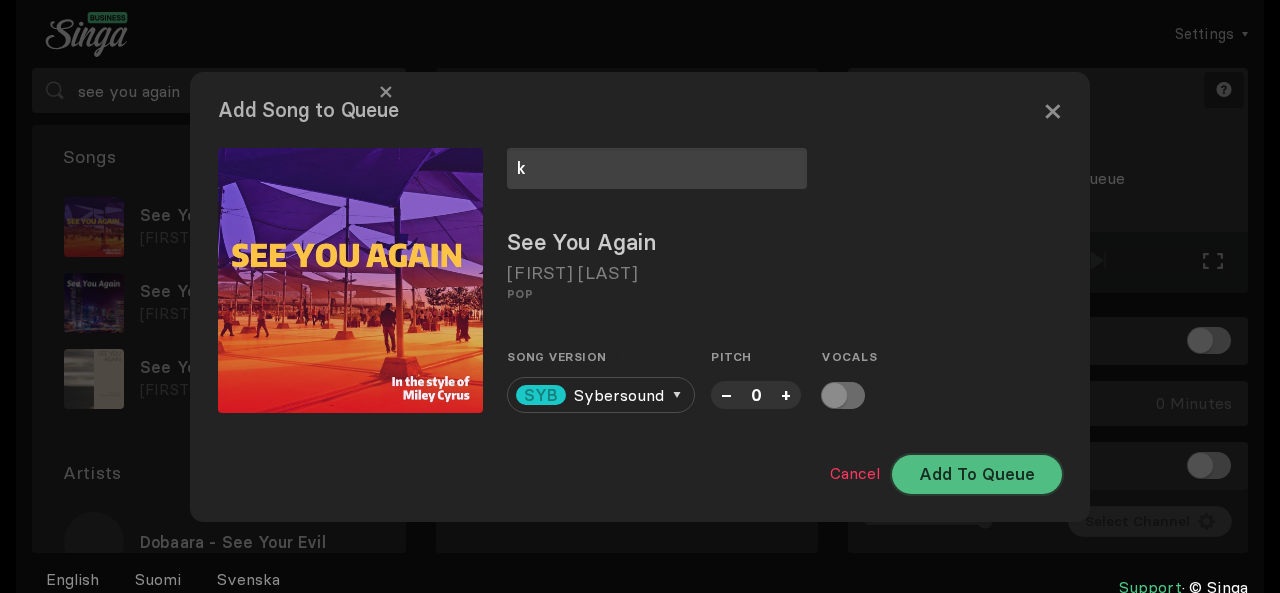 click on "Add To Queue" at bounding box center (977, 474) 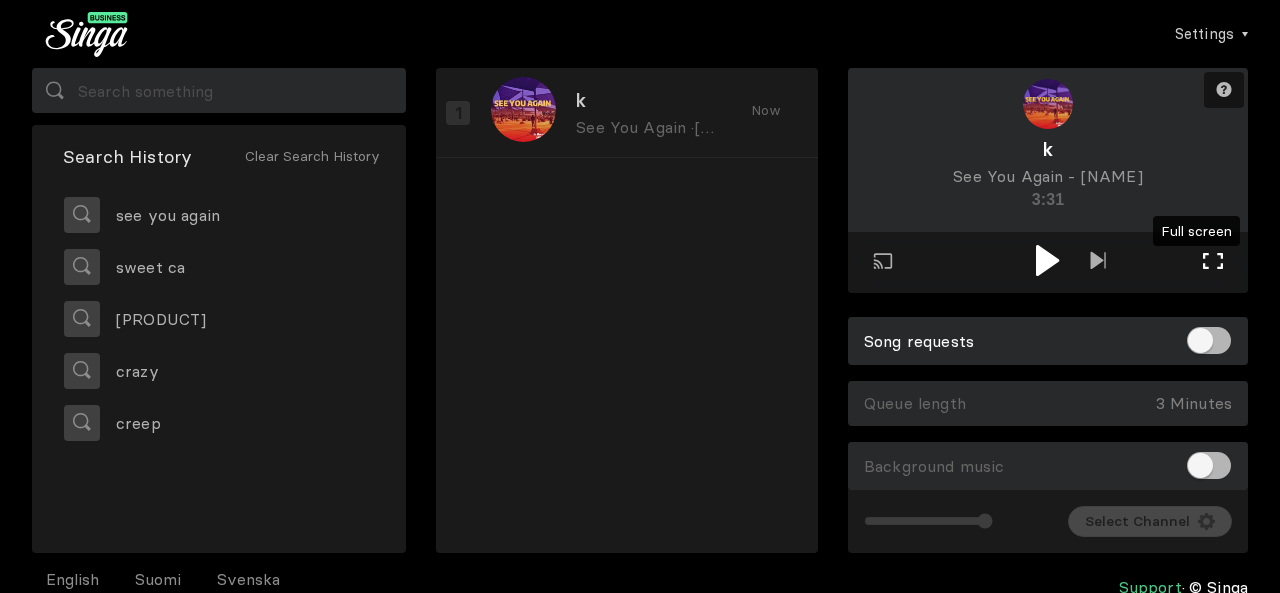 click at bounding box center [1213, 261] 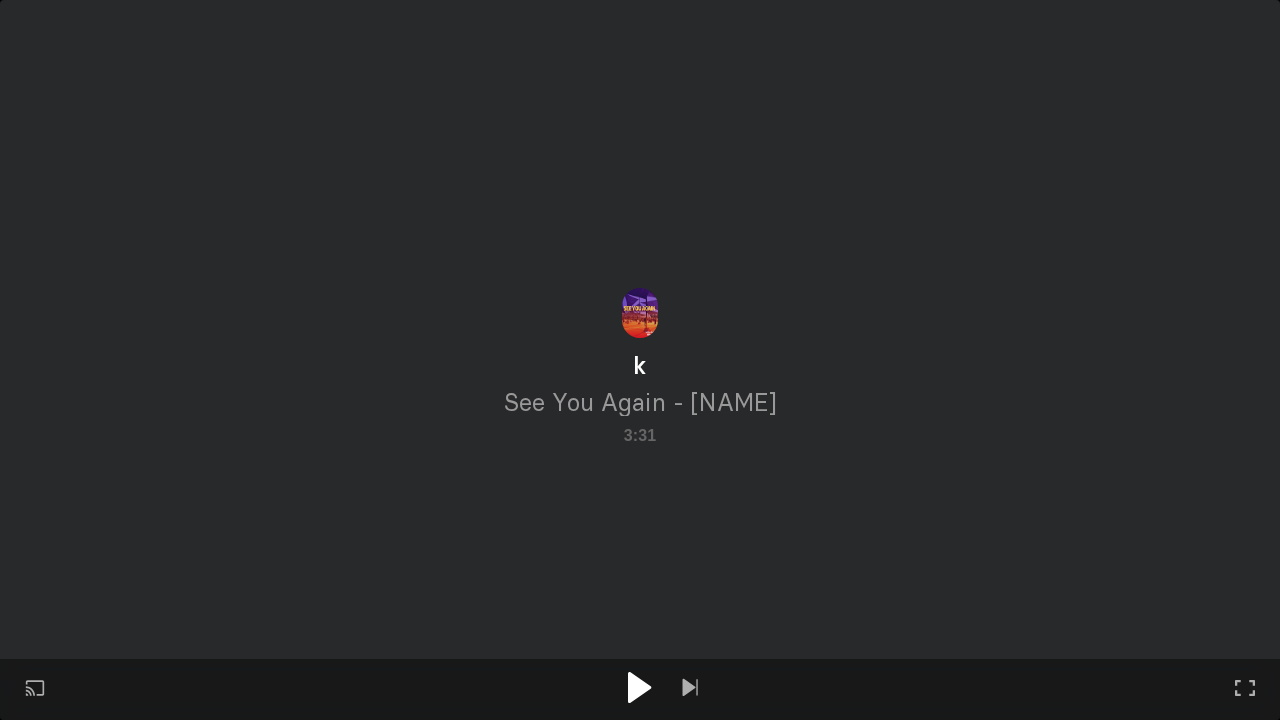 click at bounding box center [639, 687] 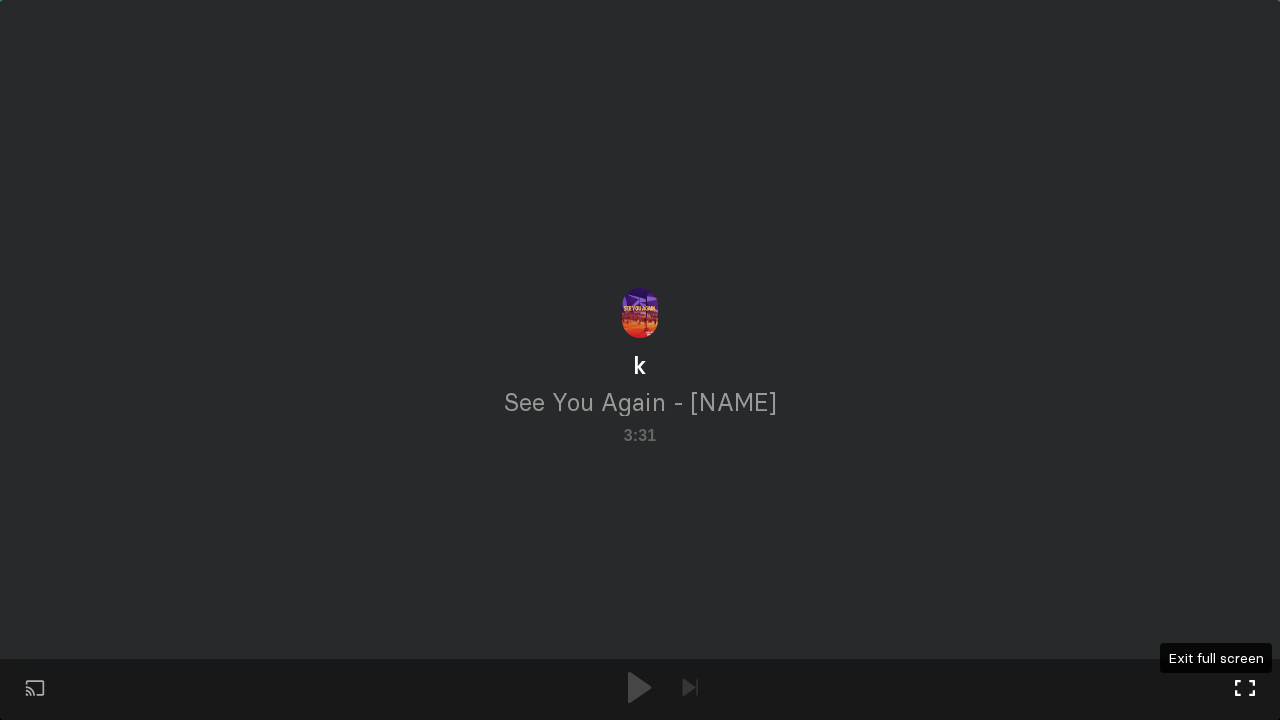 click on "Full screen Exit full screen" at bounding box center (1245, 690) 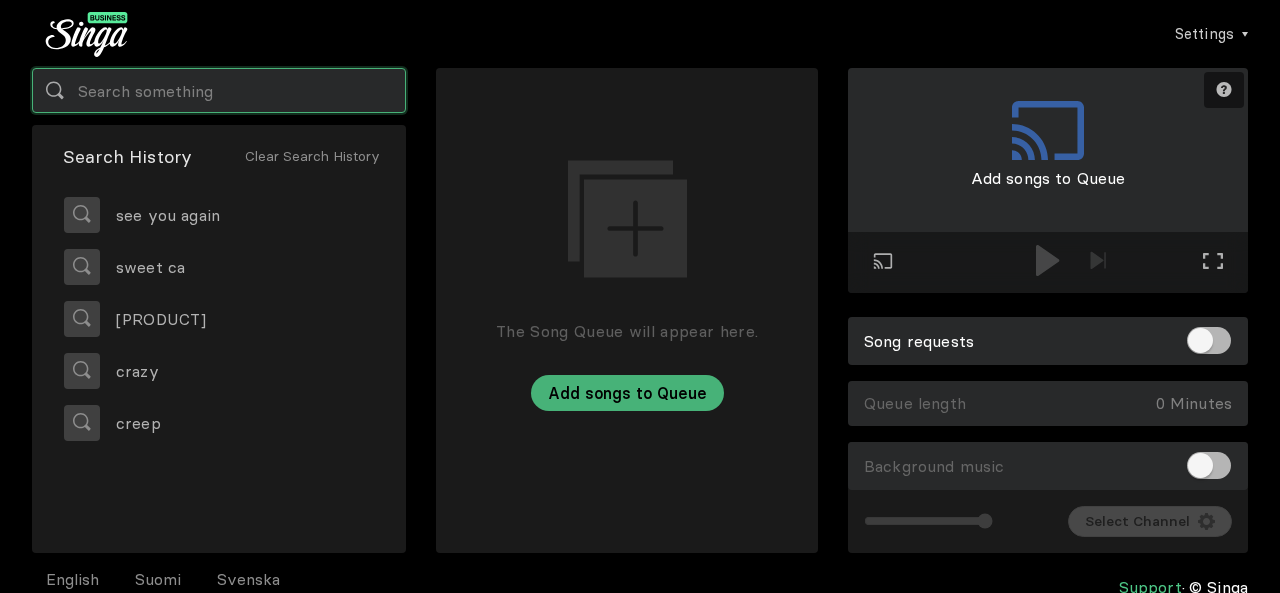 click at bounding box center [219, 90] 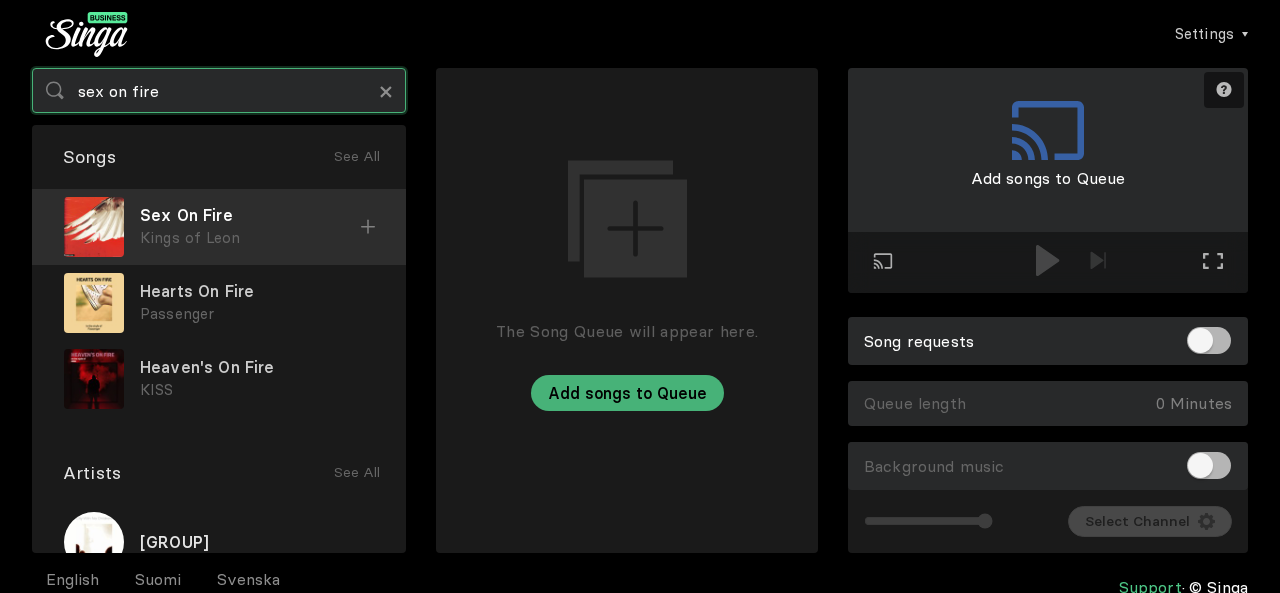 type on "sex on fire" 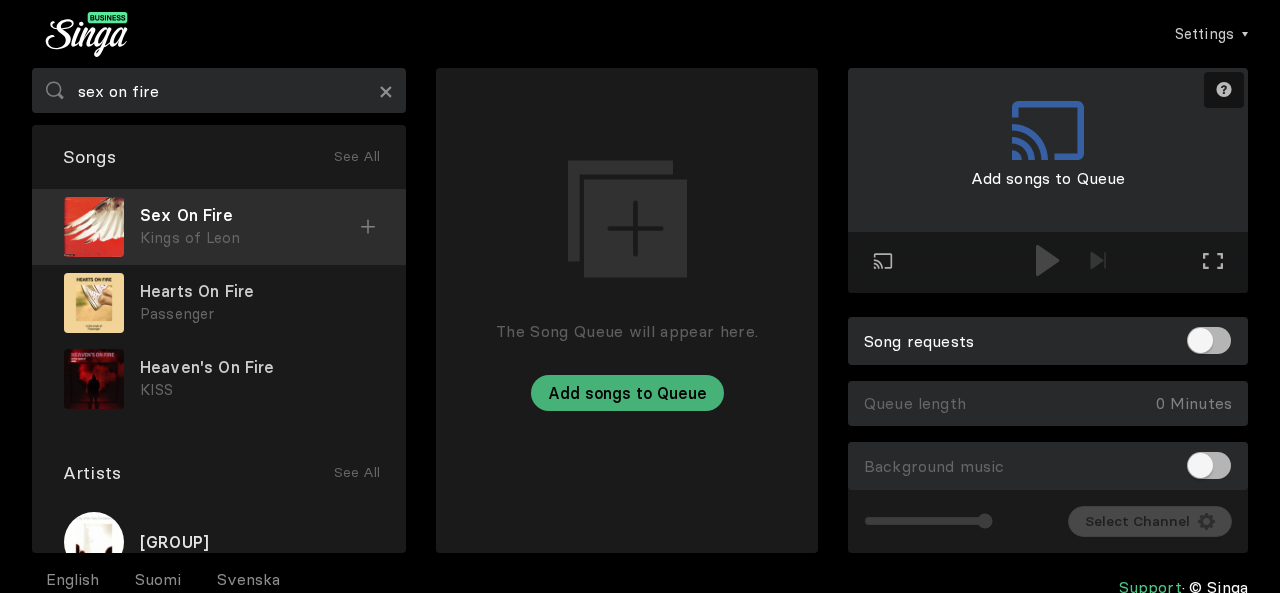 click on "Sex On Fire" at bounding box center [250, 215] 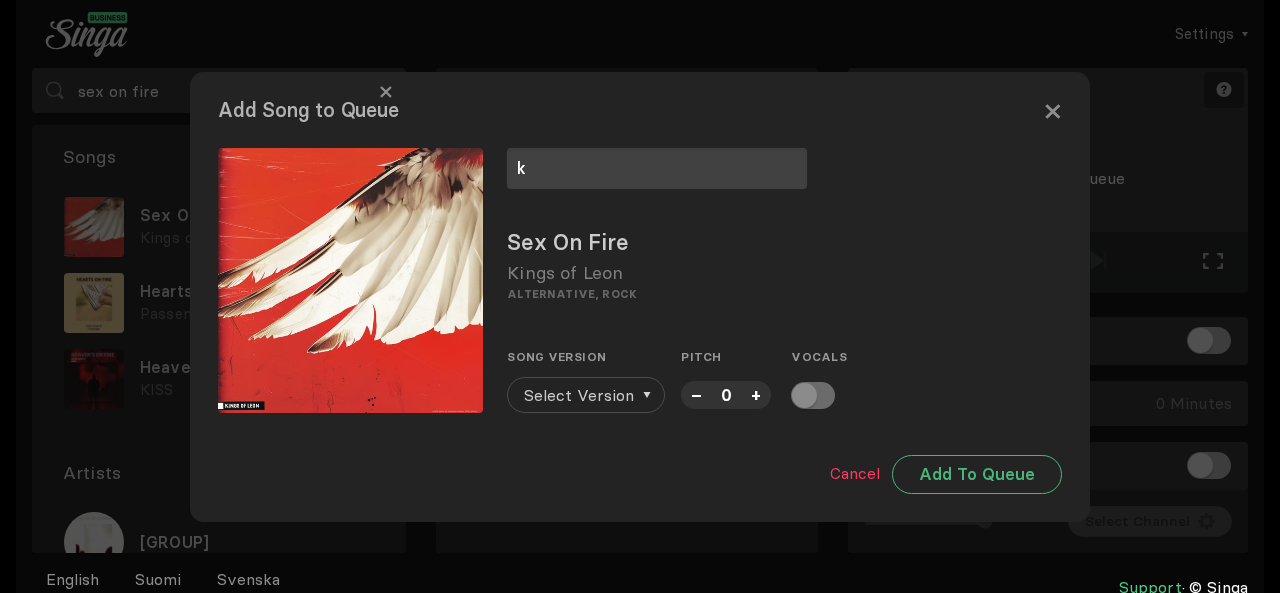 type on "k" 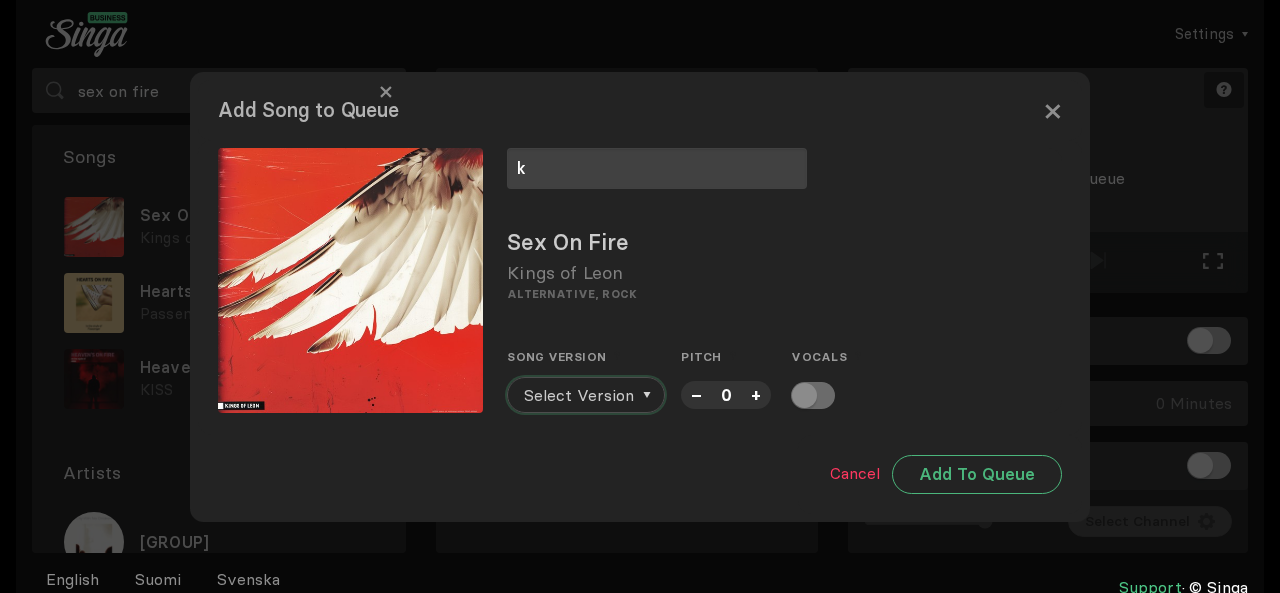 click on "Select Version" at bounding box center (579, 395) 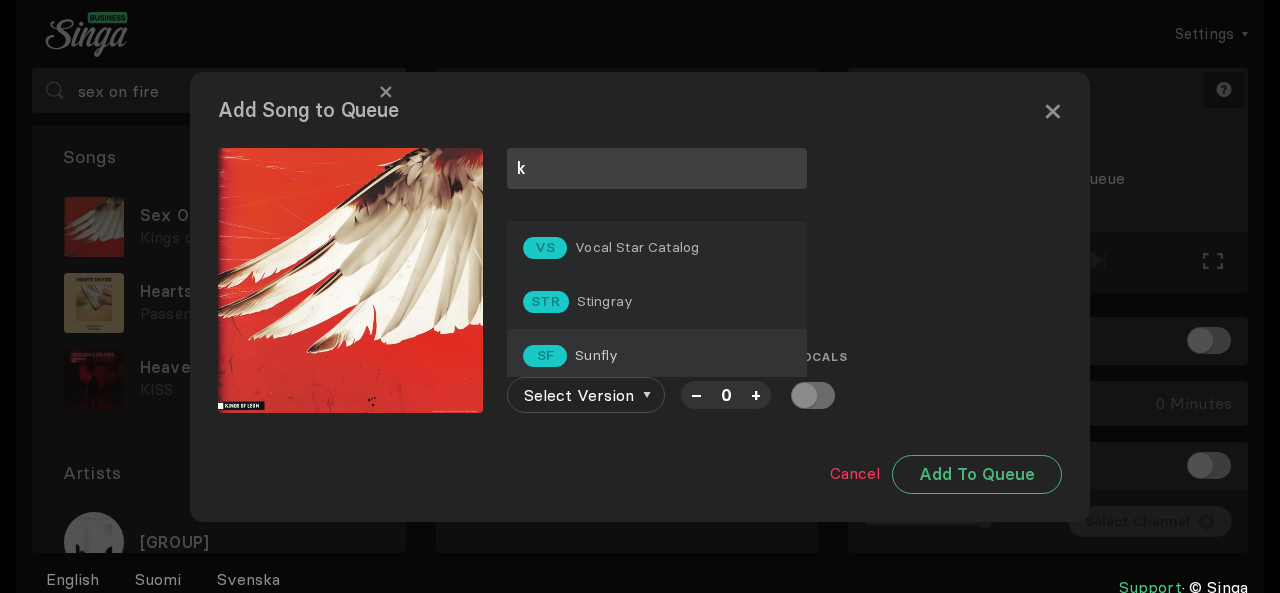 click on "SF Sunfly" at bounding box center [657, 248] 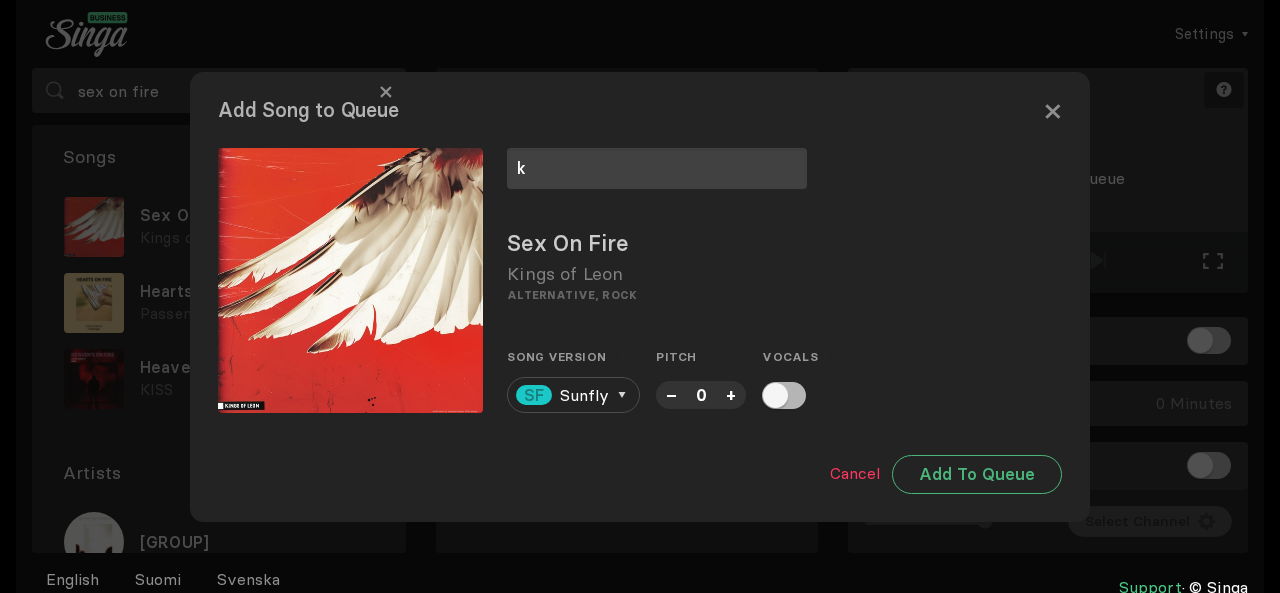 click on "Pitch" at bounding box center [676, 357] 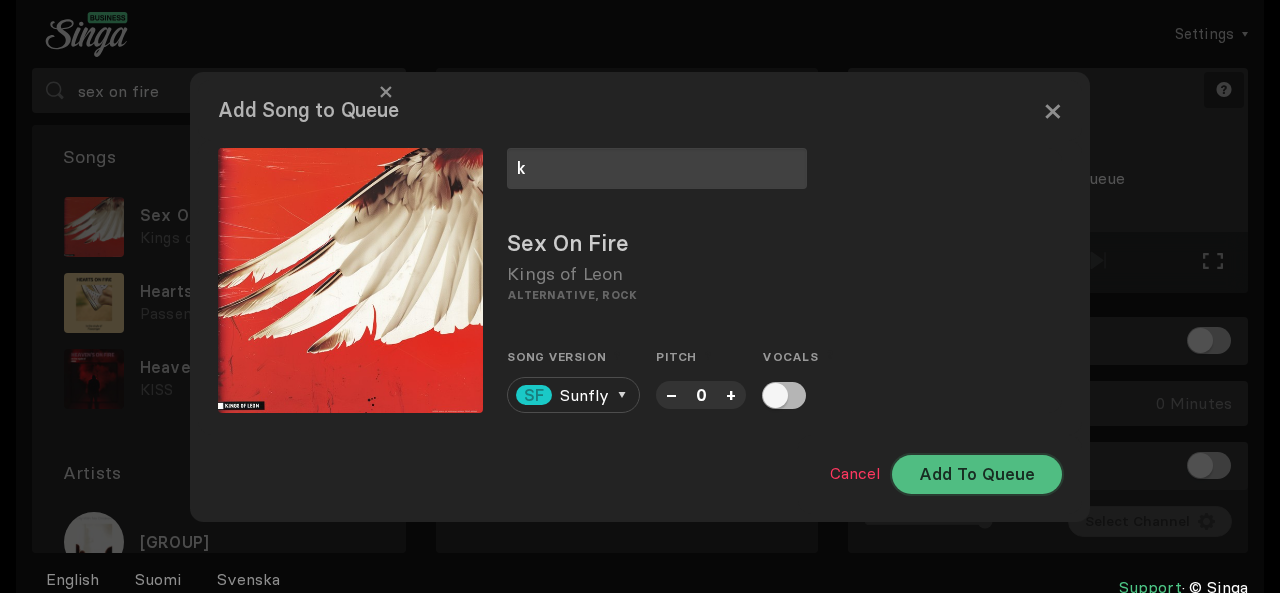 click on "Add To Queue" at bounding box center [977, 474] 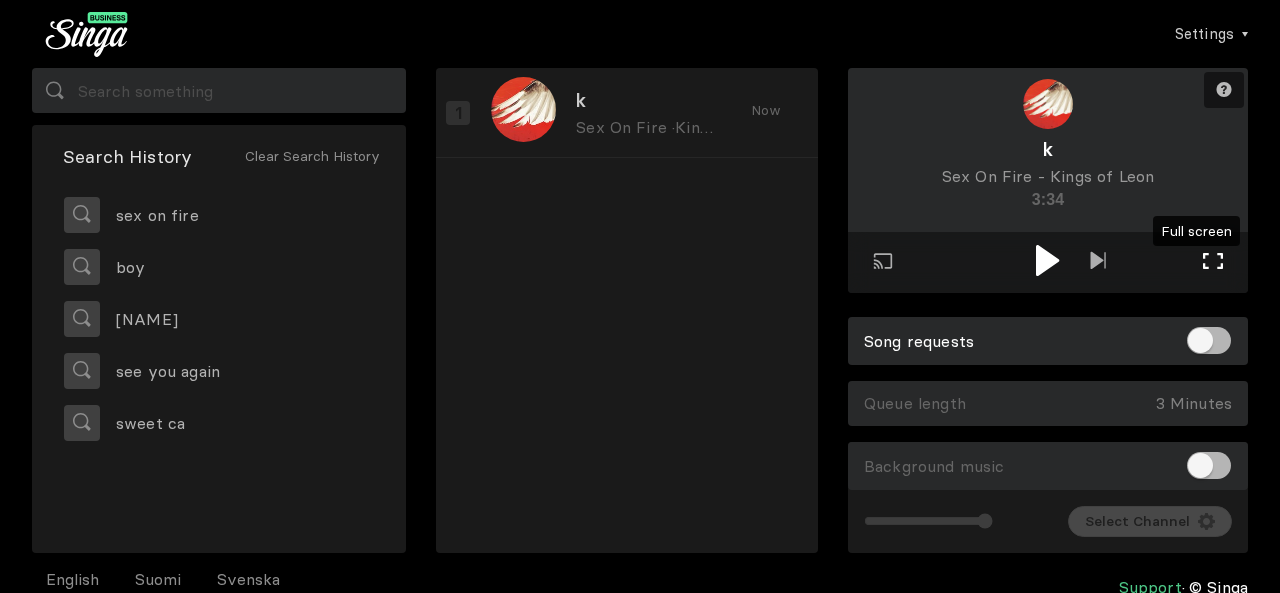 click at bounding box center [1213, 261] 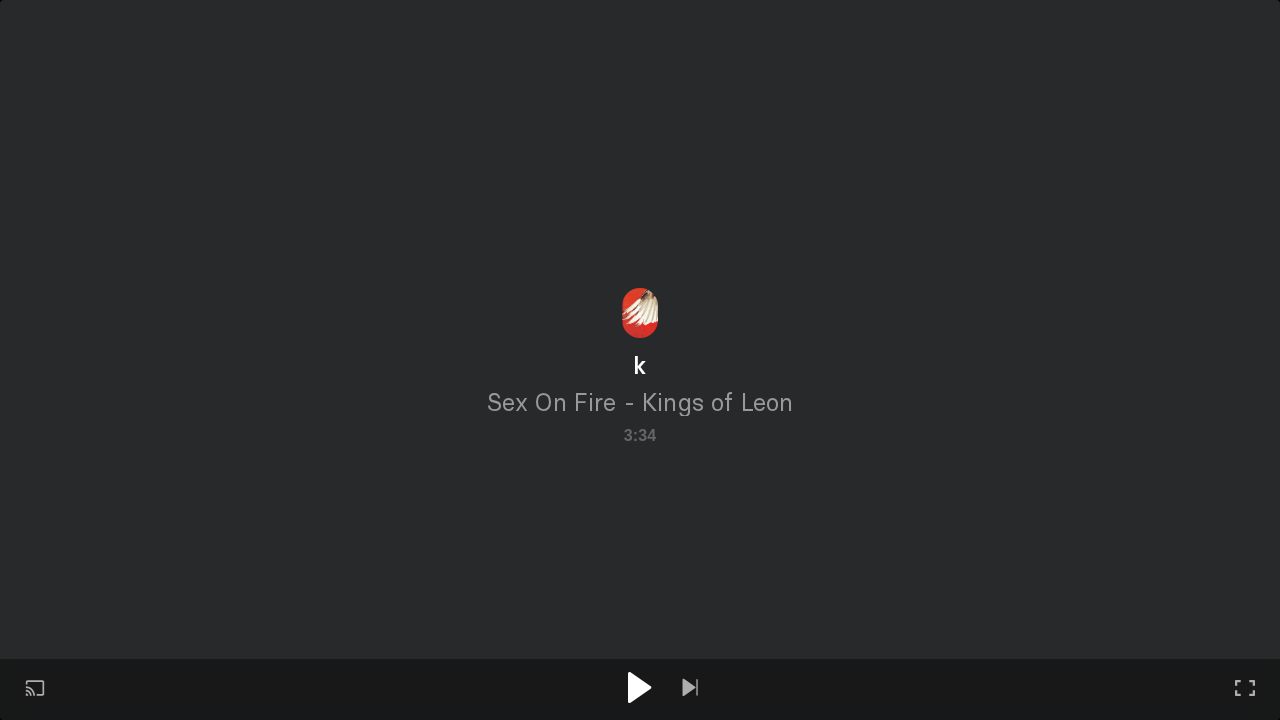click at bounding box center (639, 687) 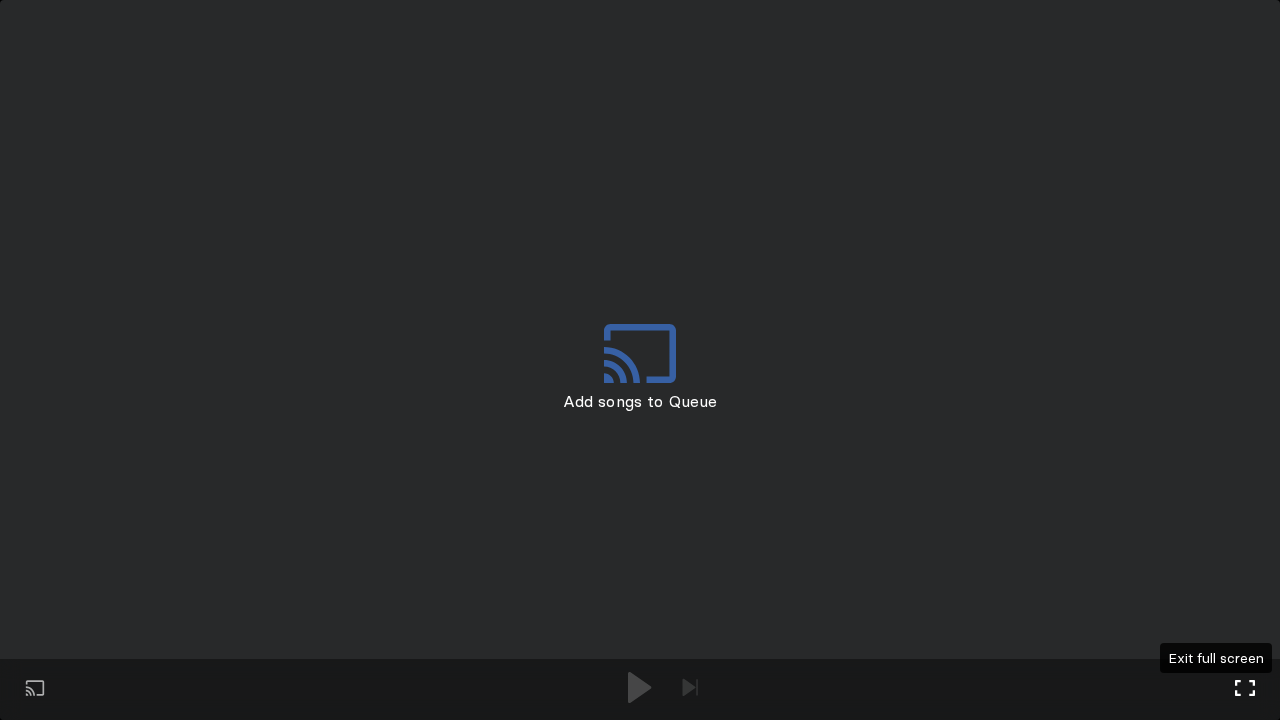 click at bounding box center (1245, 688) 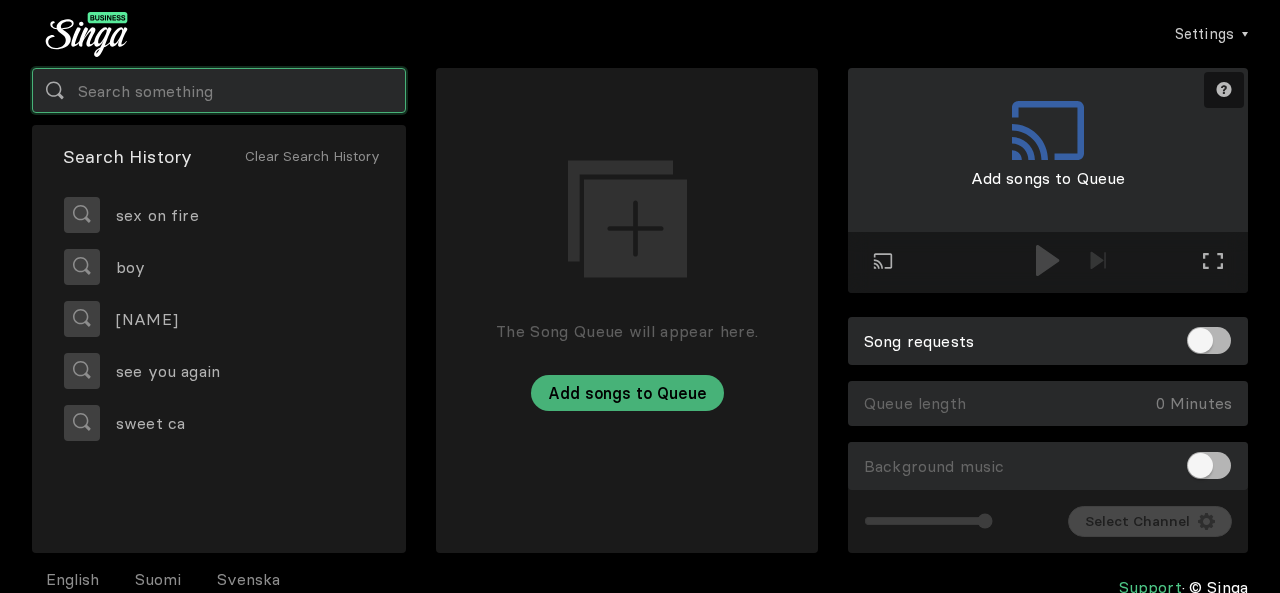 click at bounding box center (219, 90) 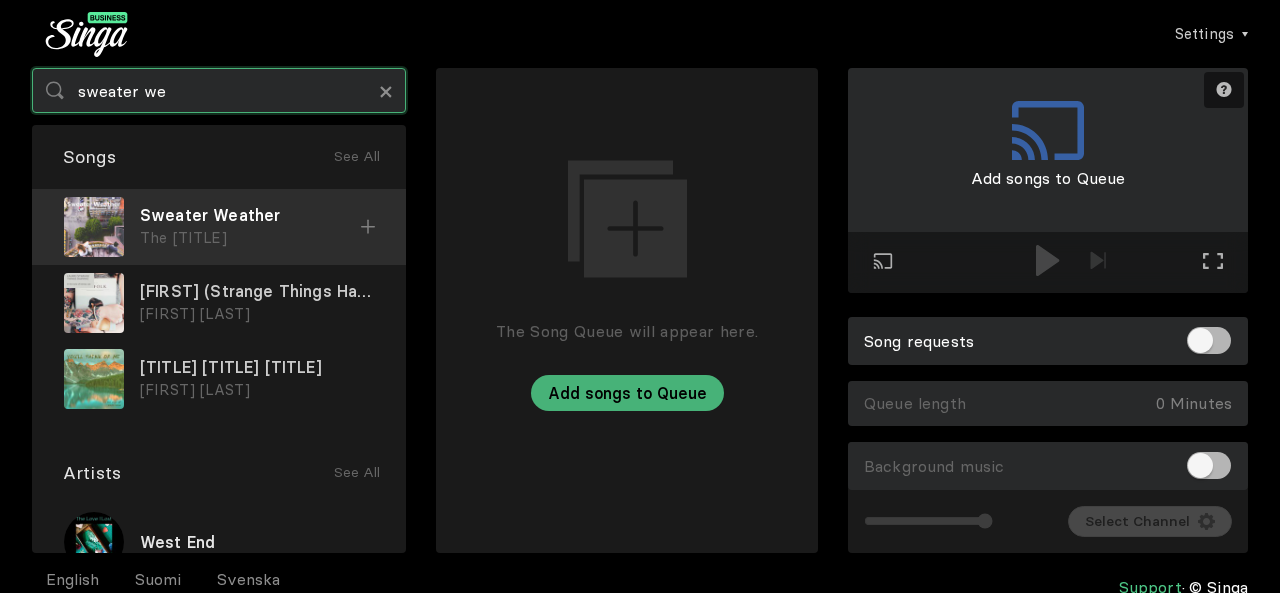 type on "sweater we" 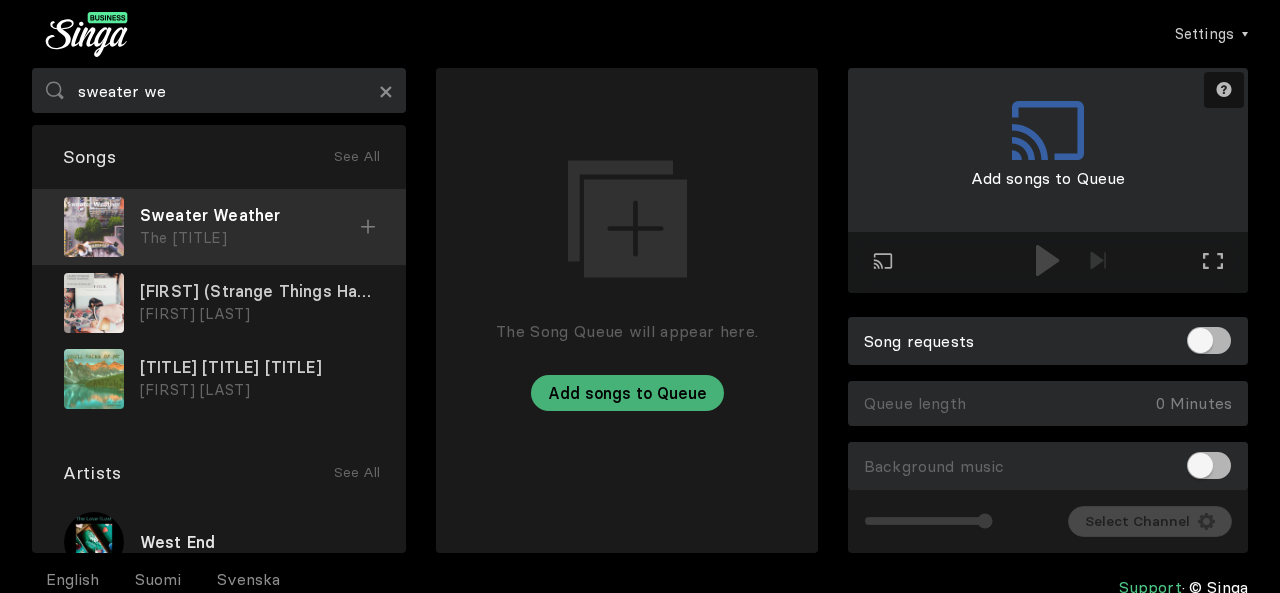 click on "Sweater Weather" at bounding box center (250, 215) 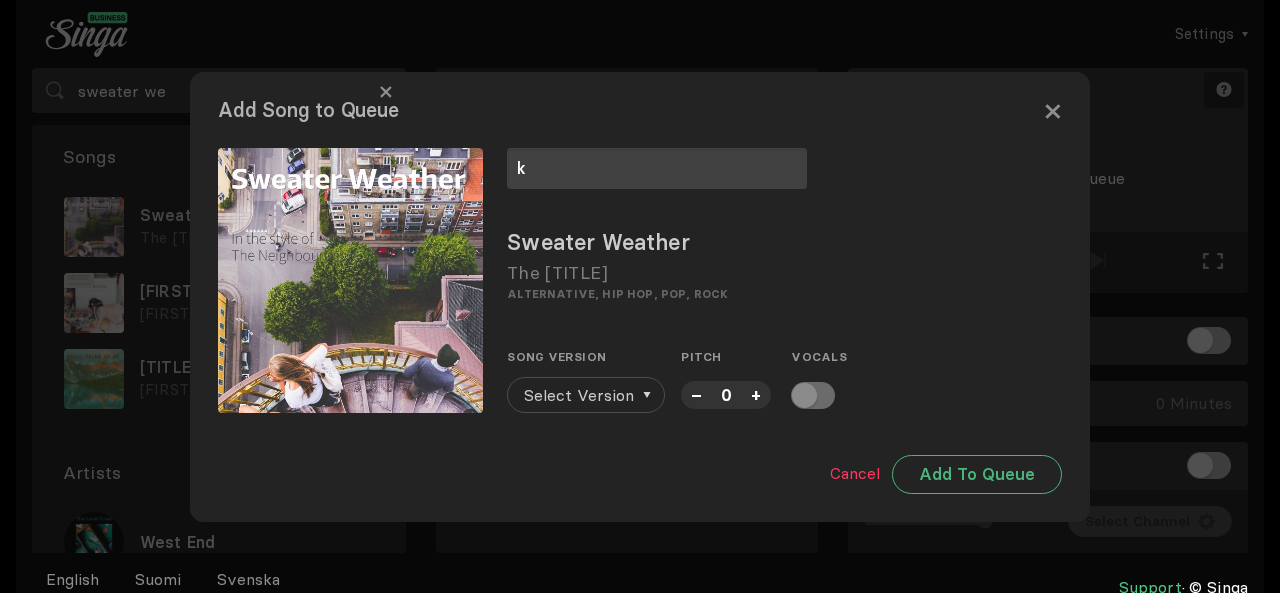 type on "k" 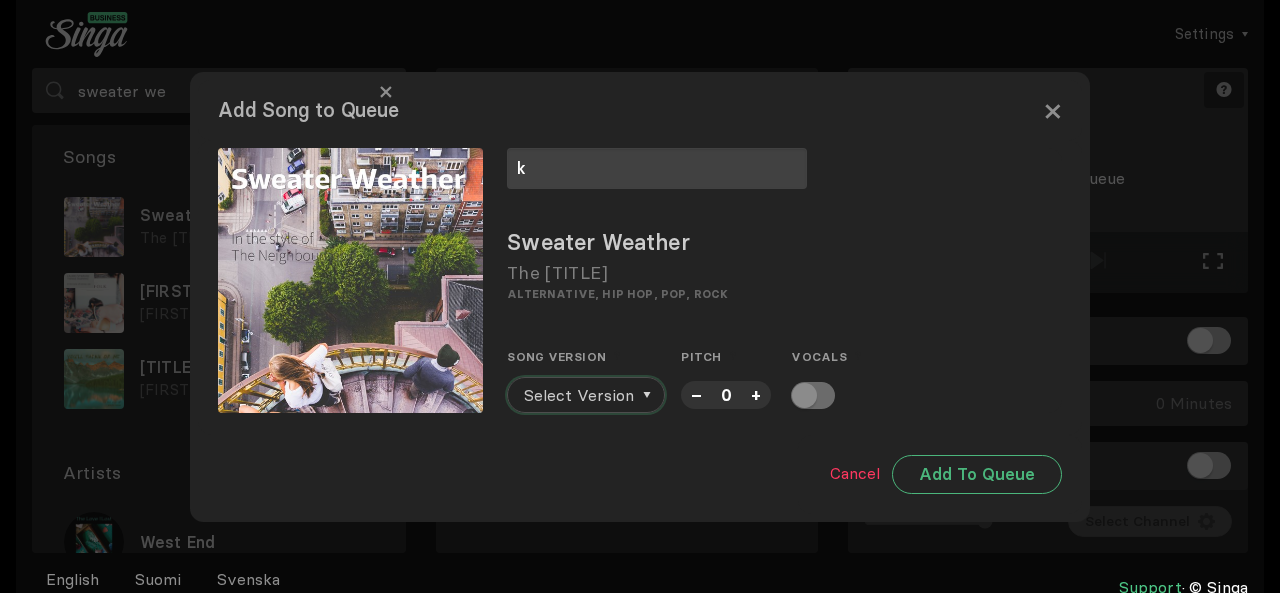 click on "Select Version" at bounding box center [579, 395] 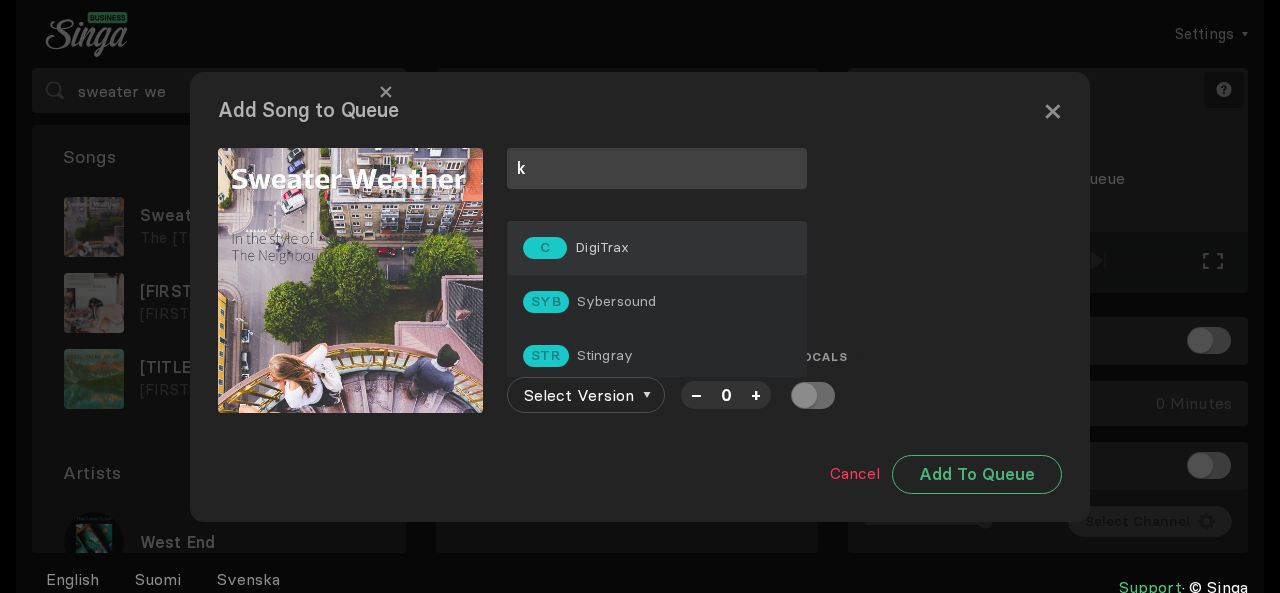 click on "C DigiTrax" at bounding box center (657, 248) 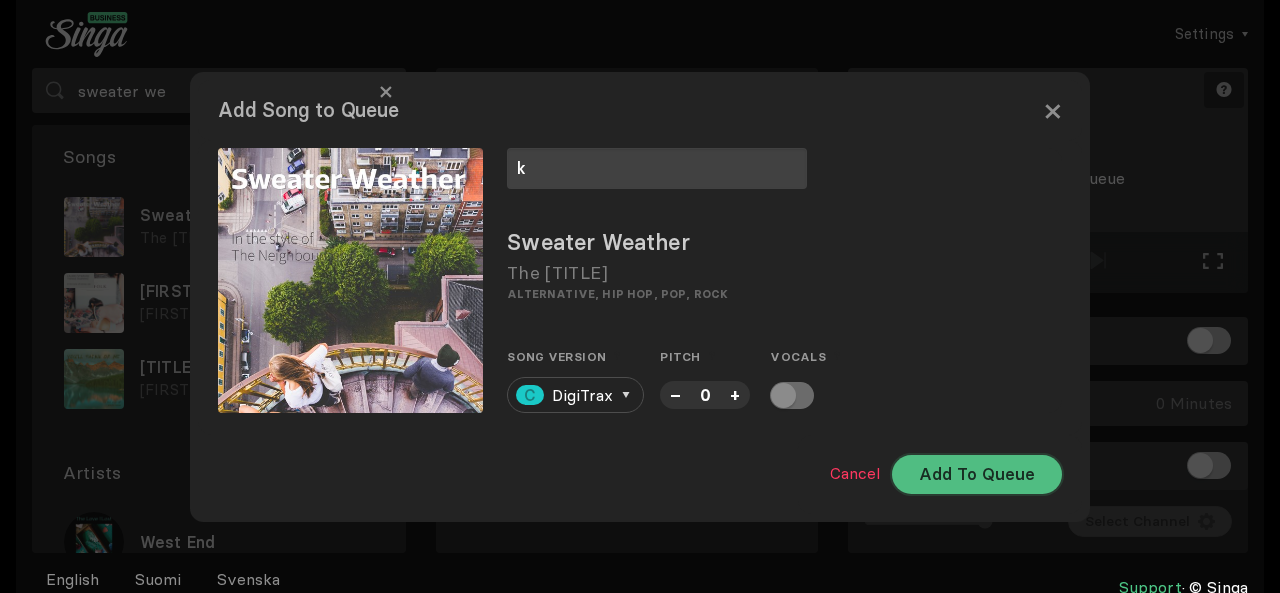 click on "Add To Queue" at bounding box center (977, 474) 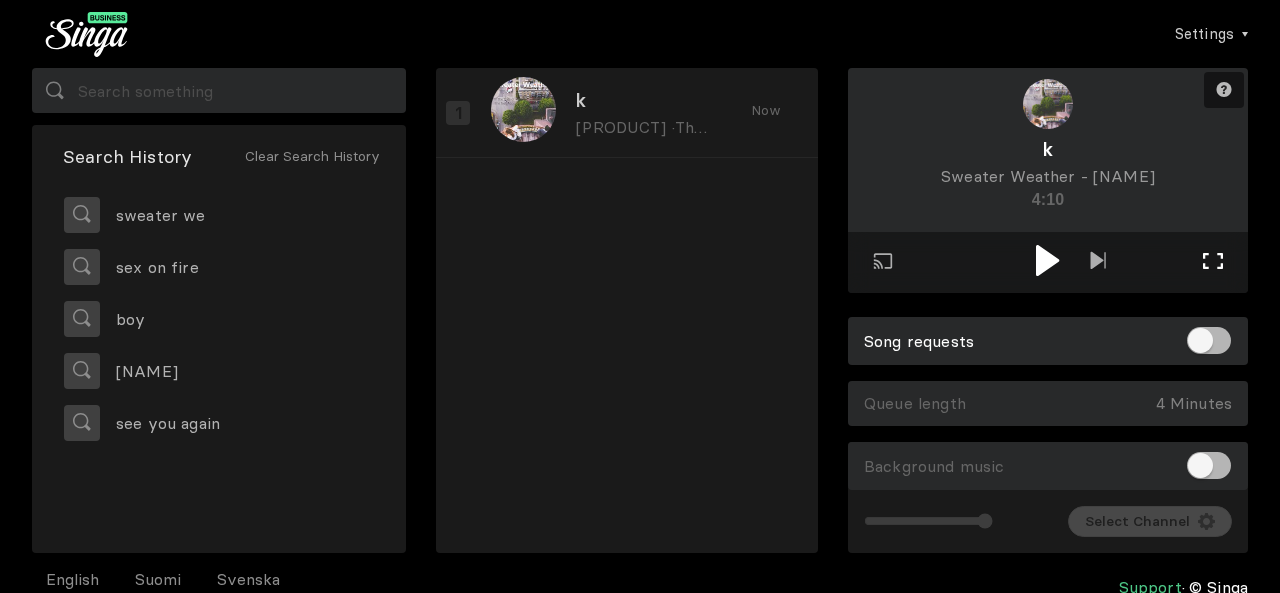 click on "Full screen Exit full screen" at bounding box center [1098, 262] 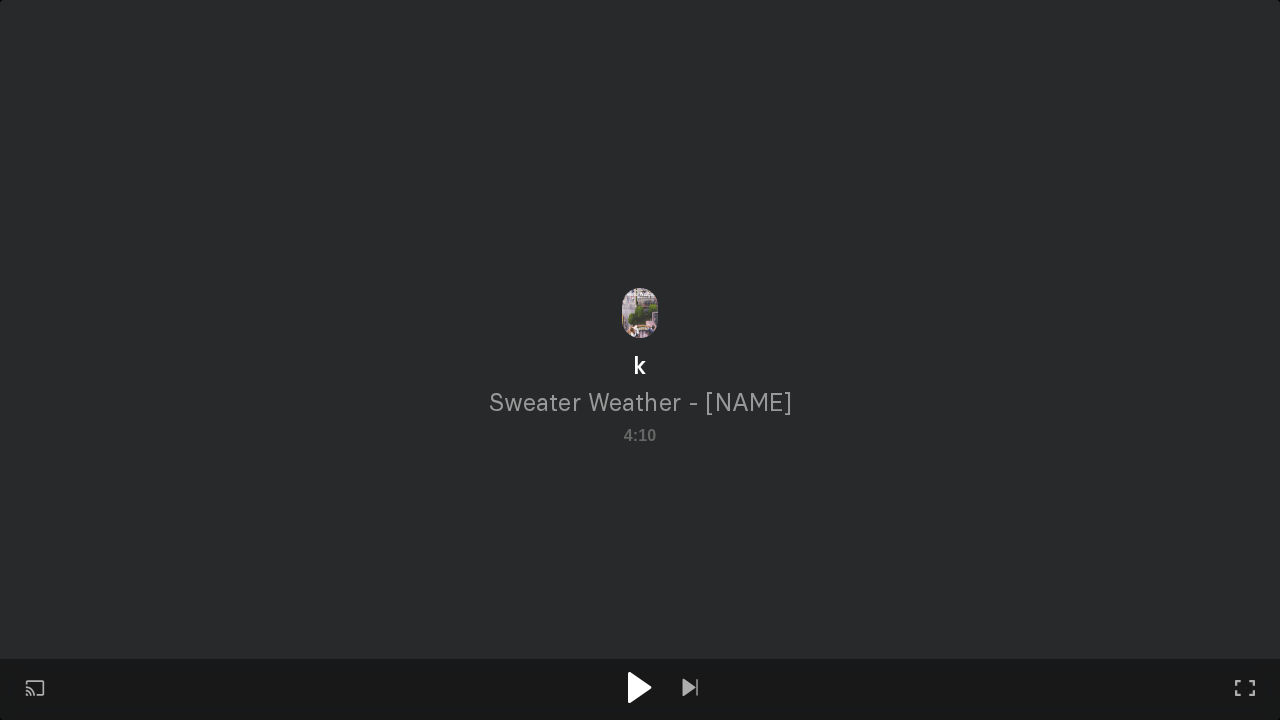 click at bounding box center [640, 689] 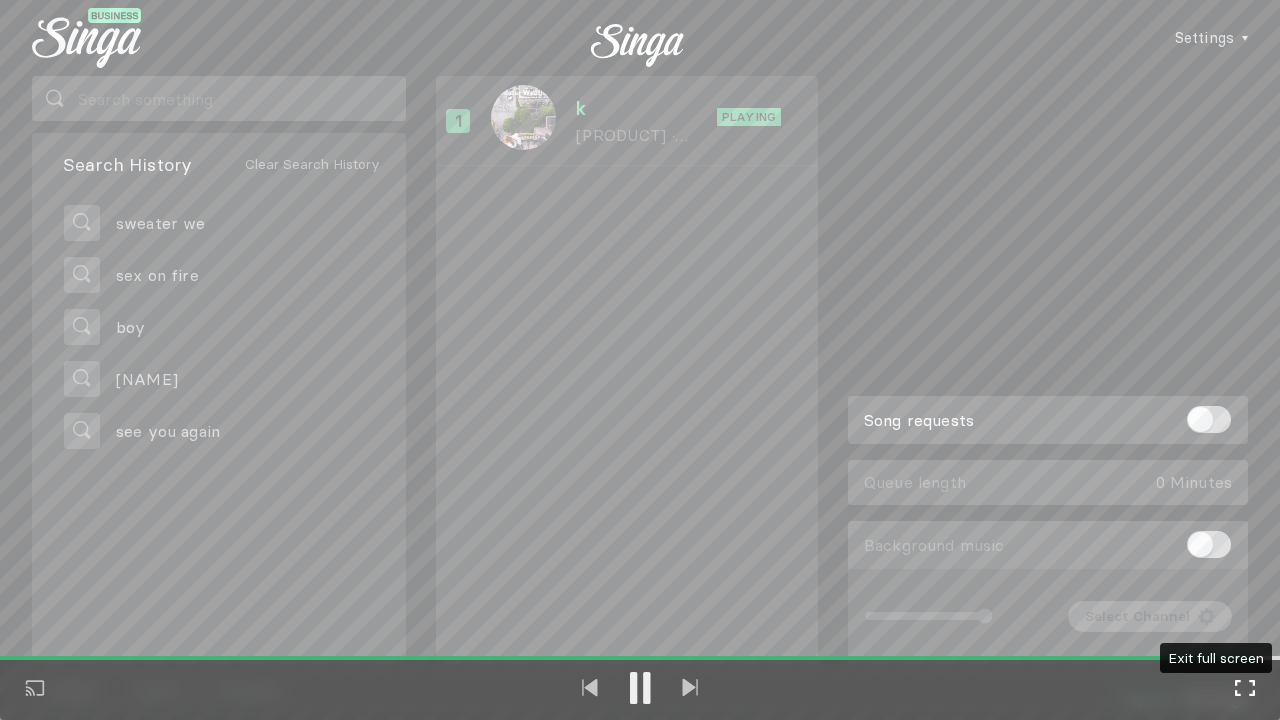 click at bounding box center (1245, 688) 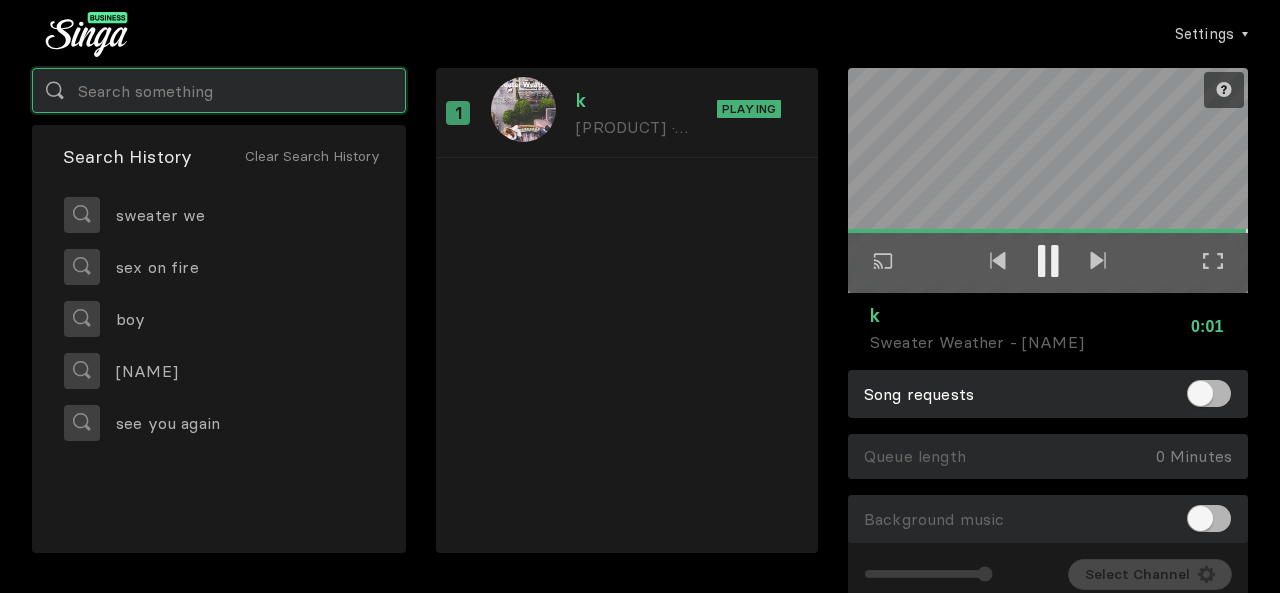click at bounding box center (219, 90) 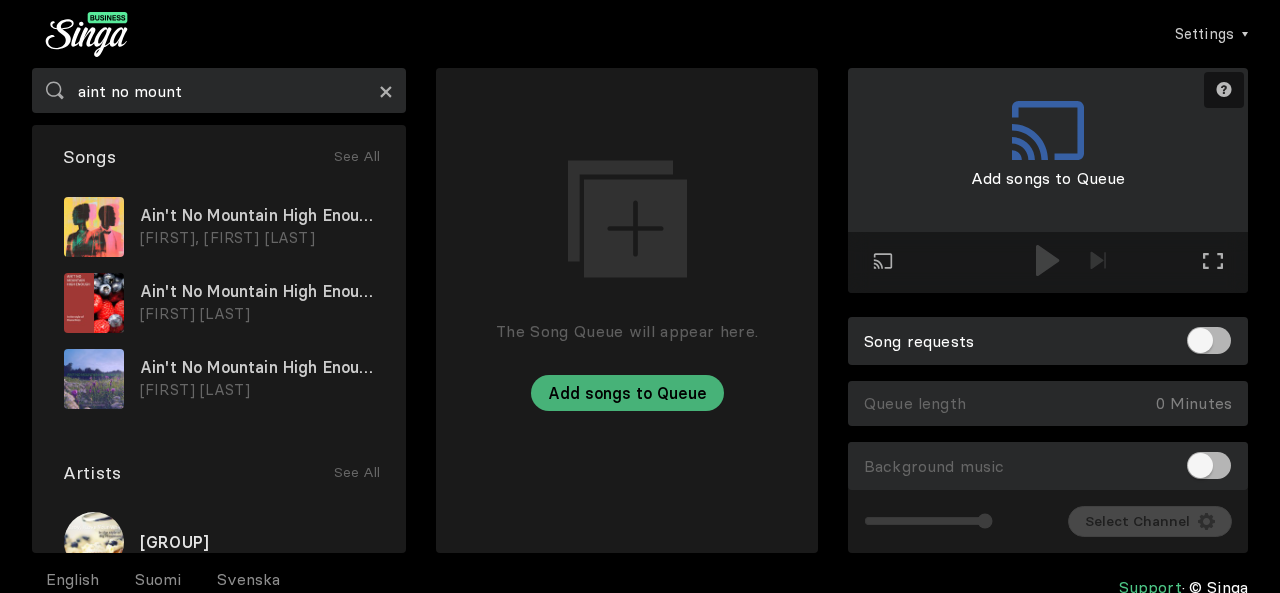 click on "×" at bounding box center [386, 91] 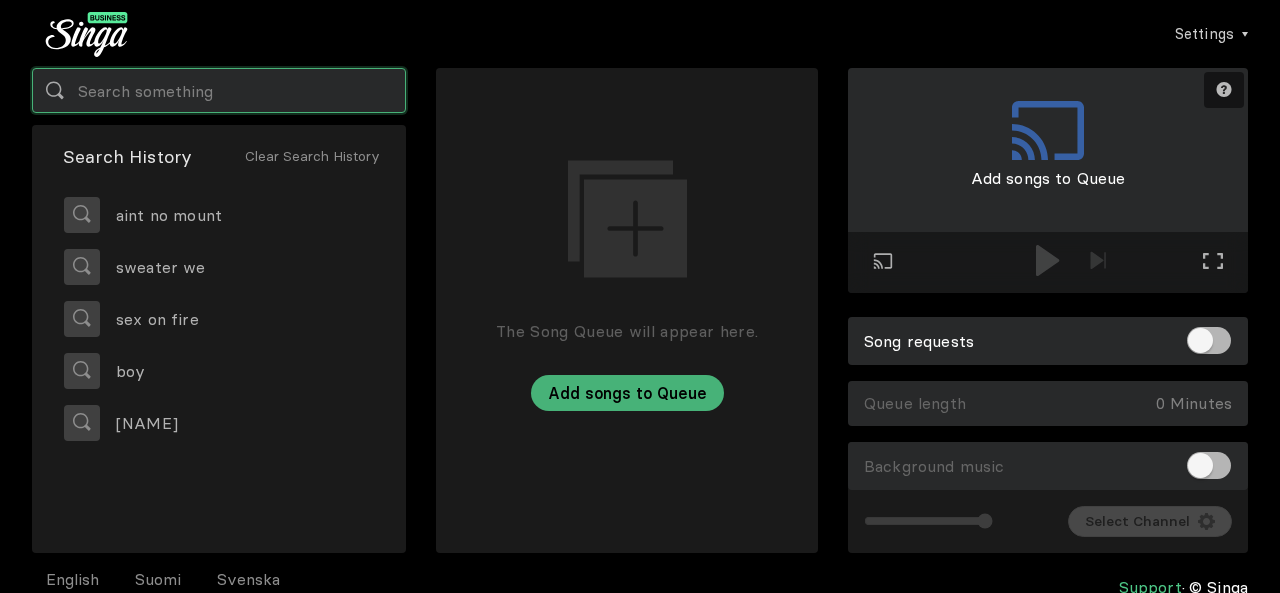 click at bounding box center (219, 90) 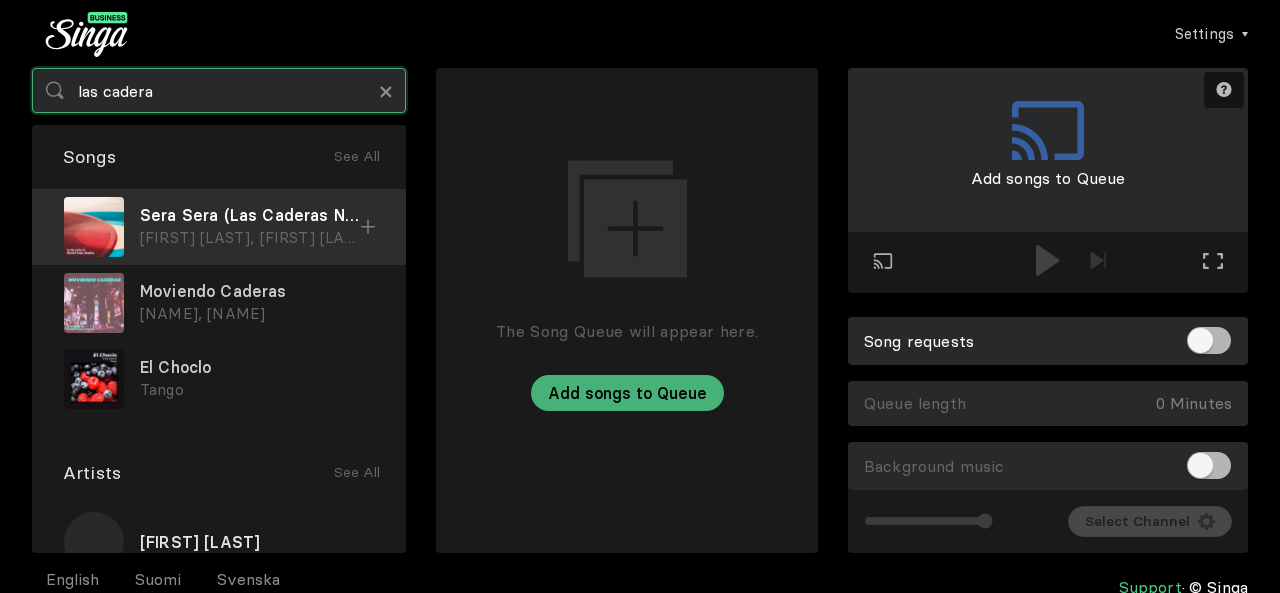 type on "las cadera" 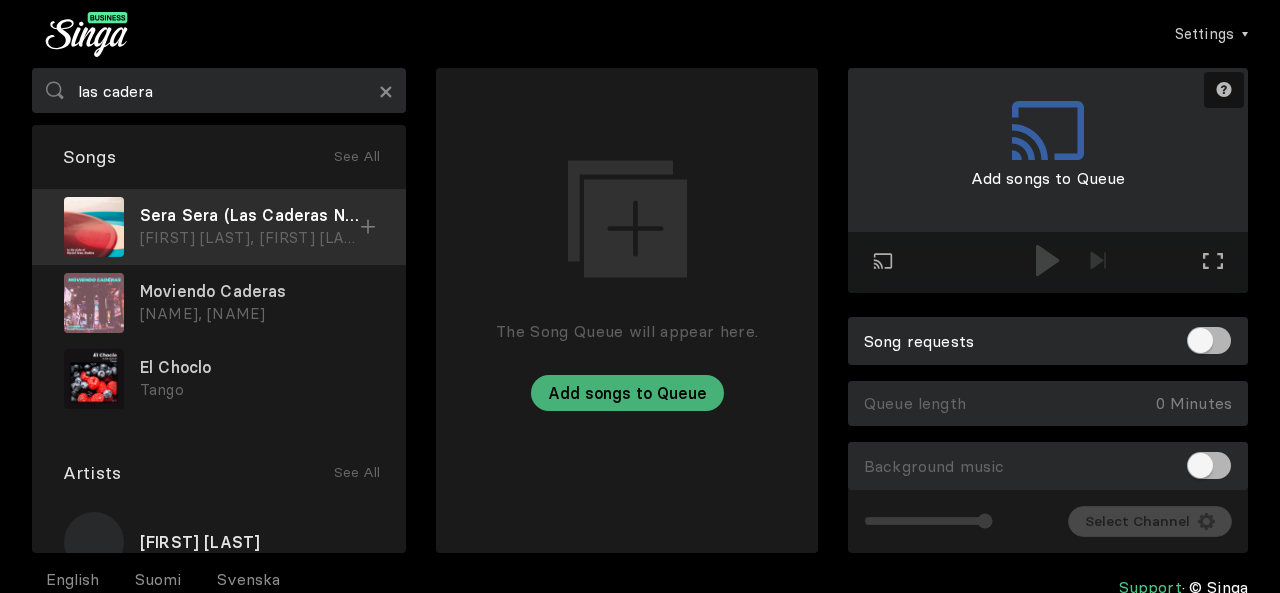 click on "Sera Sera (Las Caderas No Mienten)" at bounding box center (250, 215) 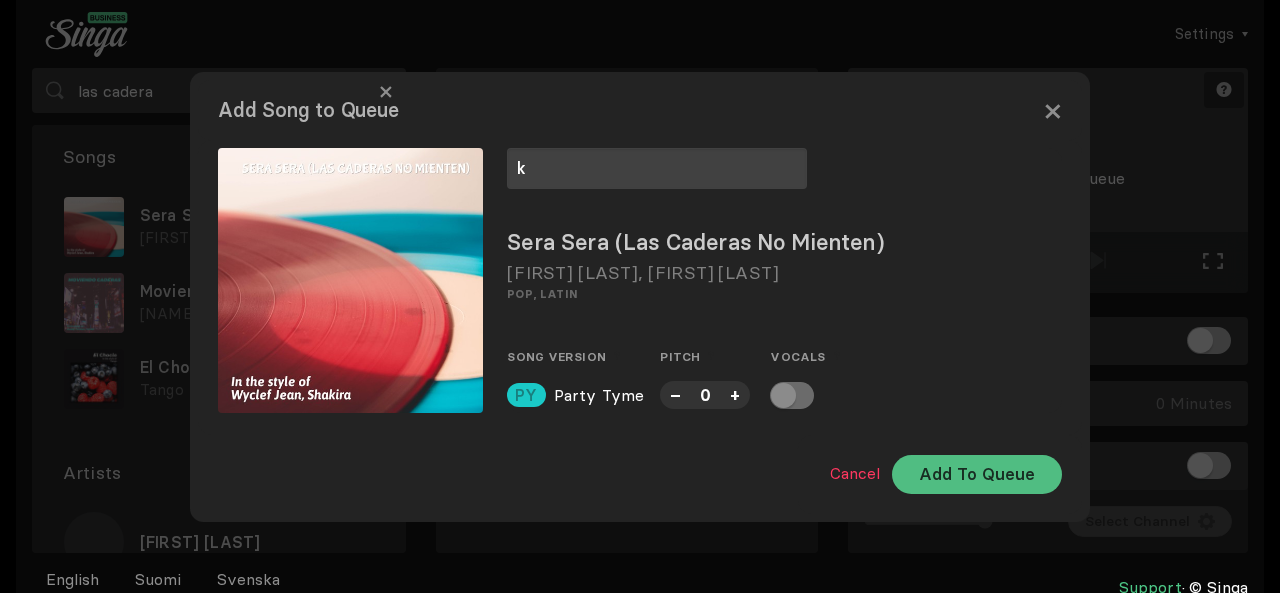 type on "k" 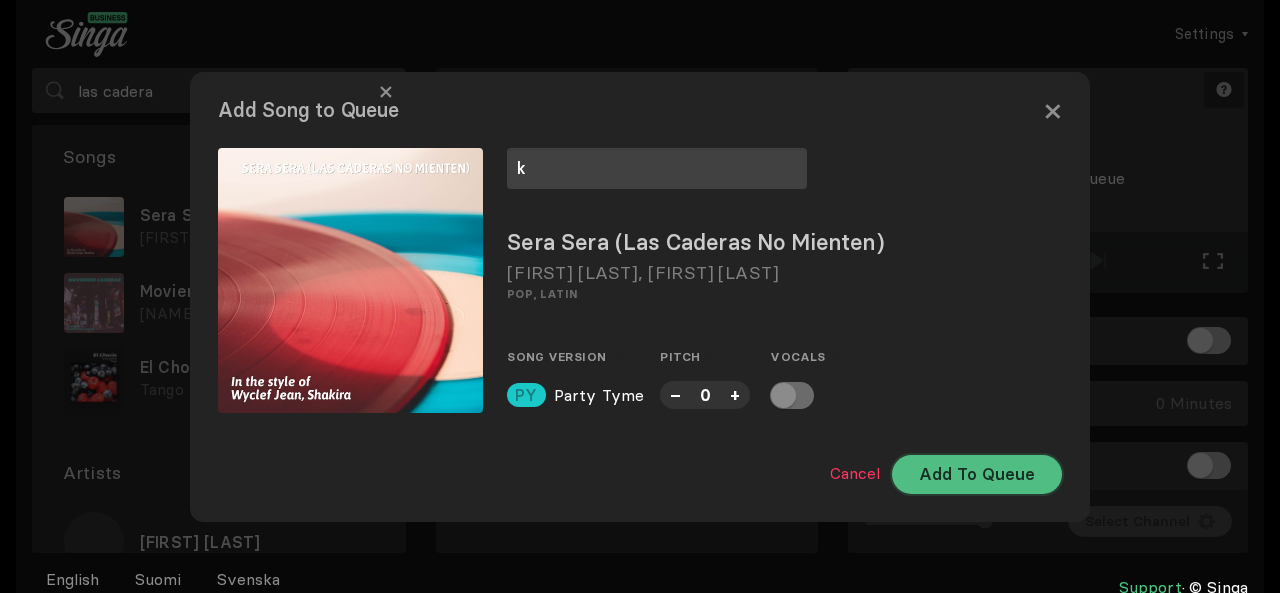 click on "Add To Queue" at bounding box center [977, 474] 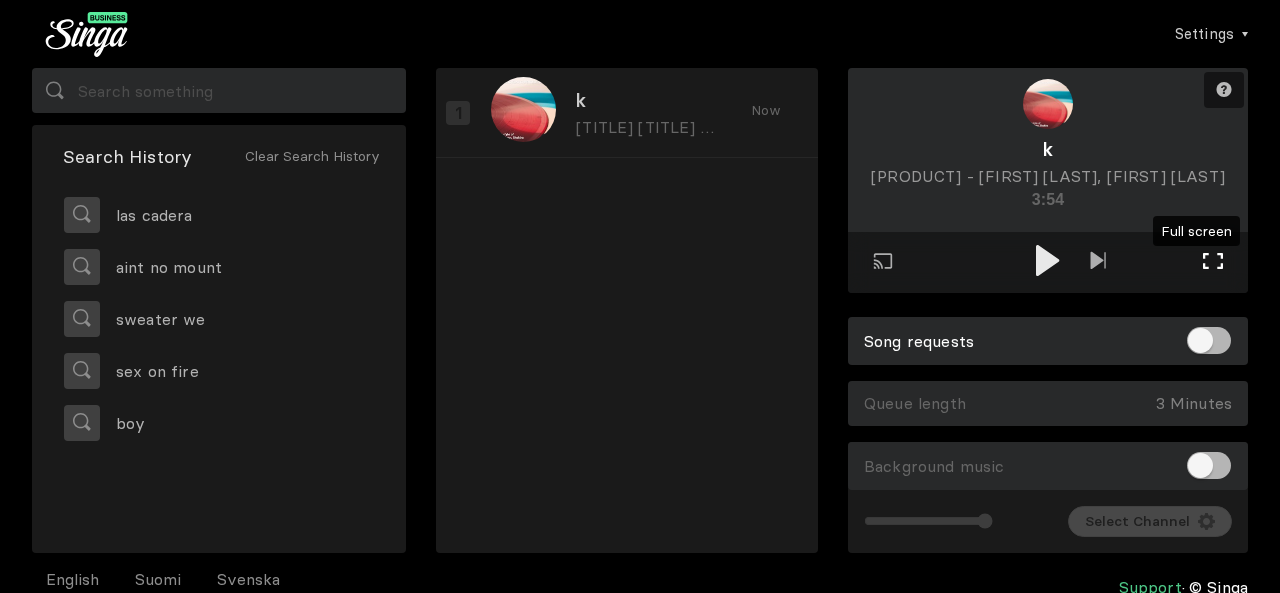 click at bounding box center [1213, 261] 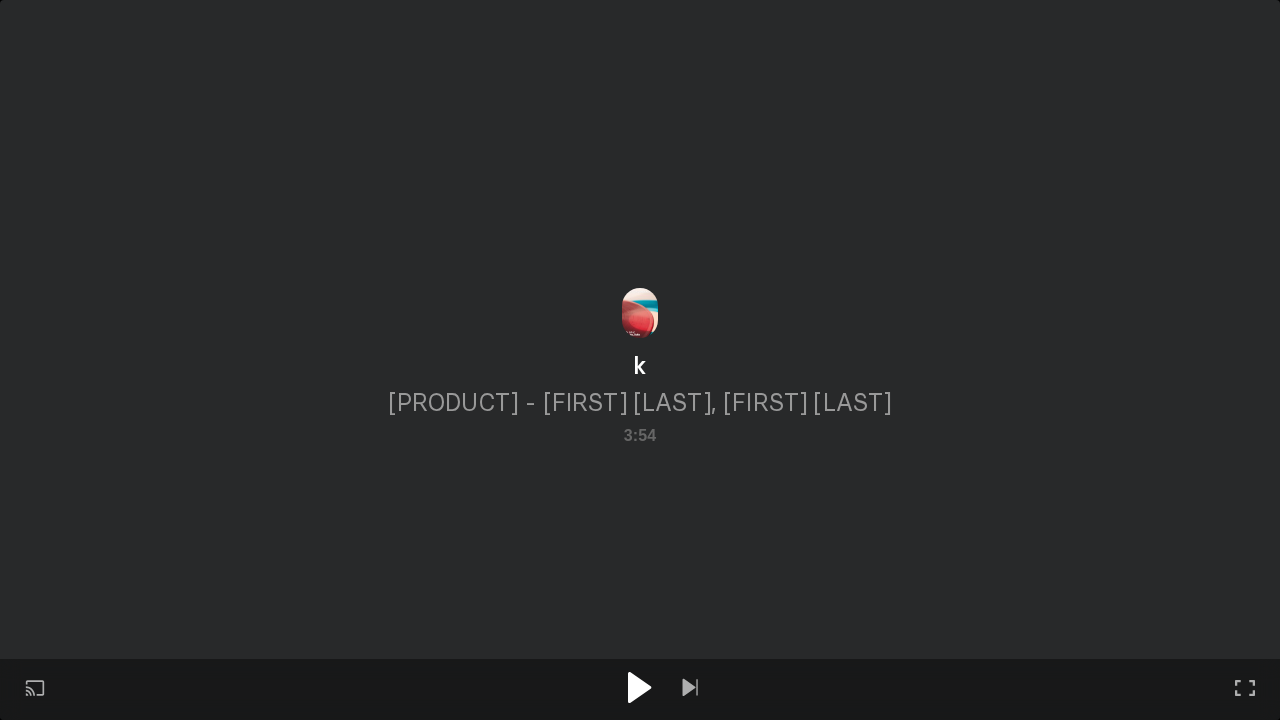 click at bounding box center (639, 687) 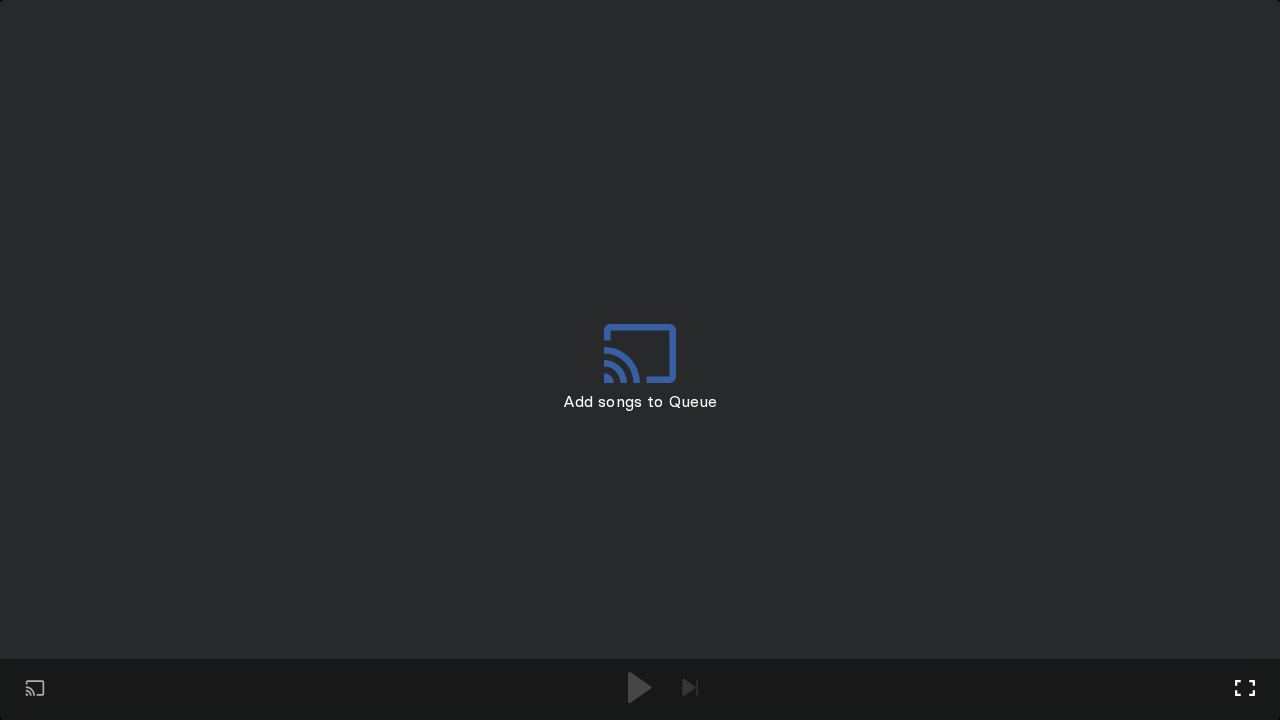 click on "Full screen Exit full screen" at bounding box center (690, 689) 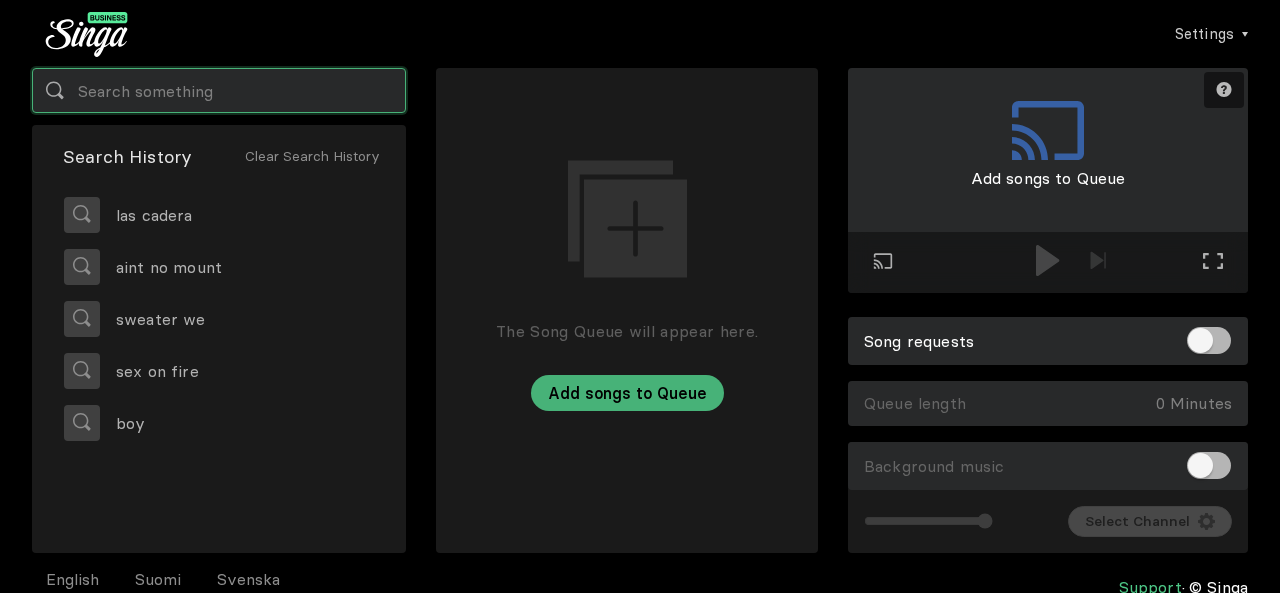 click at bounding box center (219, 90) 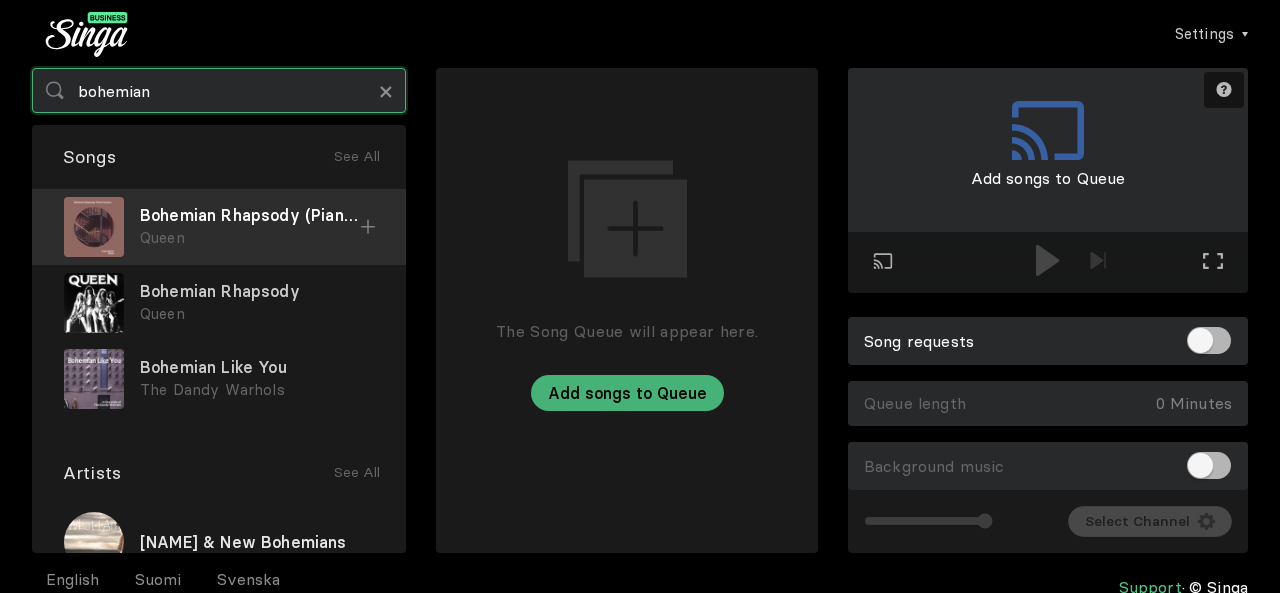 type on "bohemian" 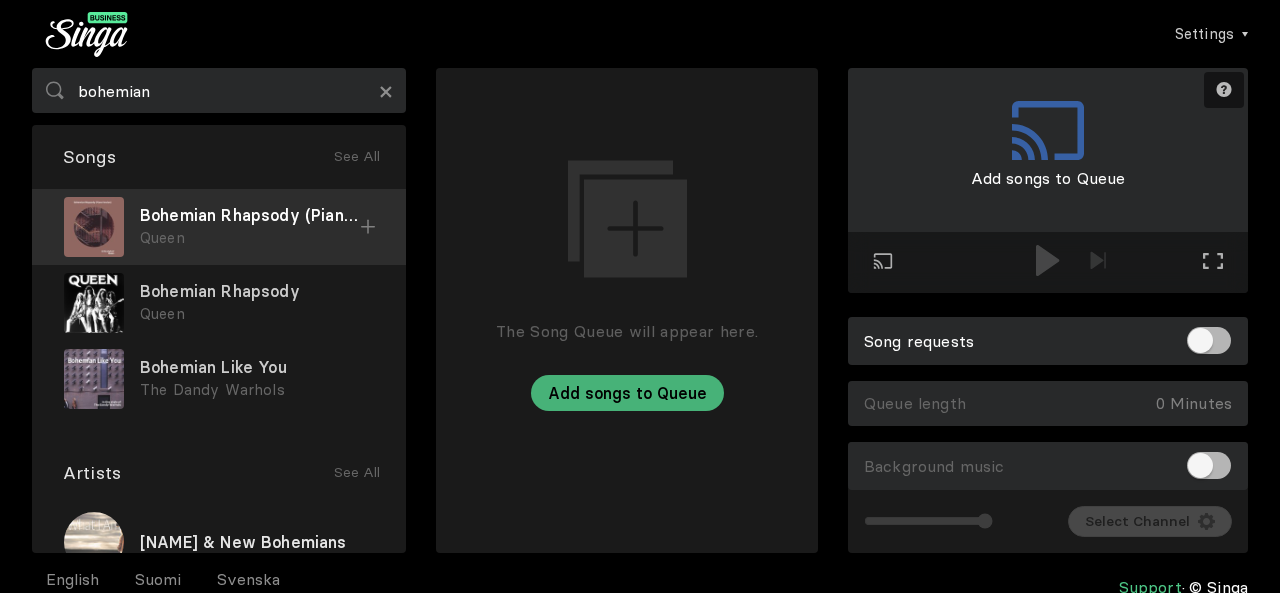 click on "Bohemian Rhapsody (Piano Version)" at bounding box center (250, 215) 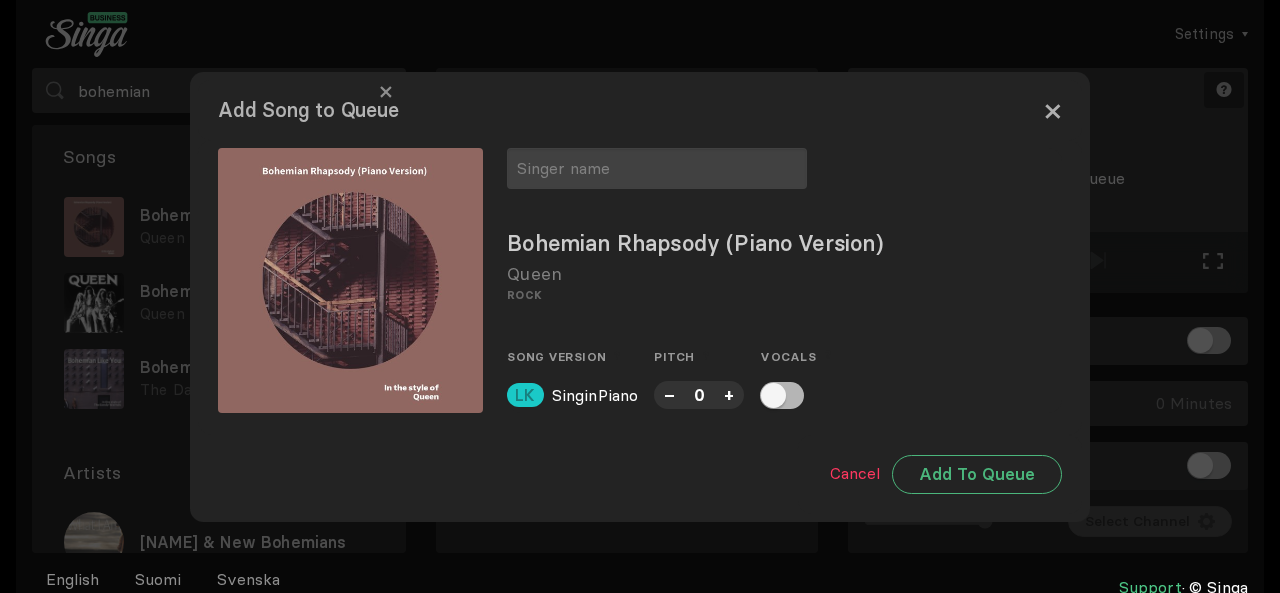 click on "×" at bounding box center (1052, 110) 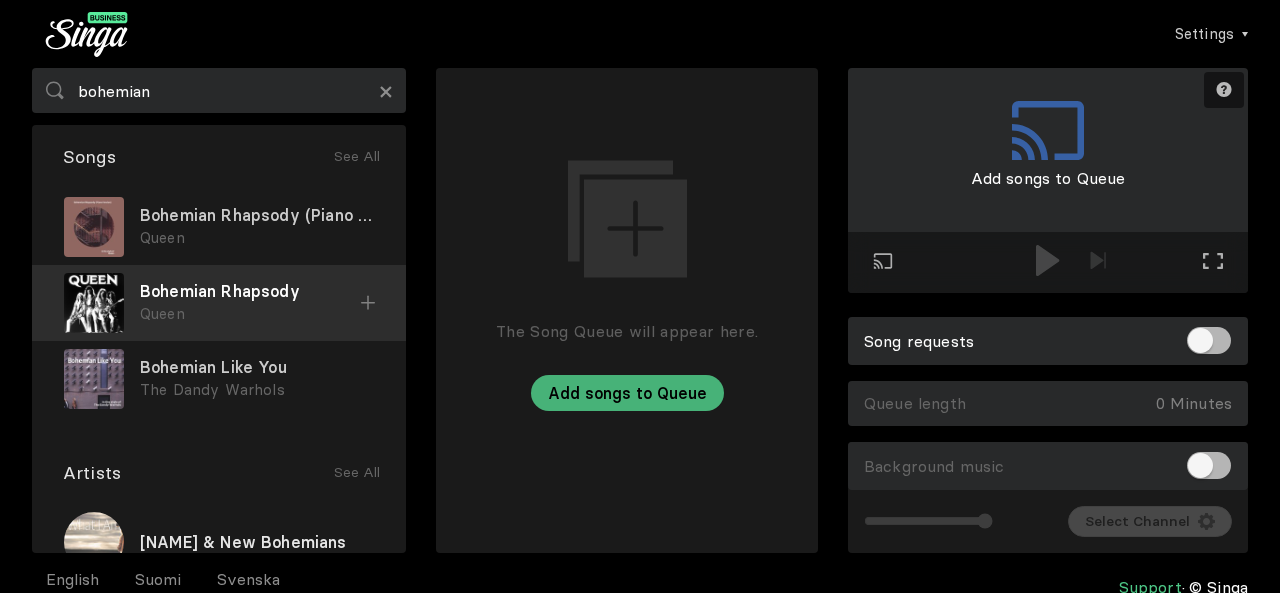 click on "Queen" at bounding box center [257, 238] 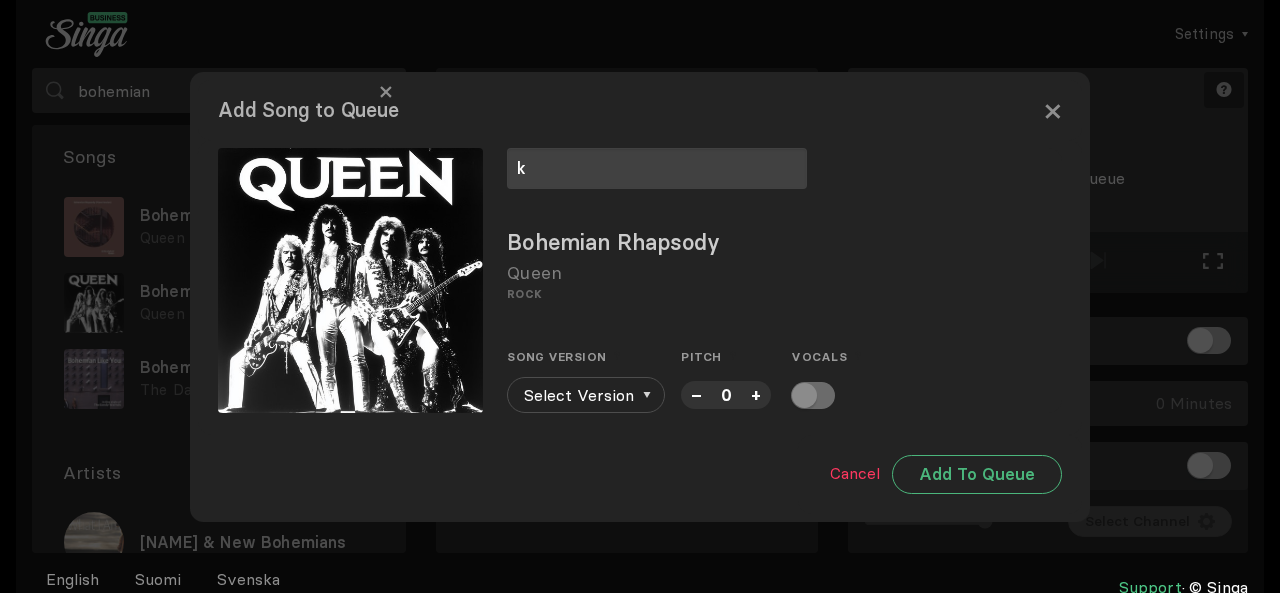 type on "k" 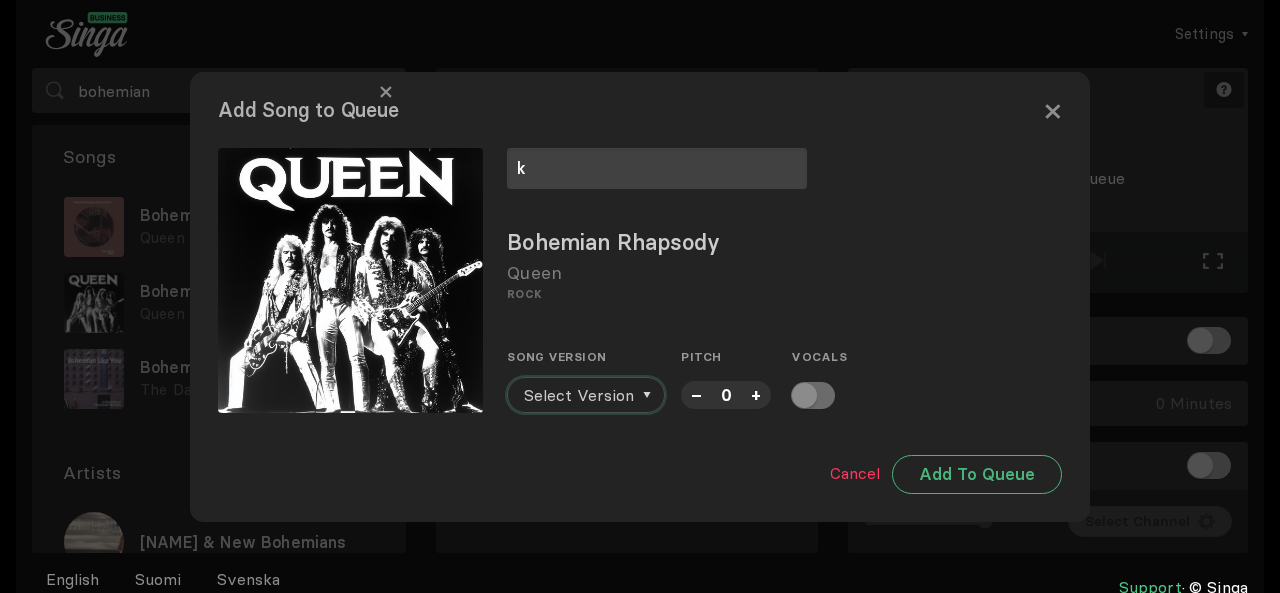 click on "Select Version" at bounding box center (586, 395) 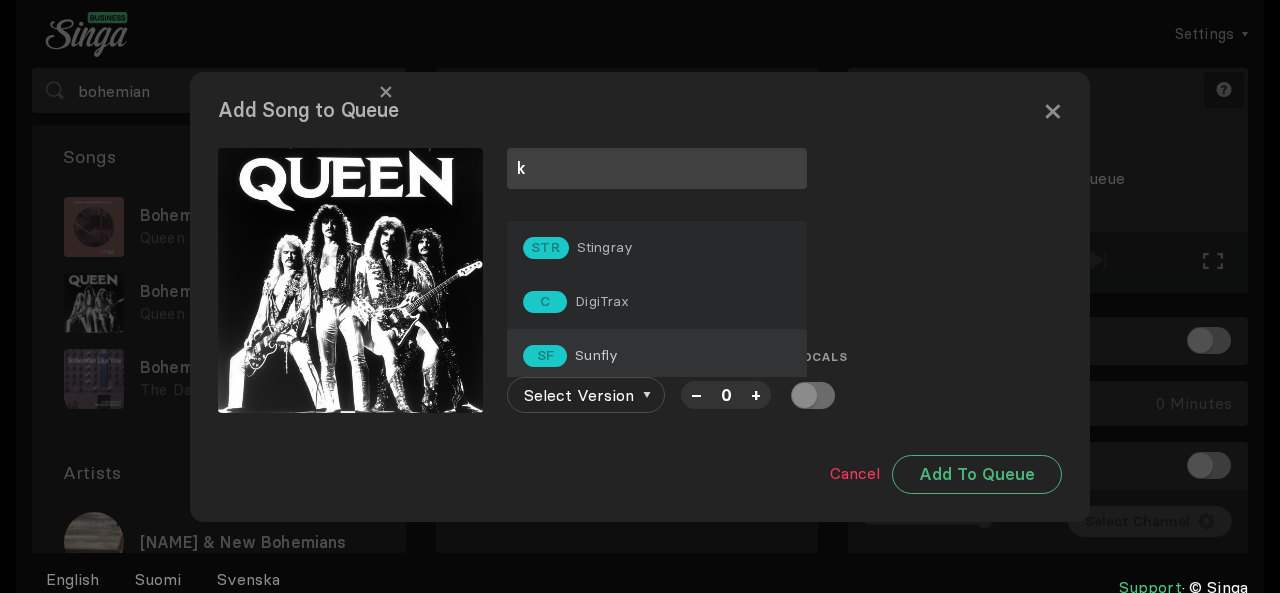 click on "SF Sunfly" at bounding box center (657, 356) 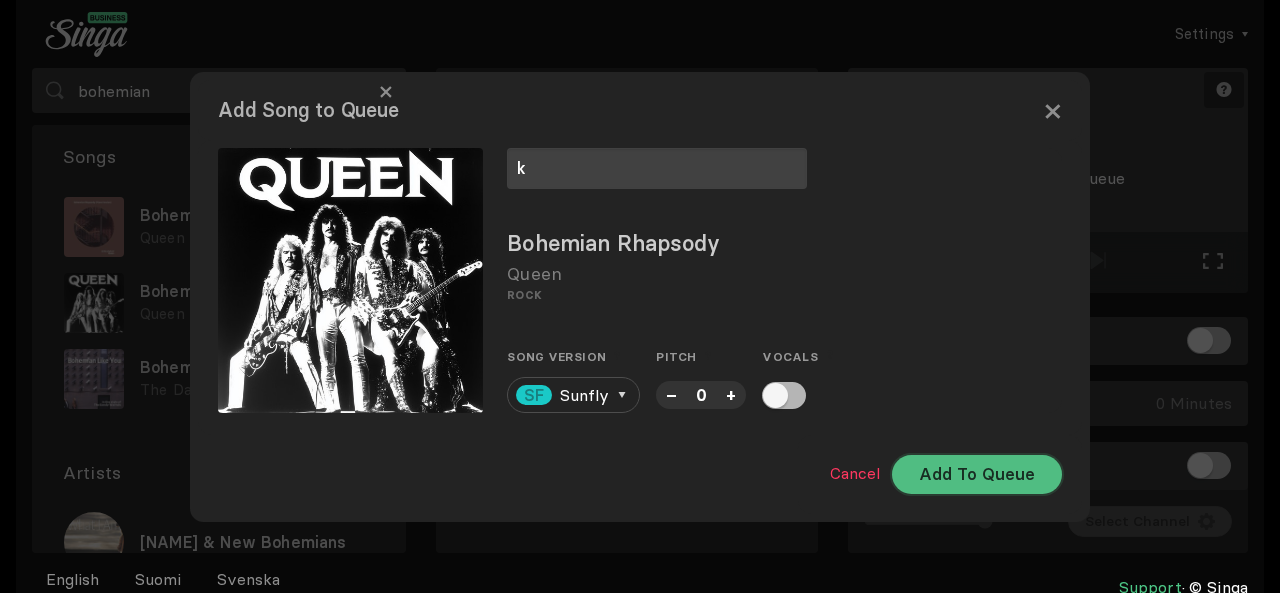 click on "Add To Queue" at bounding box center (977, 474) 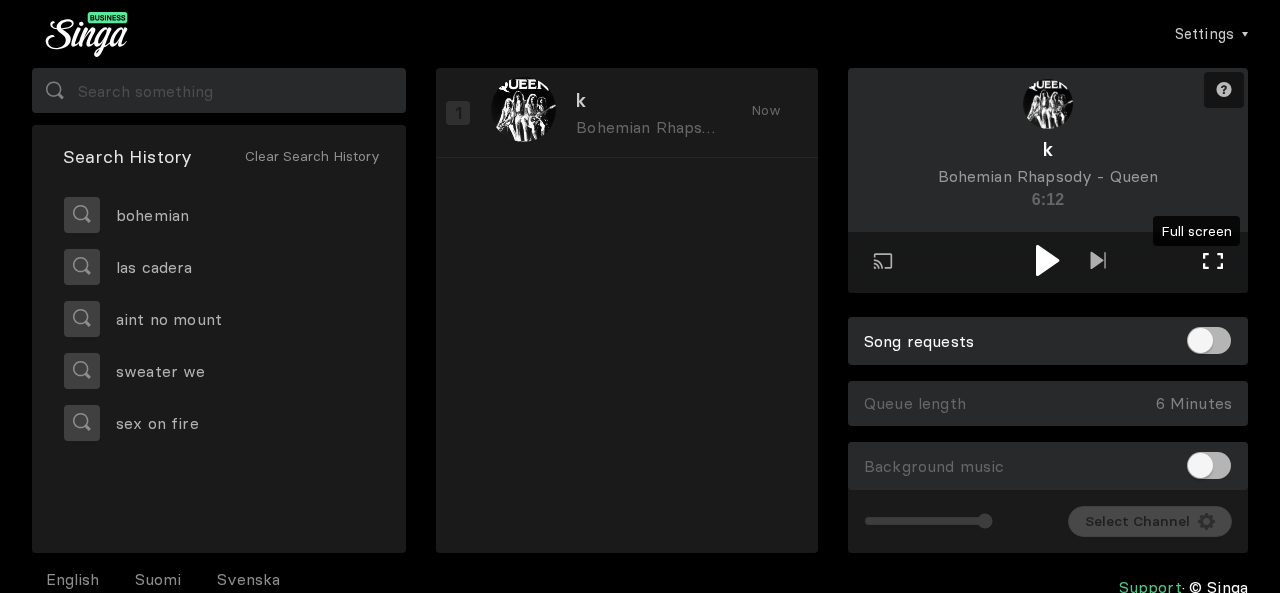click at bounding box center (1213, 261) 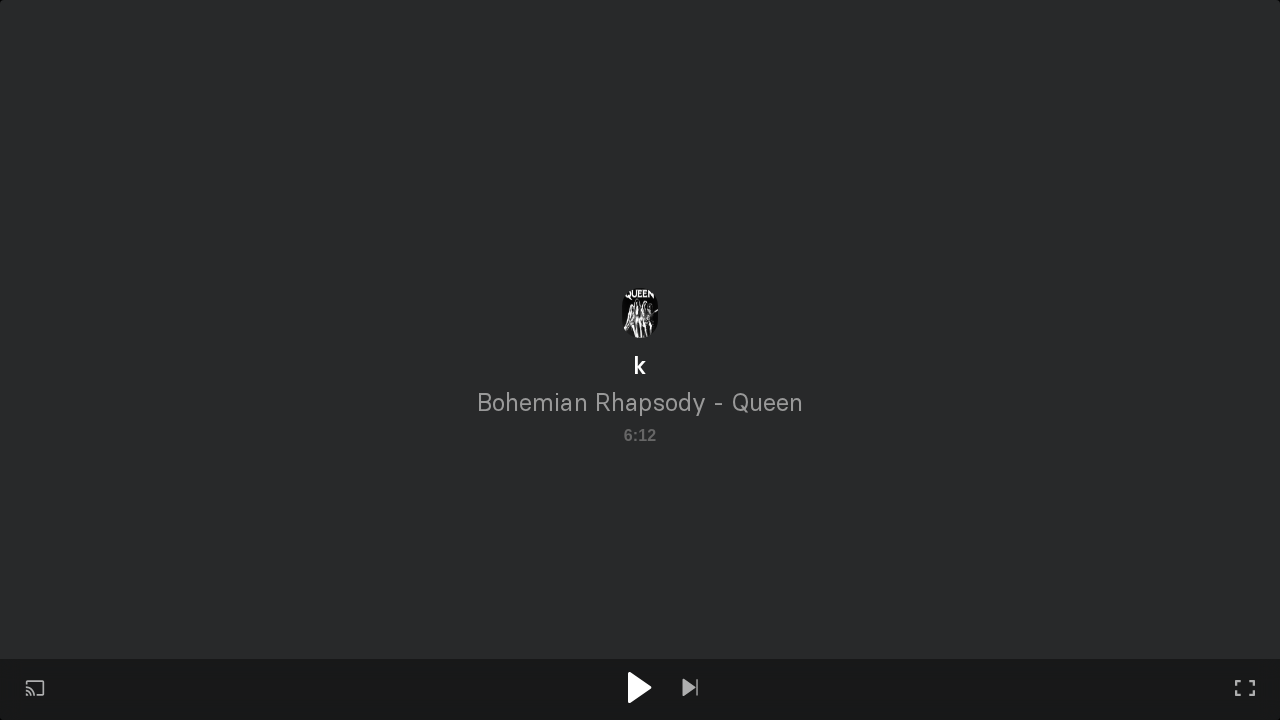 click at bounding box center (640, 689) 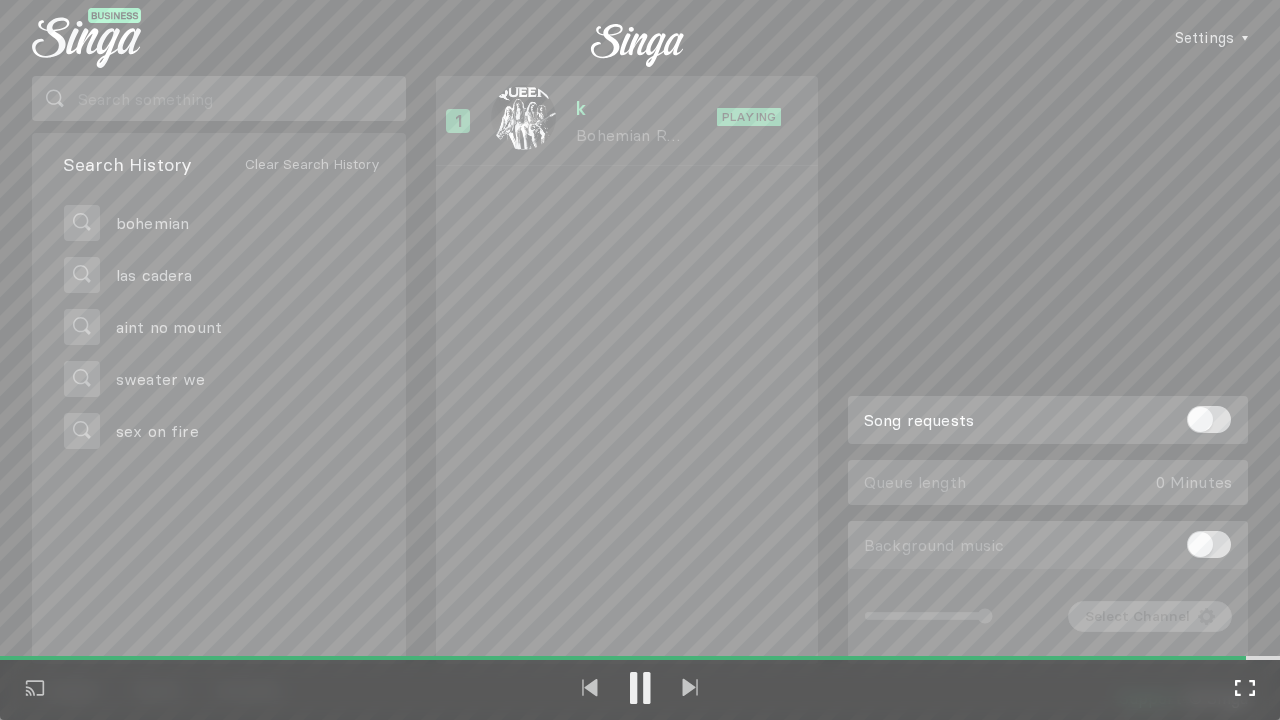 click on "Full screen Exit full screen" at bounding box center (1245, 689) 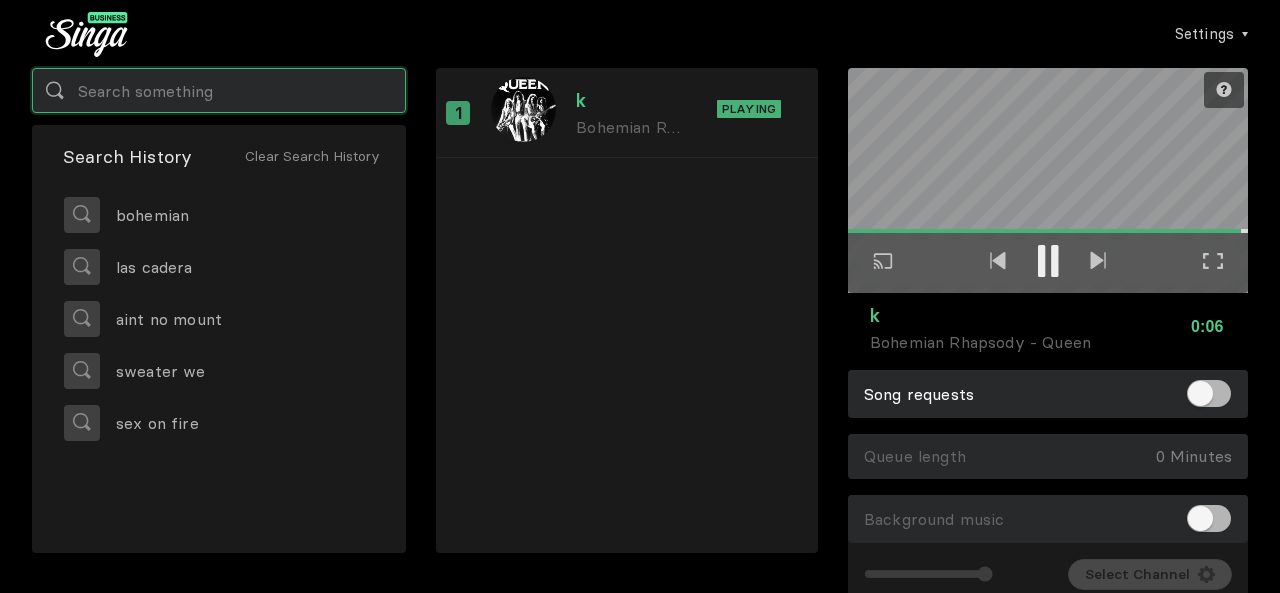 click at bounding box center [219, 90] 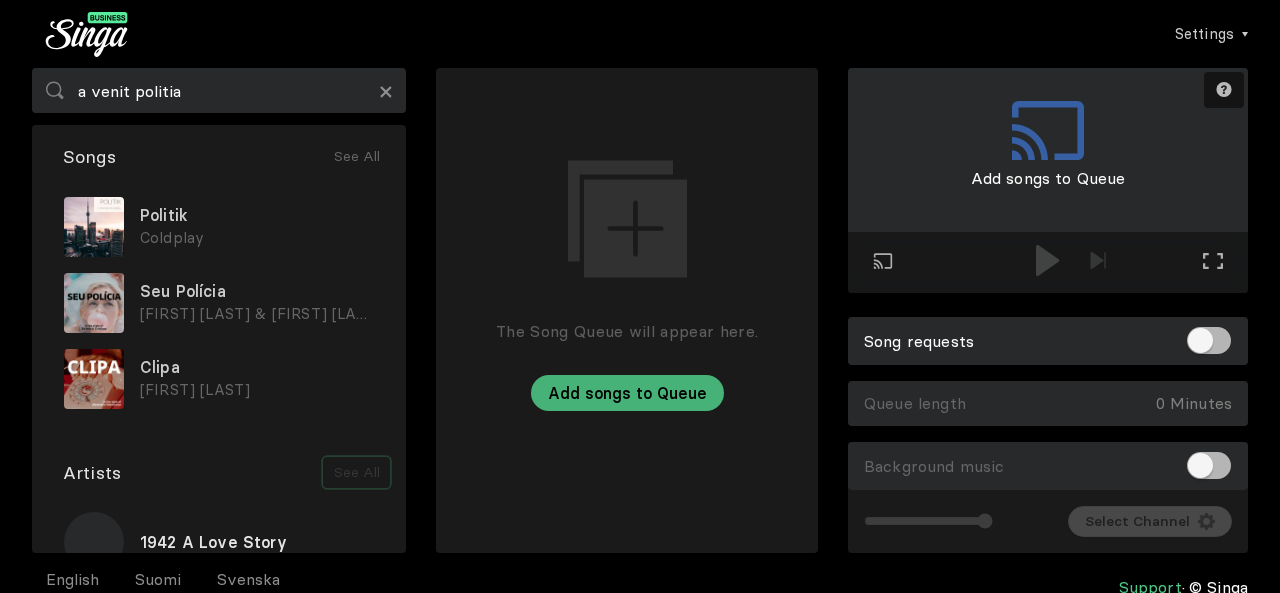 click on "See All" at bounding box center (356, 157) 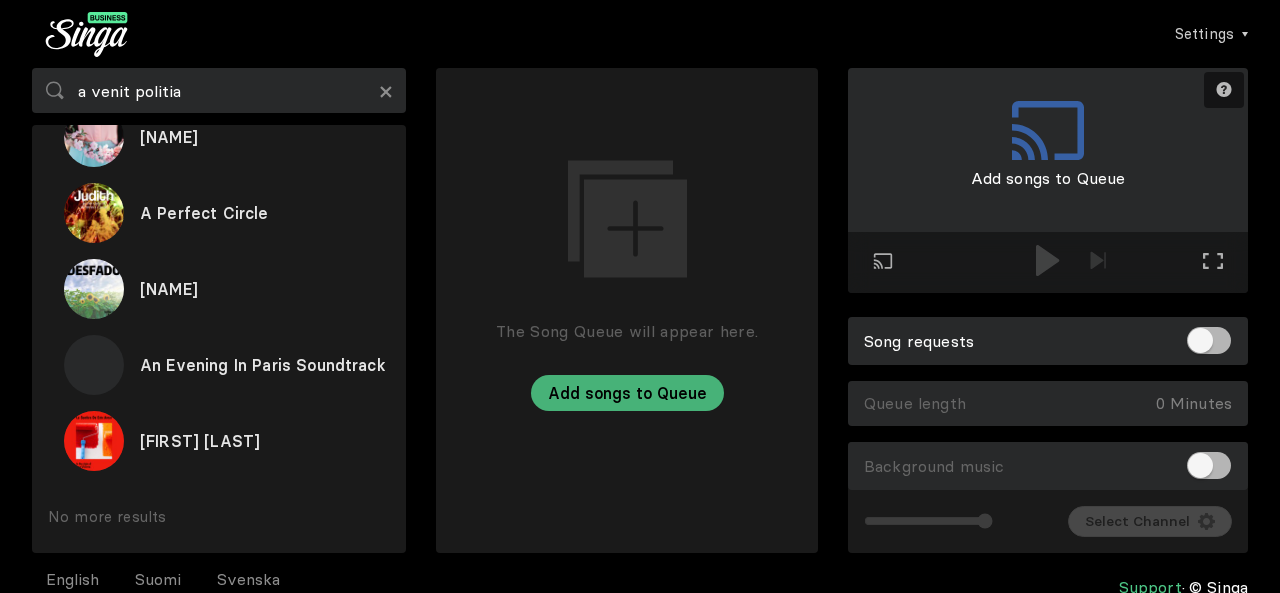 scroll, scrollTop: 0, scrollLeft: 0, axis: both 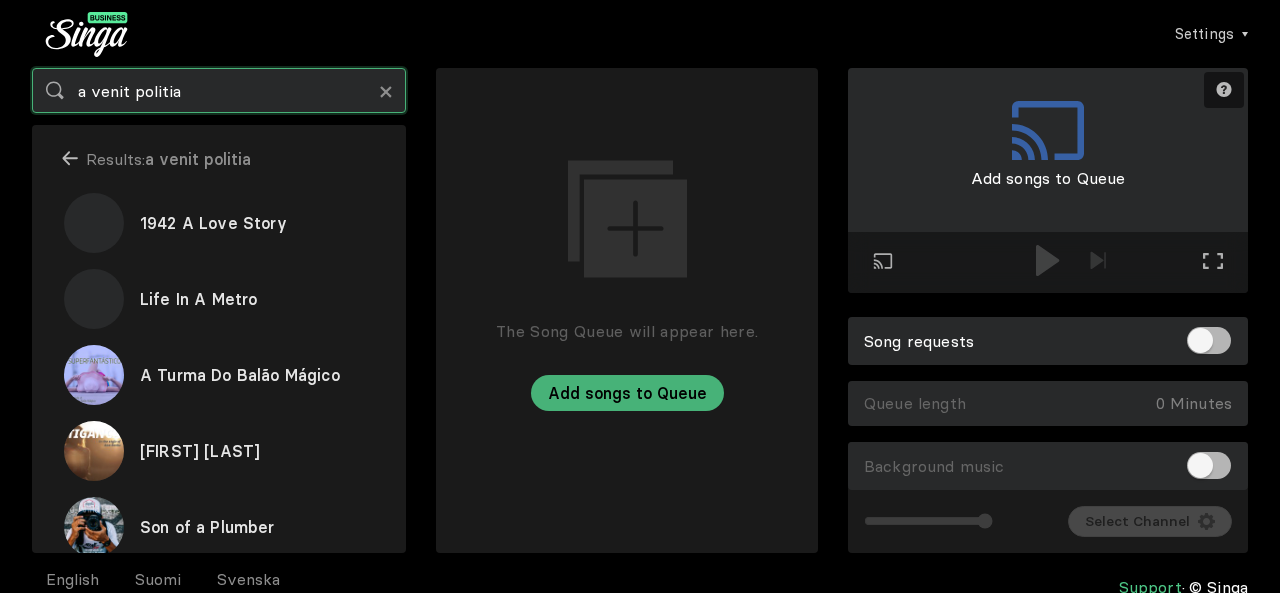 click on "a venit politia" at bounding box center [219, 90] 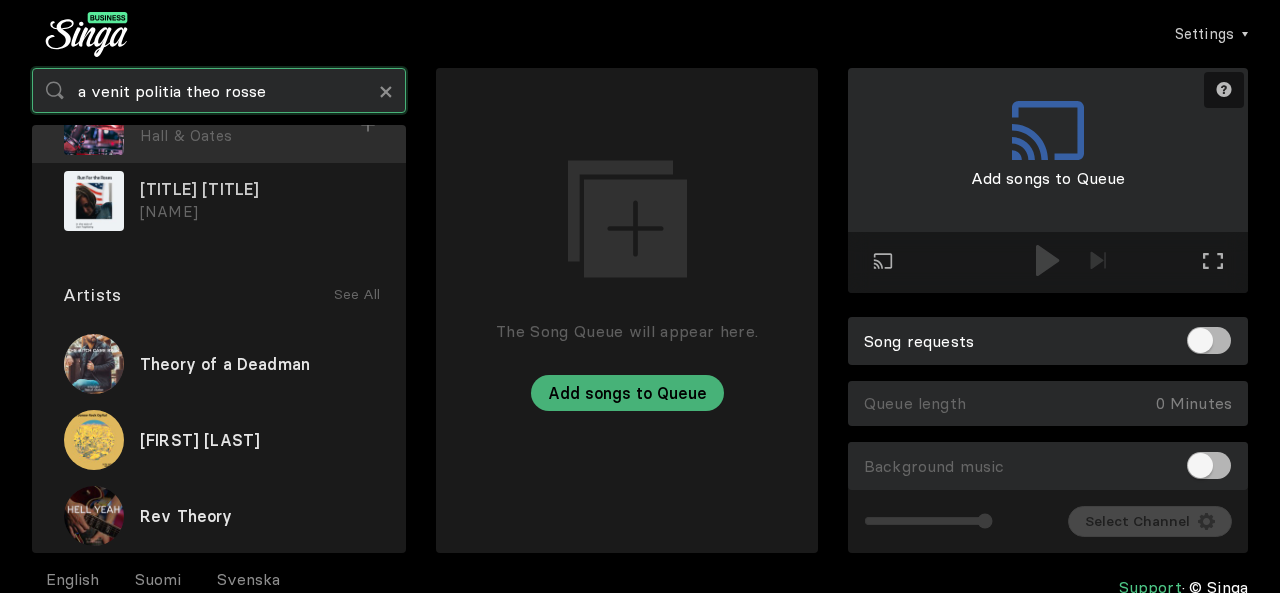 scroll, scrollTop: 0, scrollLeft: 0, axis: both 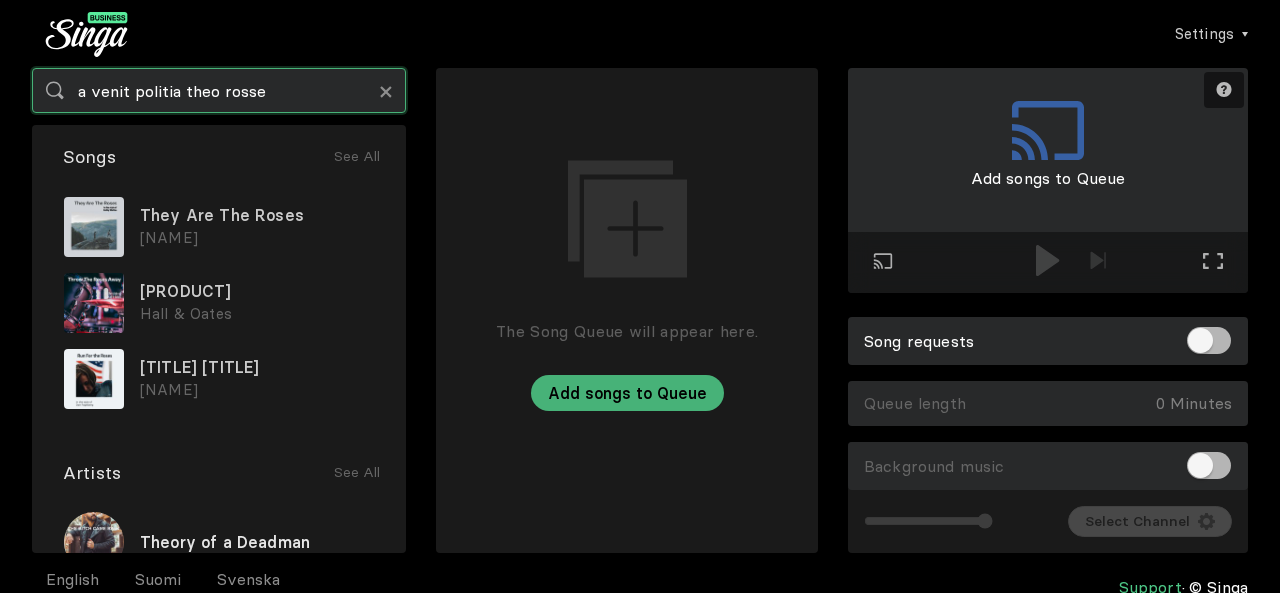 click on "a venit politia theo rosse" at bounding box center [219, 90] 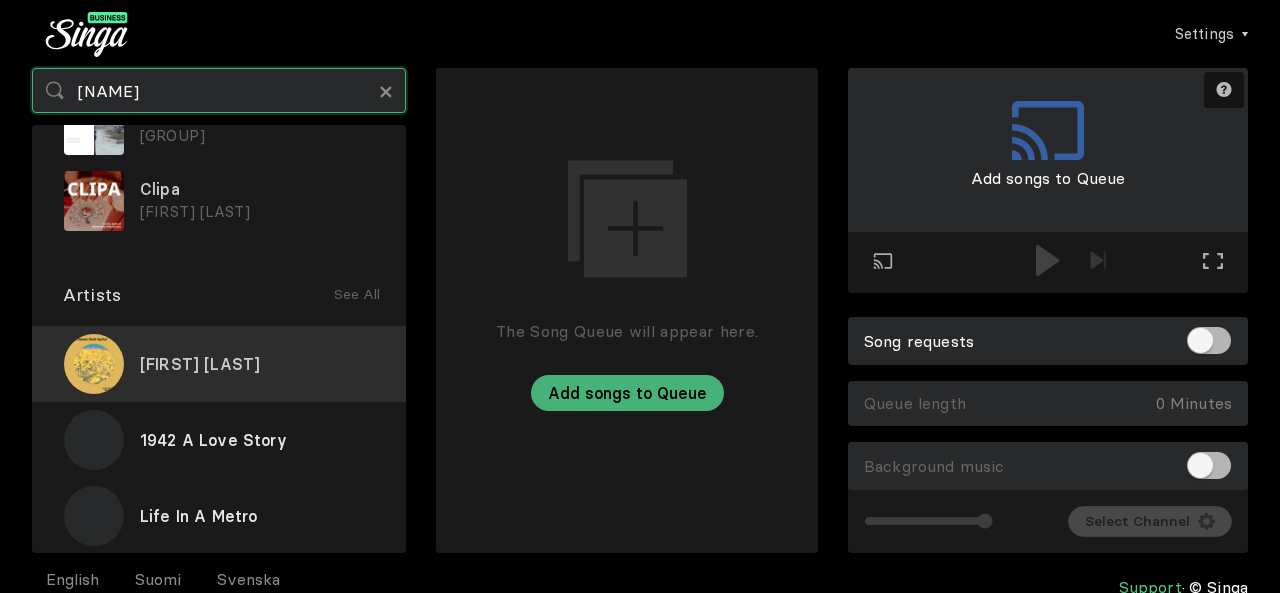 scroll, scrollTop: 0, scrollLeft: 0, axis: both 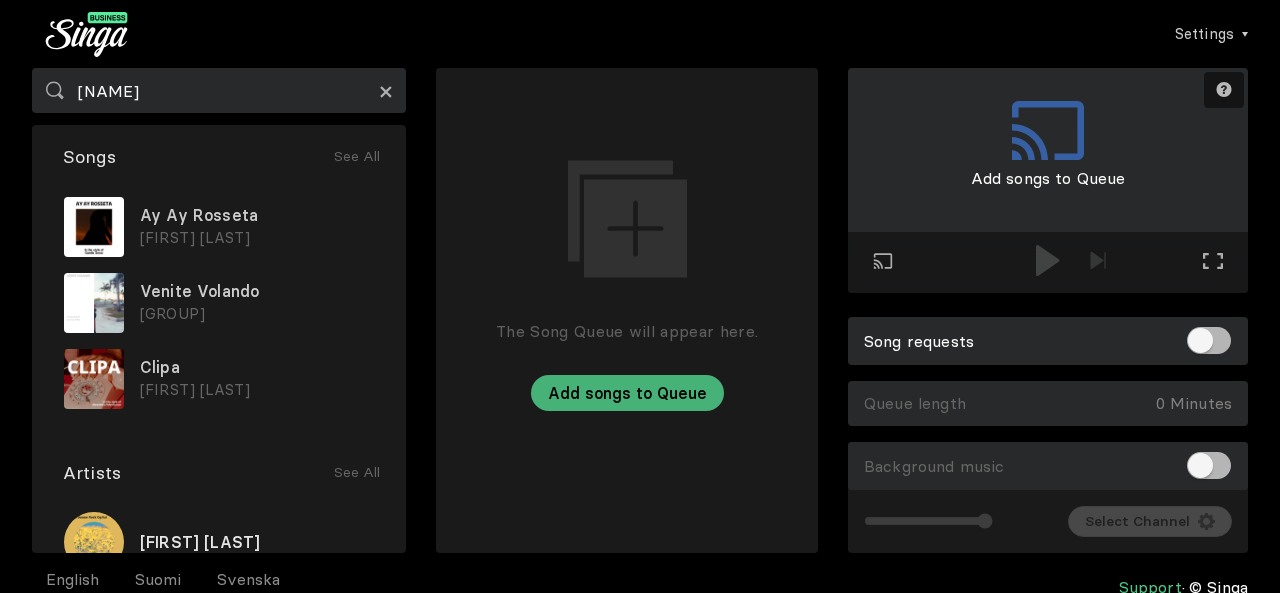 click on "×" at bounding box center [386, 91] 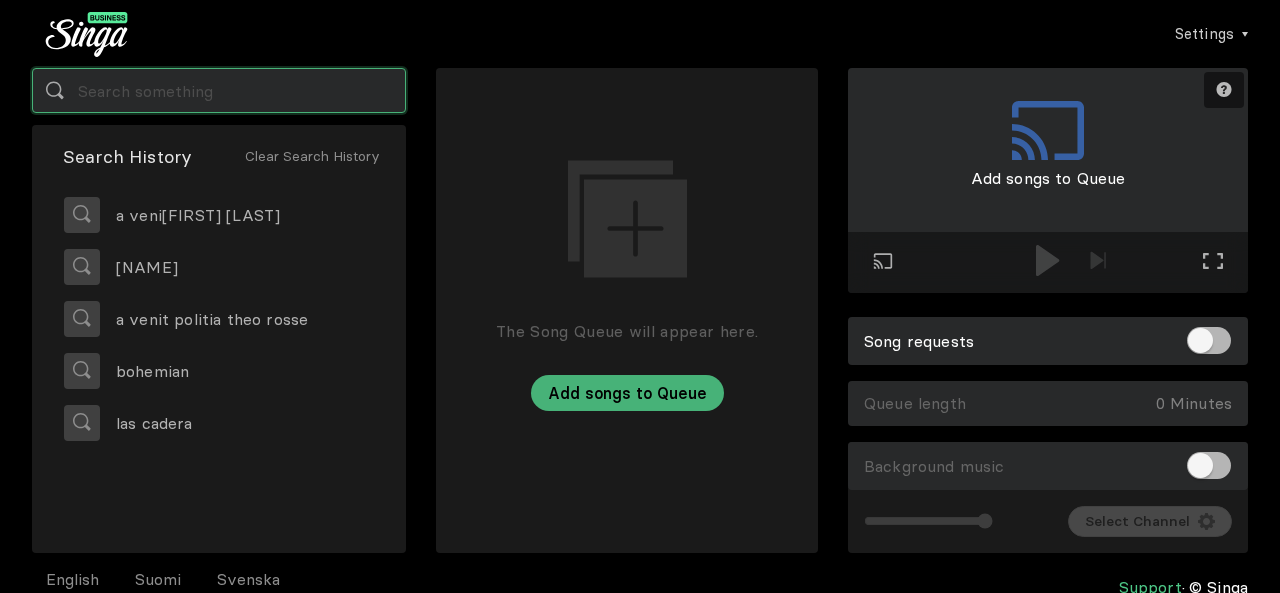 click at bounding box center [219, 90] 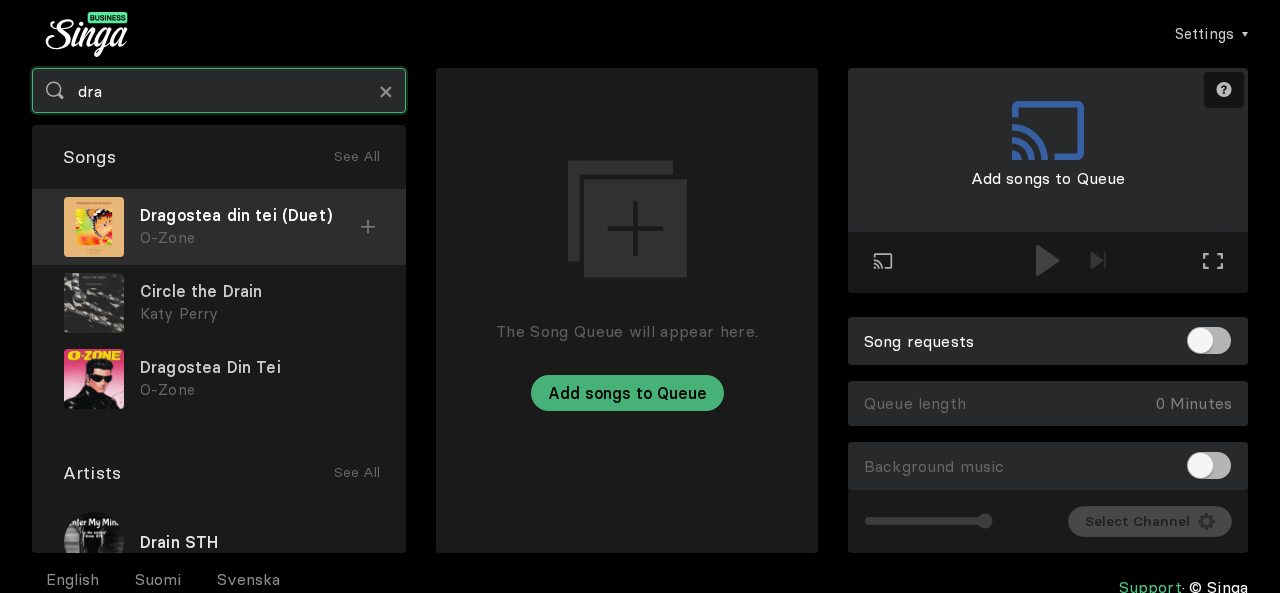 type on "dra" 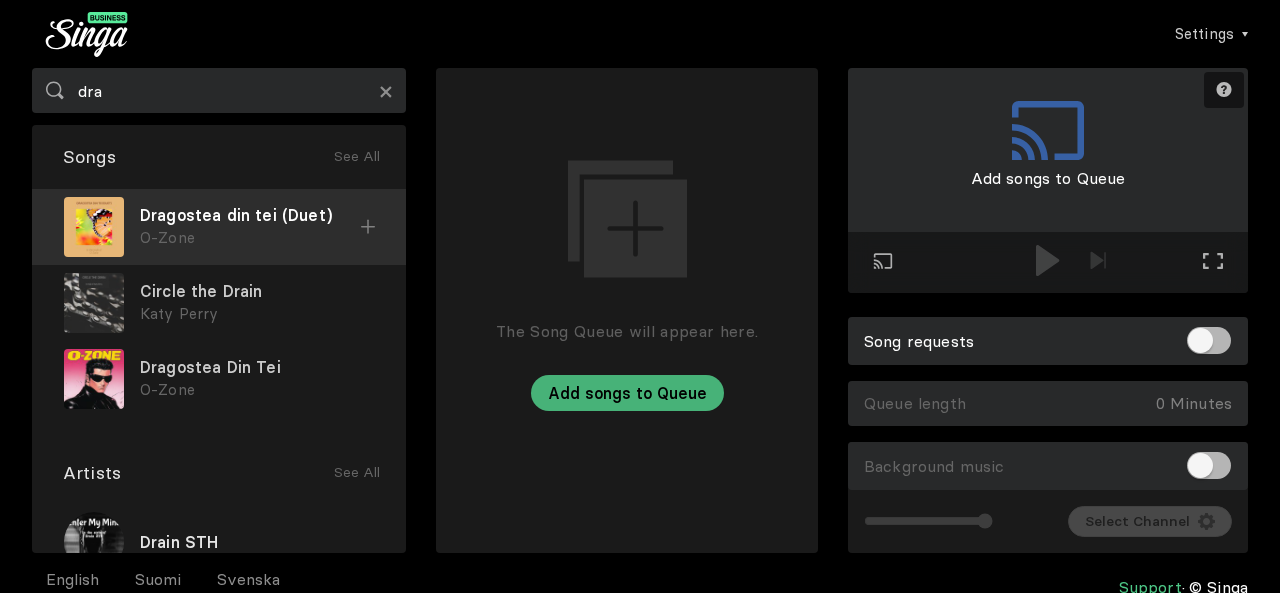 click on "Dragostea din tei (Duet)" at bounding box center (250, 215) 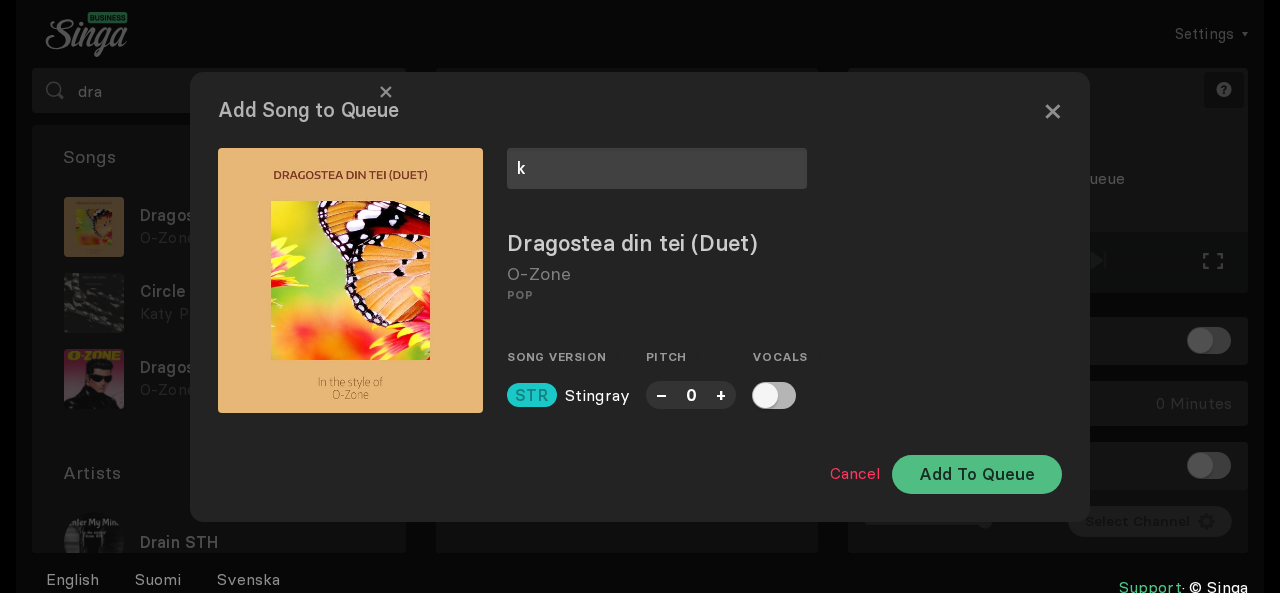 type on "k" 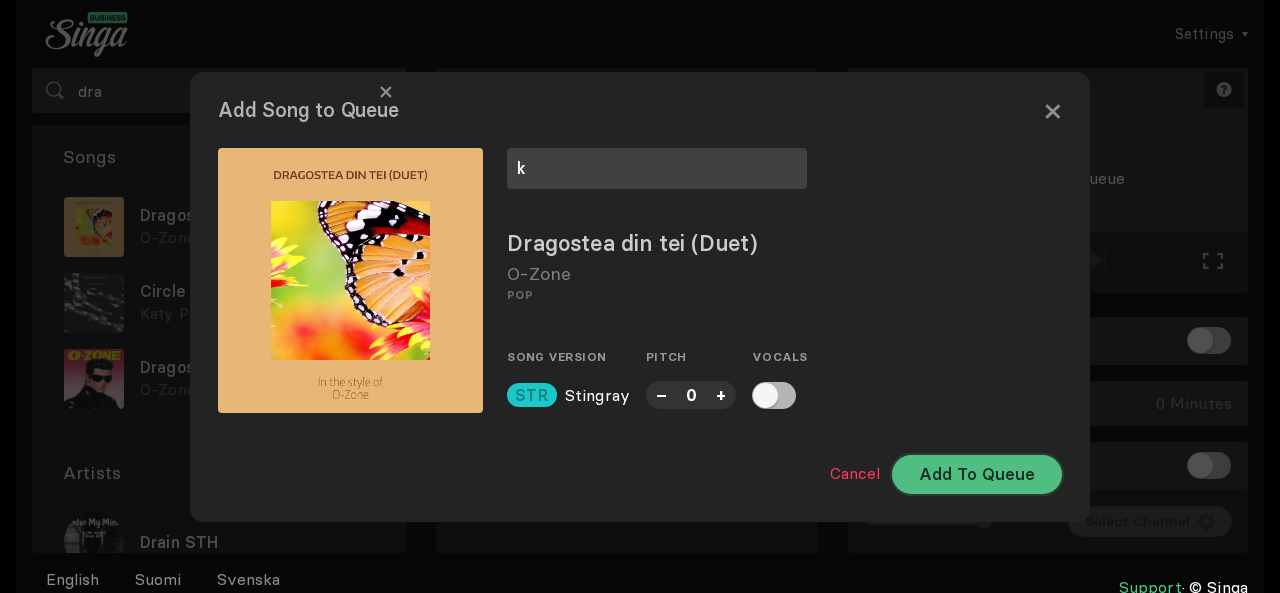 click on "Add To Queue" at bounding box center (977, 474) 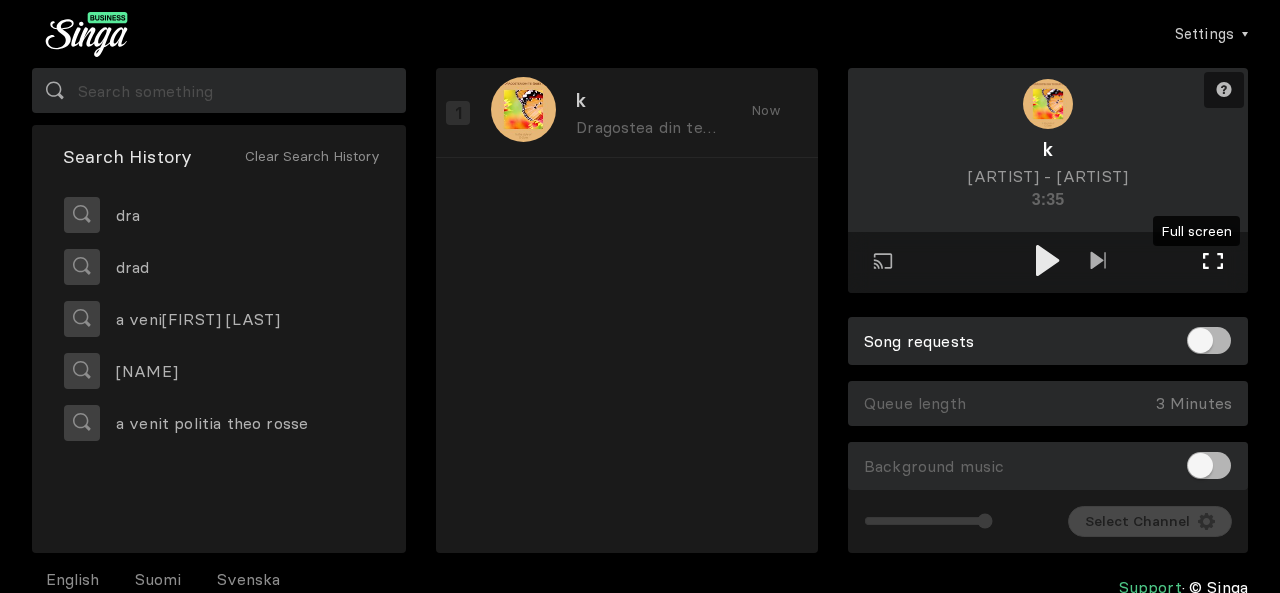 click at bounding box center [1213, 261] 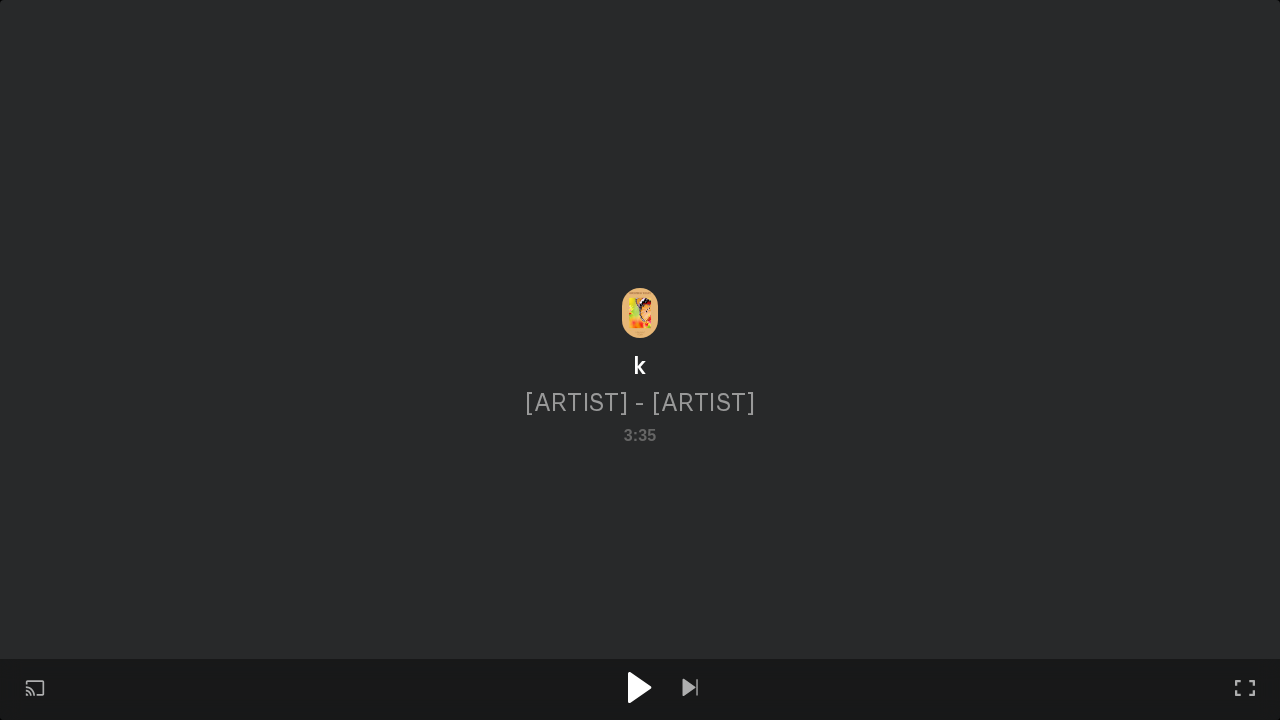 click at bounding box center (639, 687) 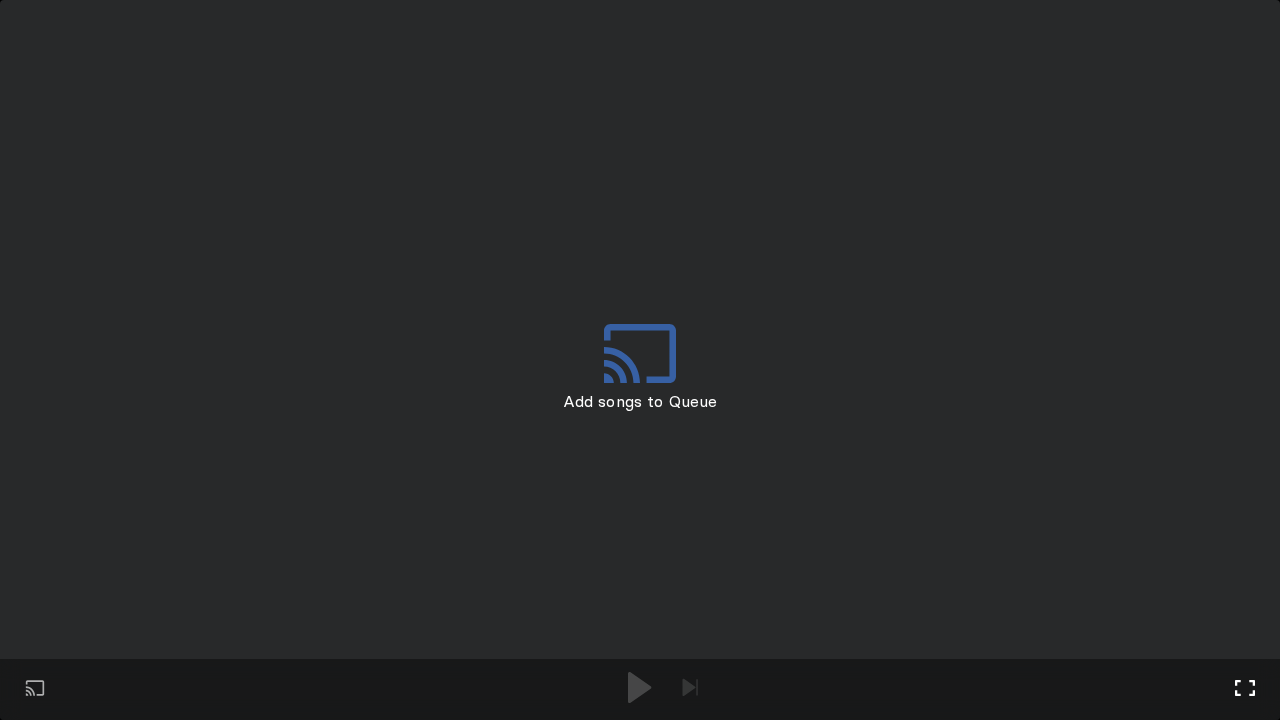 click on "Full screen Exit full screen" at bounding box center (690, 689) 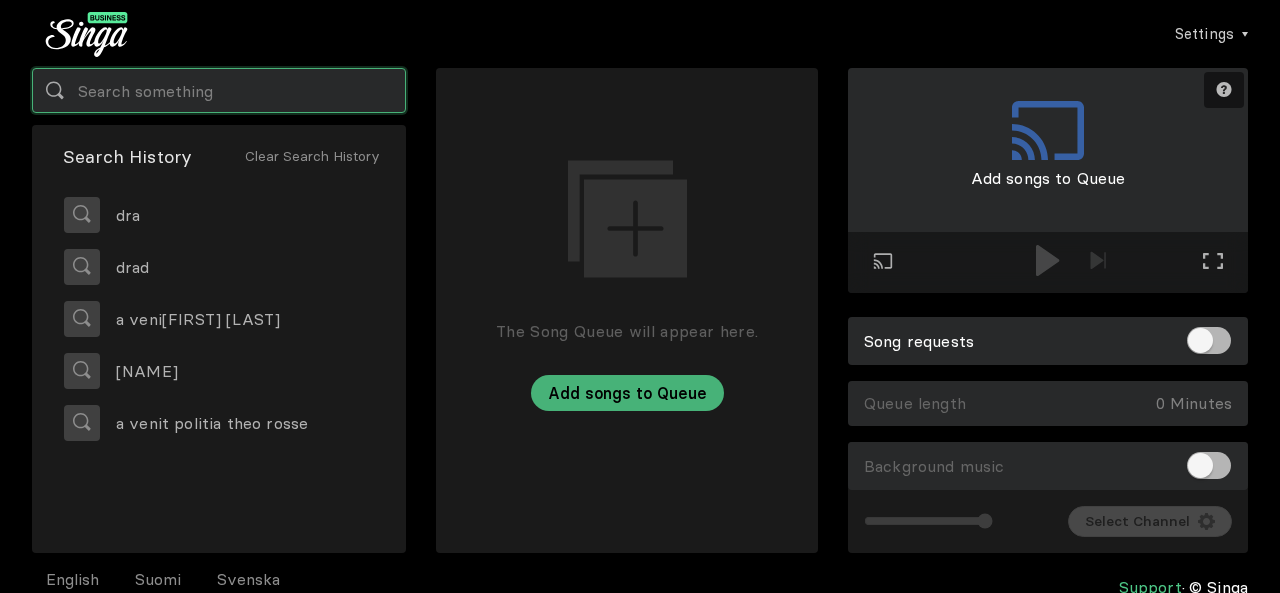click at bounding box center [219, 90] 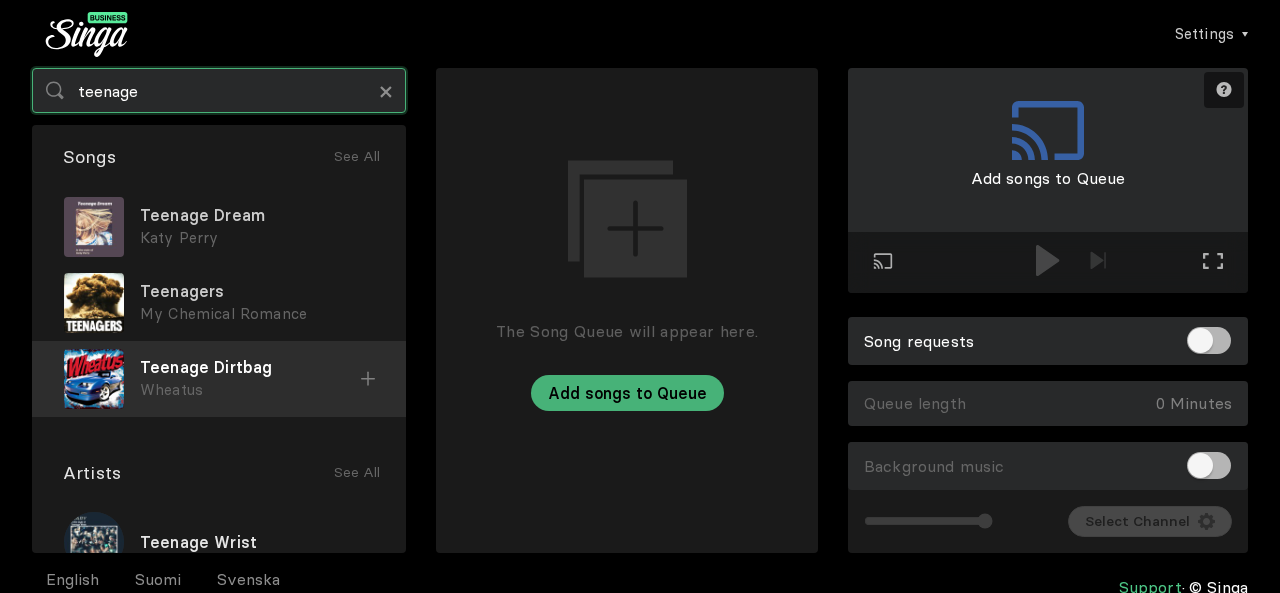 type on "teenage" 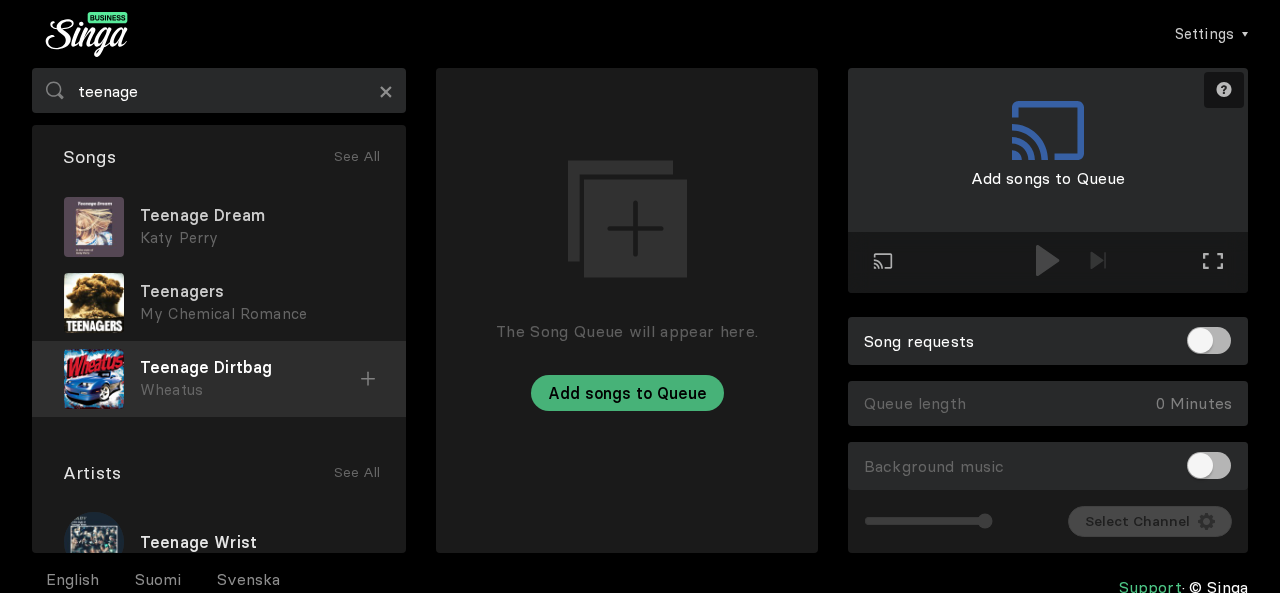 click on "Wheatus" at bounding box center [257, 238] 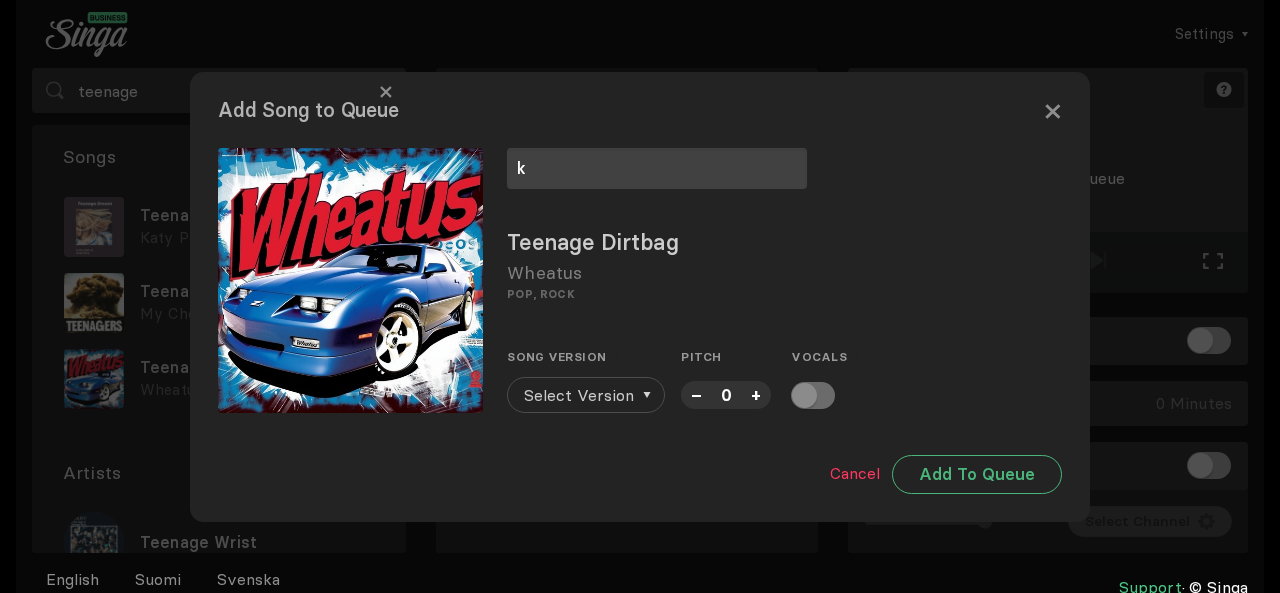 type on "k" 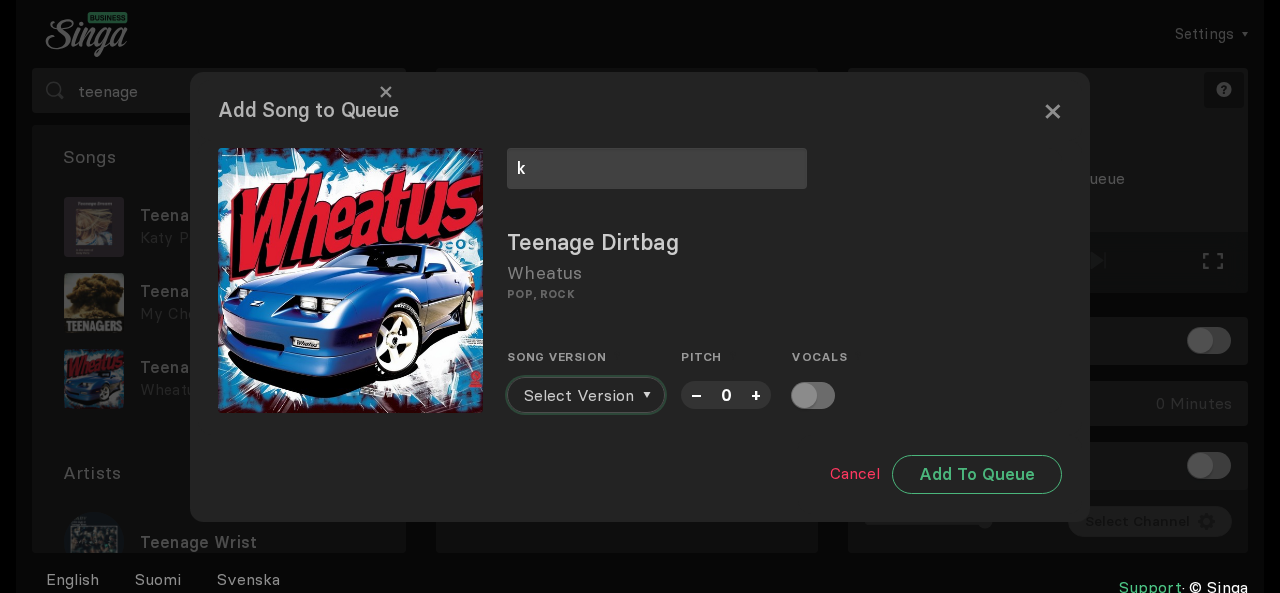 click on "Select Version" at bounding box center [579, 395] 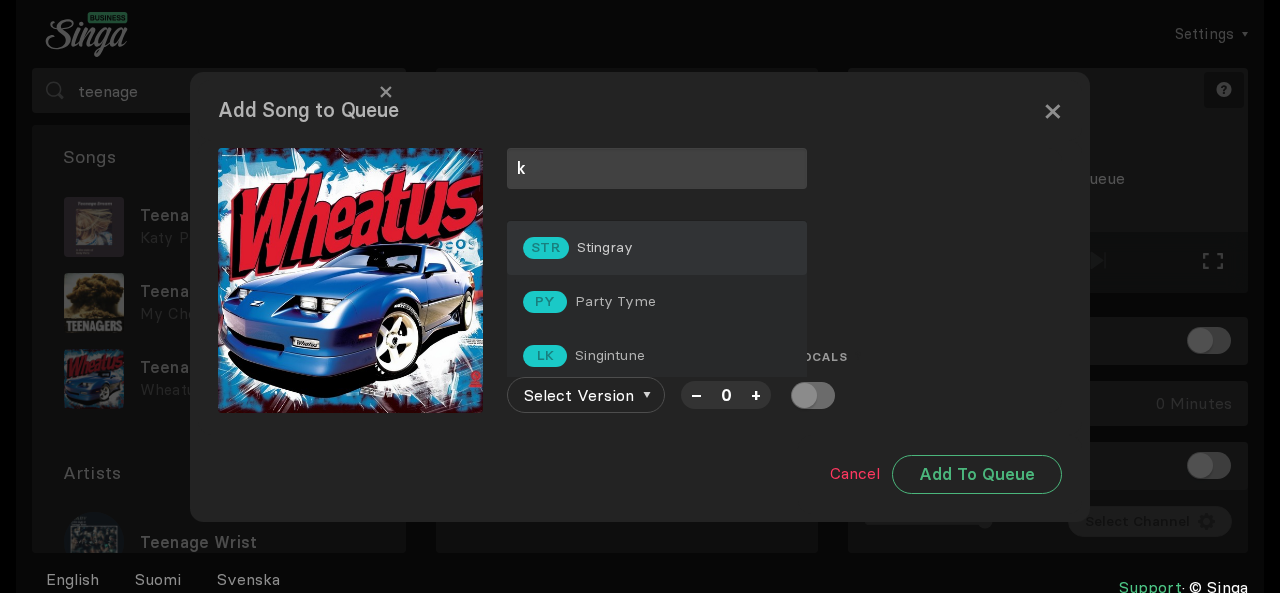 click on "STR Stingray" at bounding box center [657, 248] 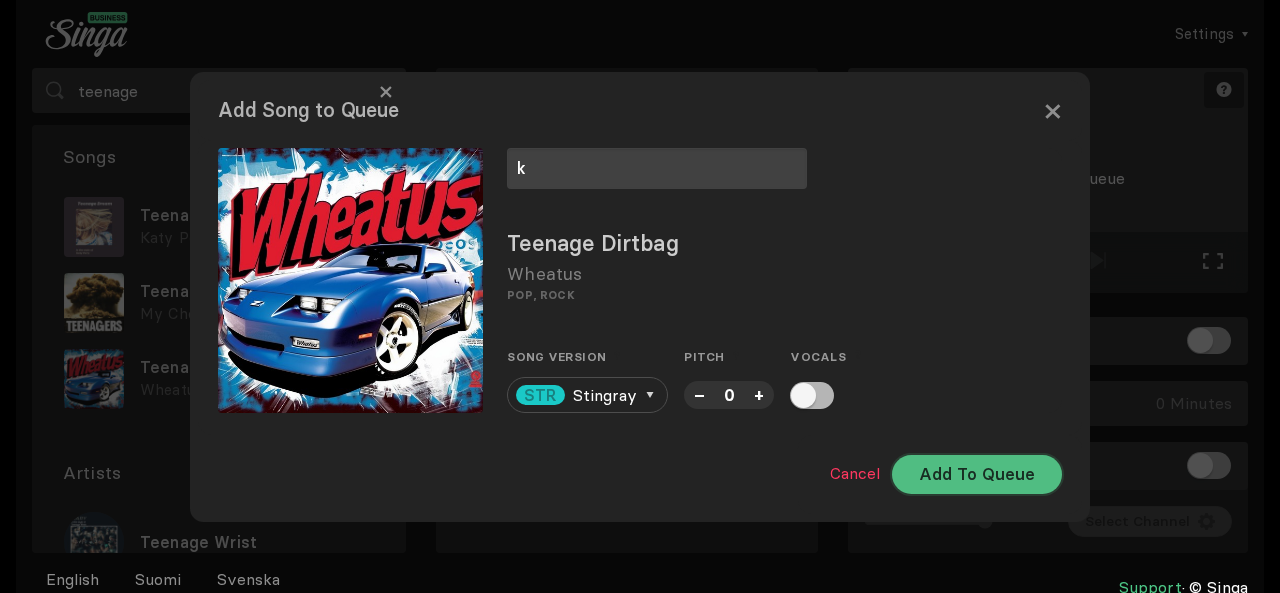 click on "Add To Queue" at bounding box center [977, 474] 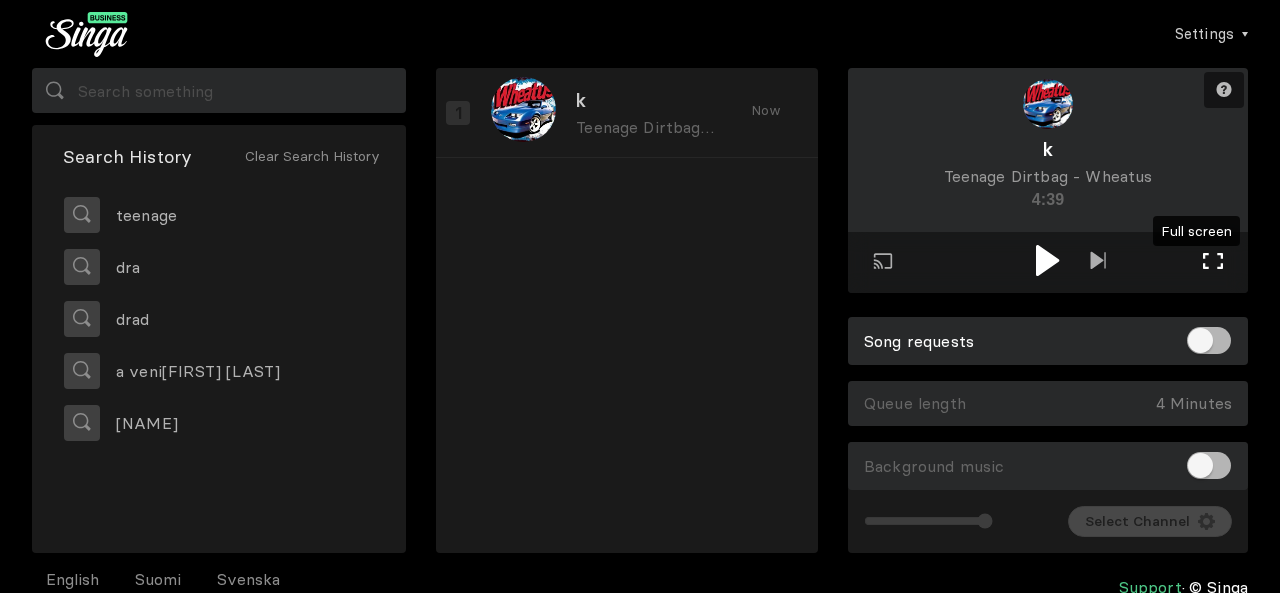 click at bounding box center [1213, 261] 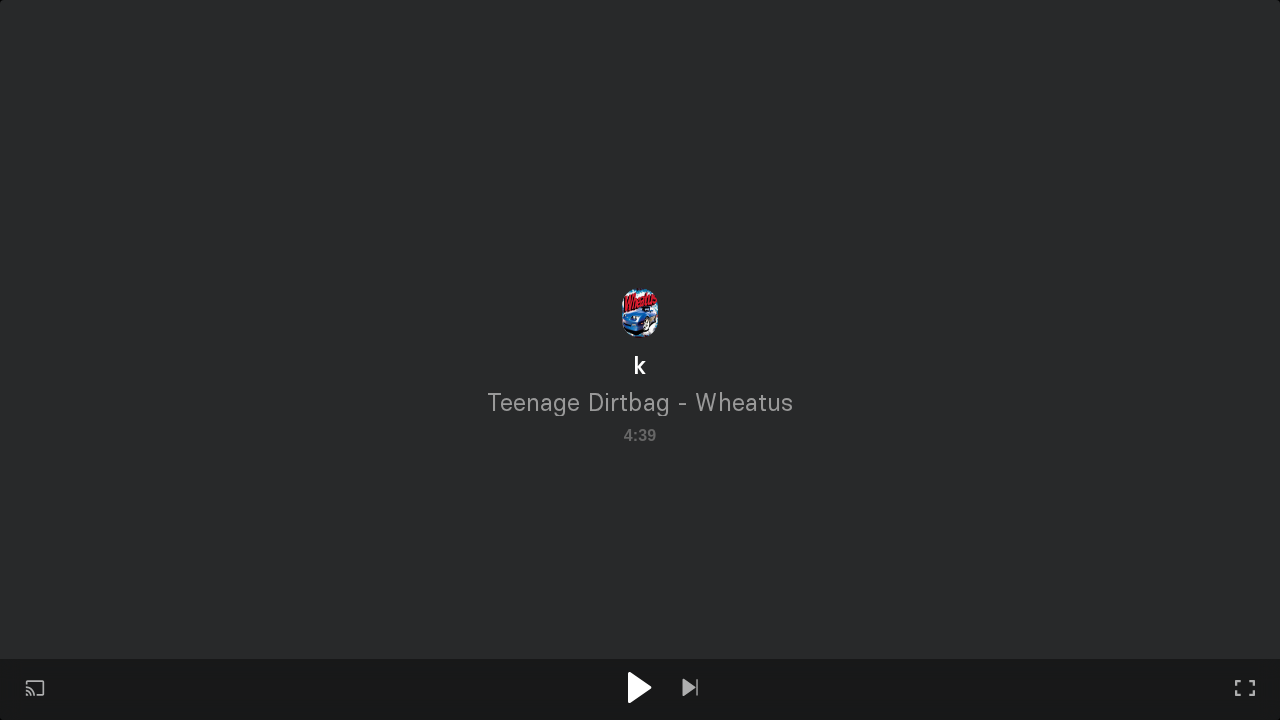 click at bounding box center [639, 687] 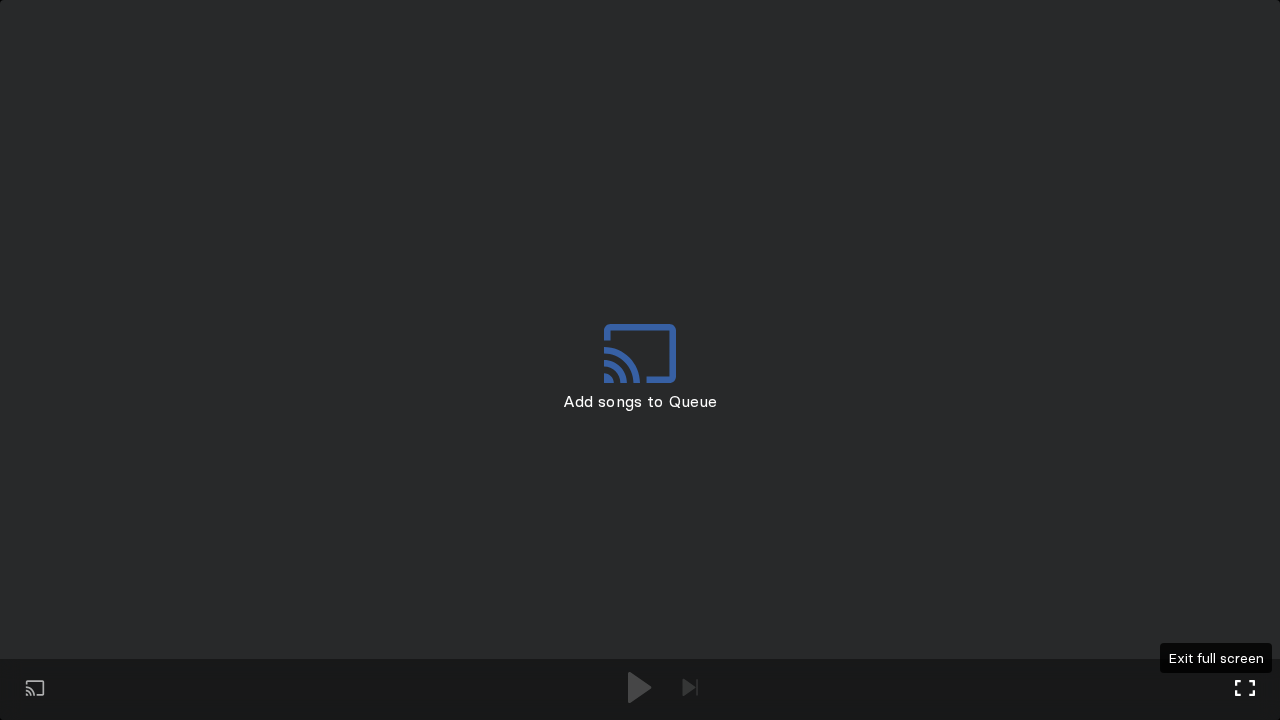 click at bounding box center [1245, 688] 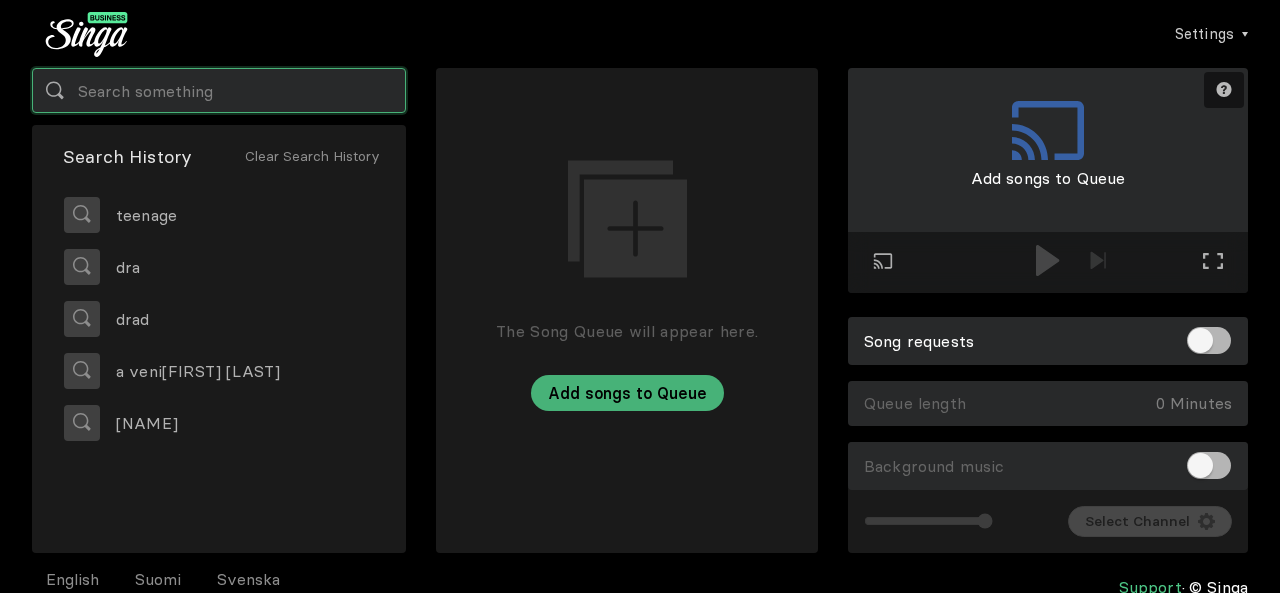 click at bounding box center [219, 90] 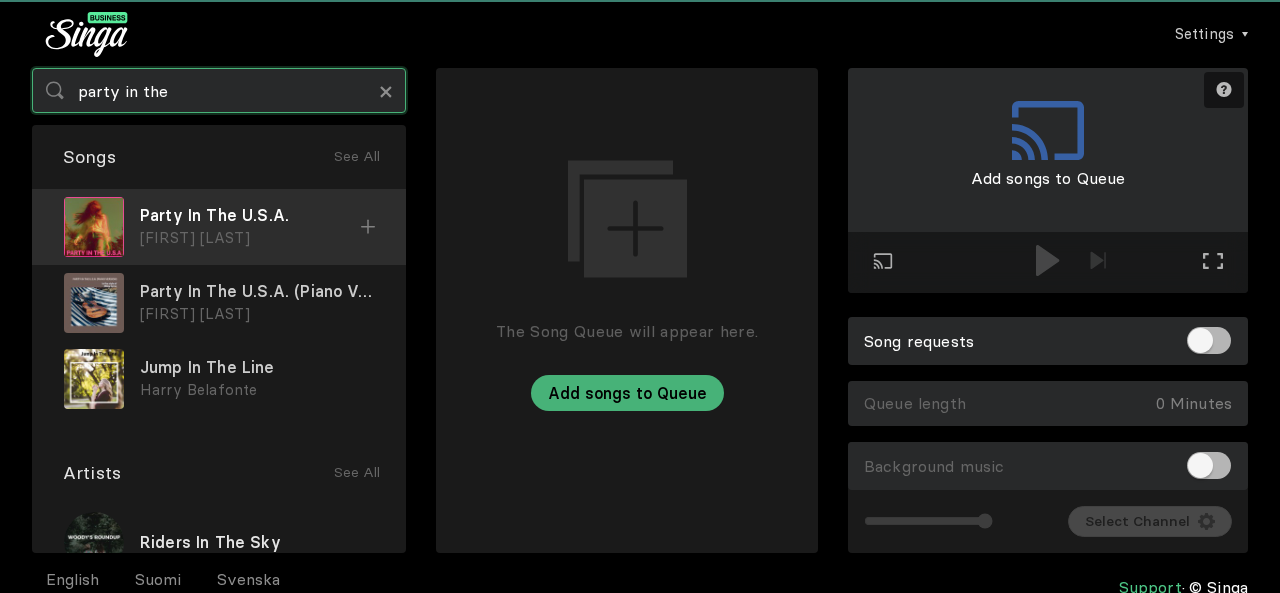 type on "party in the" 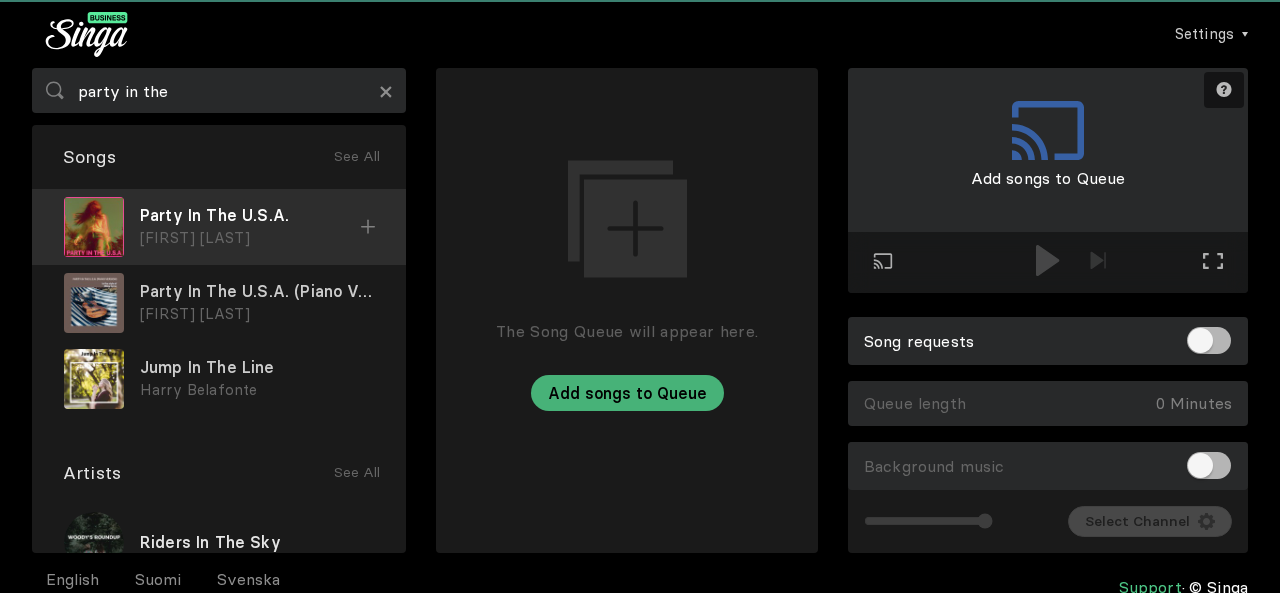 click on "[FIRST] [LAST]" at bounding box center (250, 238) 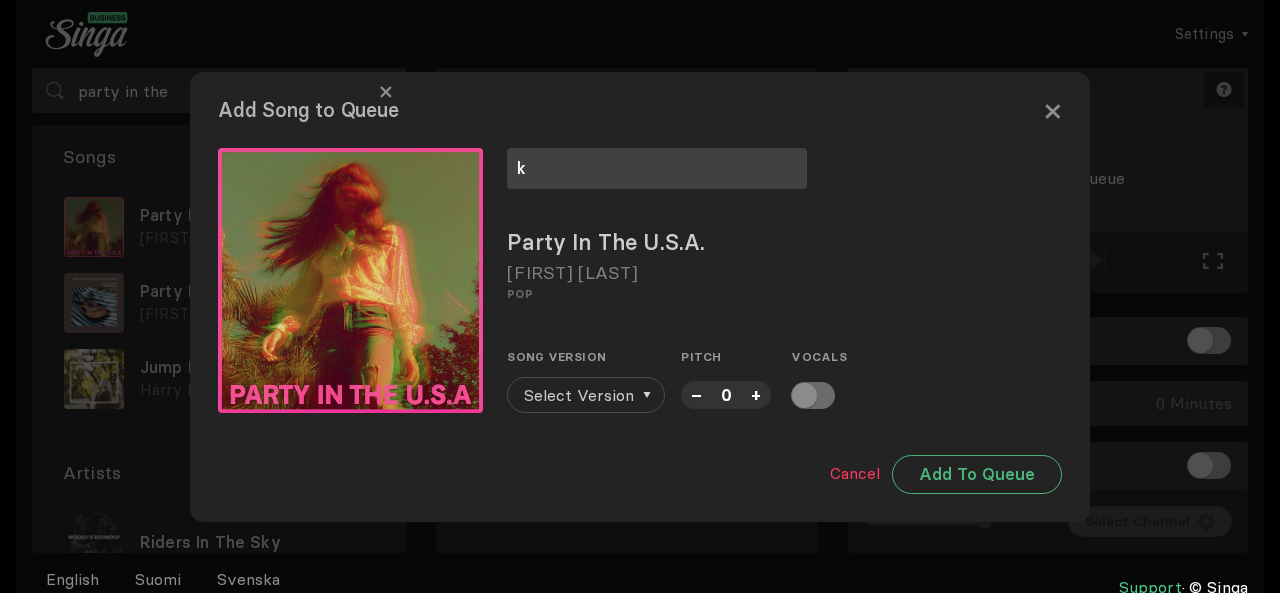 type on "k" 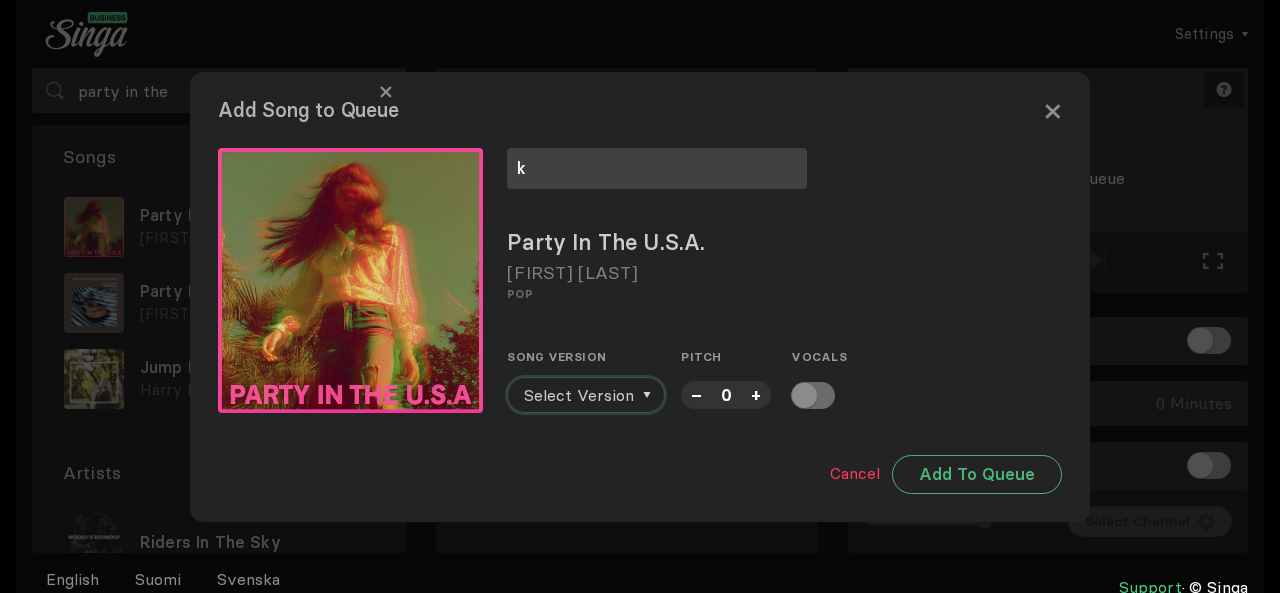 click on "Select Version" at bounding box center (579, 395) 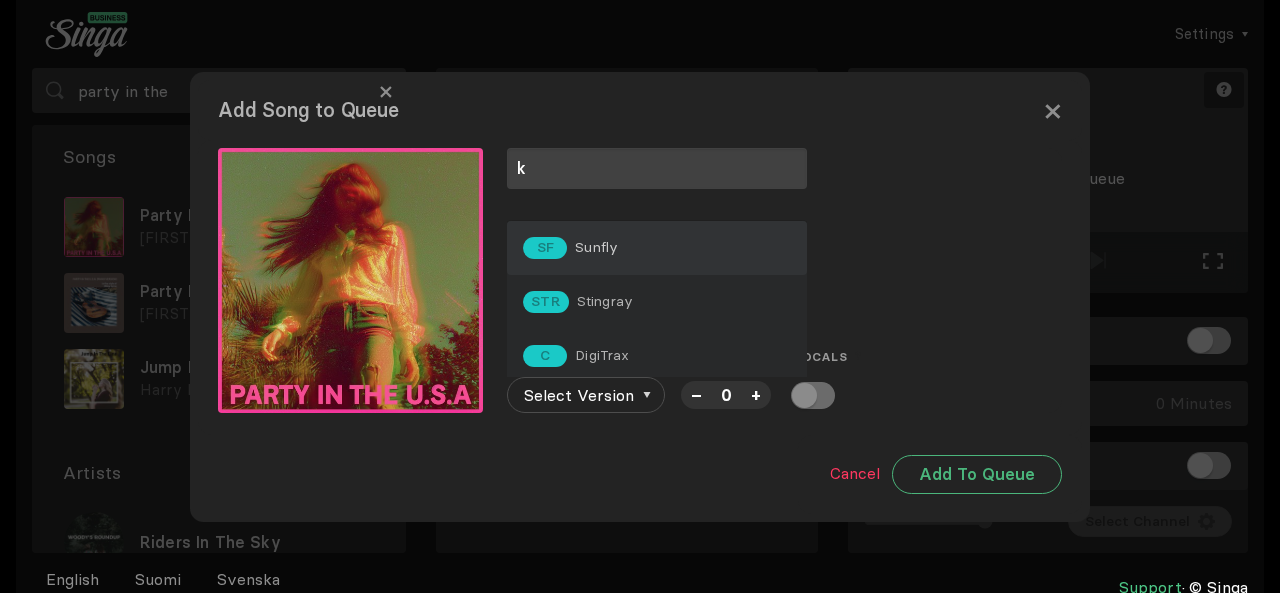 click on "SF Sunfly" at bounding box center (657, 248) 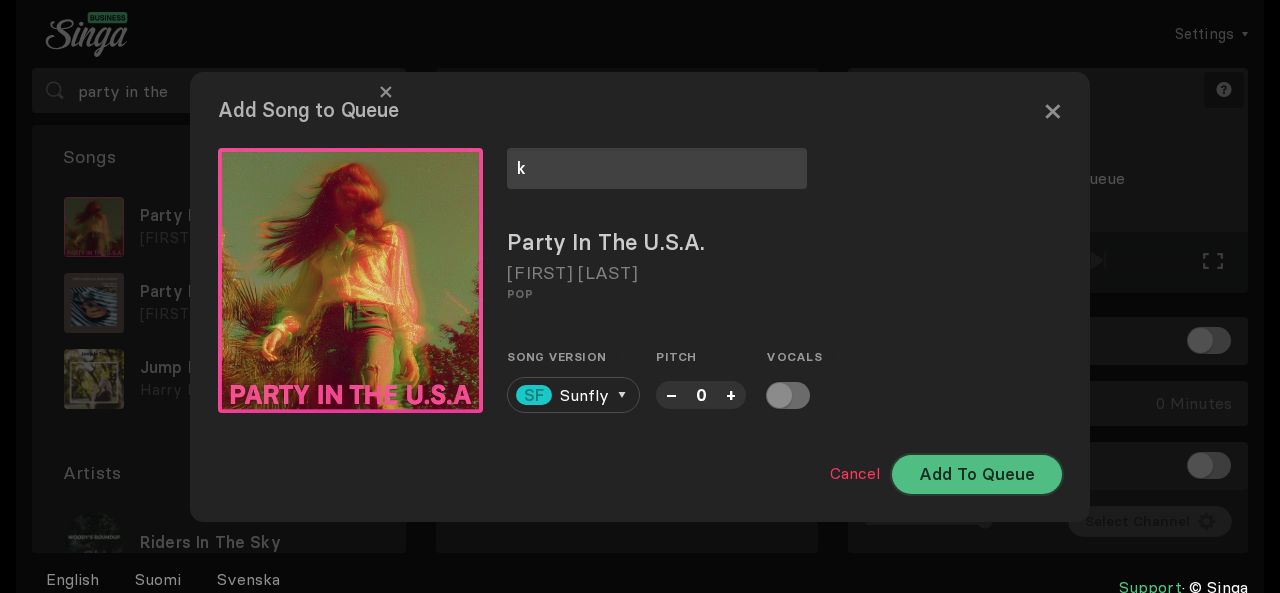 click on "Add To Queue" at bounding box center [977, 474] 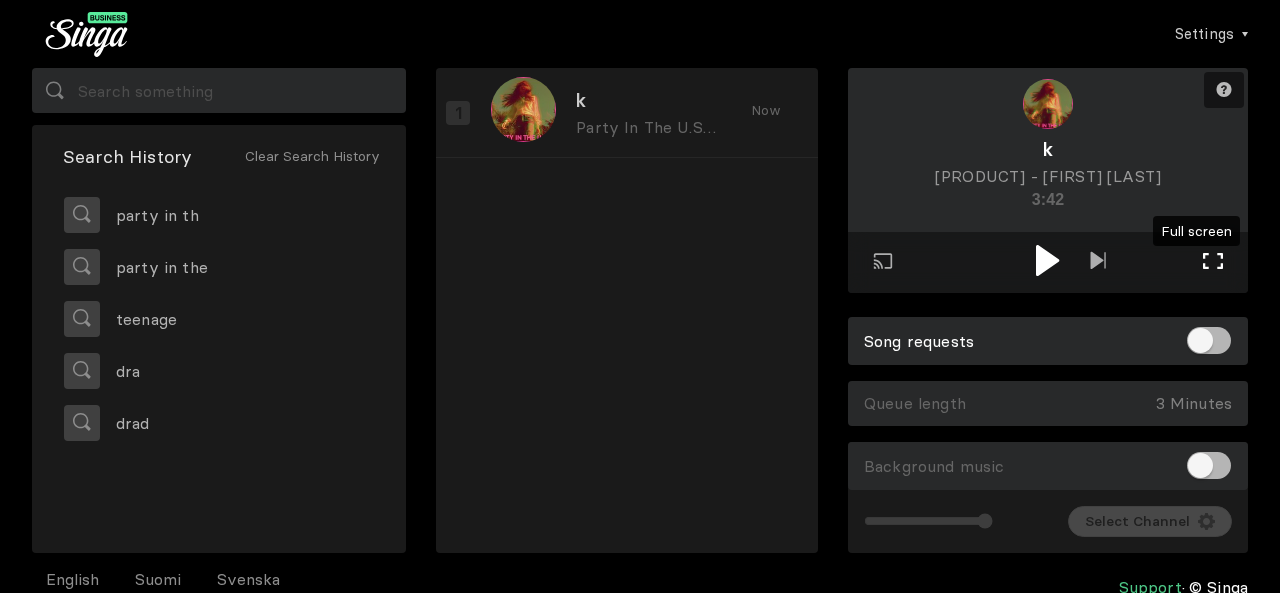 click on "Full screen Exit full screen" at bounding box center (1213, 263) 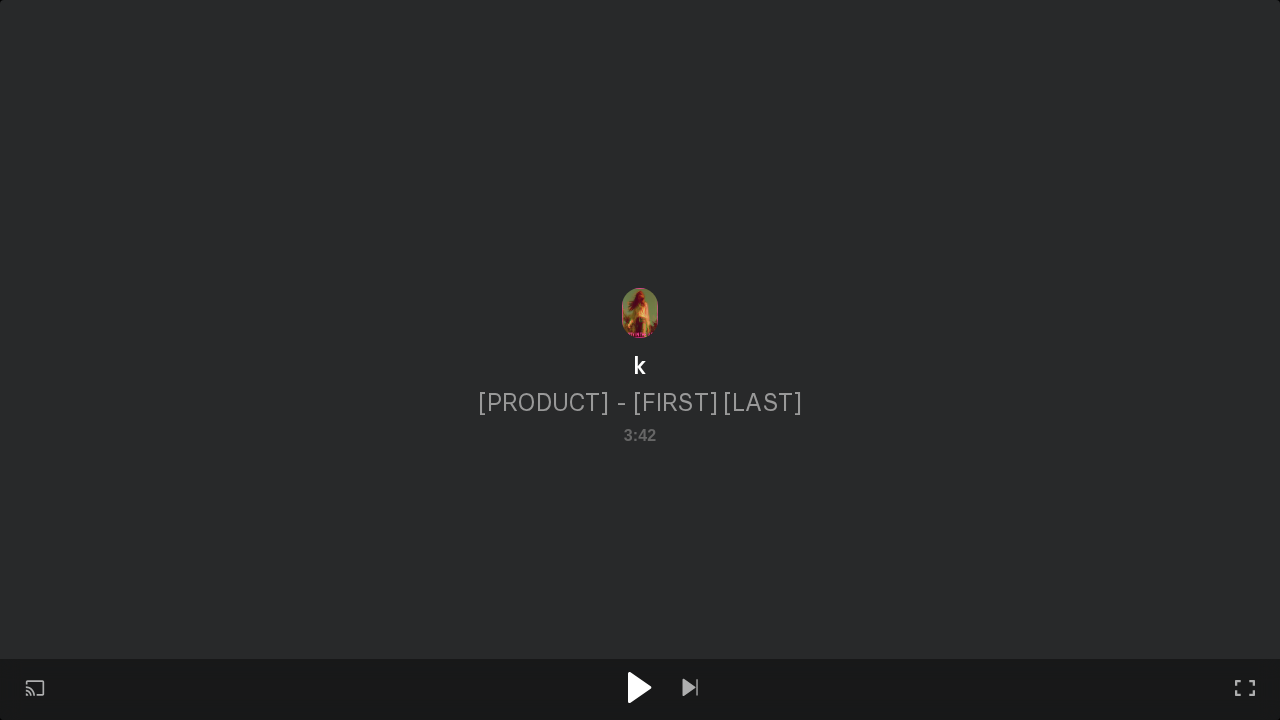 click at bounding box center (639, 687) 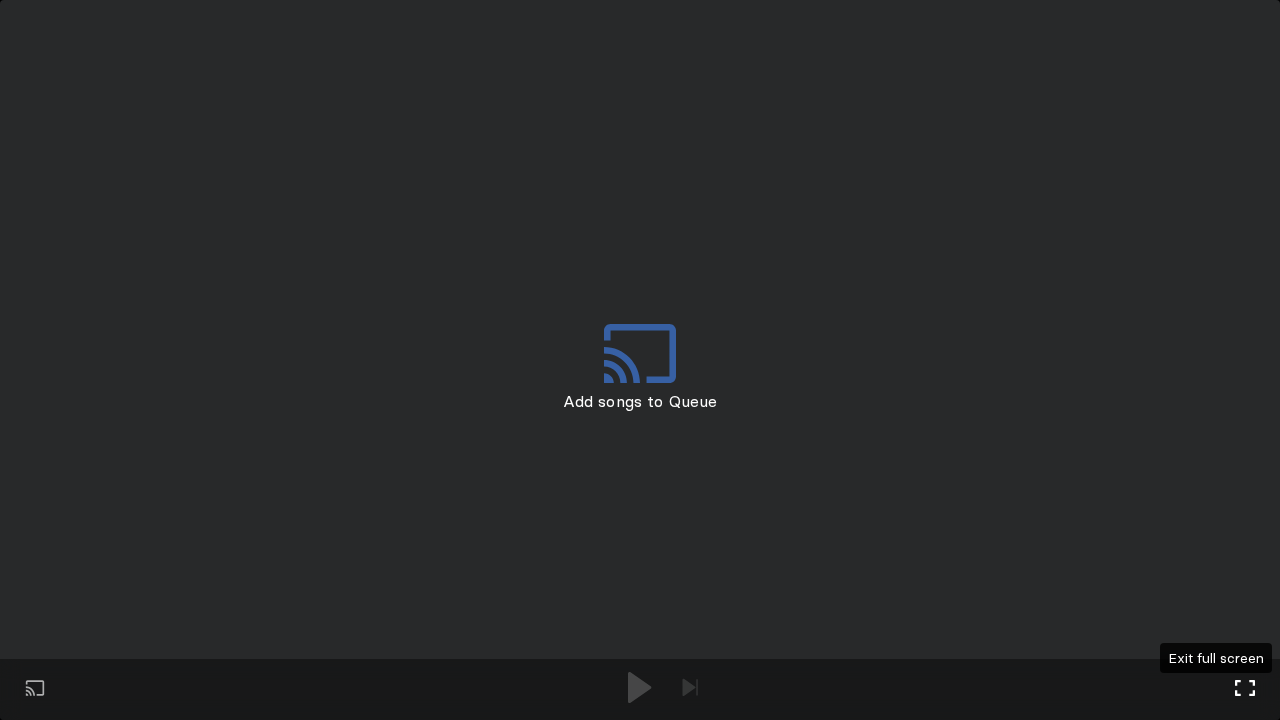 click on "Full screen Exit full screen" at bounding box center [1245, 690] 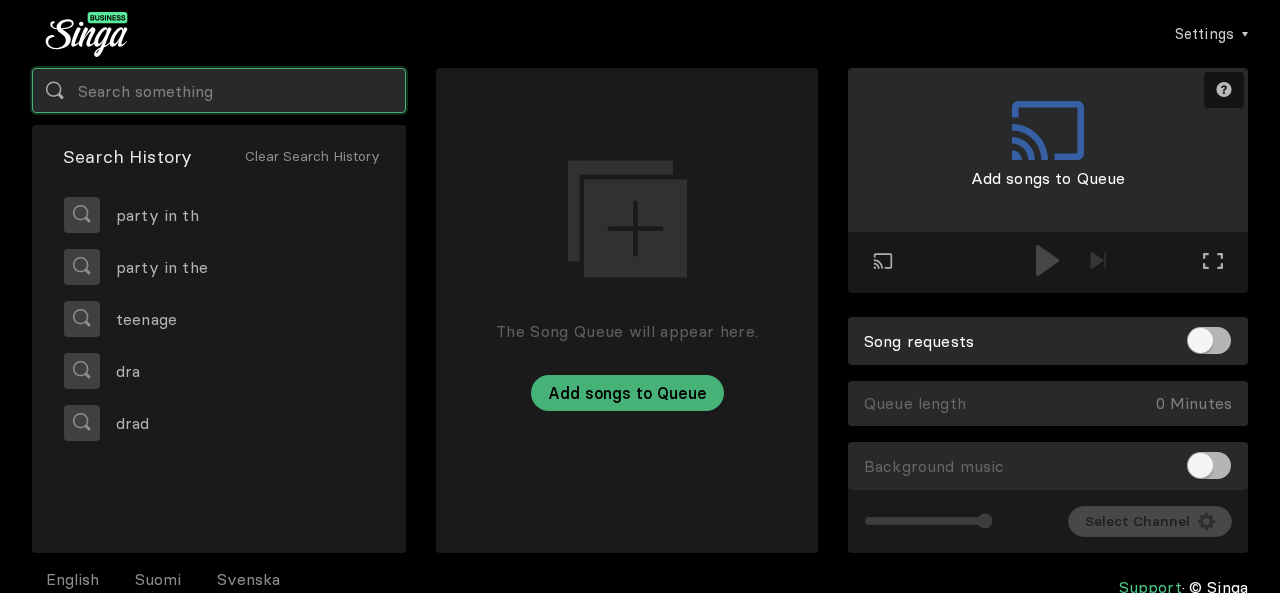 click at bounding box center [219, 90] 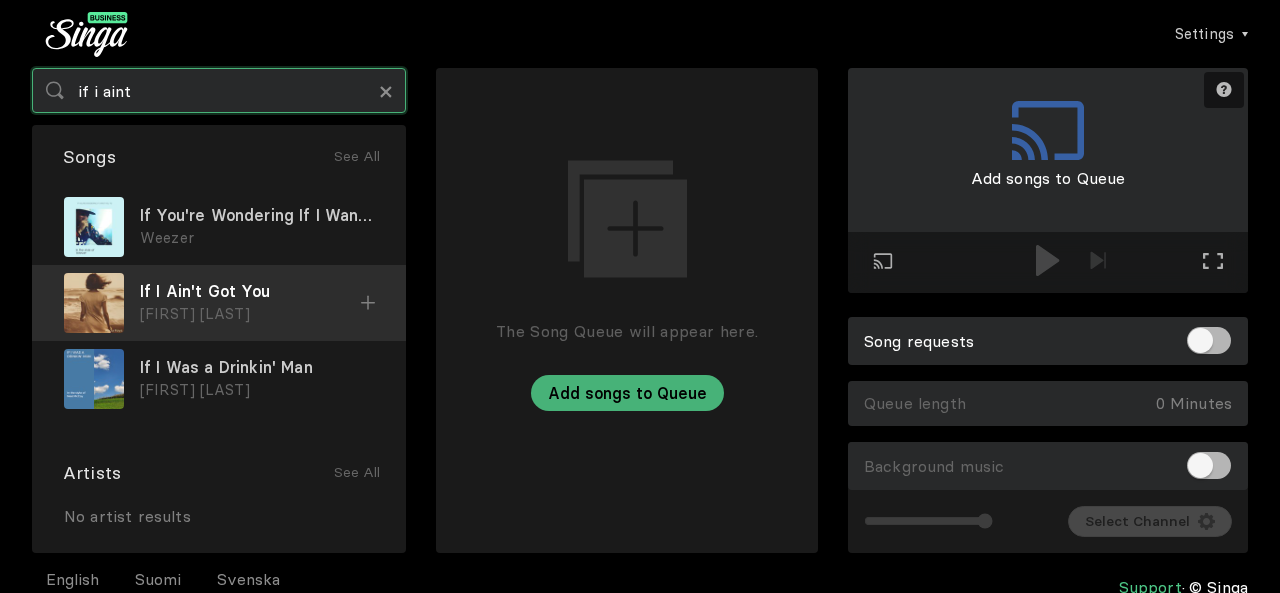 type on "if i aint" 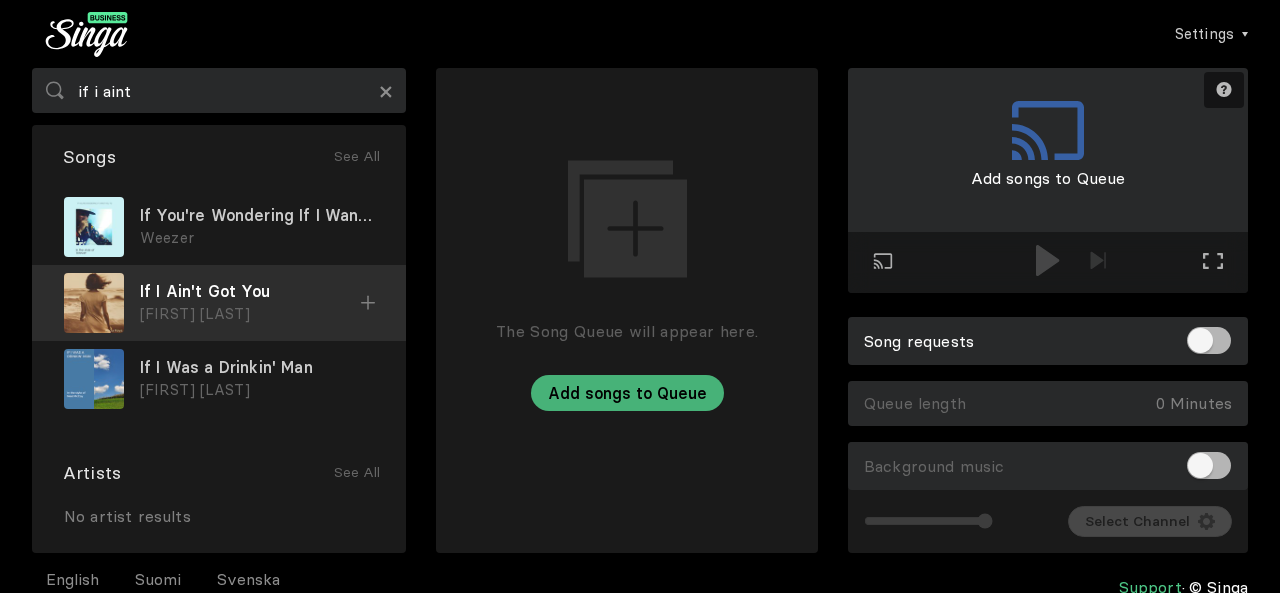 click on "If I Ain't Got You" at bounding box center [257, 215] 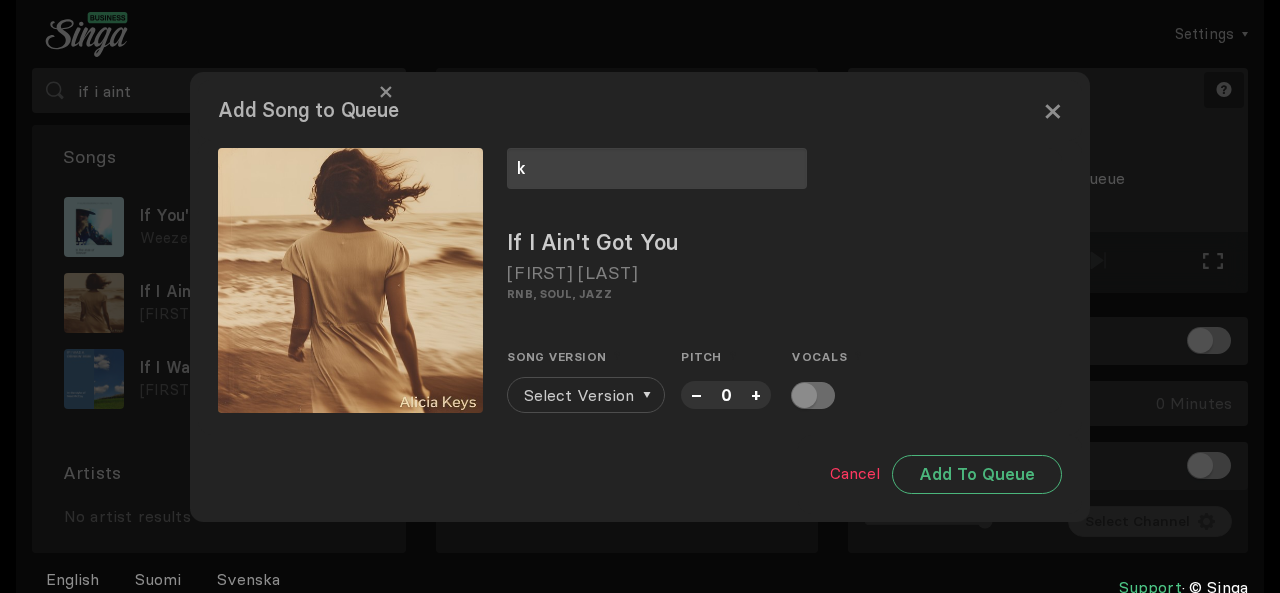 type on "k" 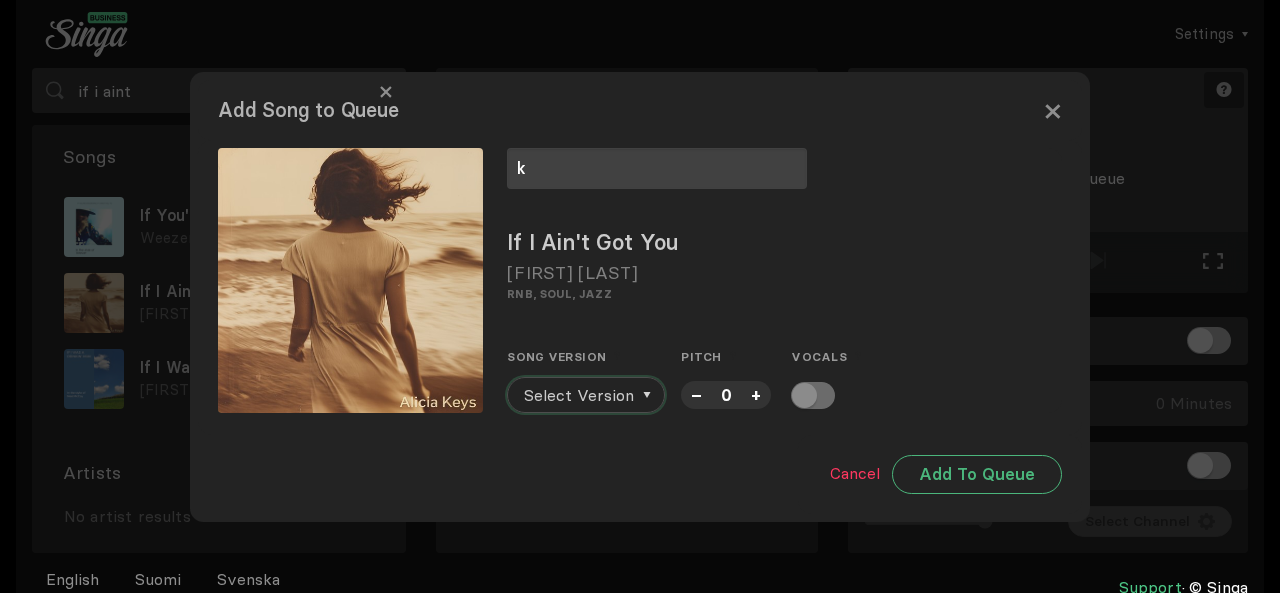 click on "Select Version" at bounding box center (579, 395) 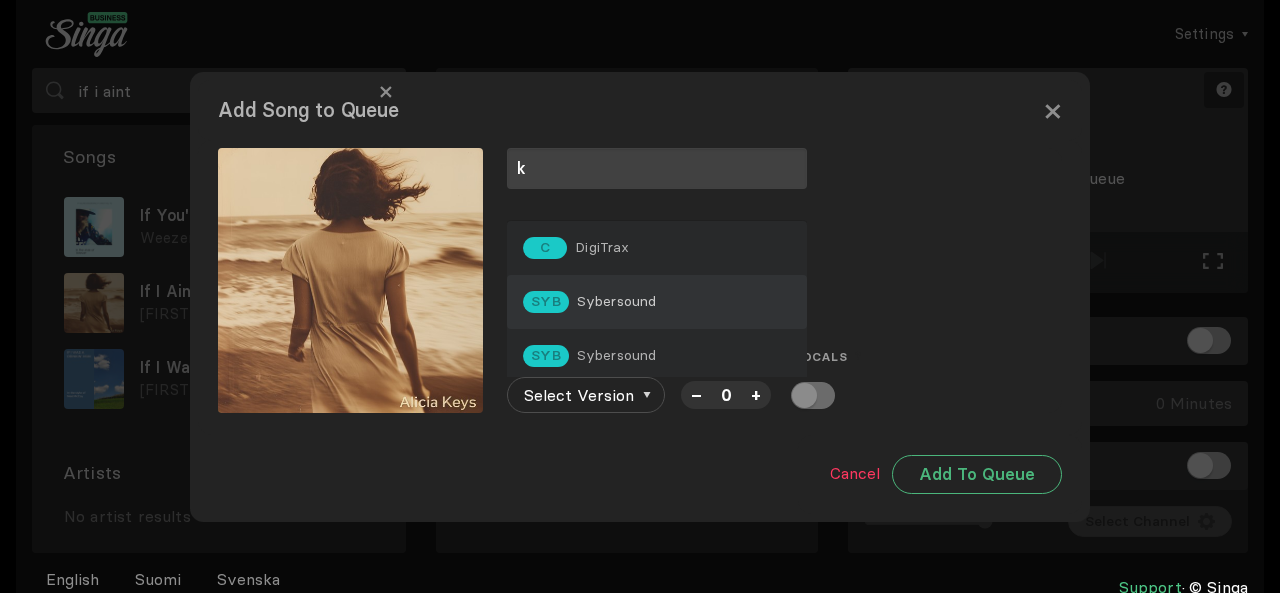 click on "SYB Sybersound" at bounding box center [657, 302] 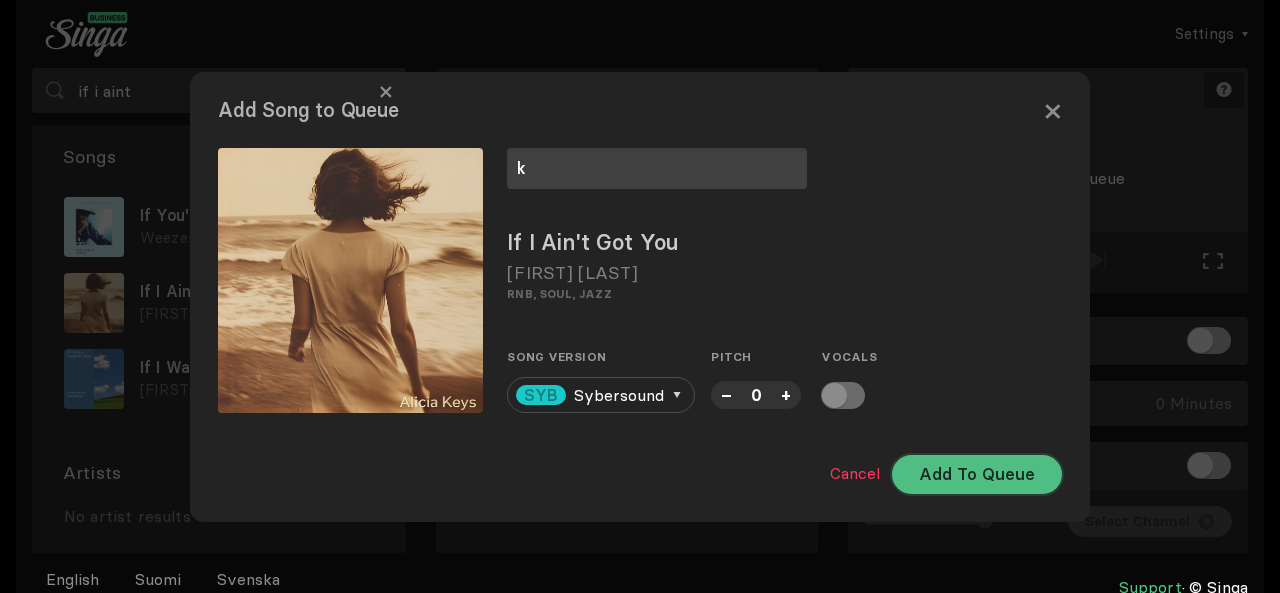 click on "Add To Queue" at bounding box center (977, 474) 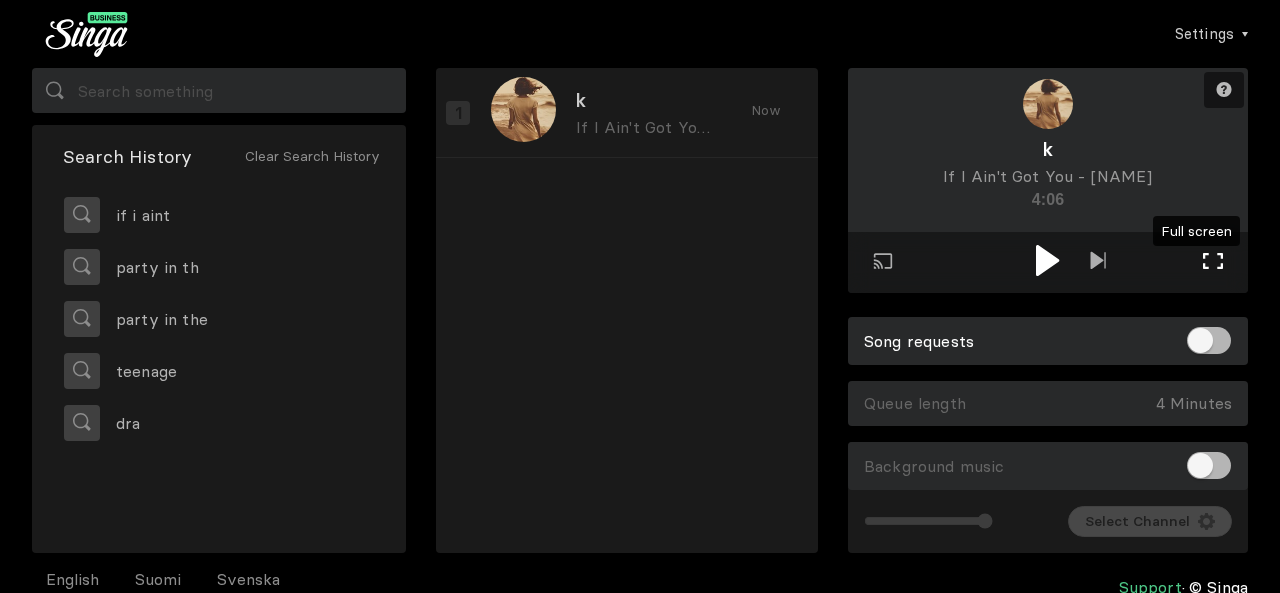 click at bounding box center (1213, 261) 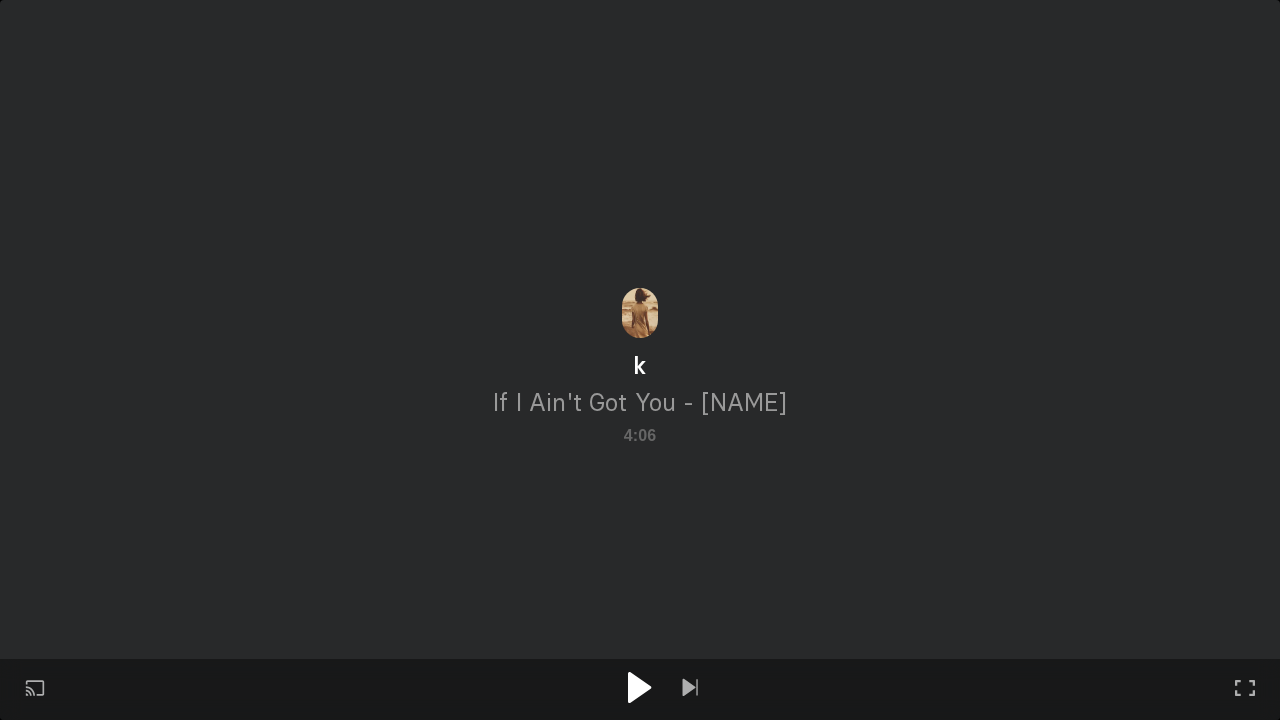 click at bounding box center [639, 687] 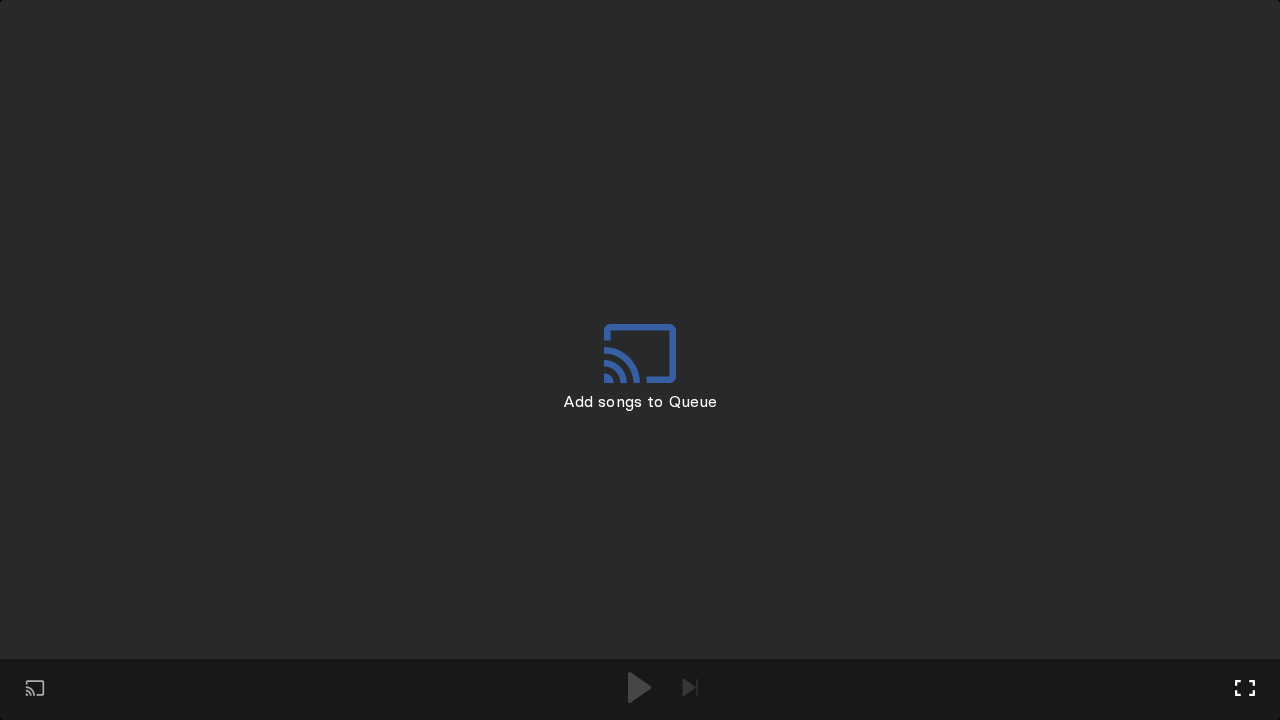 click on "Full screen Exit full screen" at bounding box center [690, 689] 